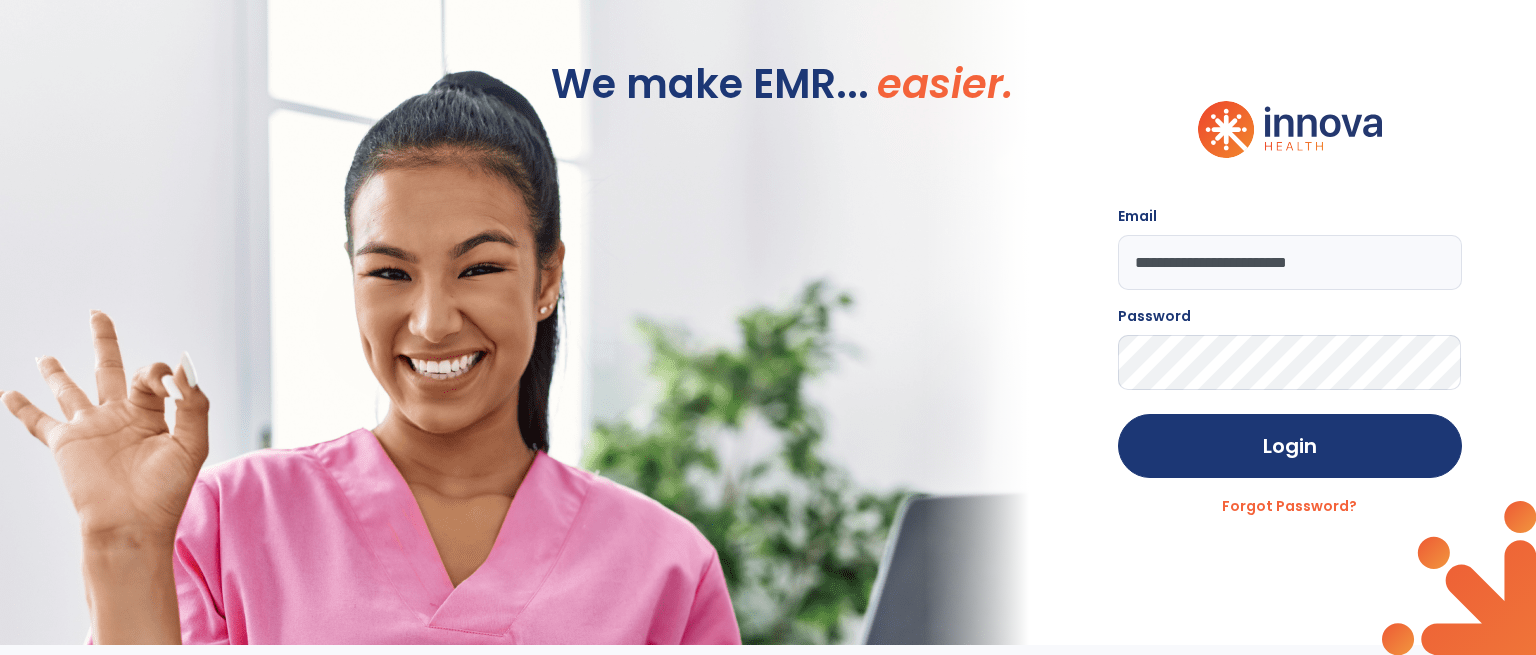 scroll, scrollTop: 0, scrollLeft: 0, axis: both 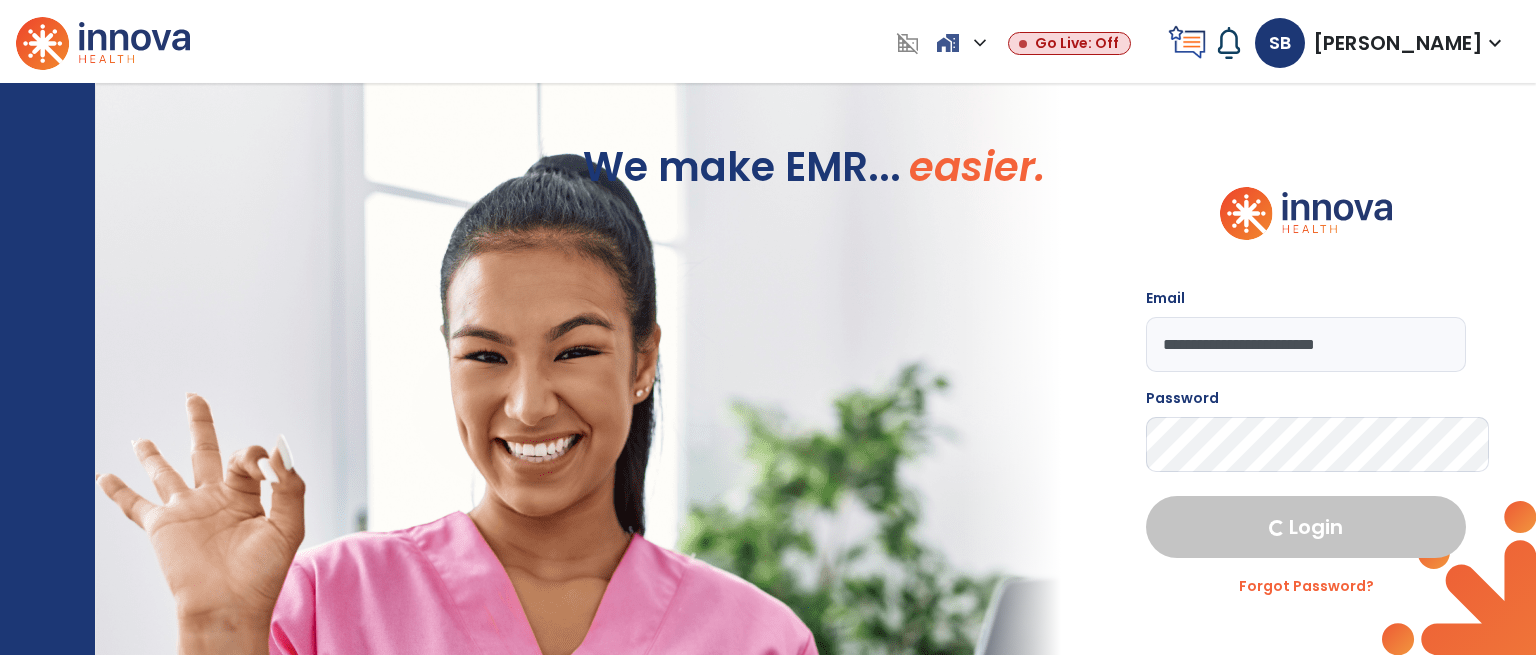 select on "****" 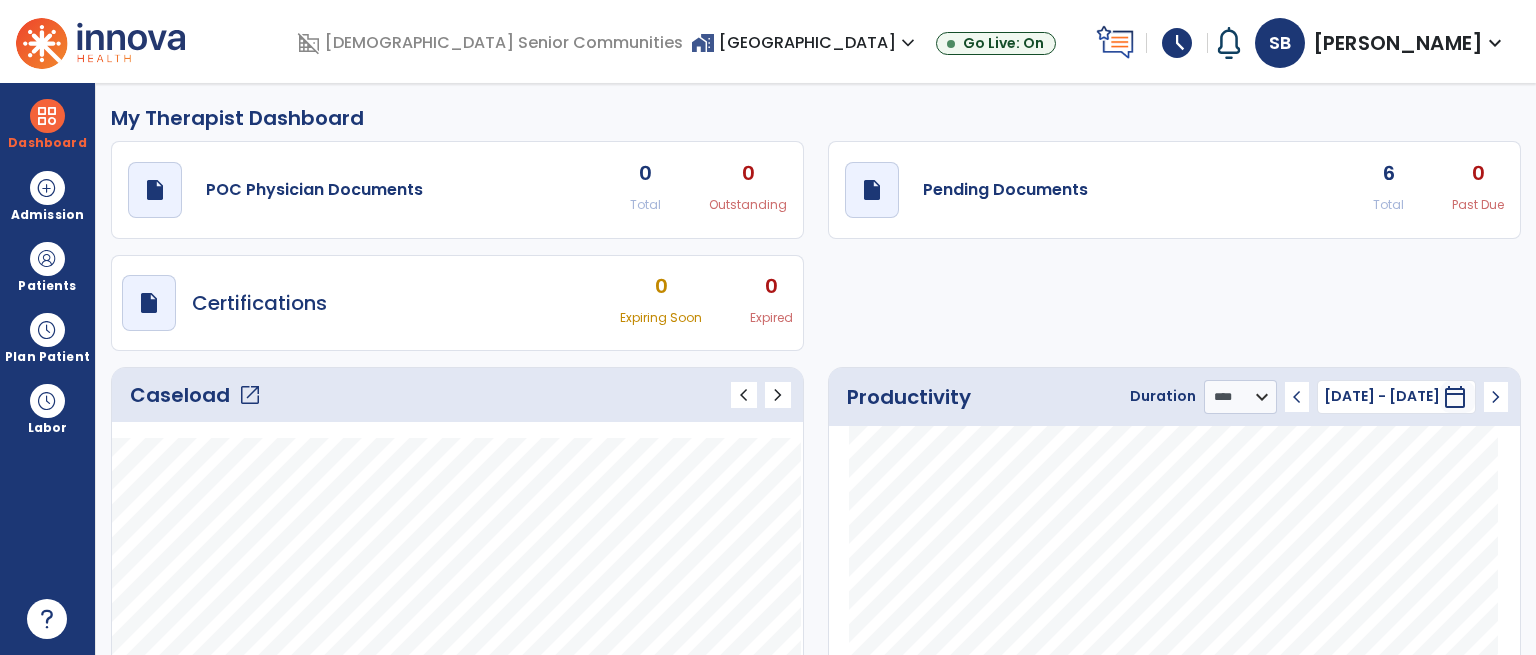 click on "open_in_new" 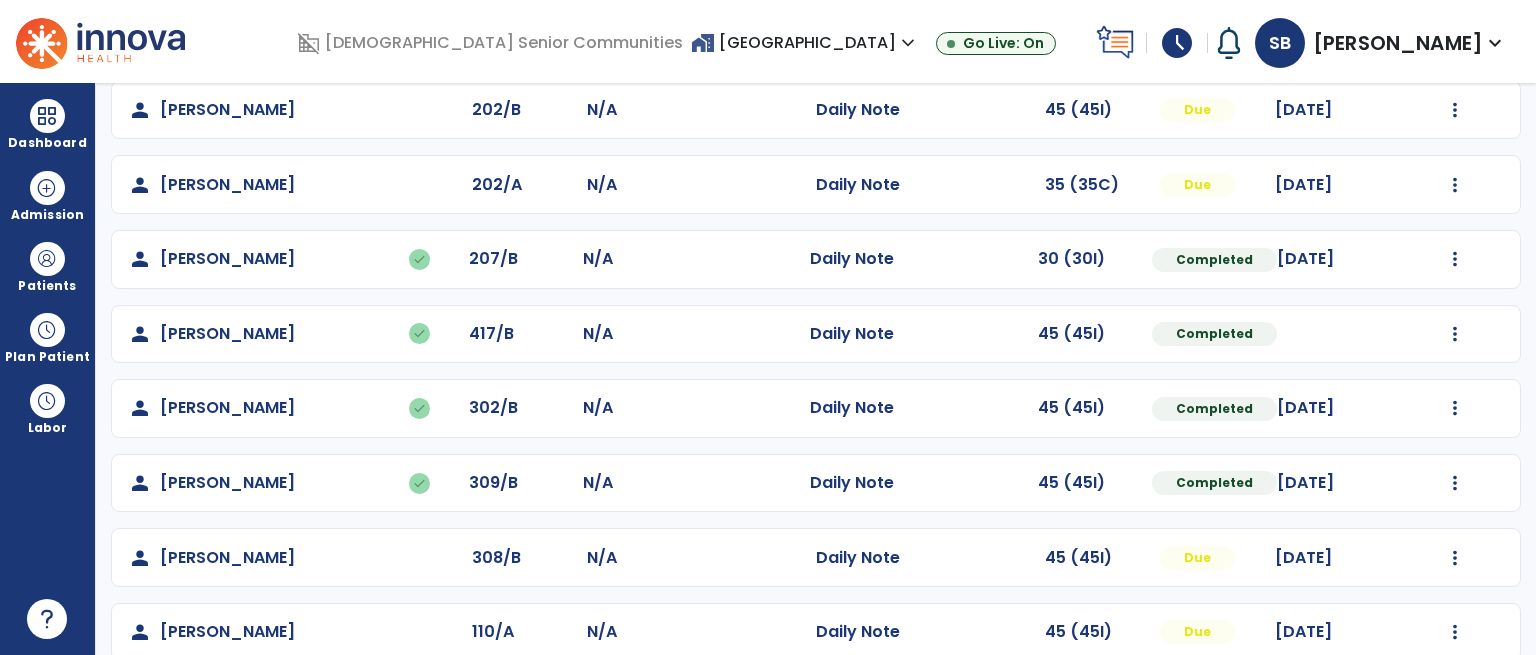 scroll, scrollTop: 308, scrollLeft: 0, axis: vertical 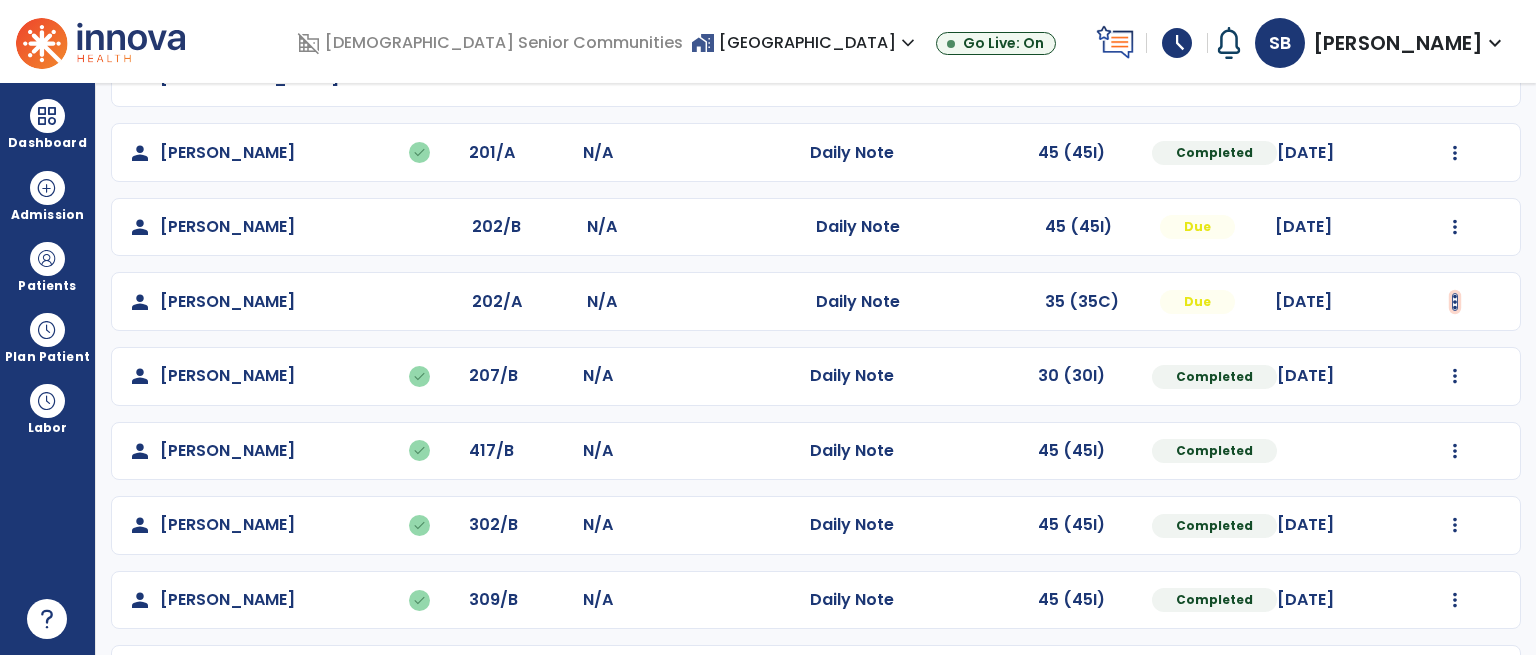 click at bounding box center (1455, -20) 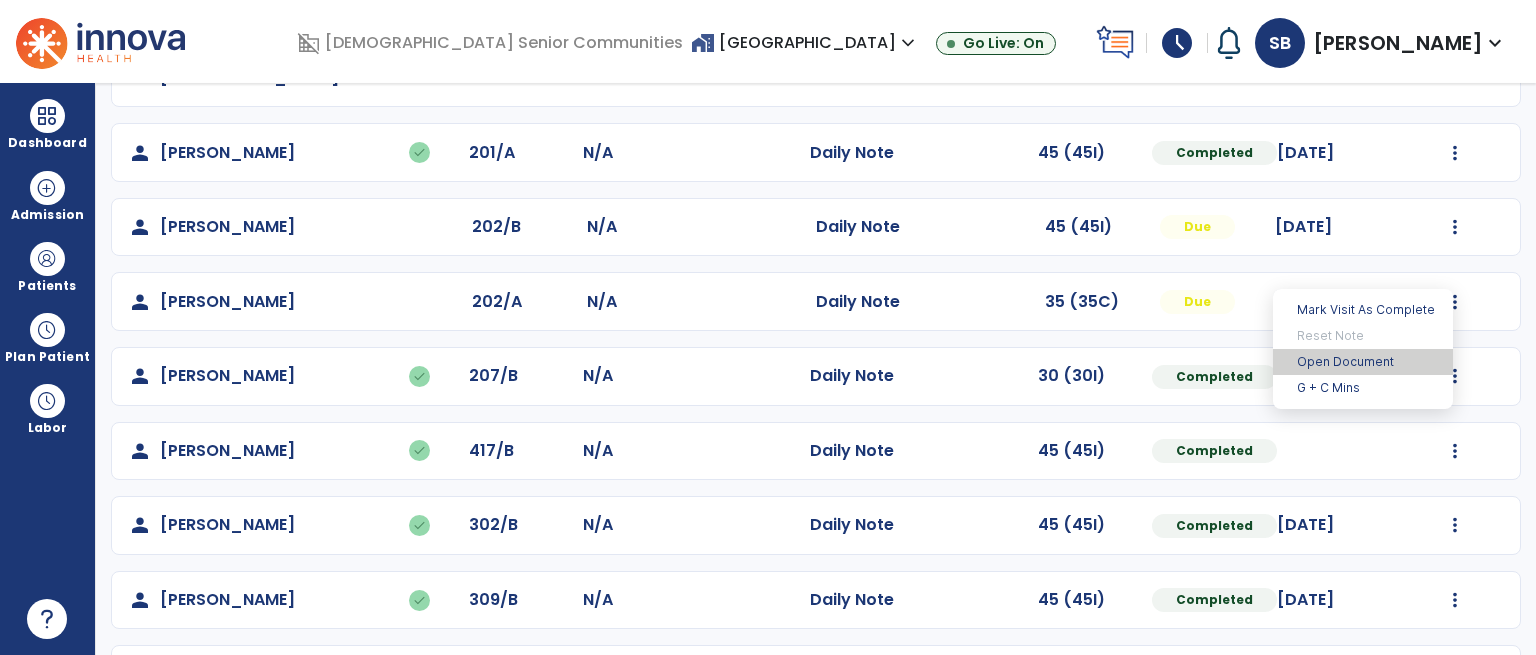 click on "Open Document" at bounding box center [1363, 362] 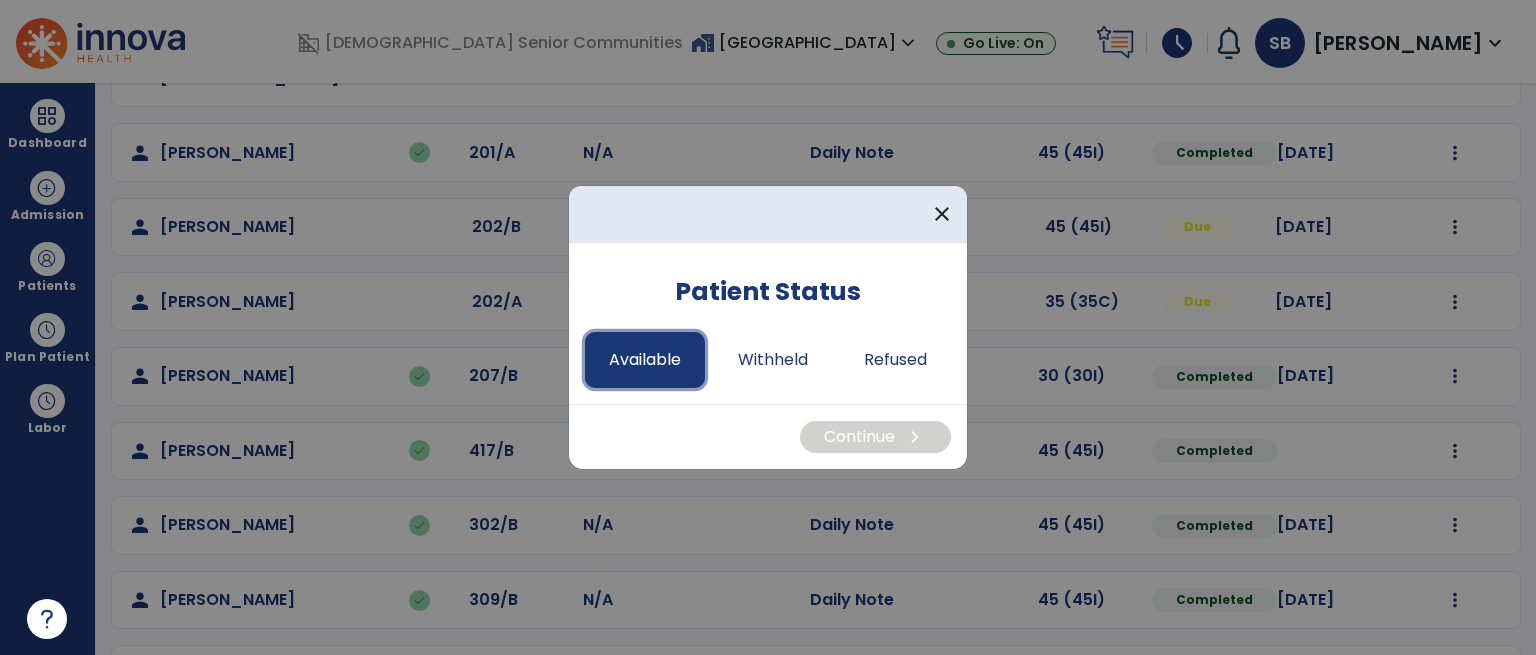 click on "Available" at bounding box center (645, 360) 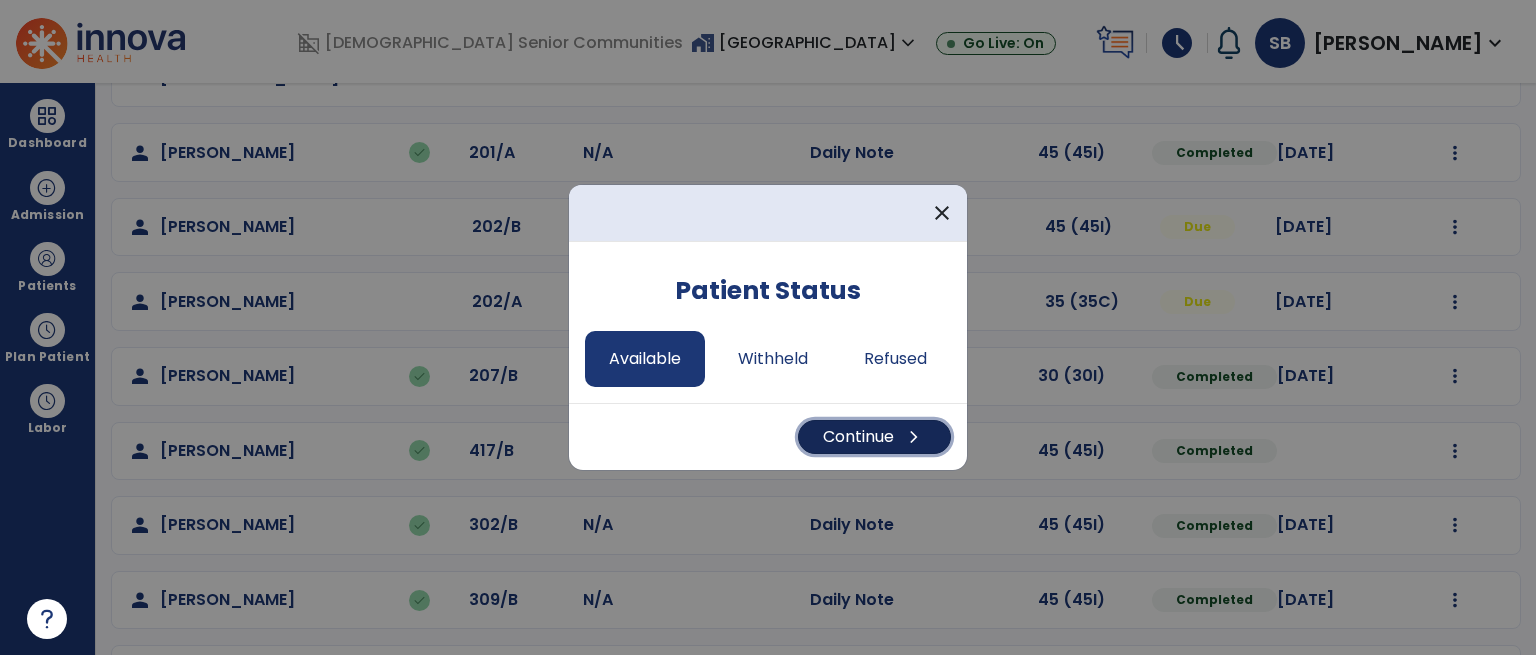 click on "Continue   chevron_right" at bounding box center [874, 437] 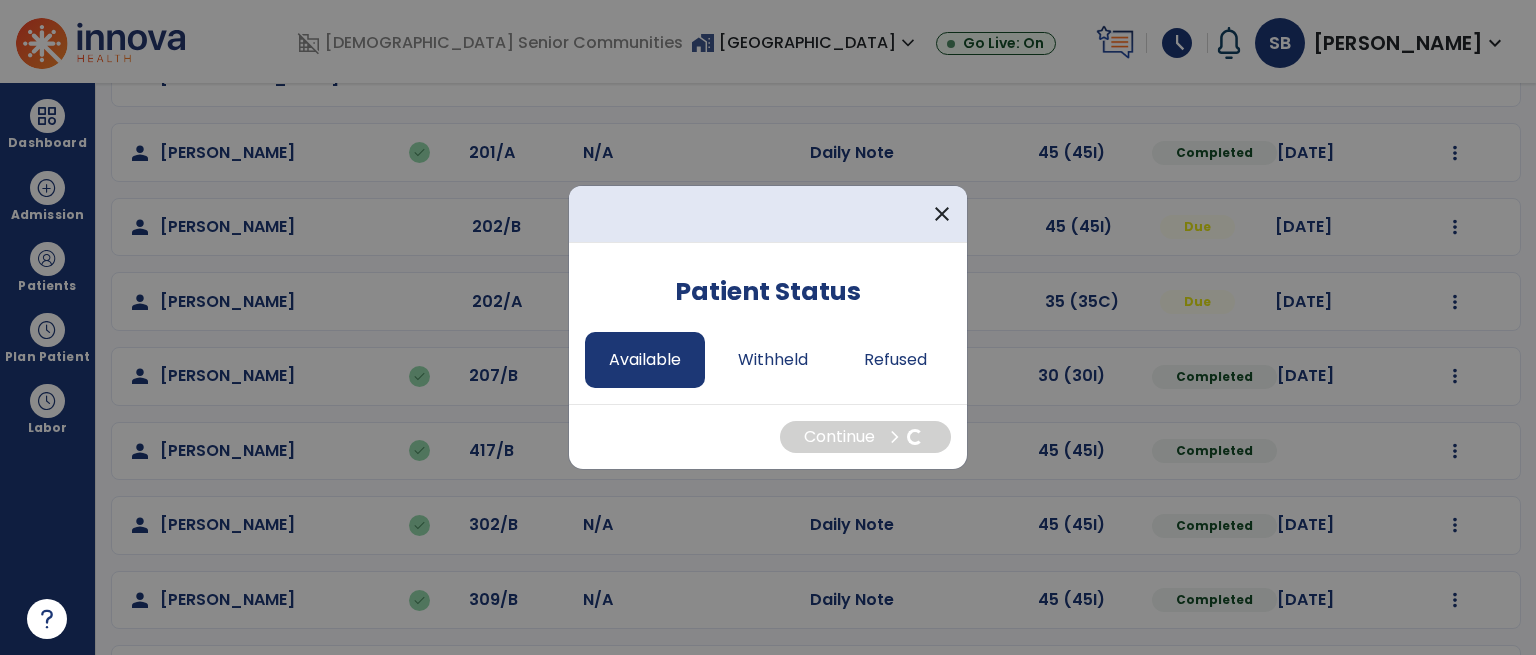 select on "*" 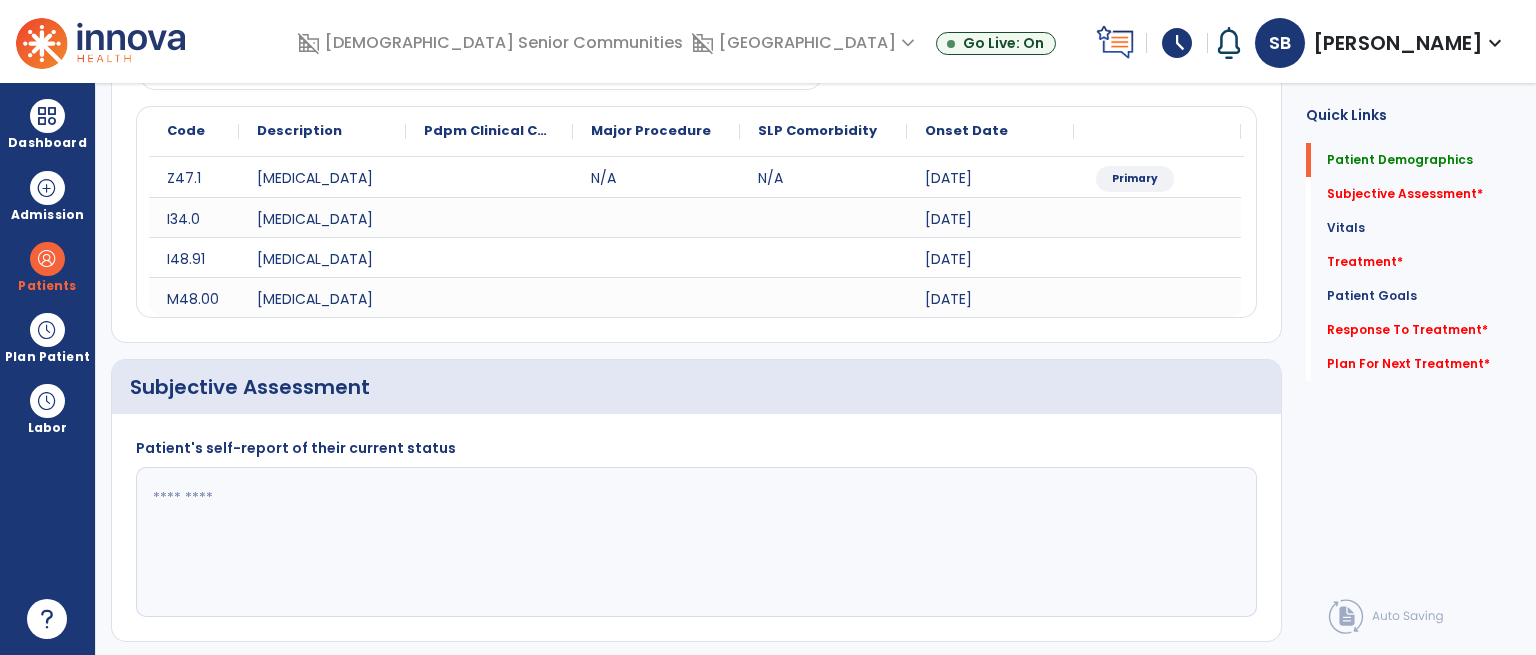 click 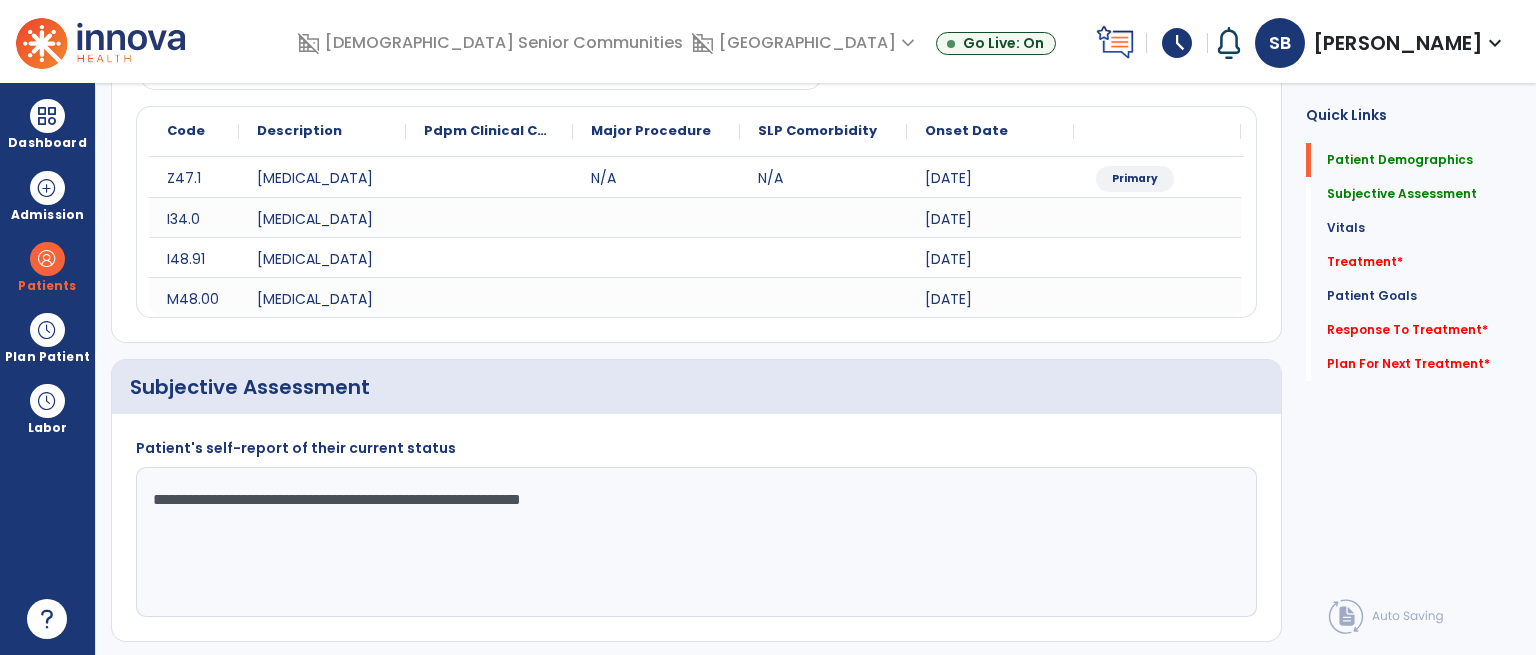 click on "**********" 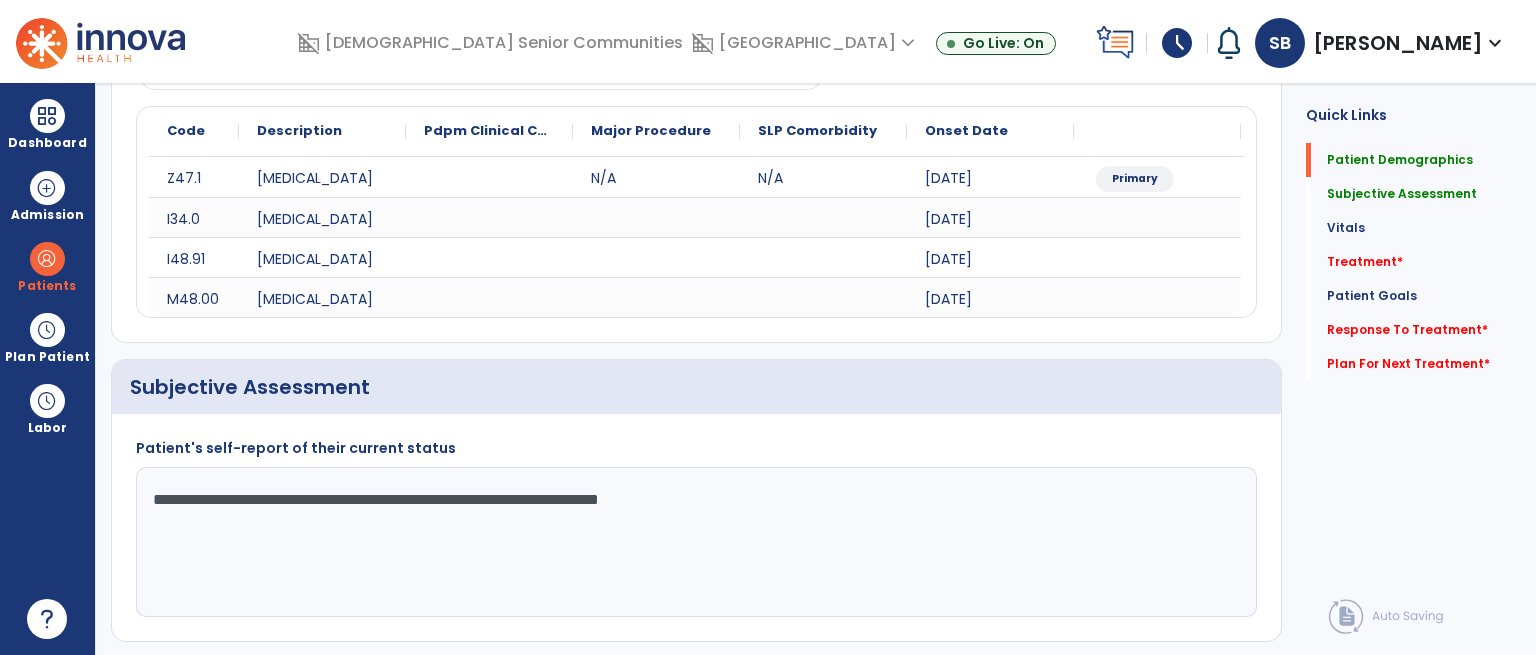 click on "**********" 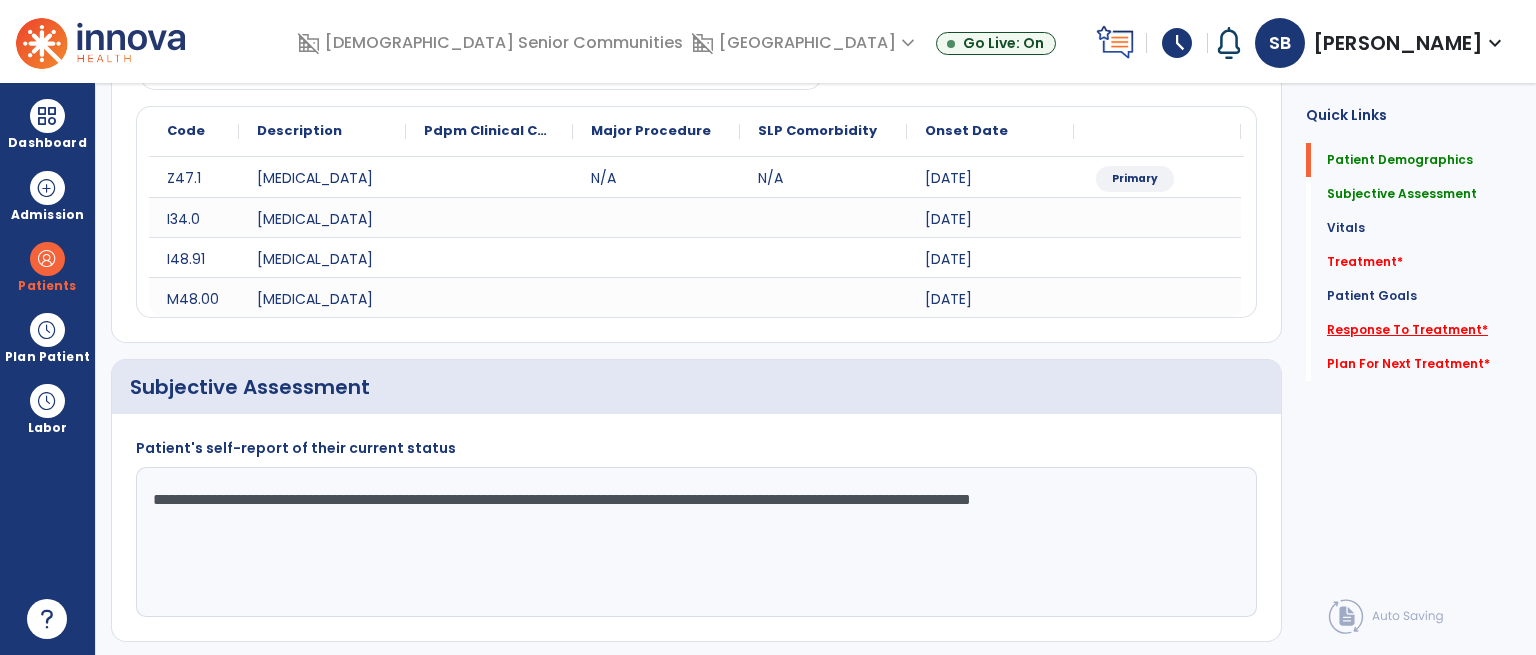type on "**********" 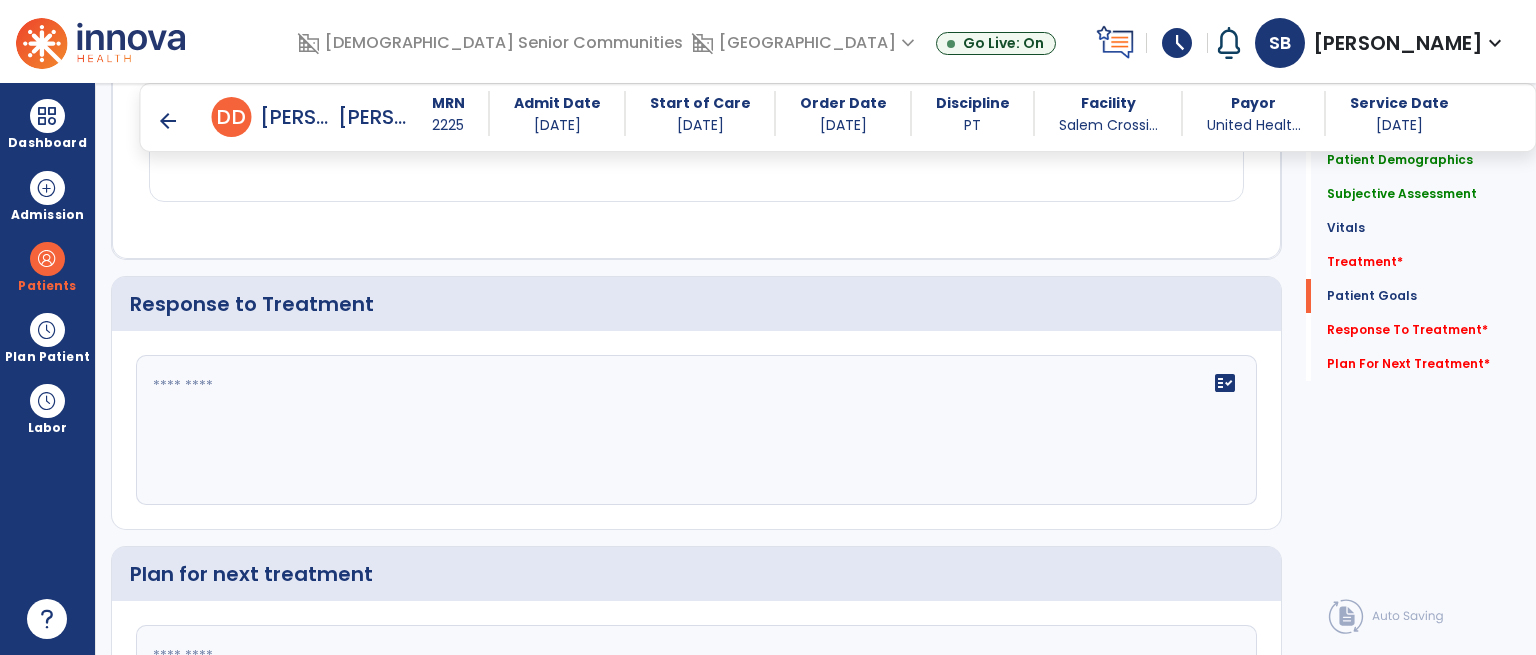 scroll, scrollTop: 2918, scrollLeft: 0, axis: vertical 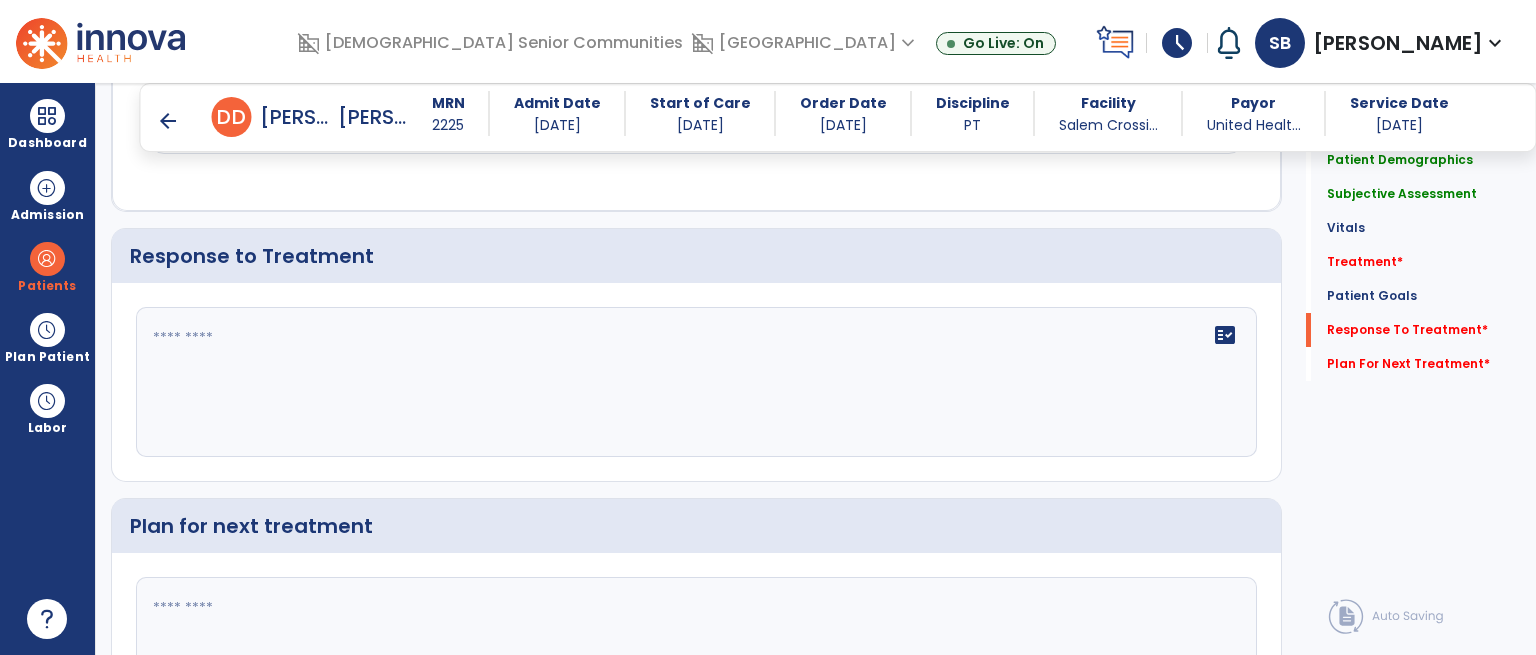 click on "fact_check" 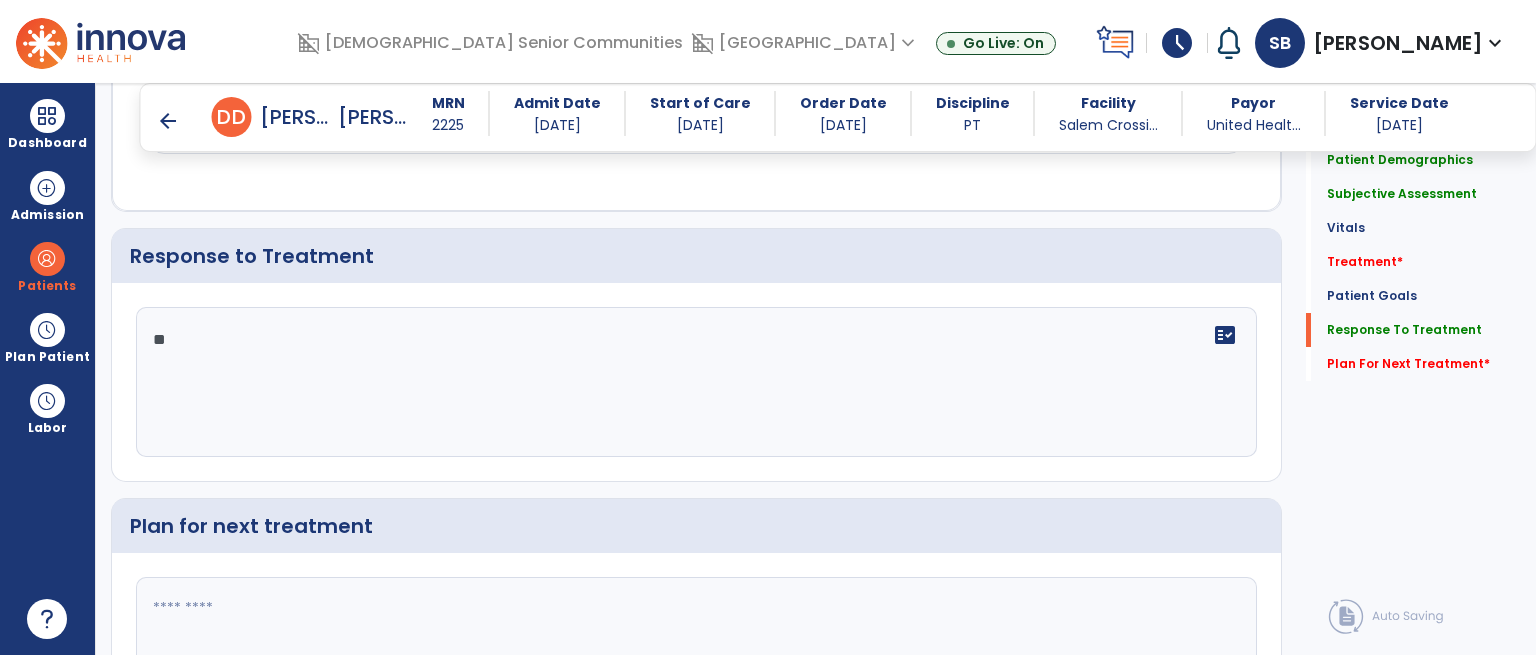 type on "*" 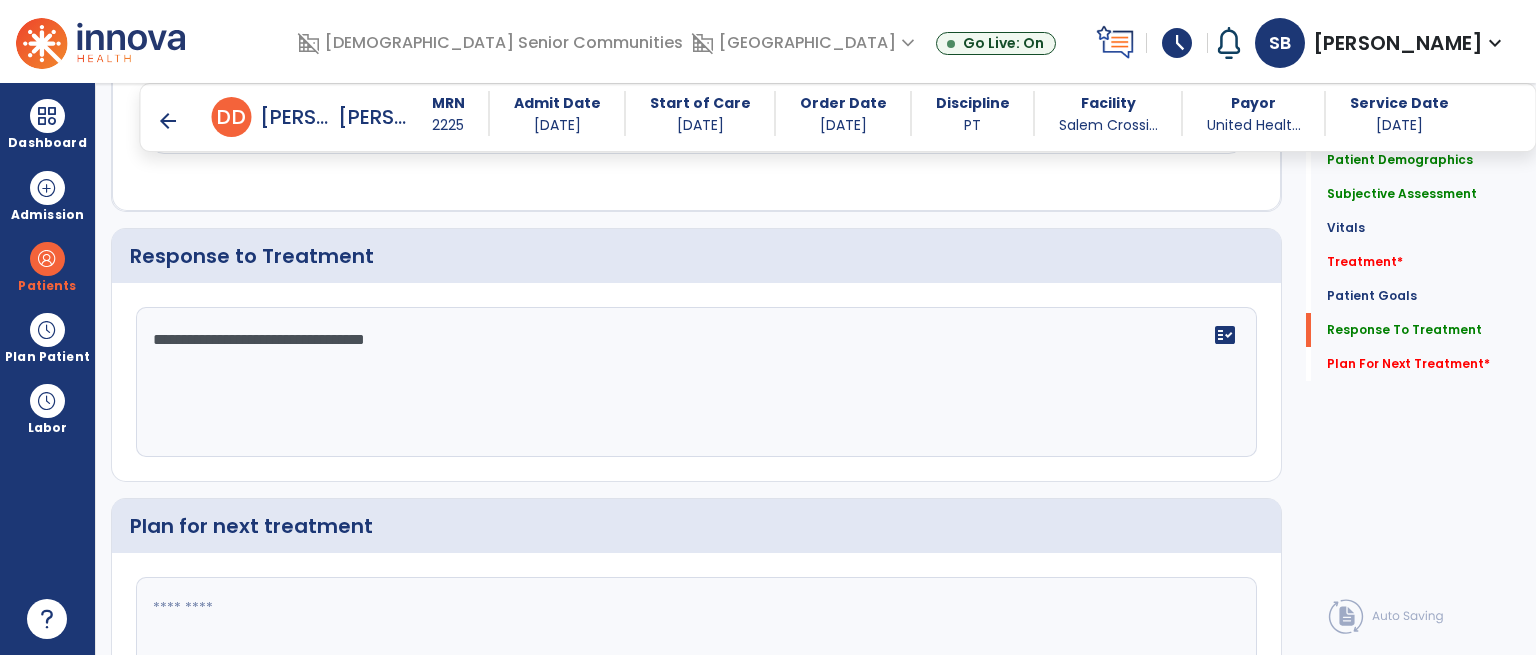 click on "**********" 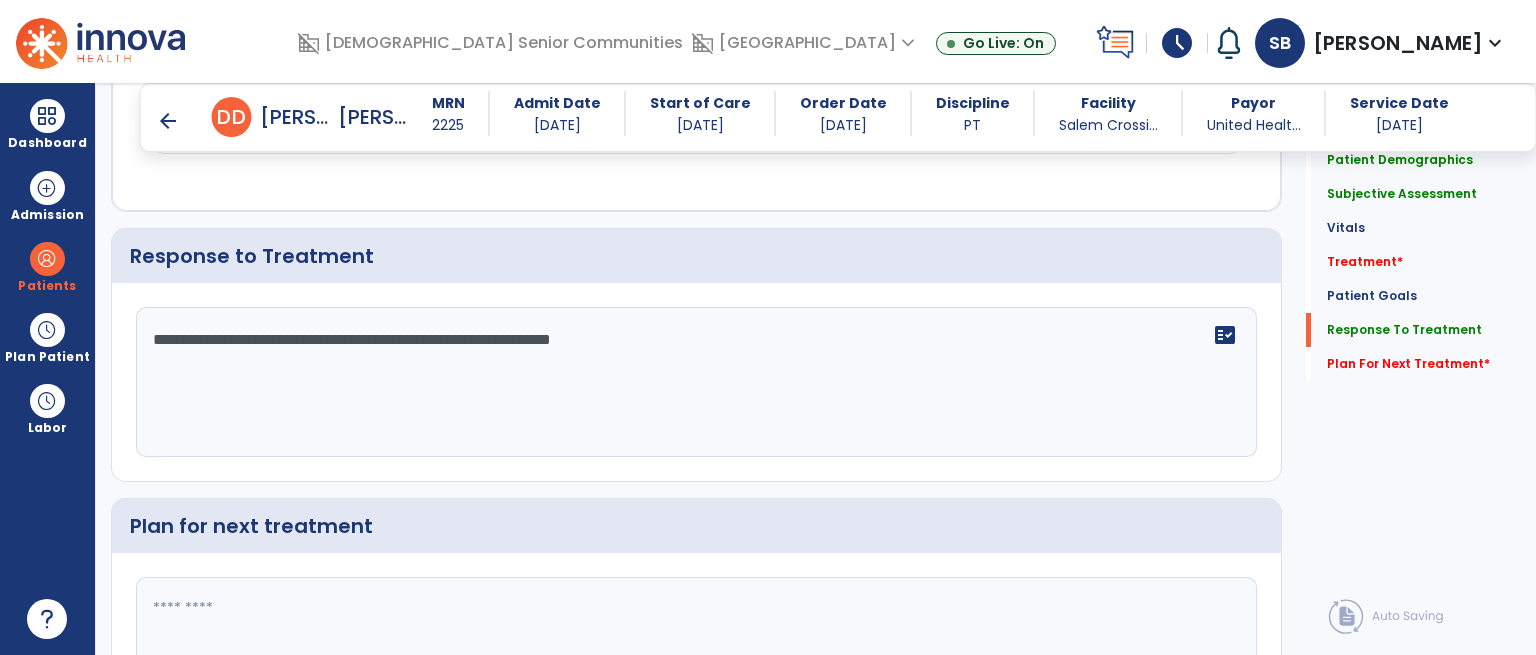 click on "**********" 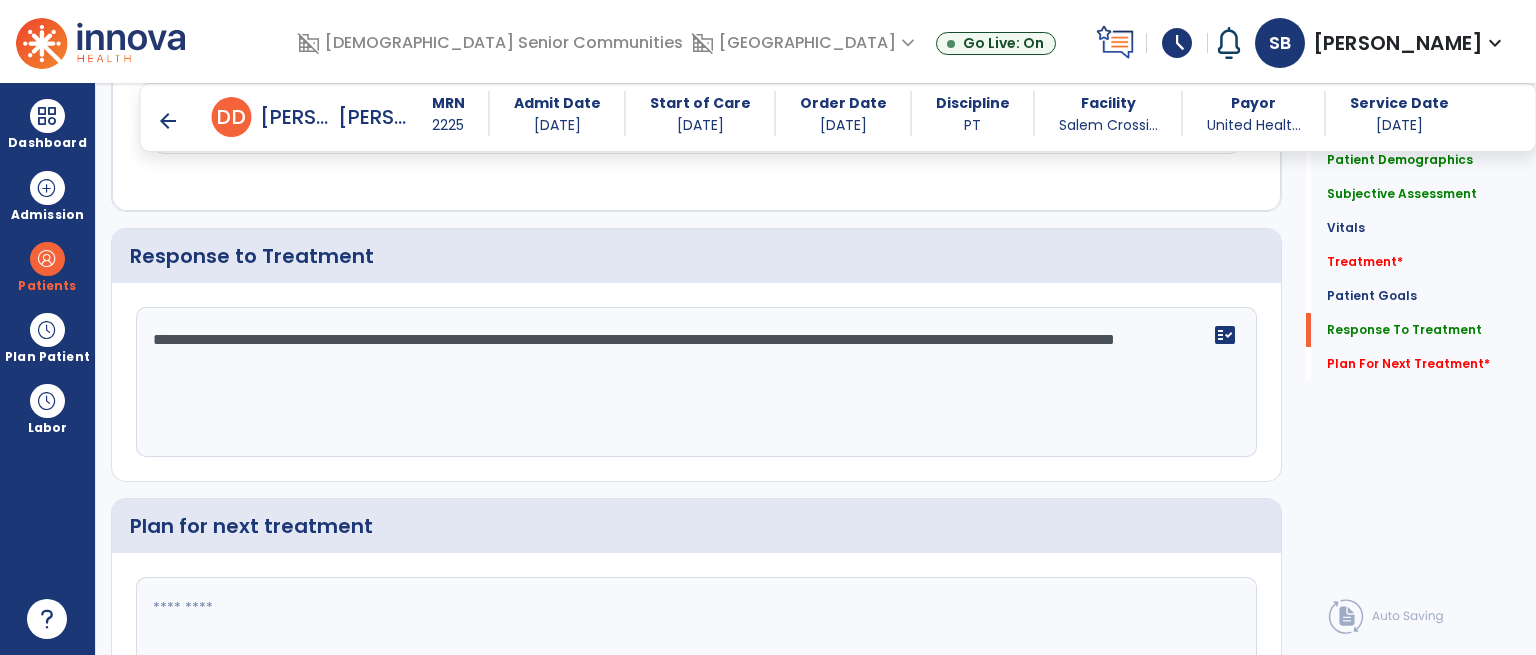 type on "**********" 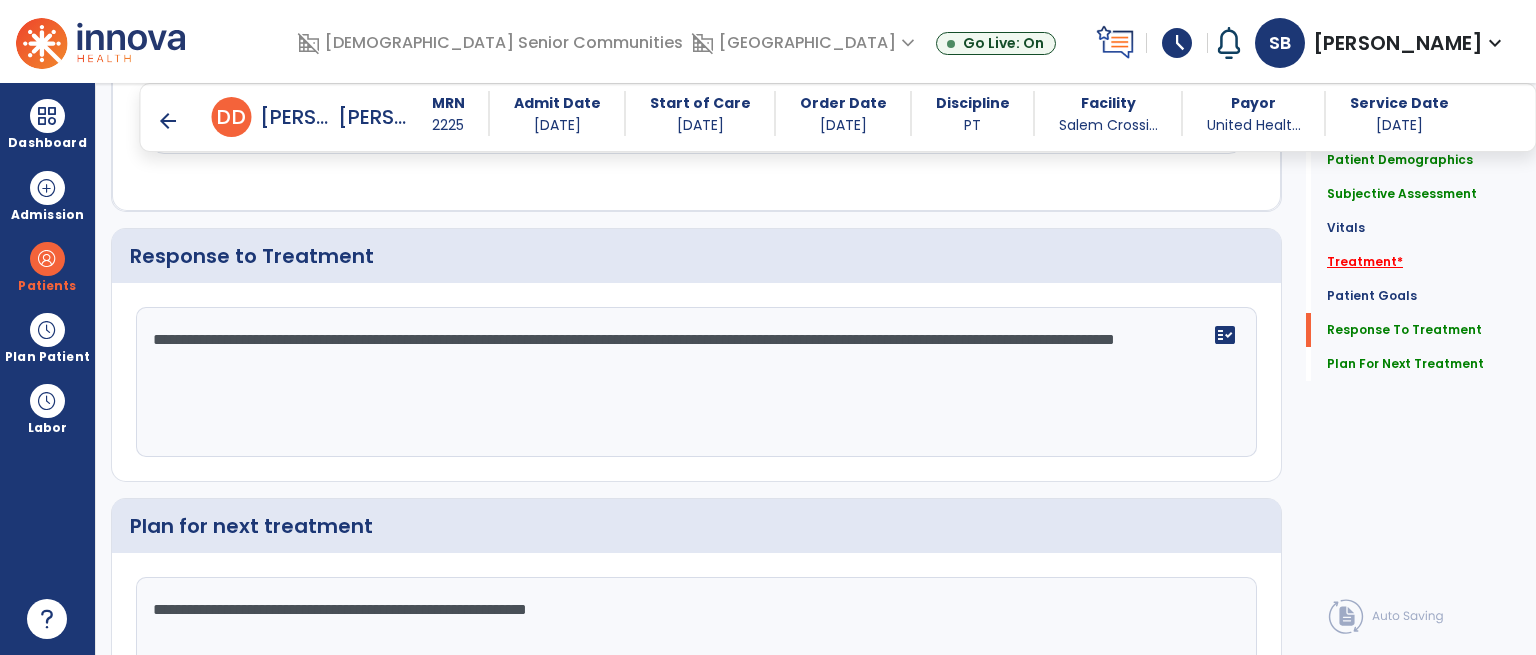 type on "**********" 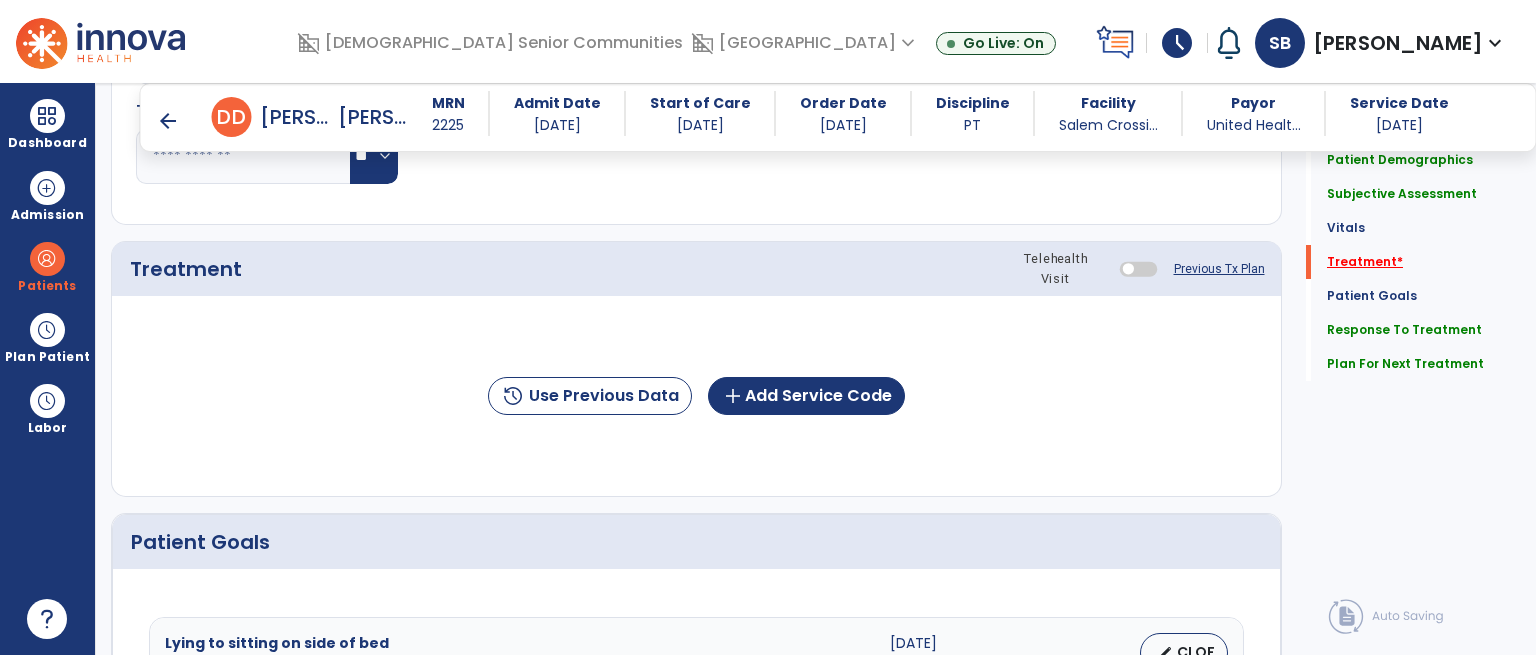 scroll, scrollTop: 1127, scrollLeft: 0, axis: vertical 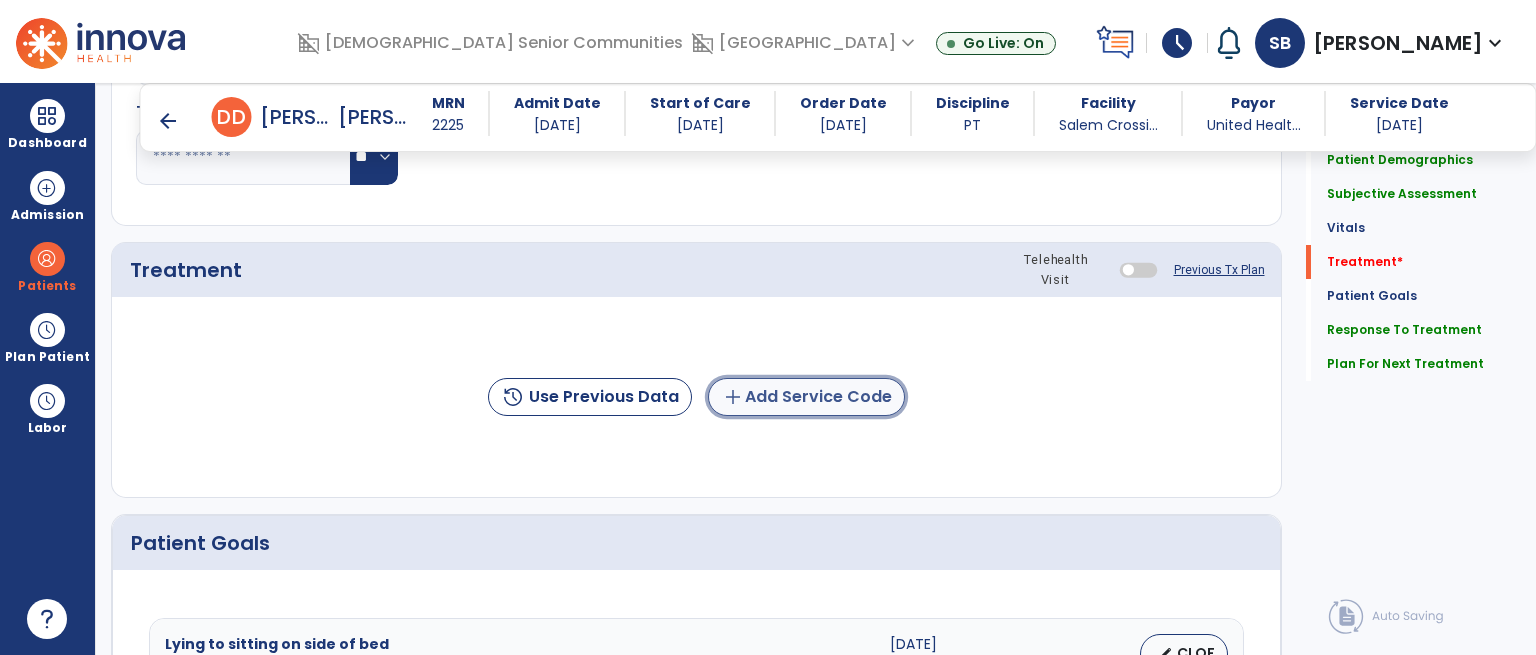 click on "add  Add Service Code" 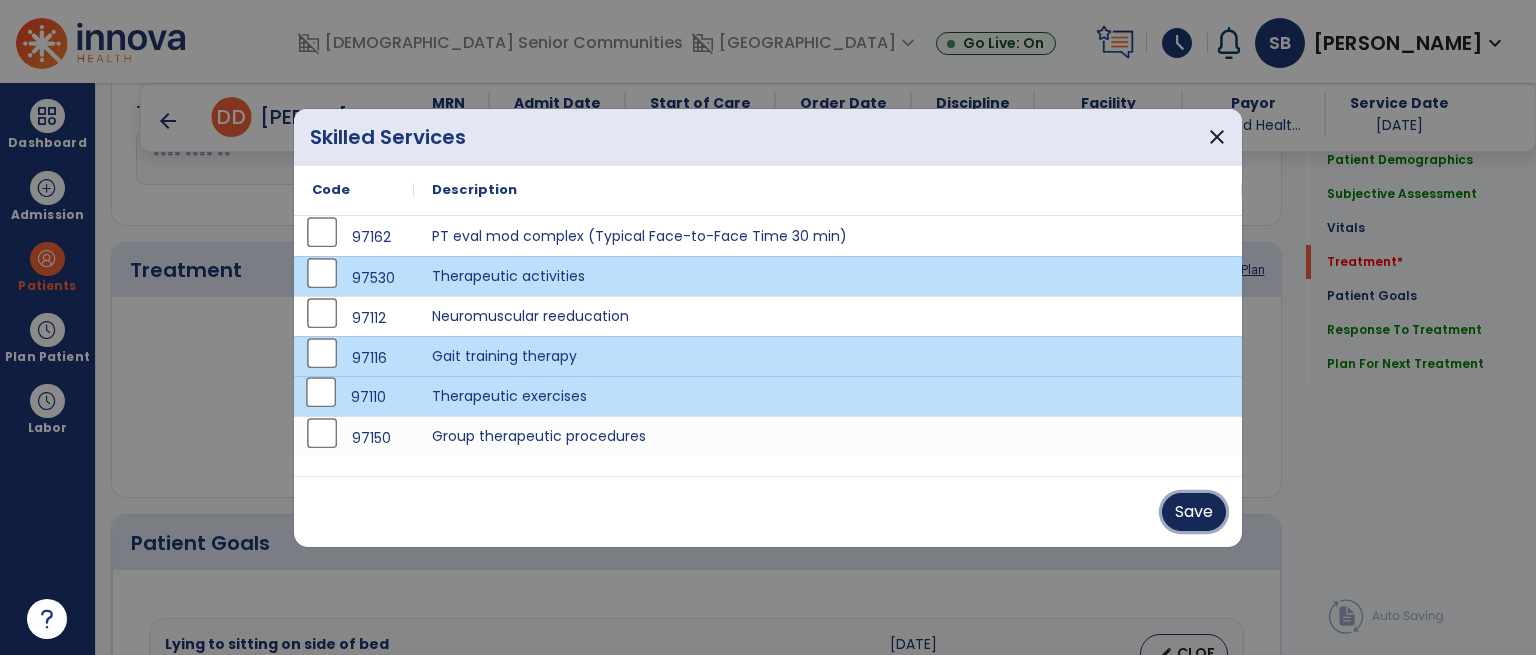 click on "Save" at bounding box center (1194, 512) 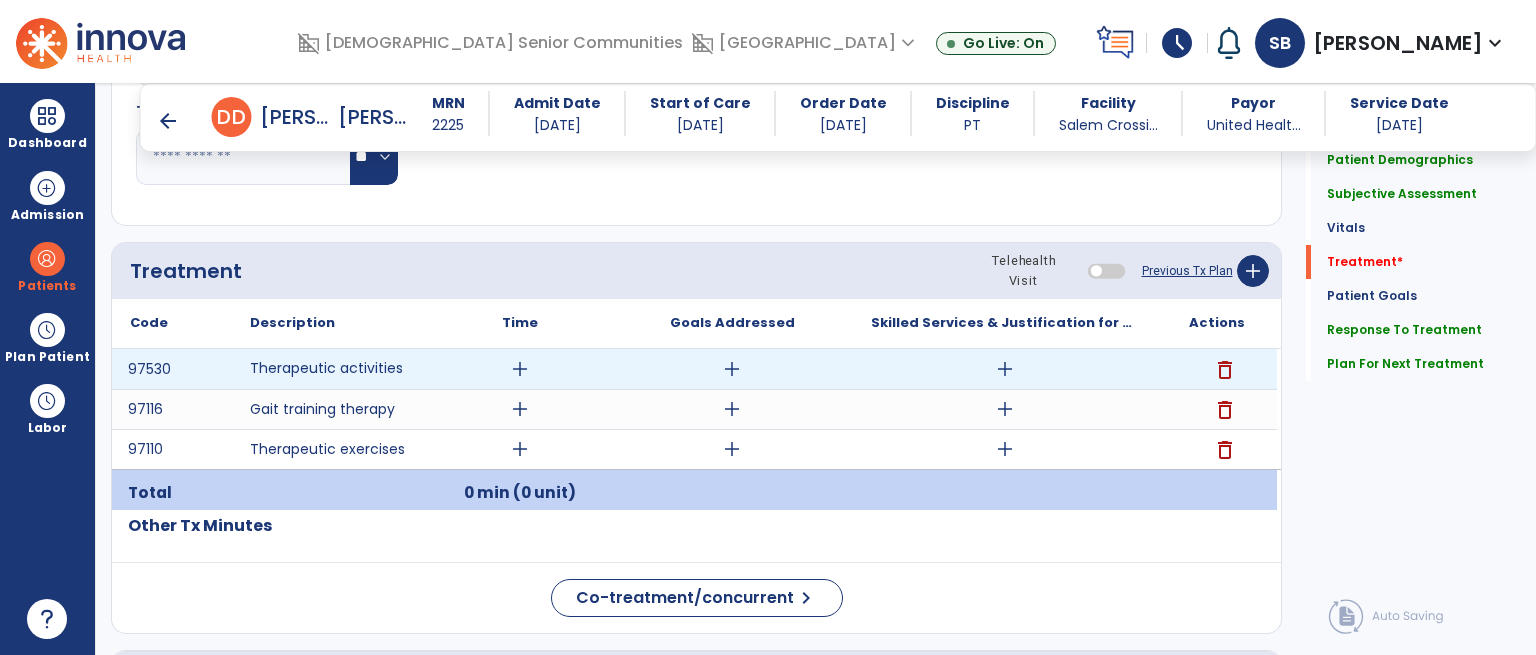 click on "add" at bounding box center (520, 369) 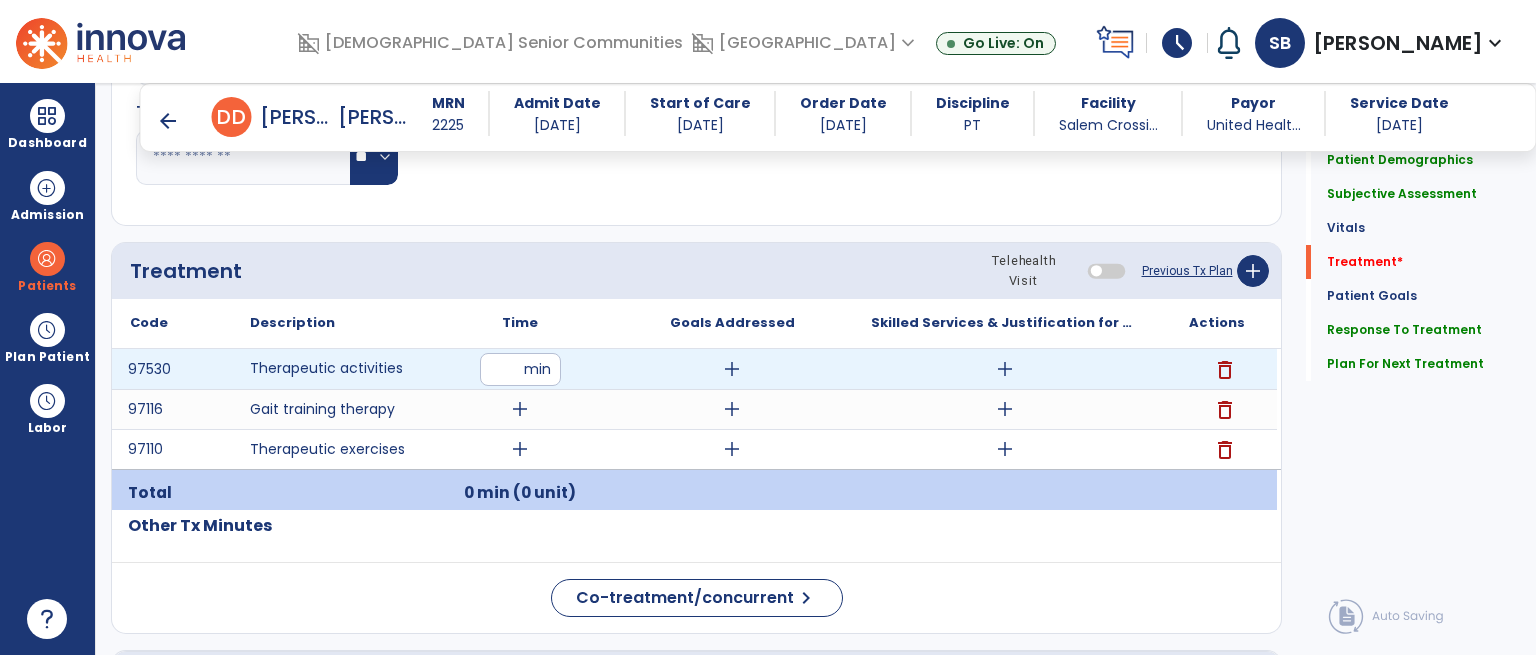 type on "**" 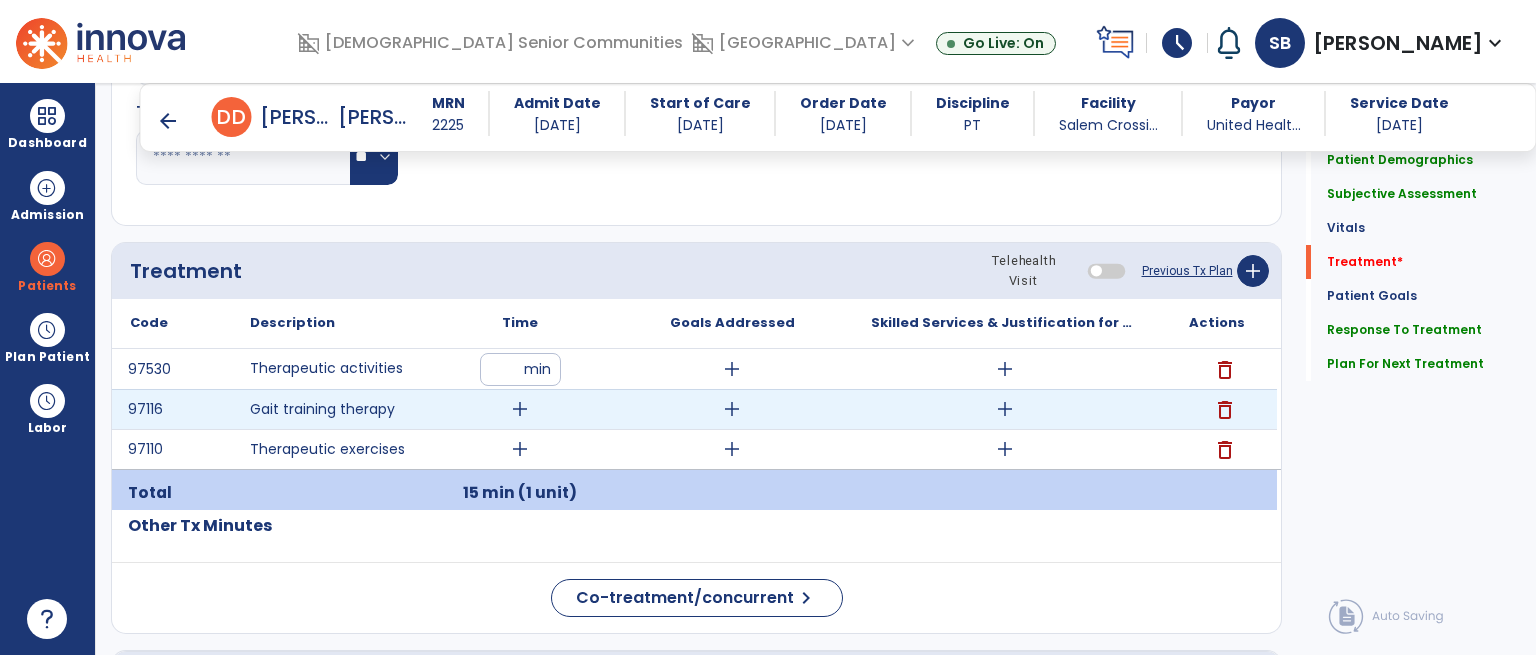 click on "add" at bounding box center (520, 409) 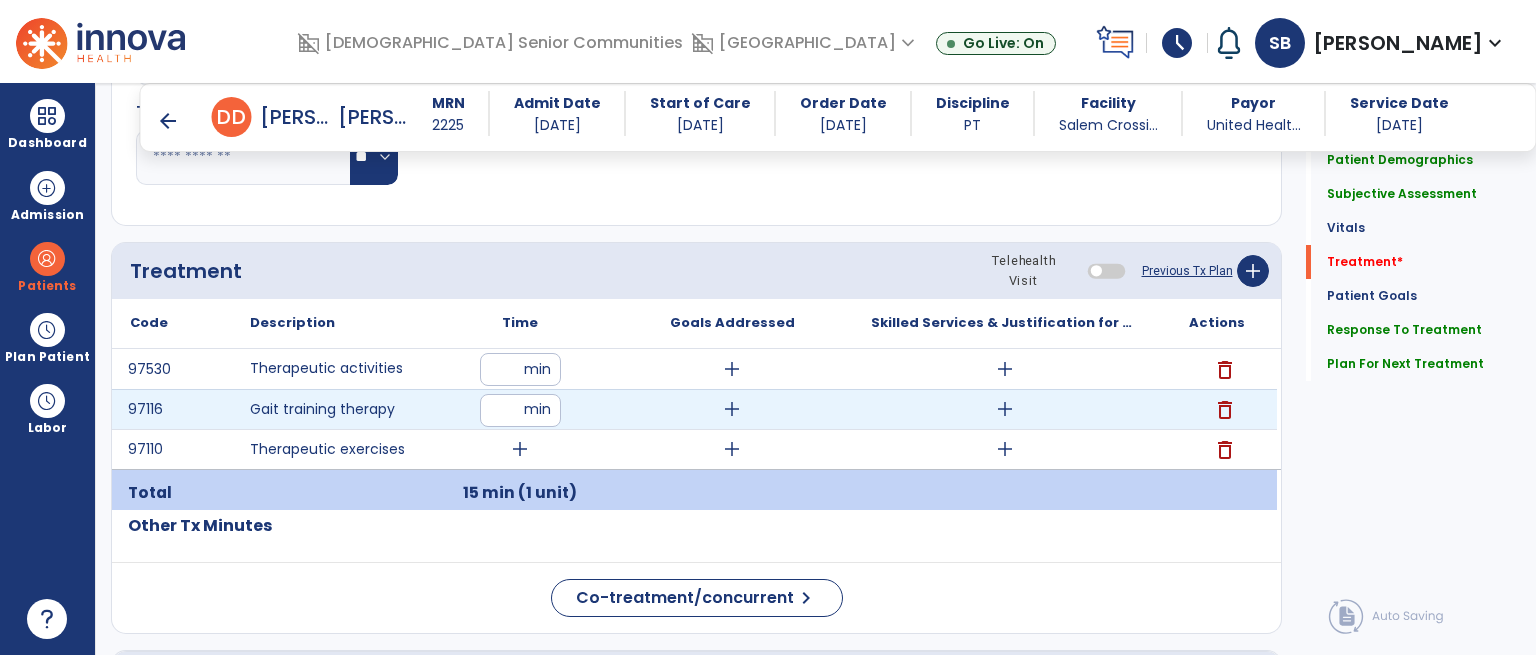 type on "**" 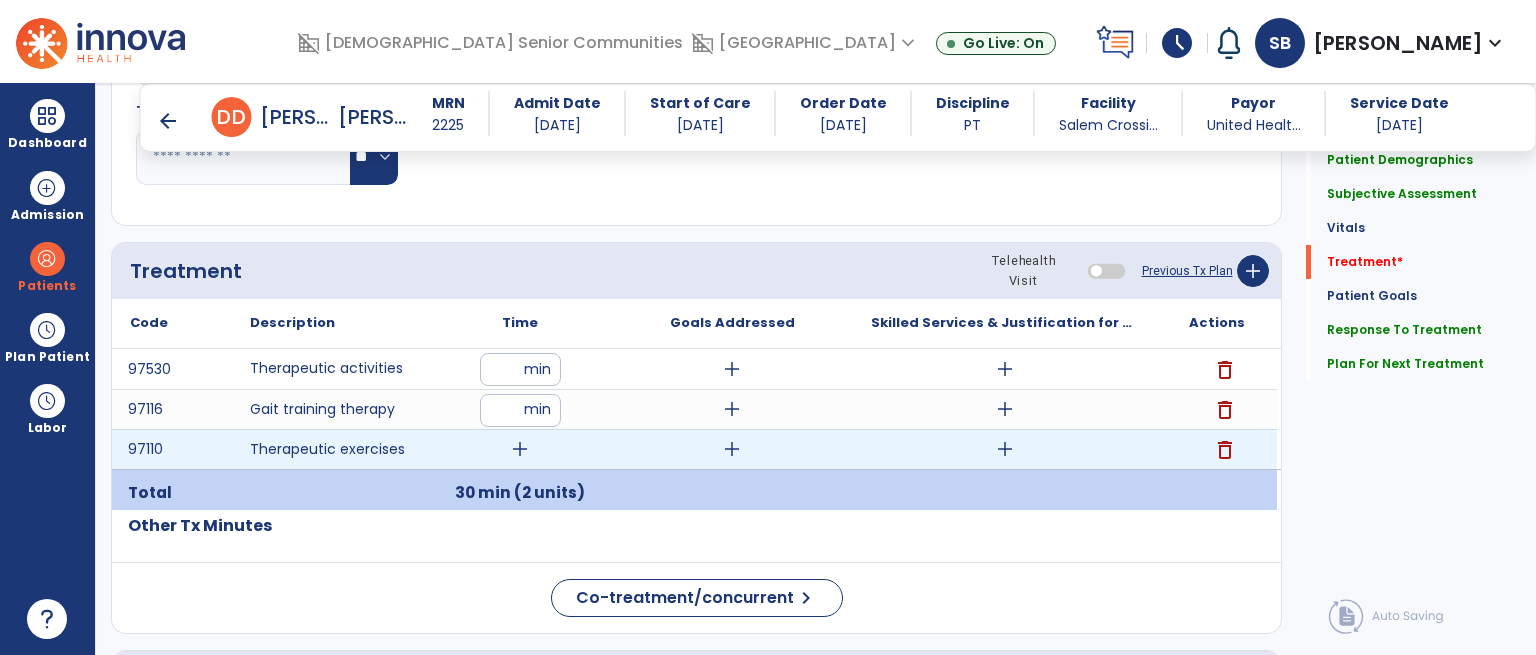 click on "add" at bounding box center [520, 449] 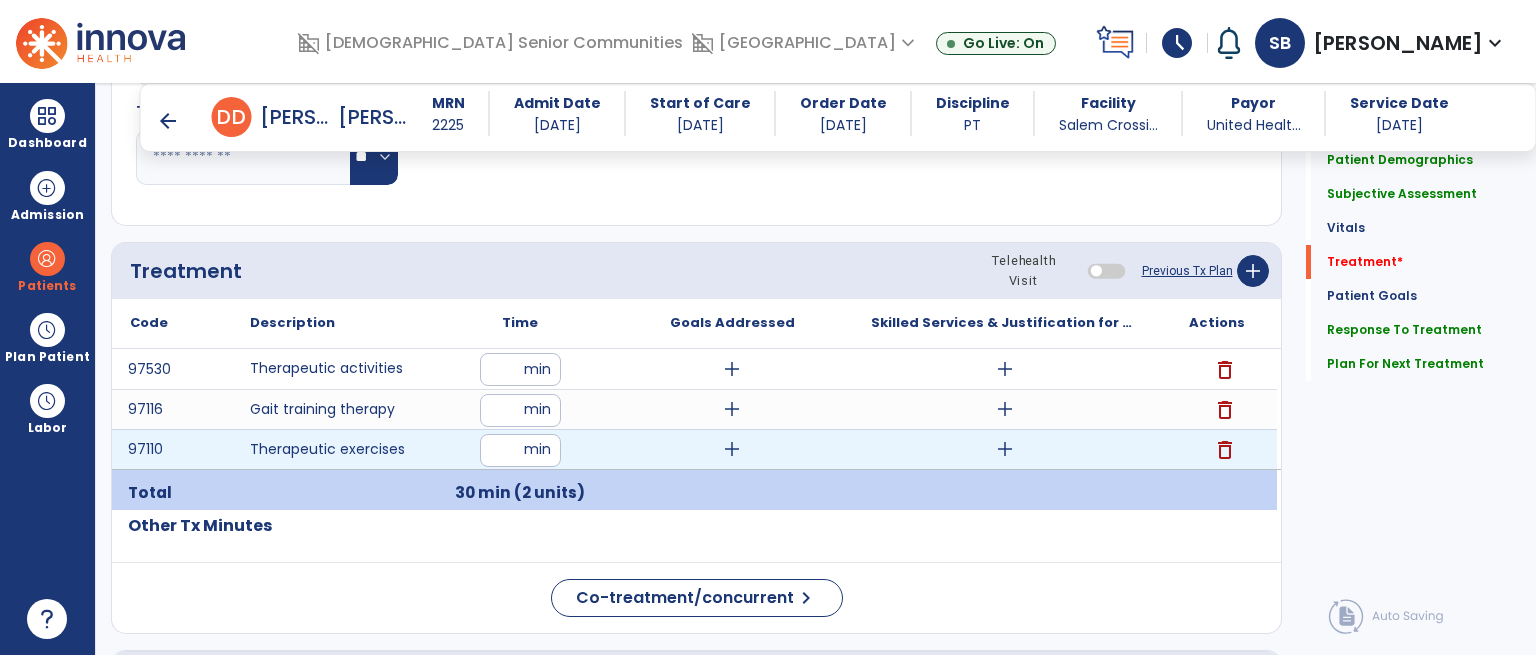type on "**" 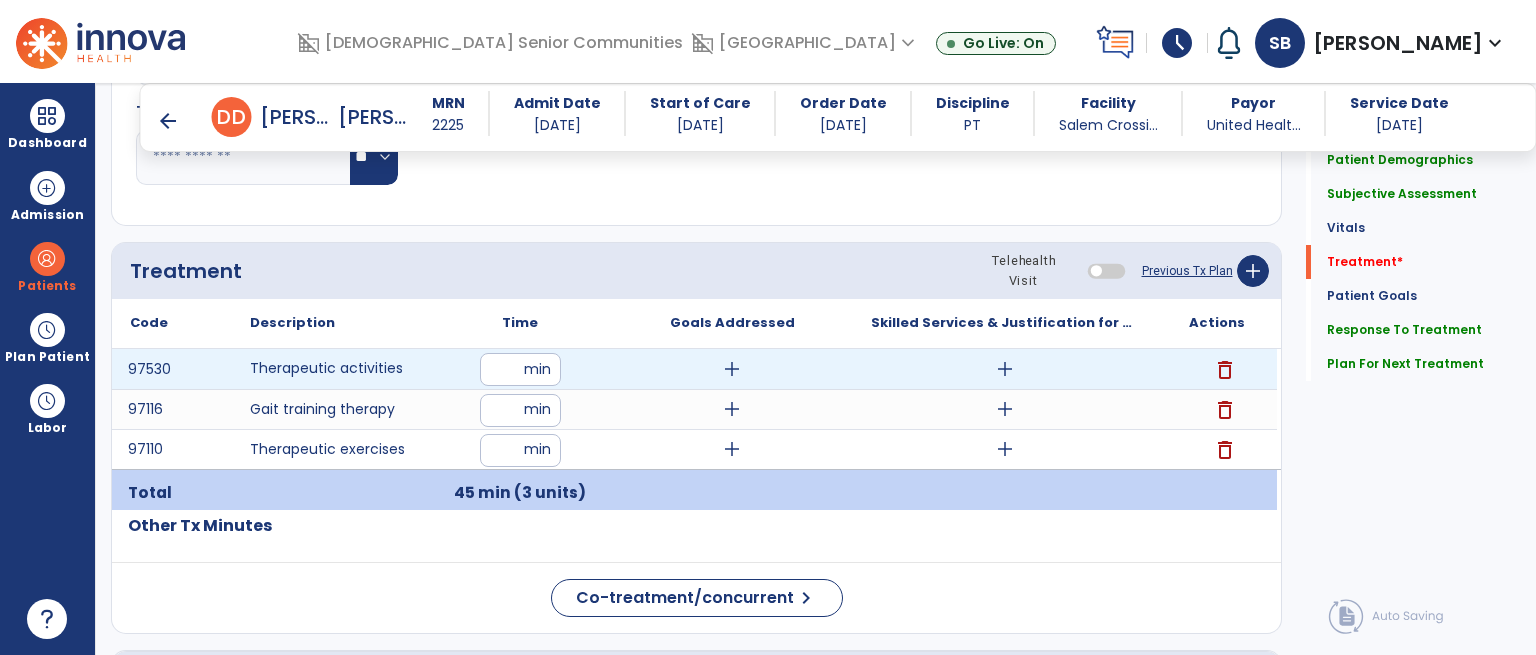 click on "add" at bounding box center [1005, 369] 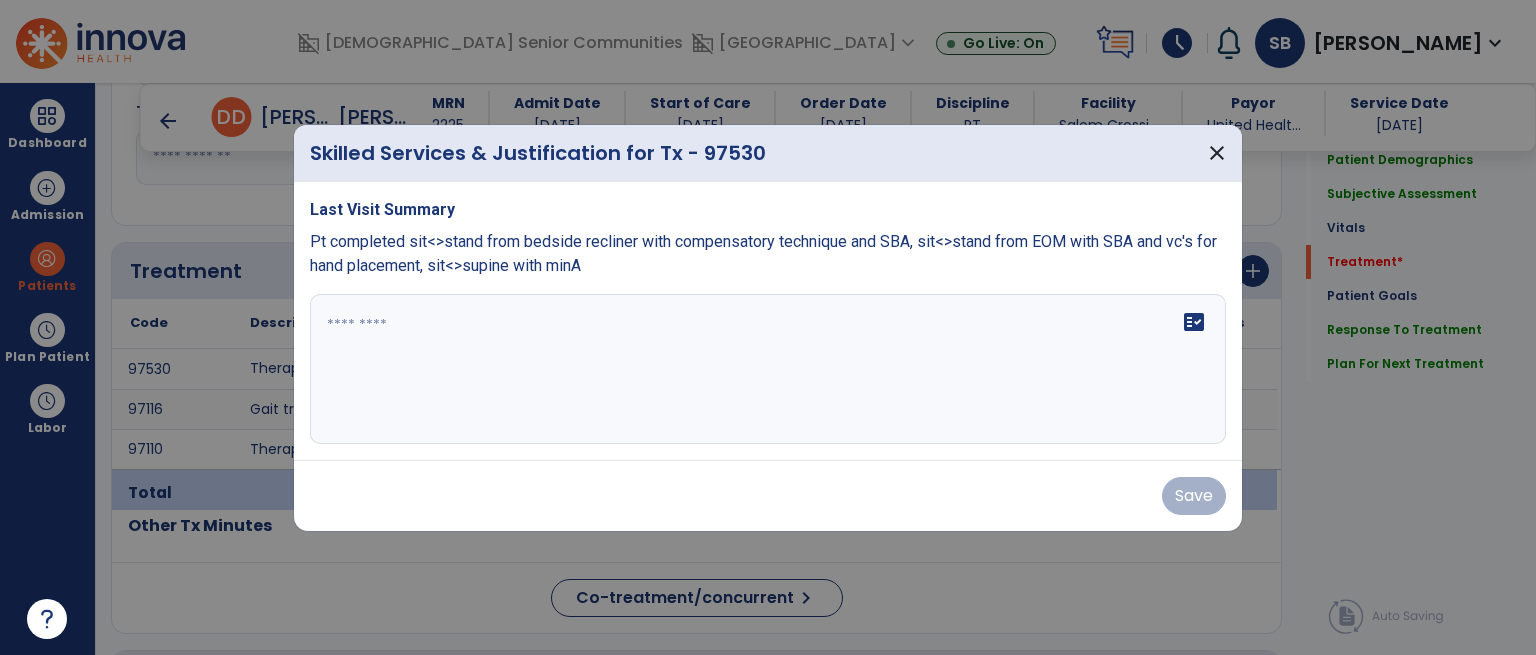 click on "fact_check" at bounding box center (768, 369) 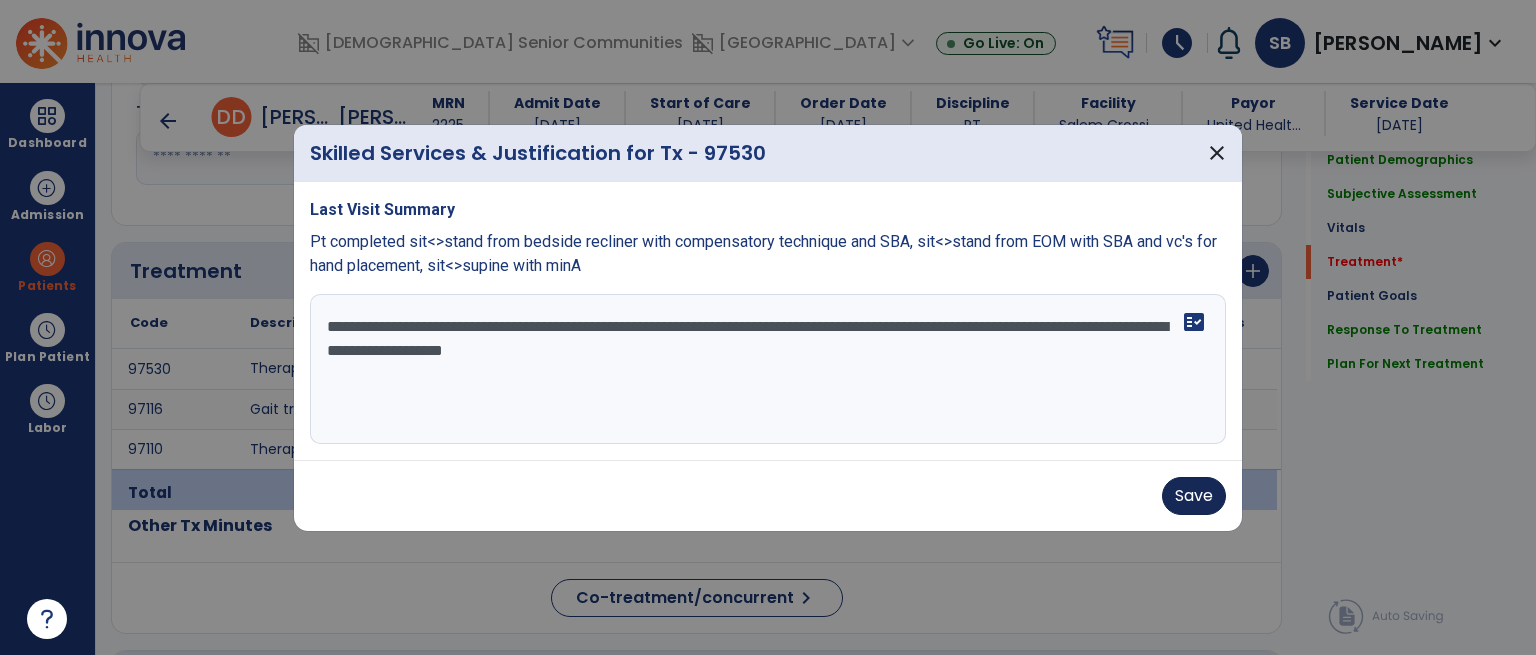 type on "**********" 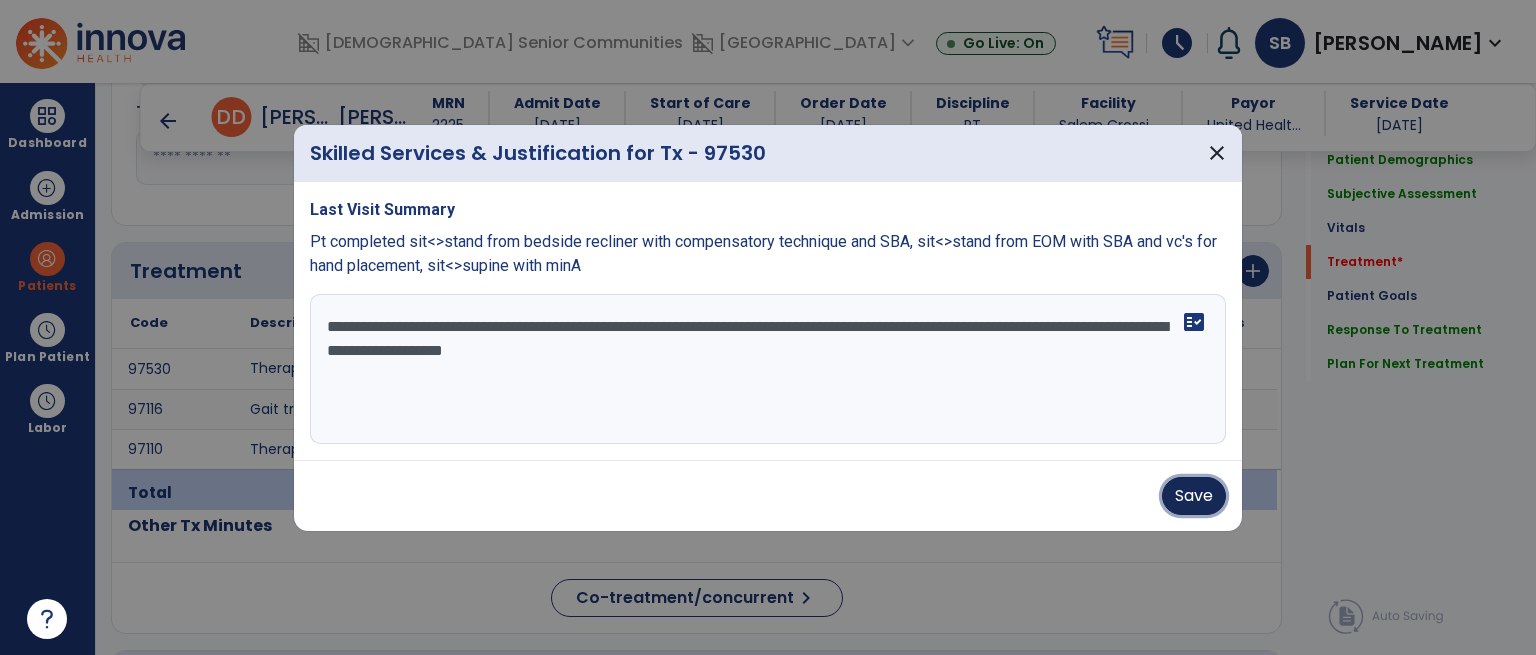 click on "Save" at bounding box center [1194, 496] 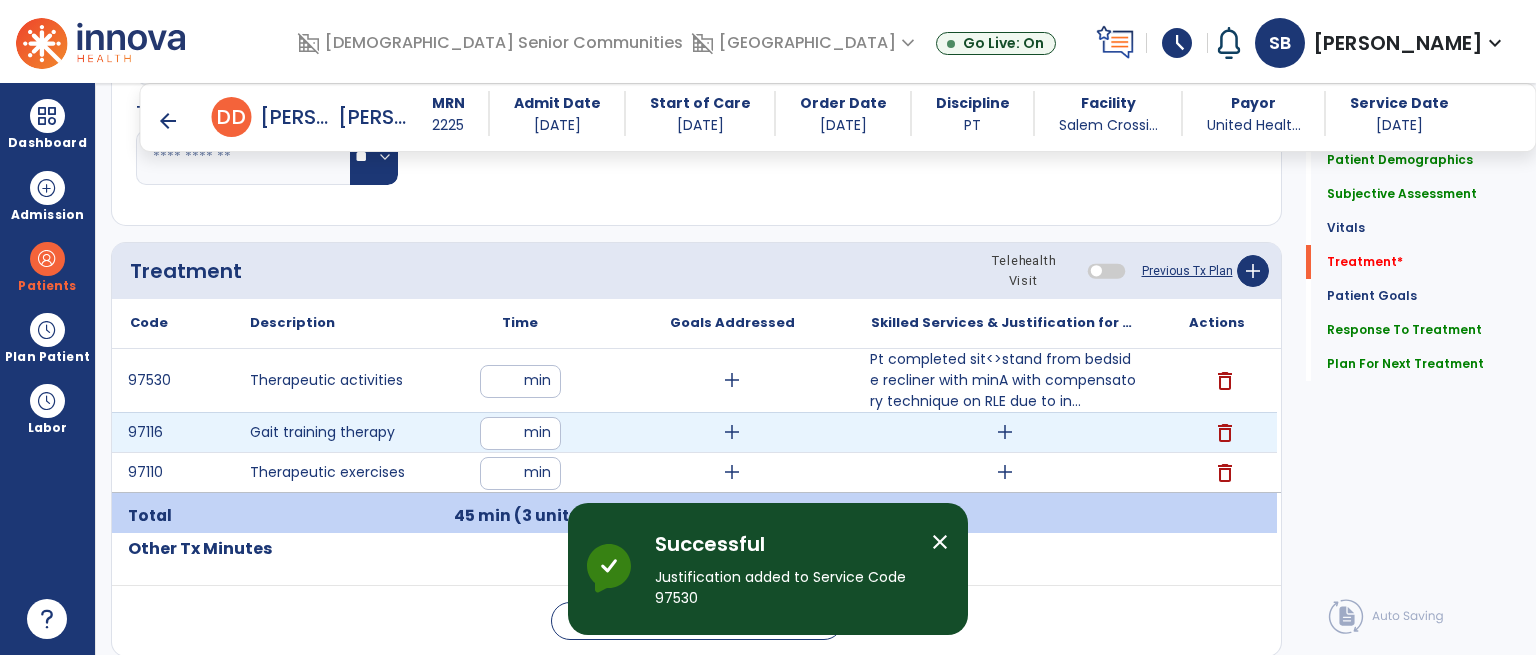 click on "add" at bounding box center [1005, 432] 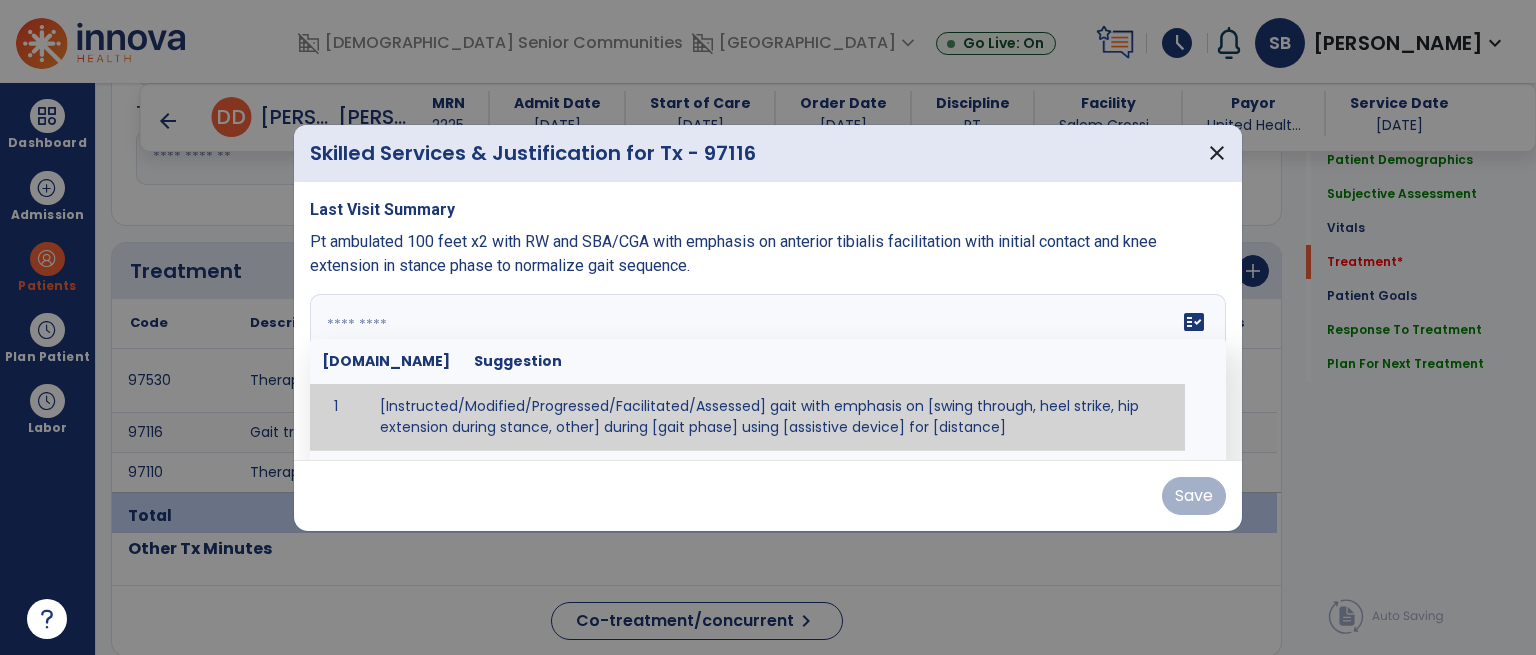 click at bounding box center [766, 369] 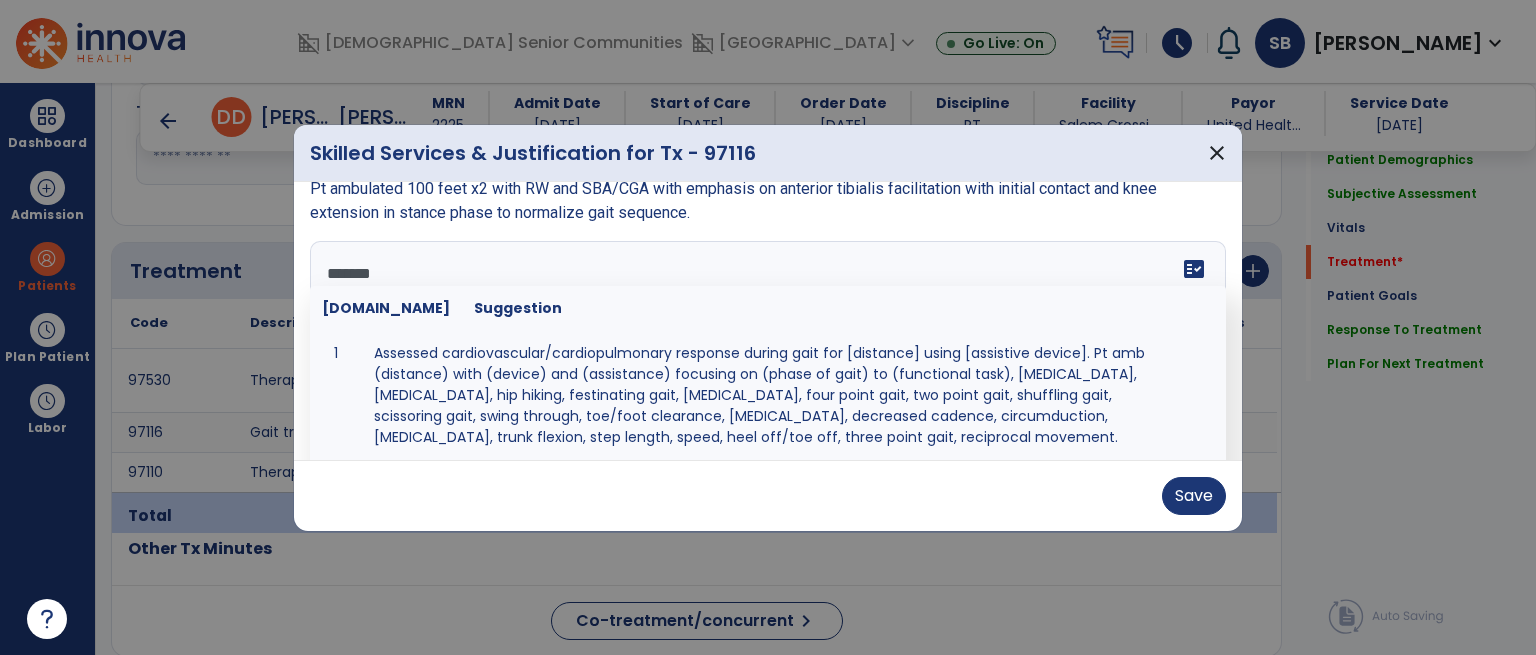 scroll, scrollTop: 0, scrollLeft: 0, axis: both 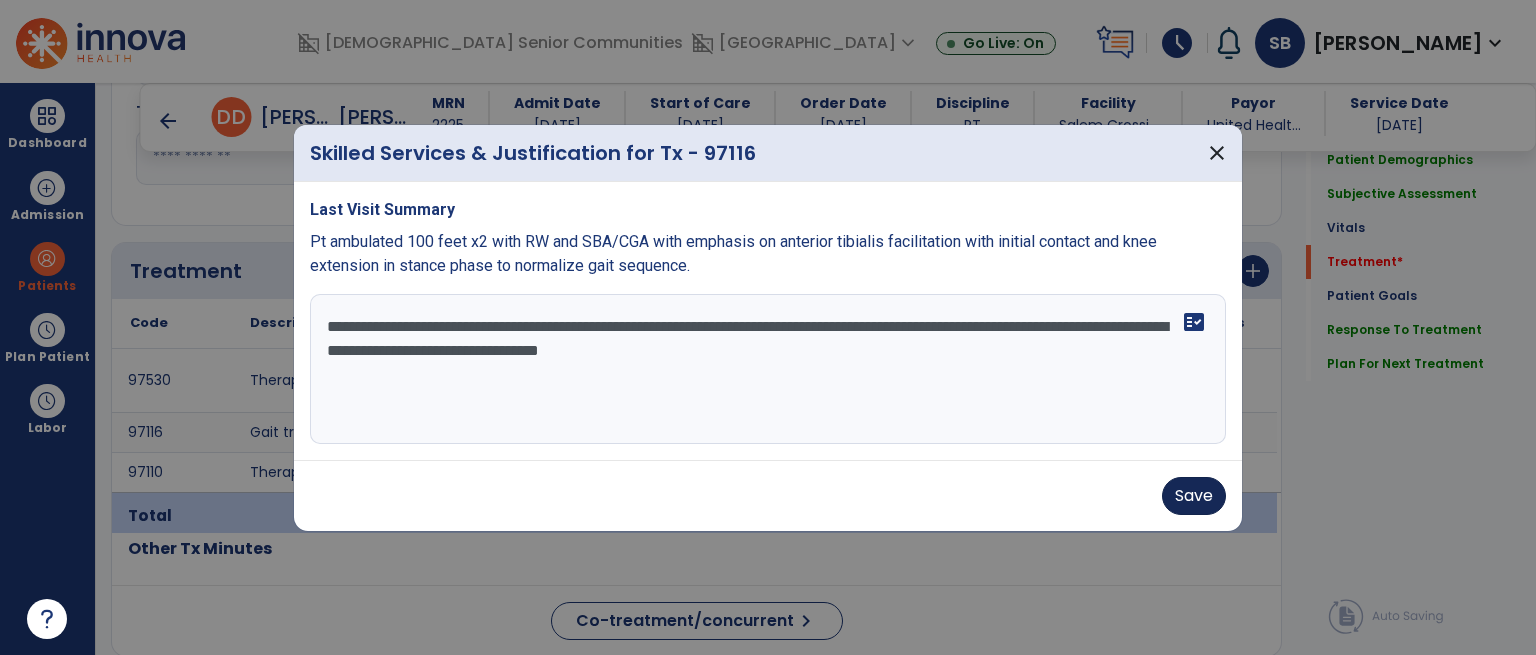 type on "**********" 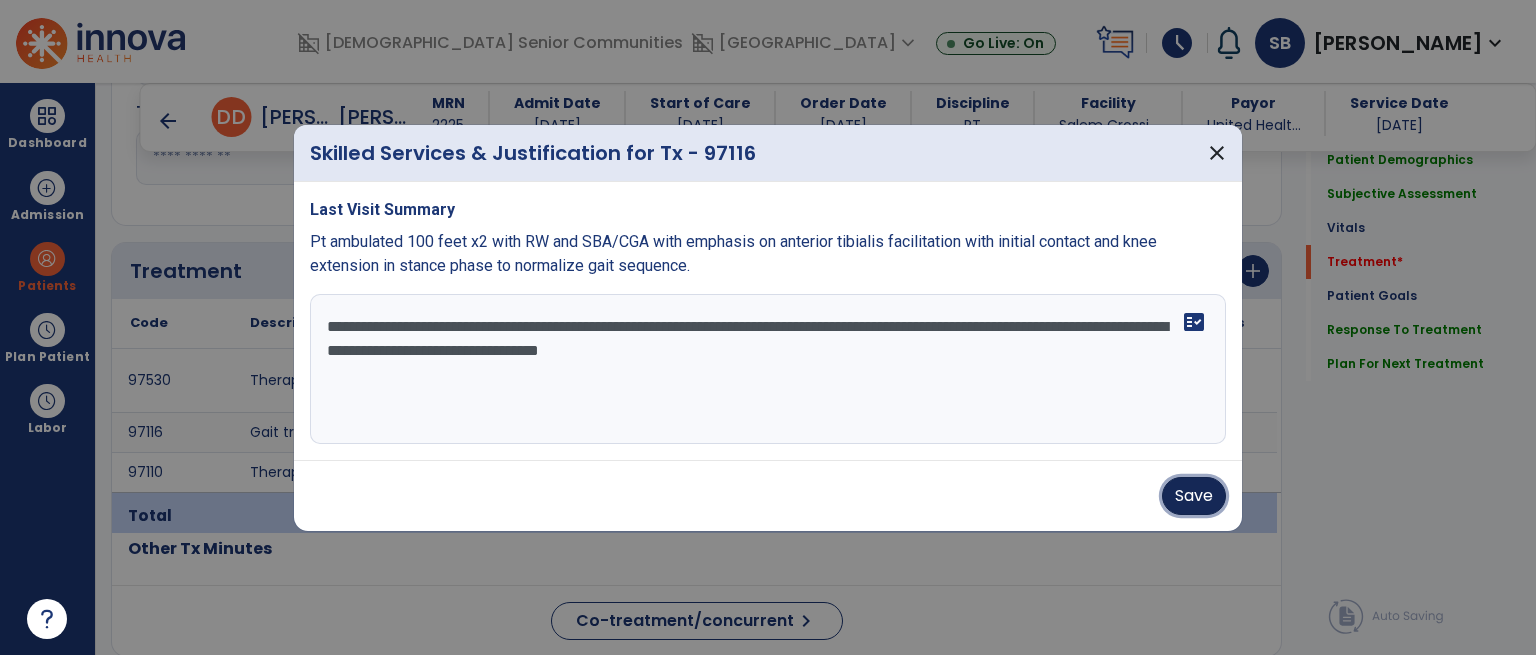 click on "Save" at bounding box center [1194, 496] 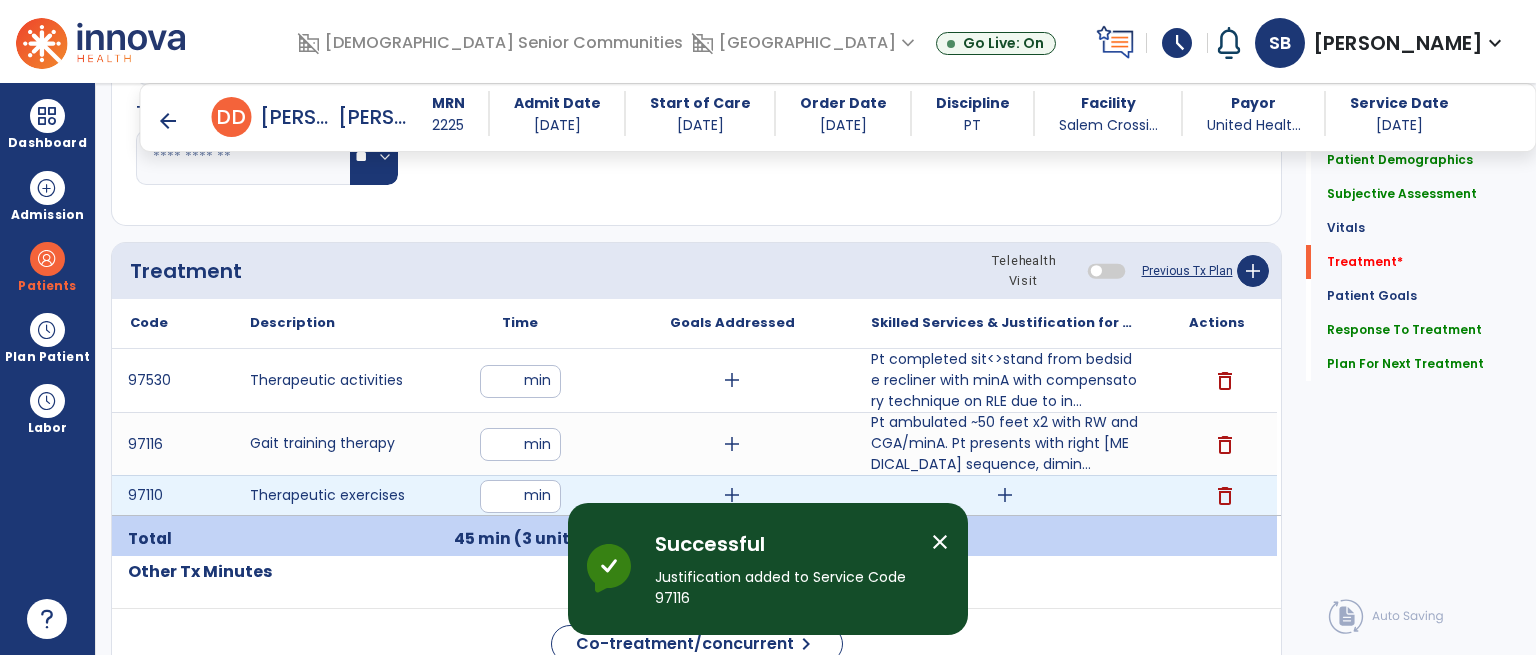 click on "add" at bounding box center [1005, 495] 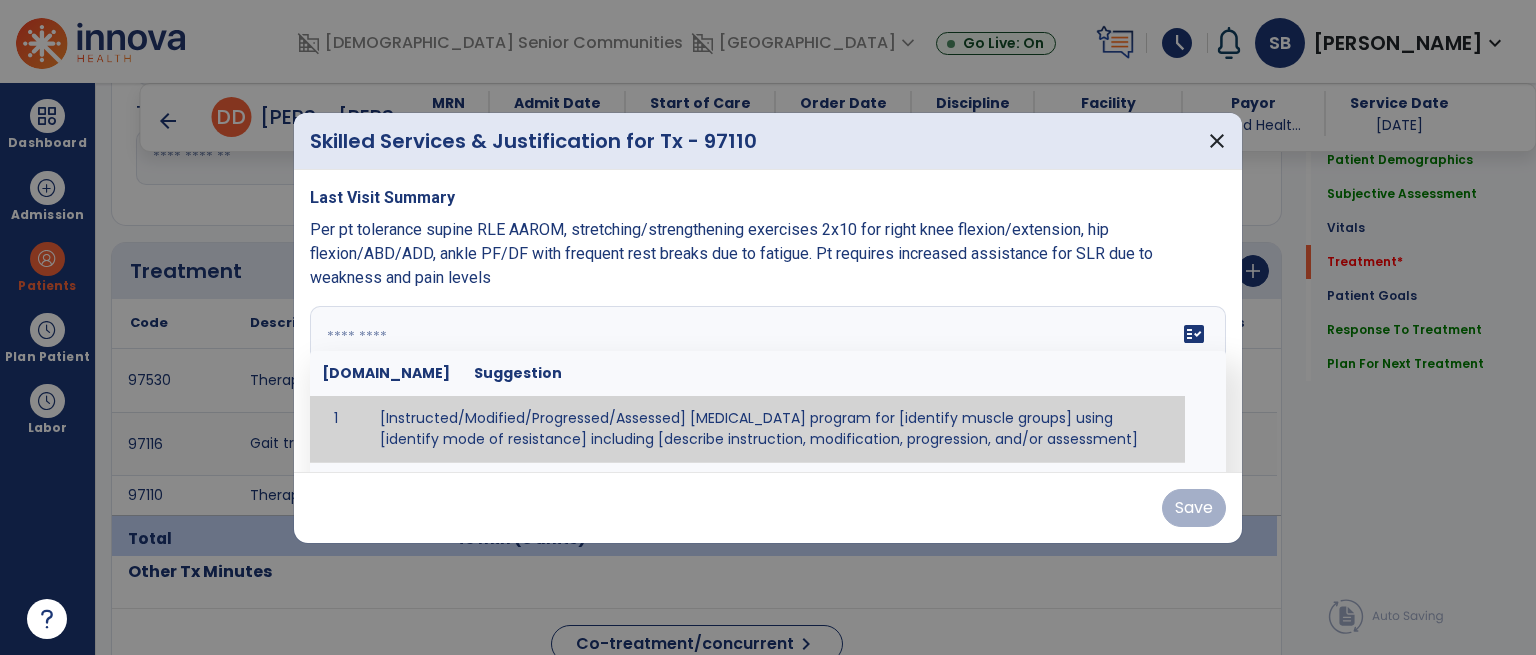 click on "fact_check  [DOMAIN_NAME] Suggestion 1 [Instructed/Modified/Progressed/Assessed] [MEDICAL_DATA] program for [identify muscle groups] using [identify mode of resistance] including [describe instruction, modification, progression, and/or assessment] 2 [Instructed/Modified/Progressed/Assessed] aerobic exercise program using [identify equipment/mode] including [describe instruction, modification,progression, and/or assessment] 3 [Instructed/Modified/Progressed/Assessed] [PROM/A/AROM/AROM] program for [identify joint movements] using [contract-relax, over-pressure, inhibitory techniques, other] 4 [Assessed/Tested] aerobic capacity with administration of [aerobic capacity test]" at bounding box center [768, 381] 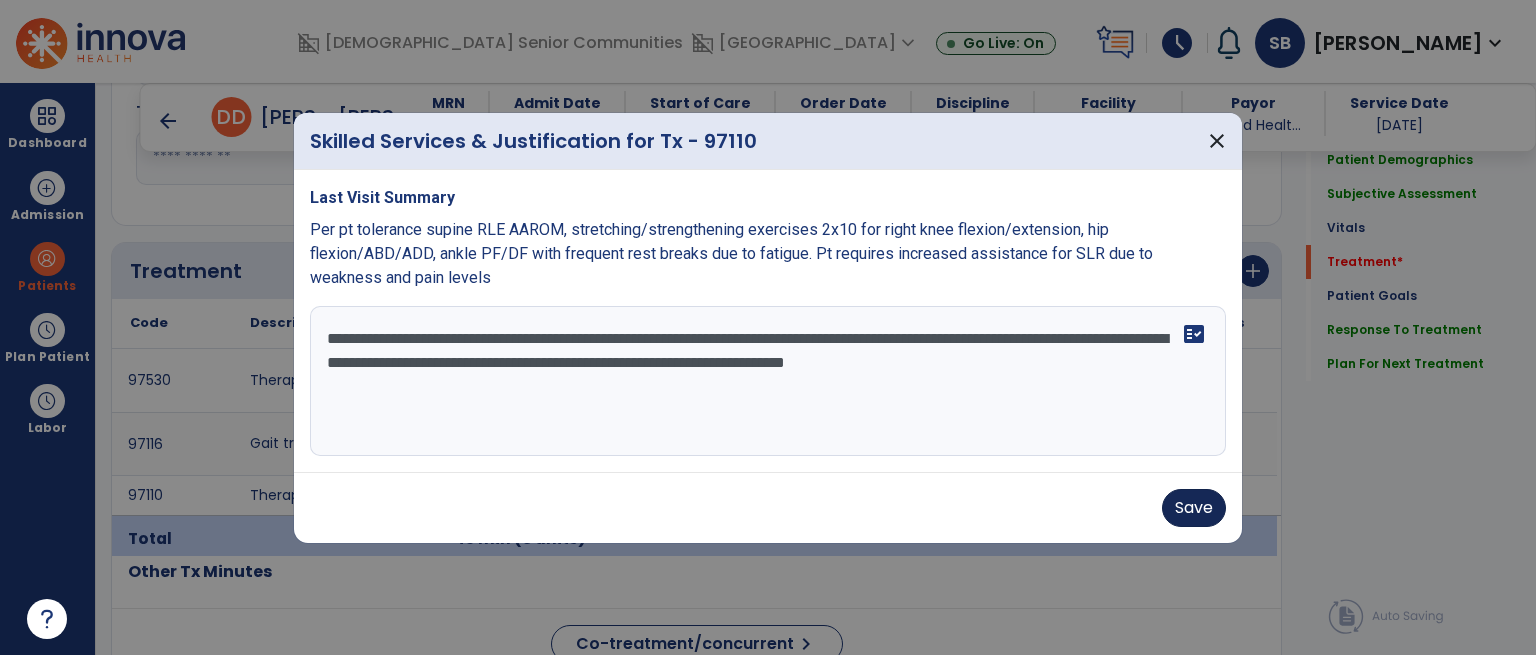 type on "**********" 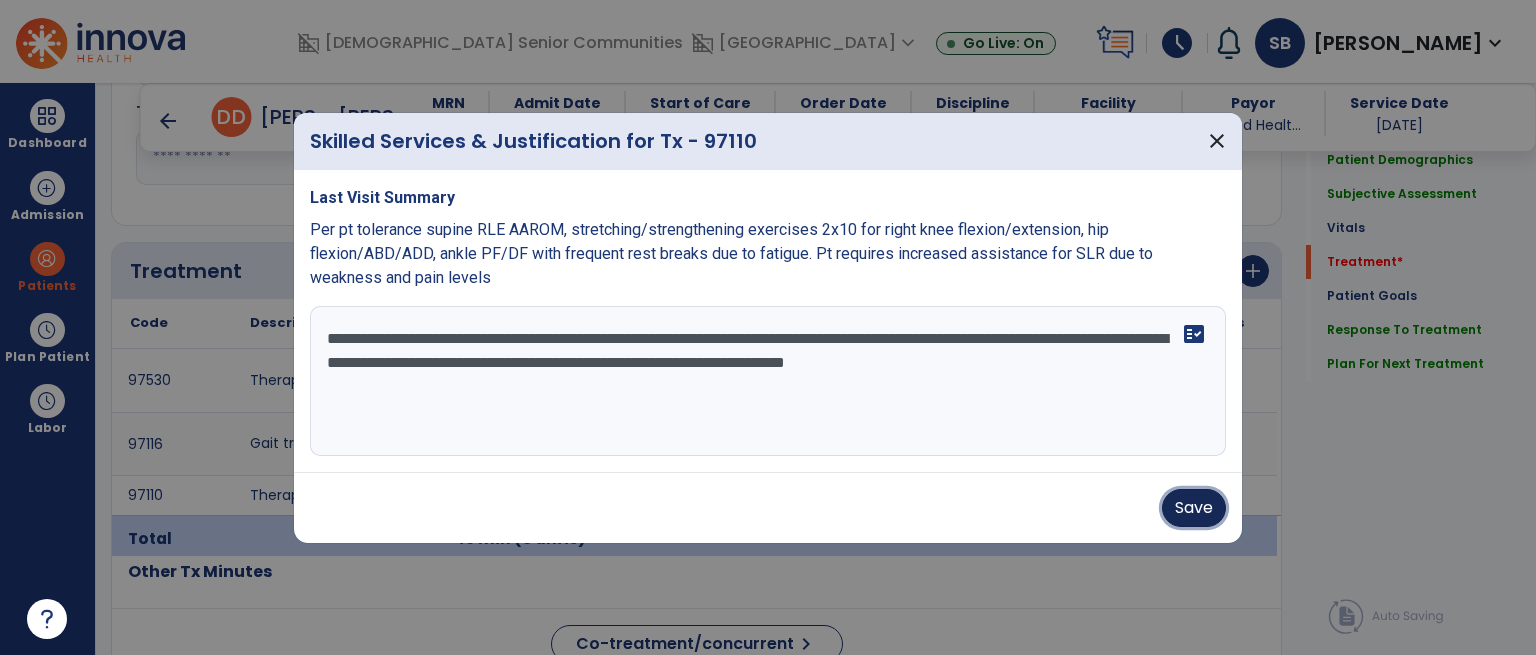 click on "Save" at bounding box center [1194, 508] 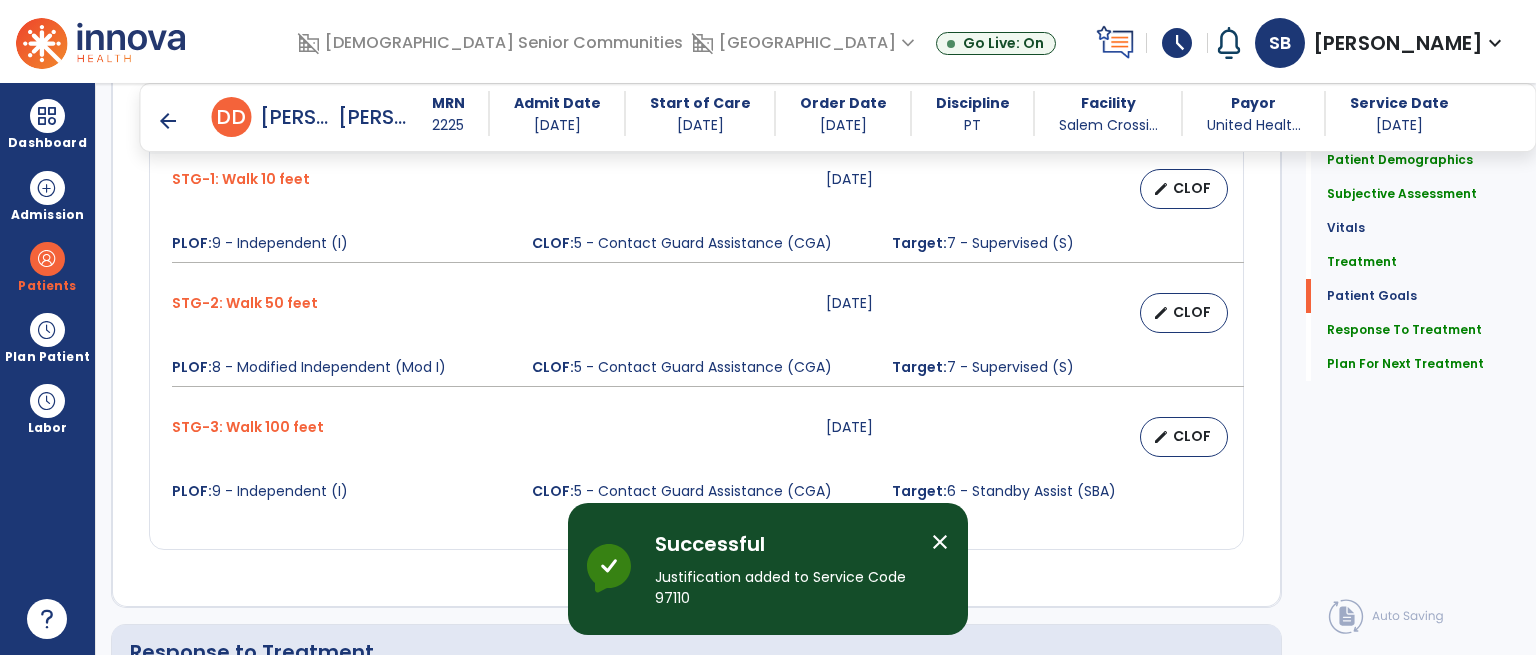 scroll, scrollTop: 3127, scrollLeft: 0, axis: vertical 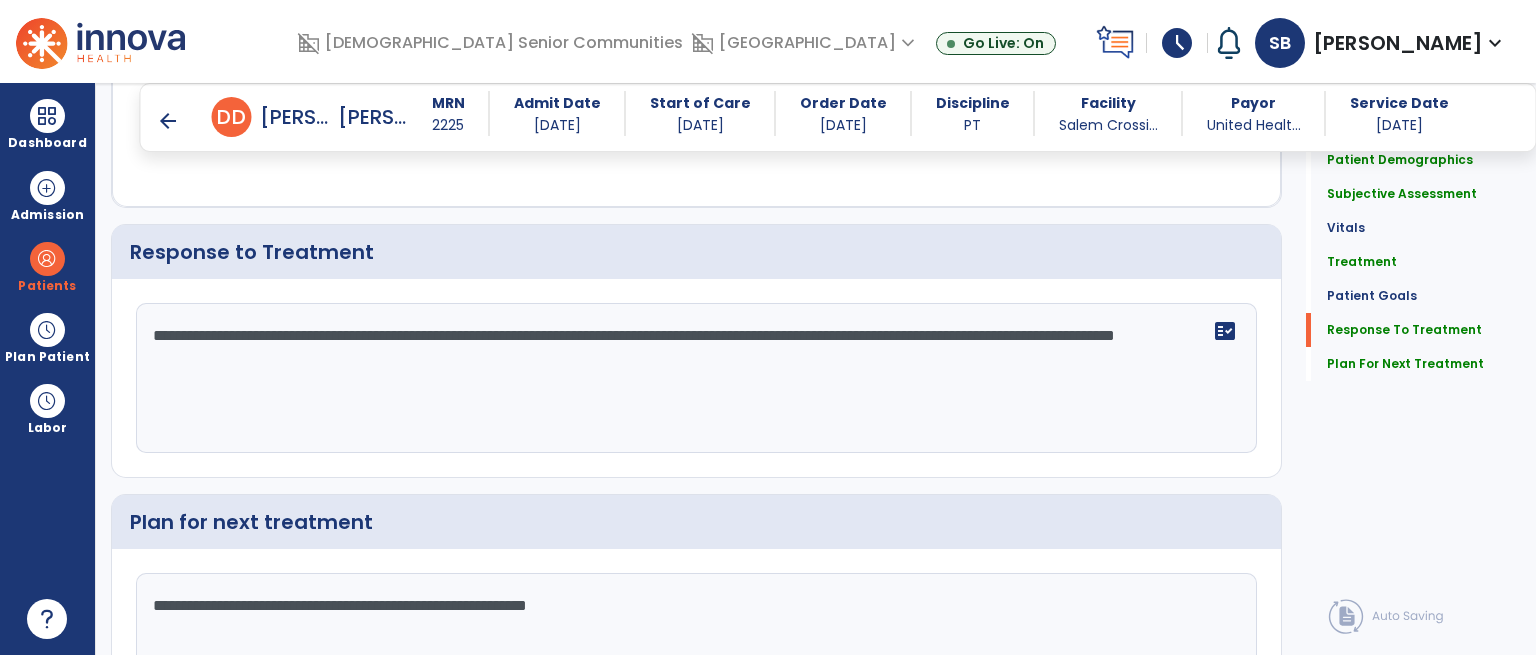 click on "**********" 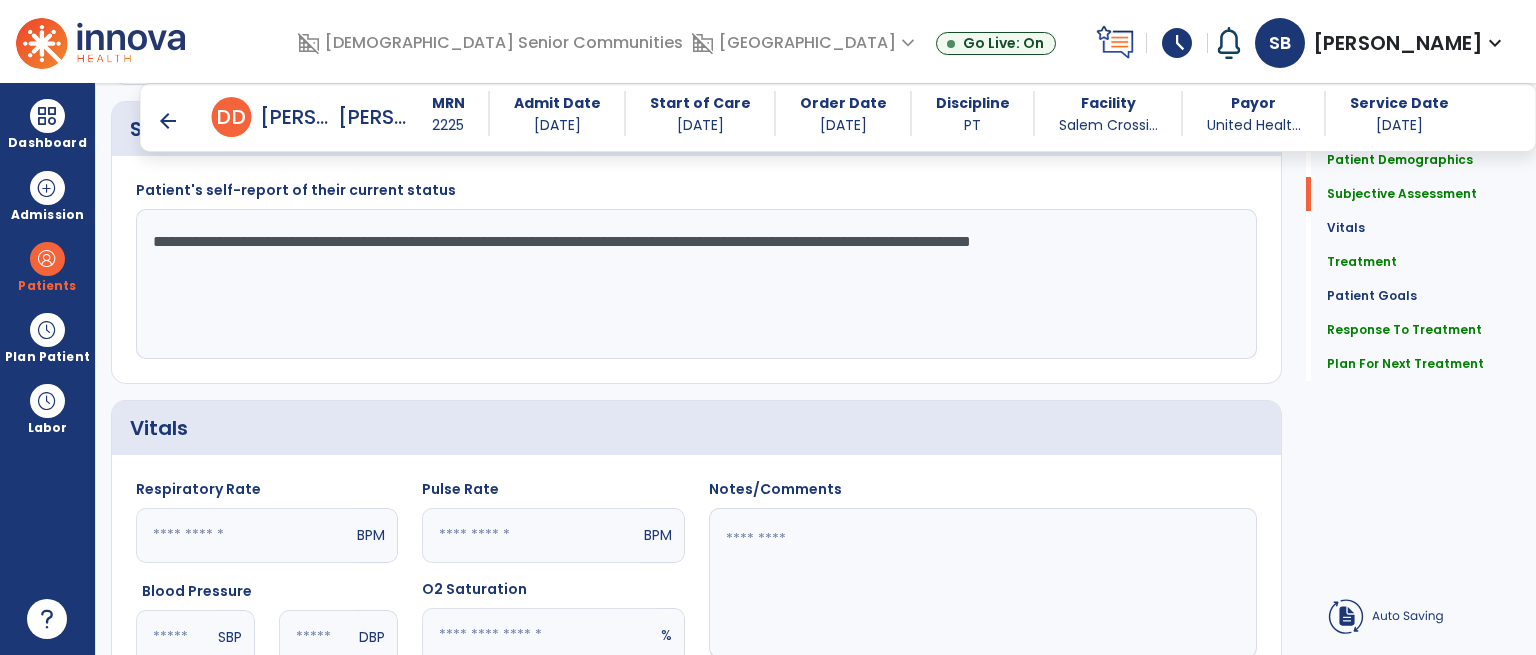 scroll, scrollTop: 527, scrollLeft: 0, axis: vertical 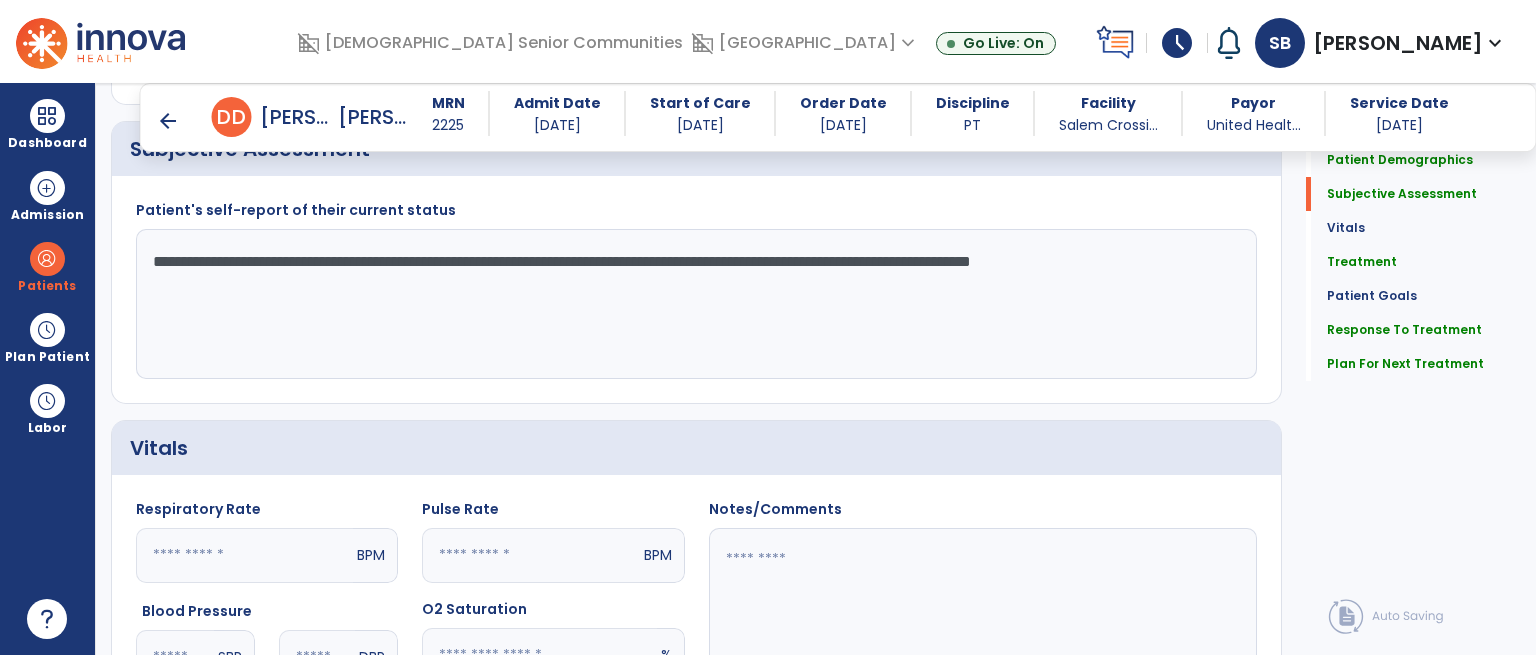 click on "**********" 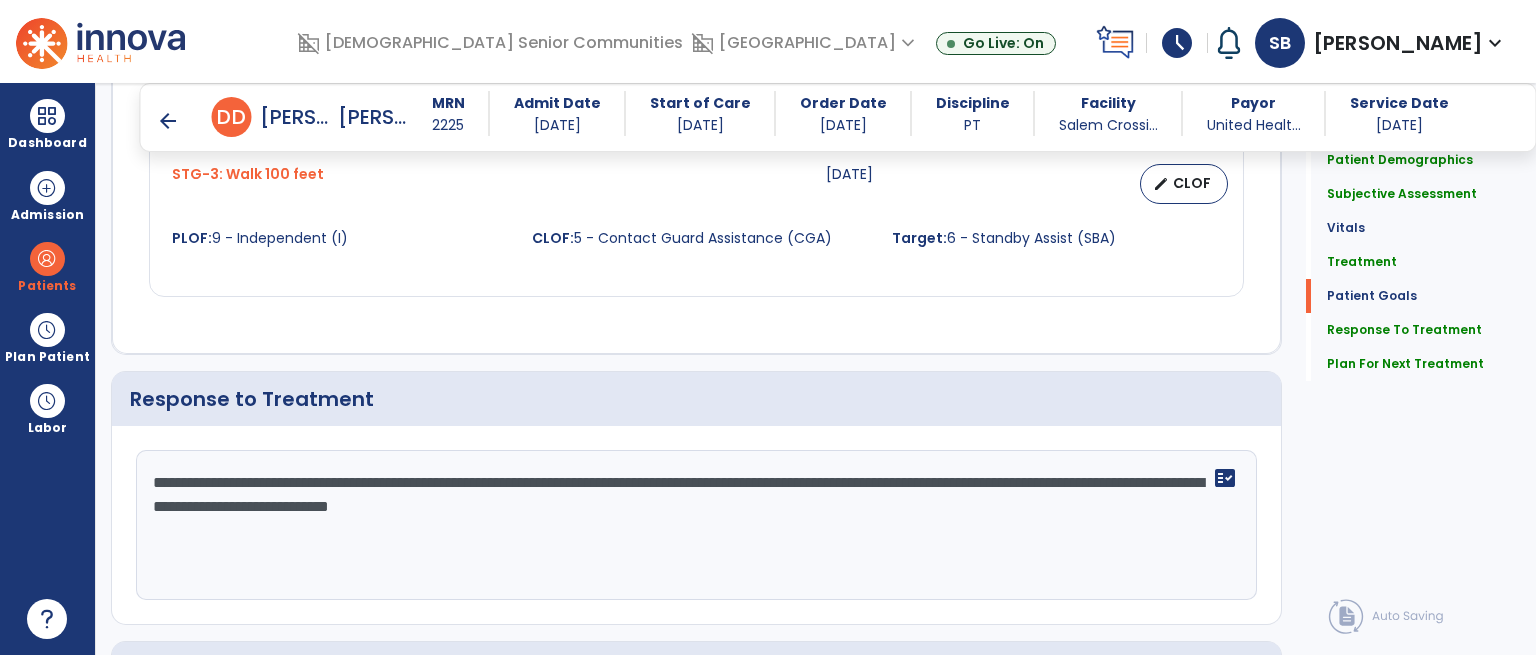scroll, scrollTop: 2979, scrollLeft: 0, axis: vertical 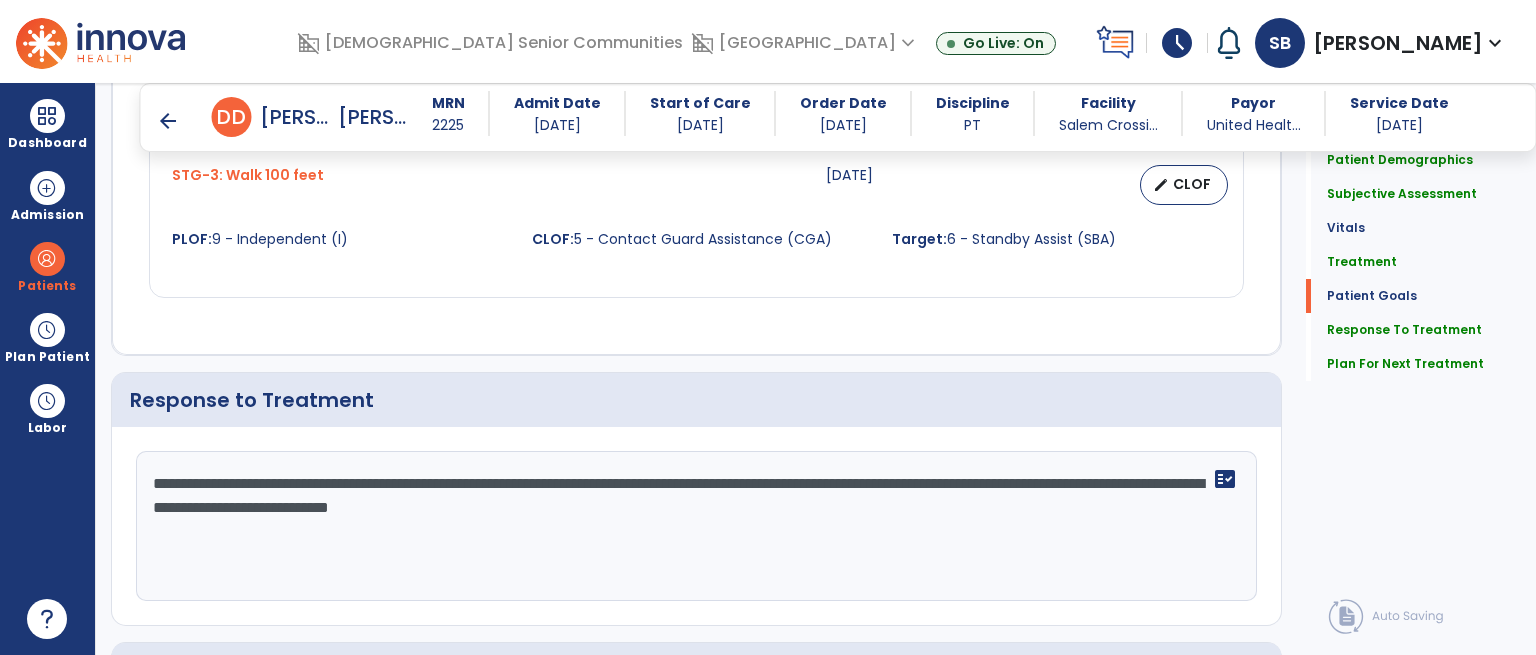 click on "**********" 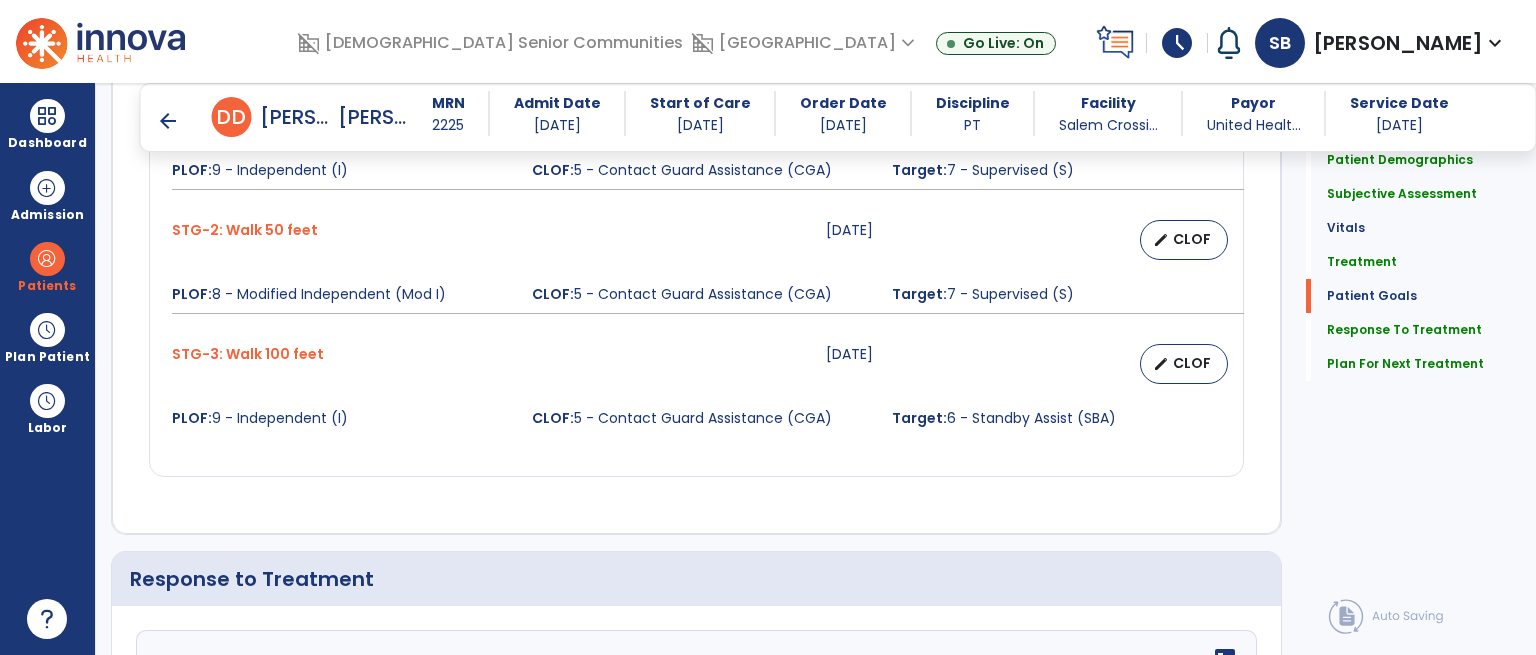 scroll, scrollTop: 3278, scrollLeft: 0, axis: vertical 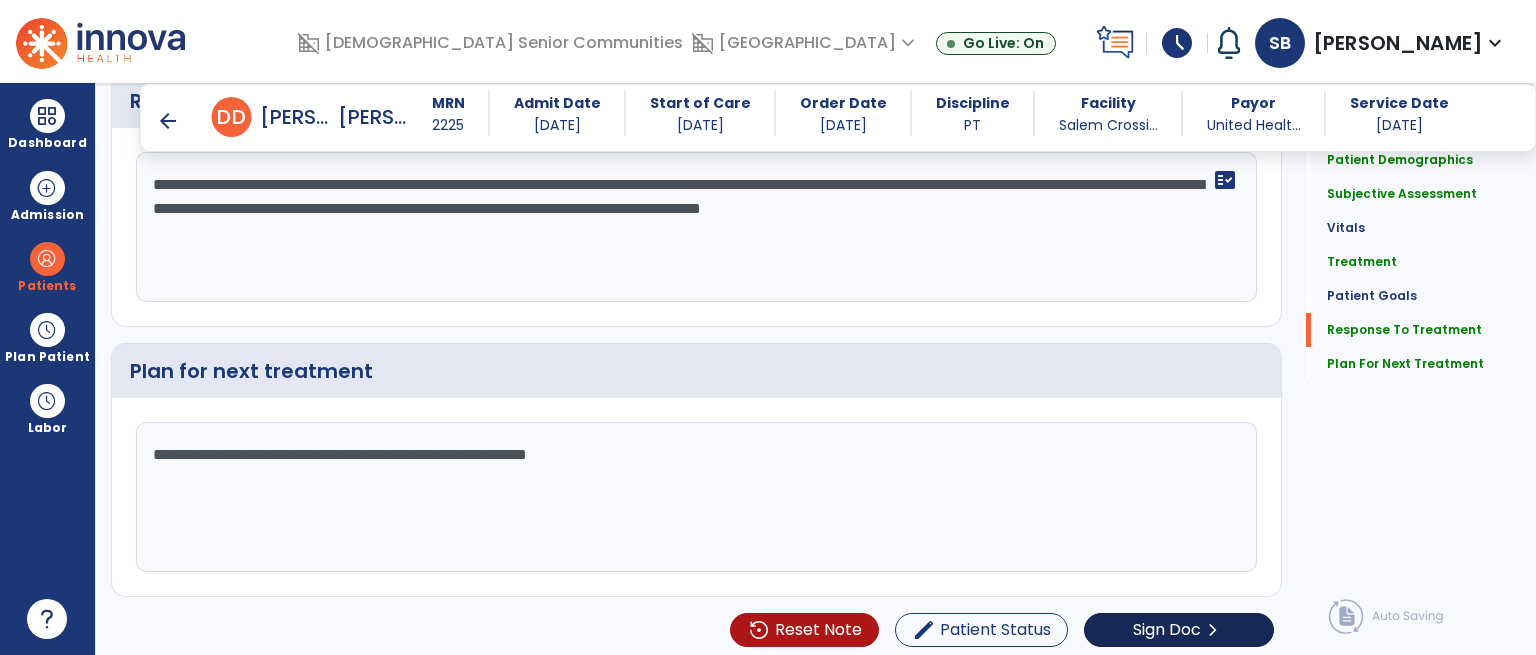 type on "**********" 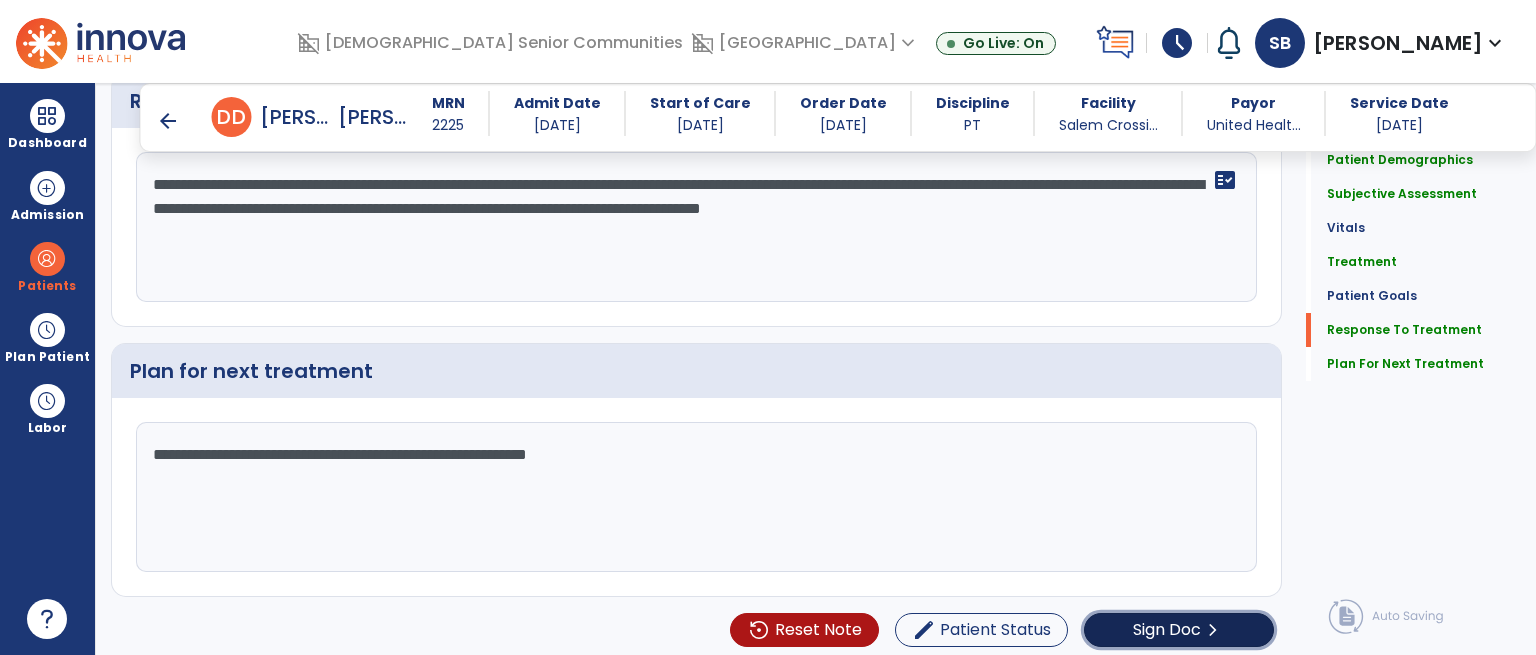 click on "chevron_right" 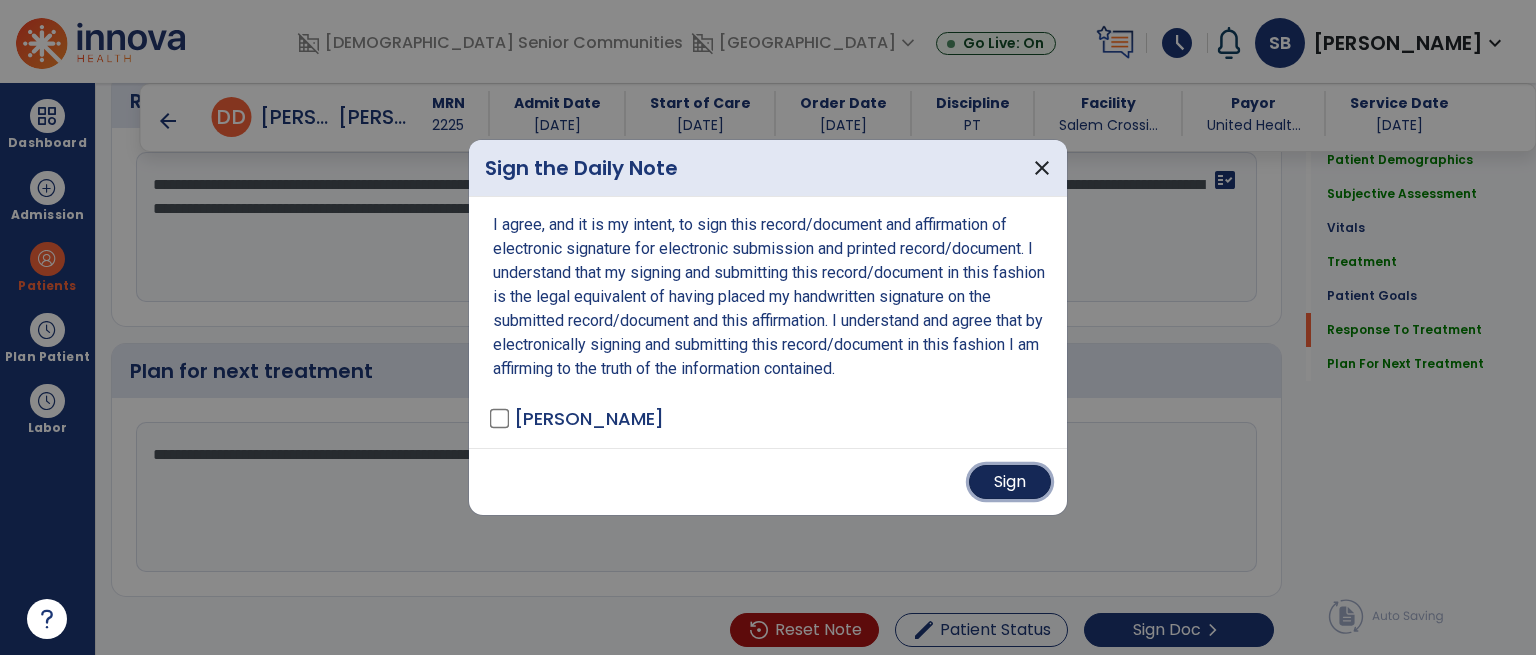 click on "Sign" at bounding box center (1010, 482) 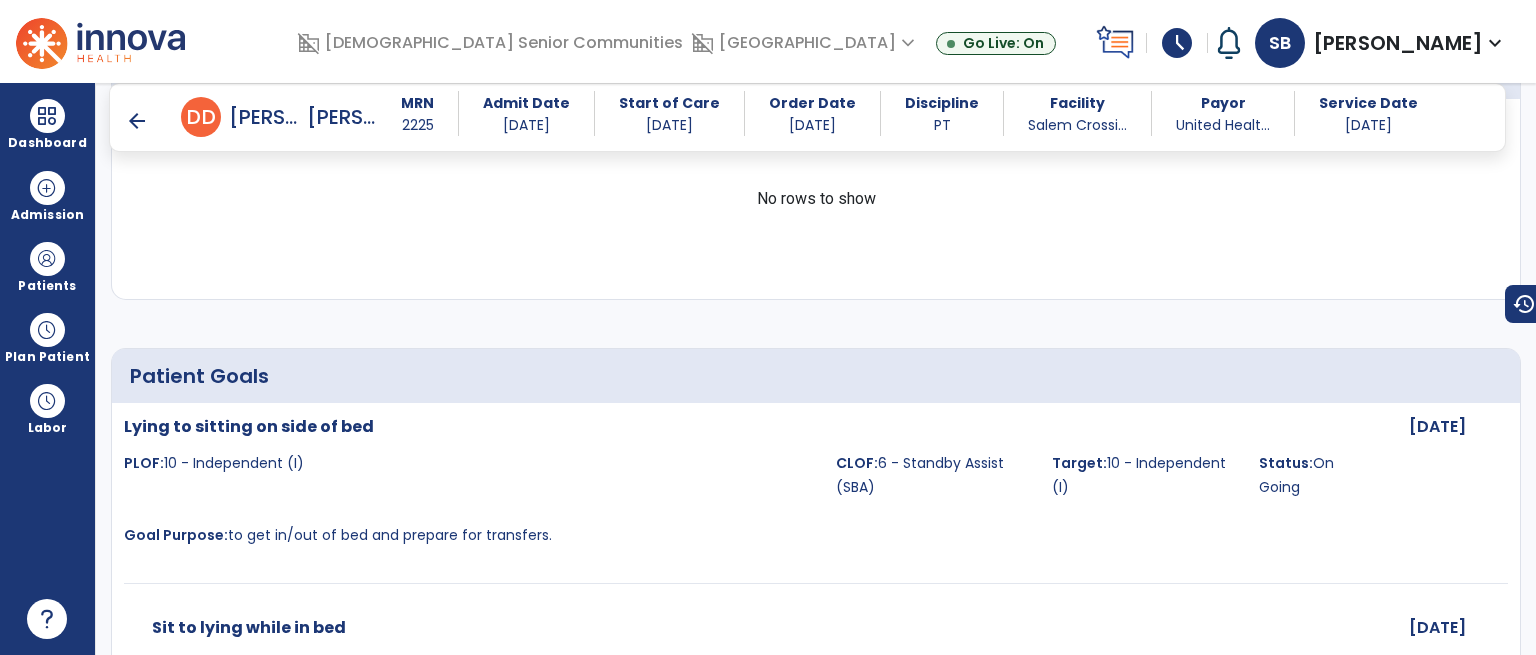 scroll, scrollTop: 1776, scrollLeft: 0, axis: vertical 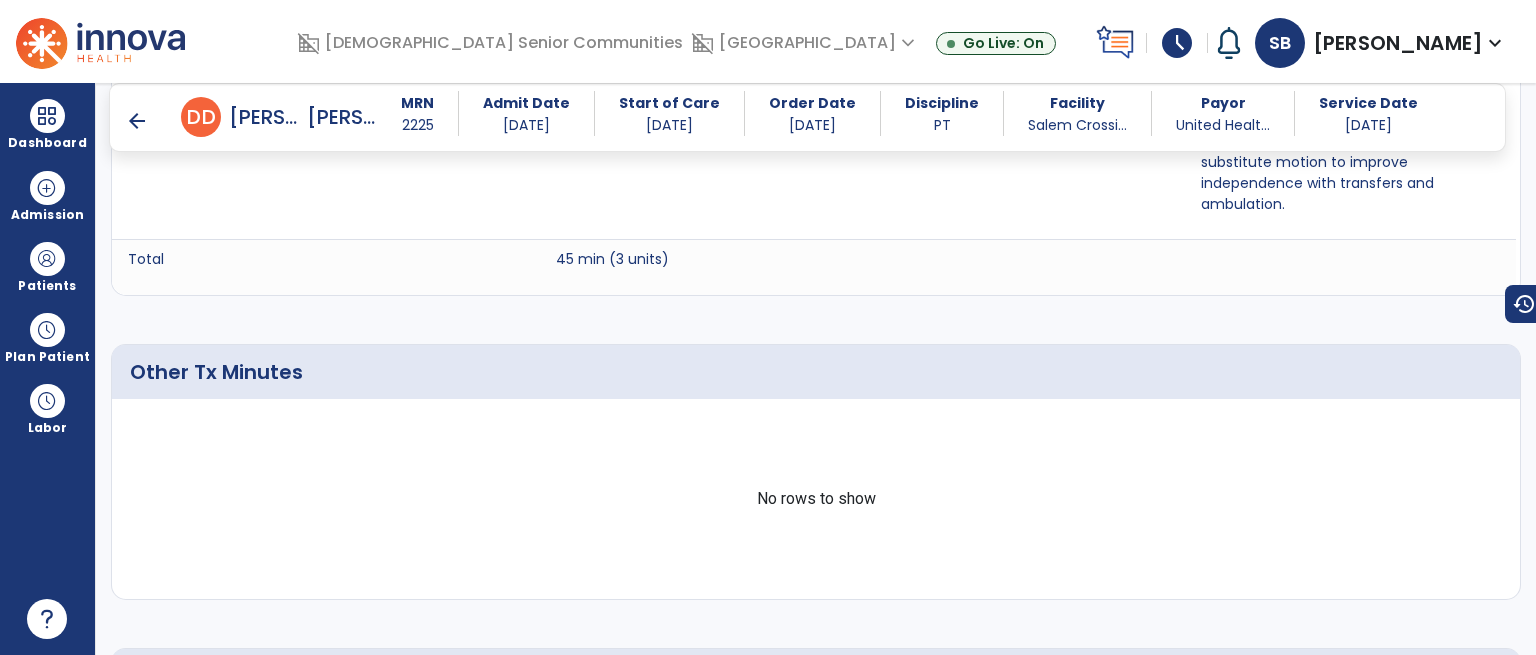 click on "arrow_back" at bounding box center [137, 121] 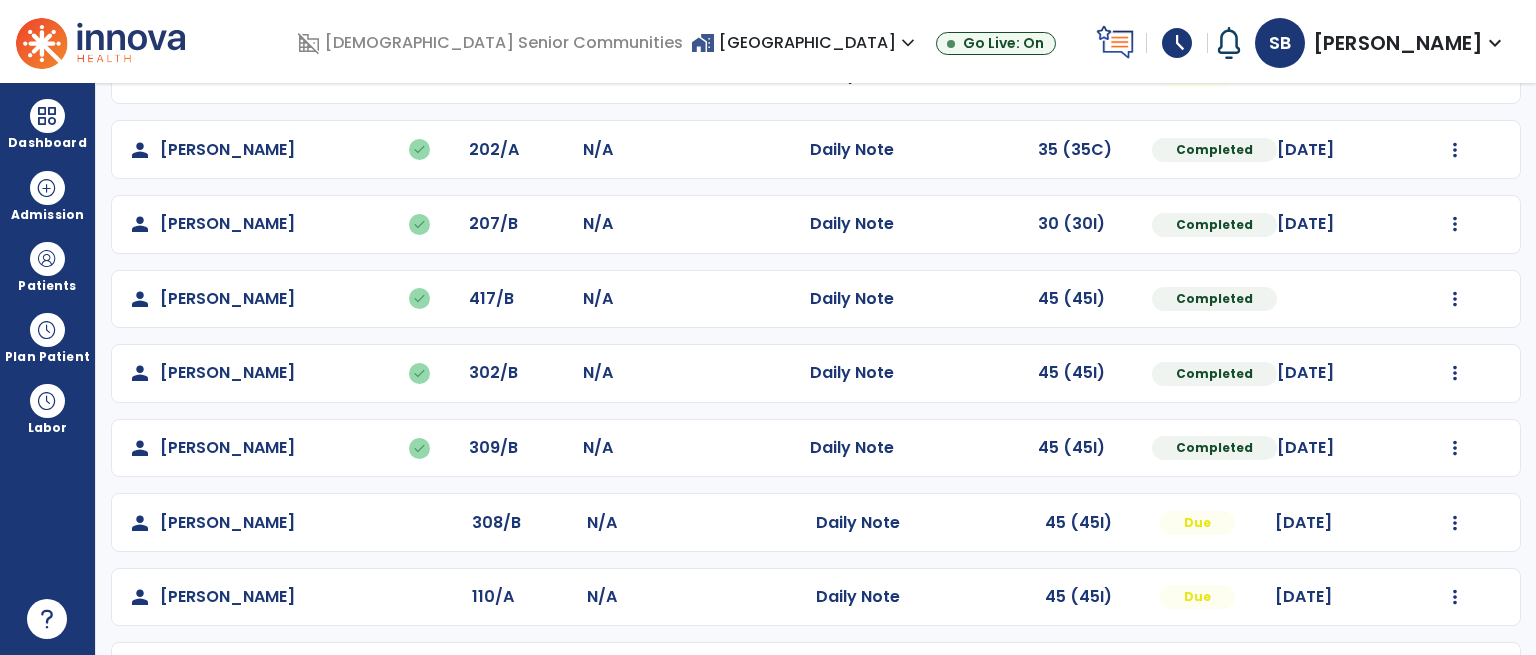scroll, scrollTop: 508, scrollLeft: 0, axis: vertical 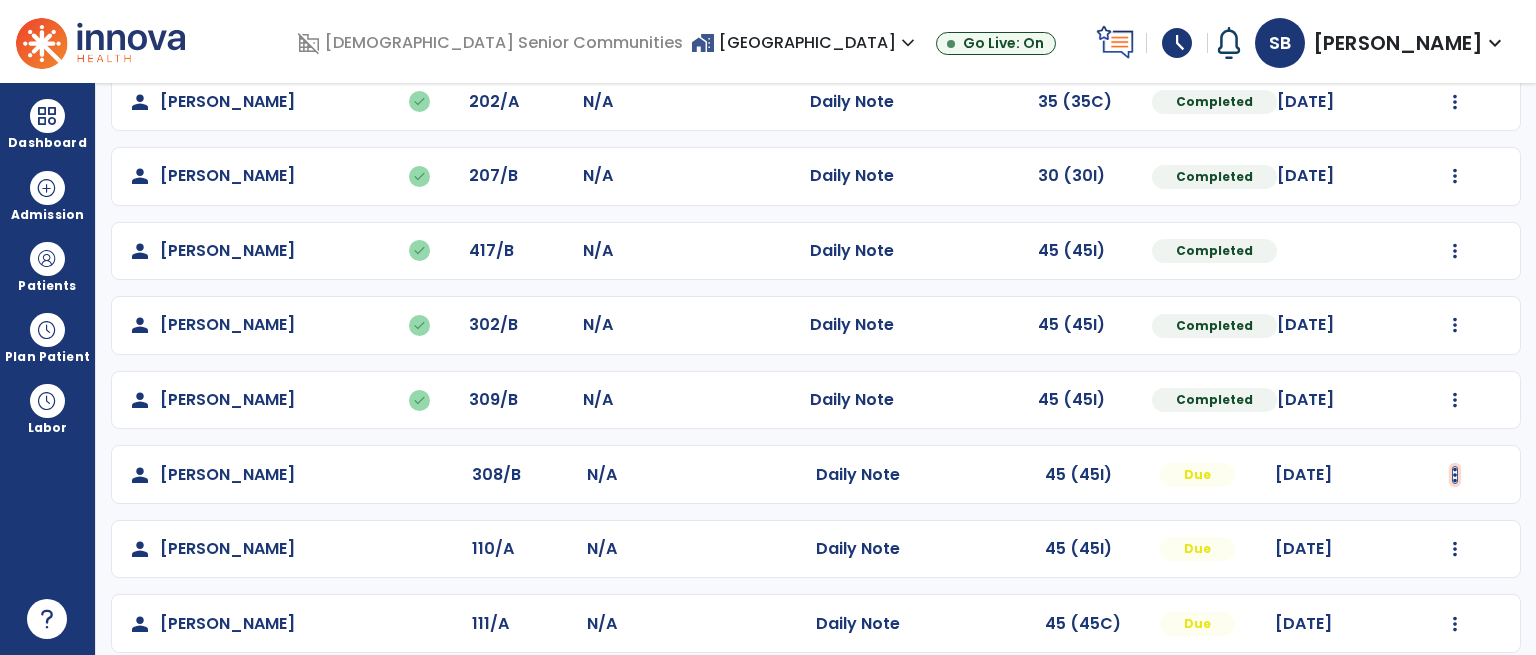 click at bounding box center (1455, -220) 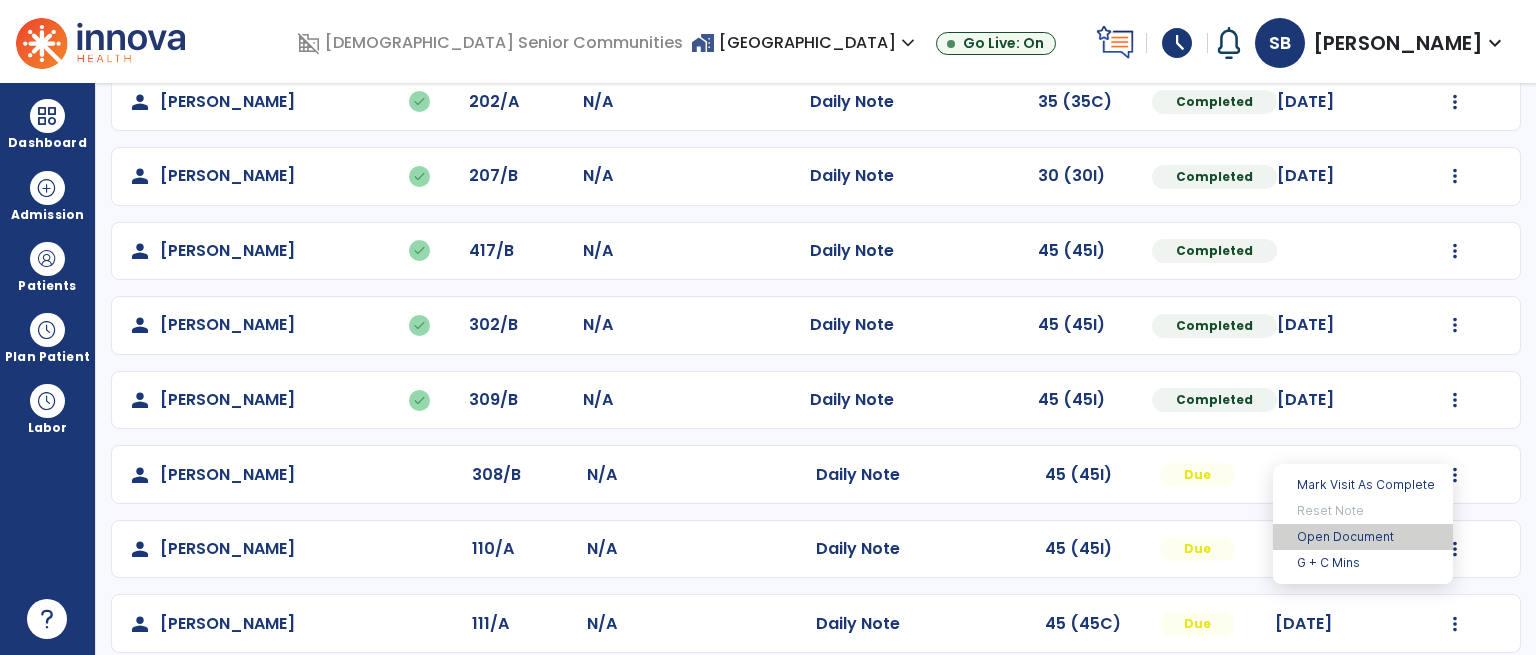 click on "Open Document" at bounding box center (1363, 537) 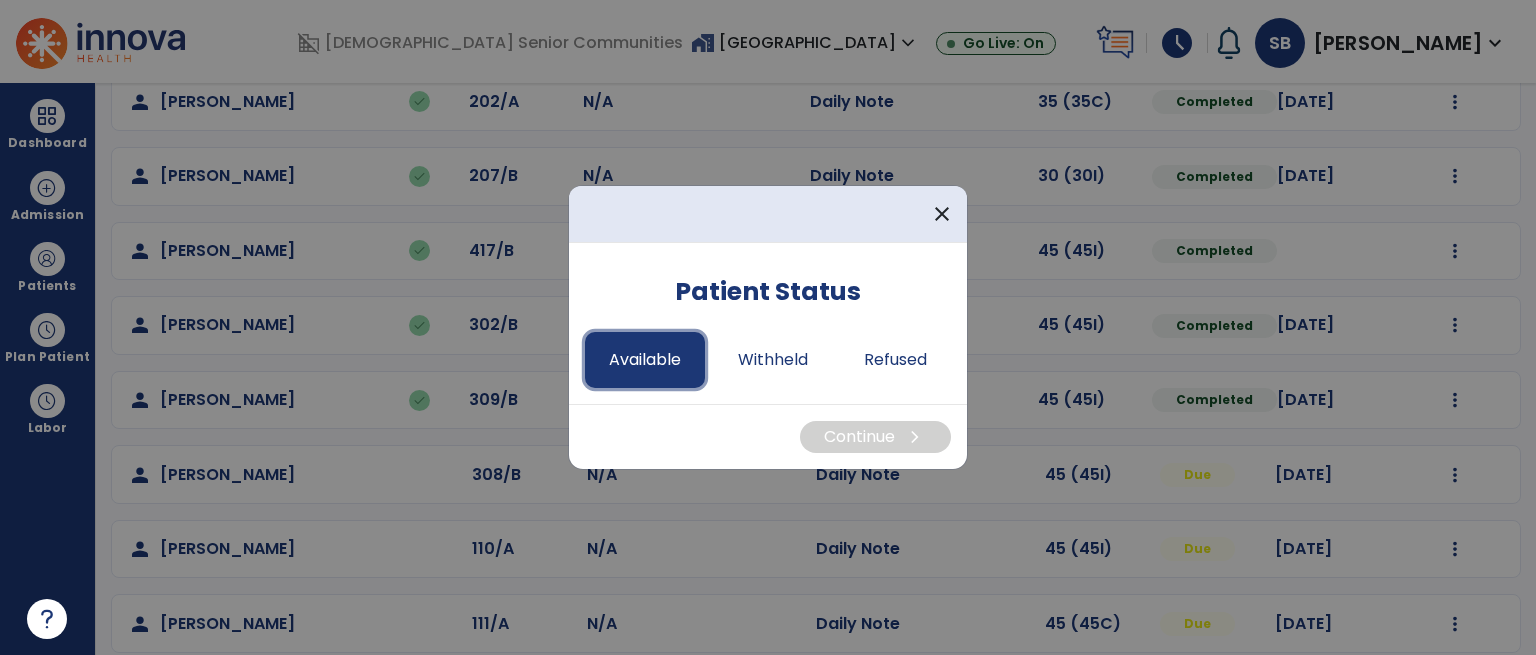 click on "Available" at bounding box center [645, 360] 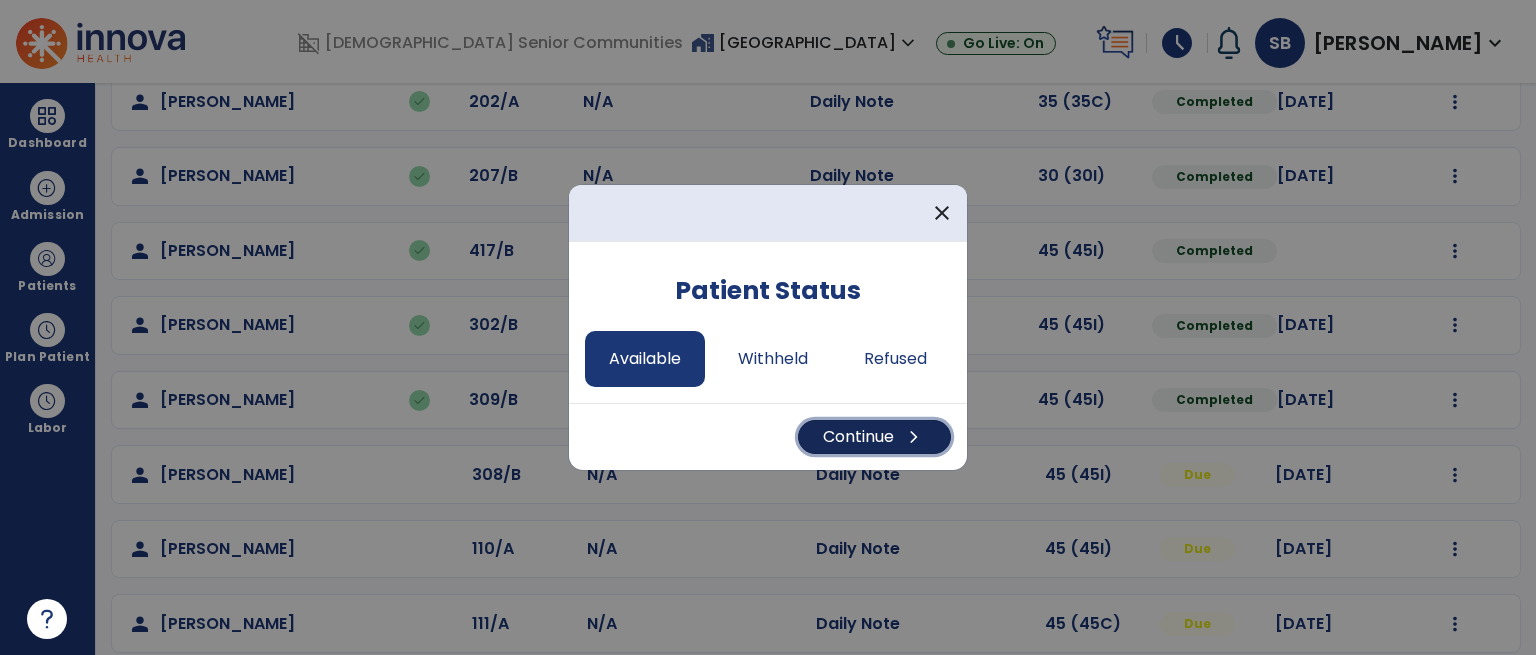 click on "Continue   chevron_right" at bounding box center (874, 437) 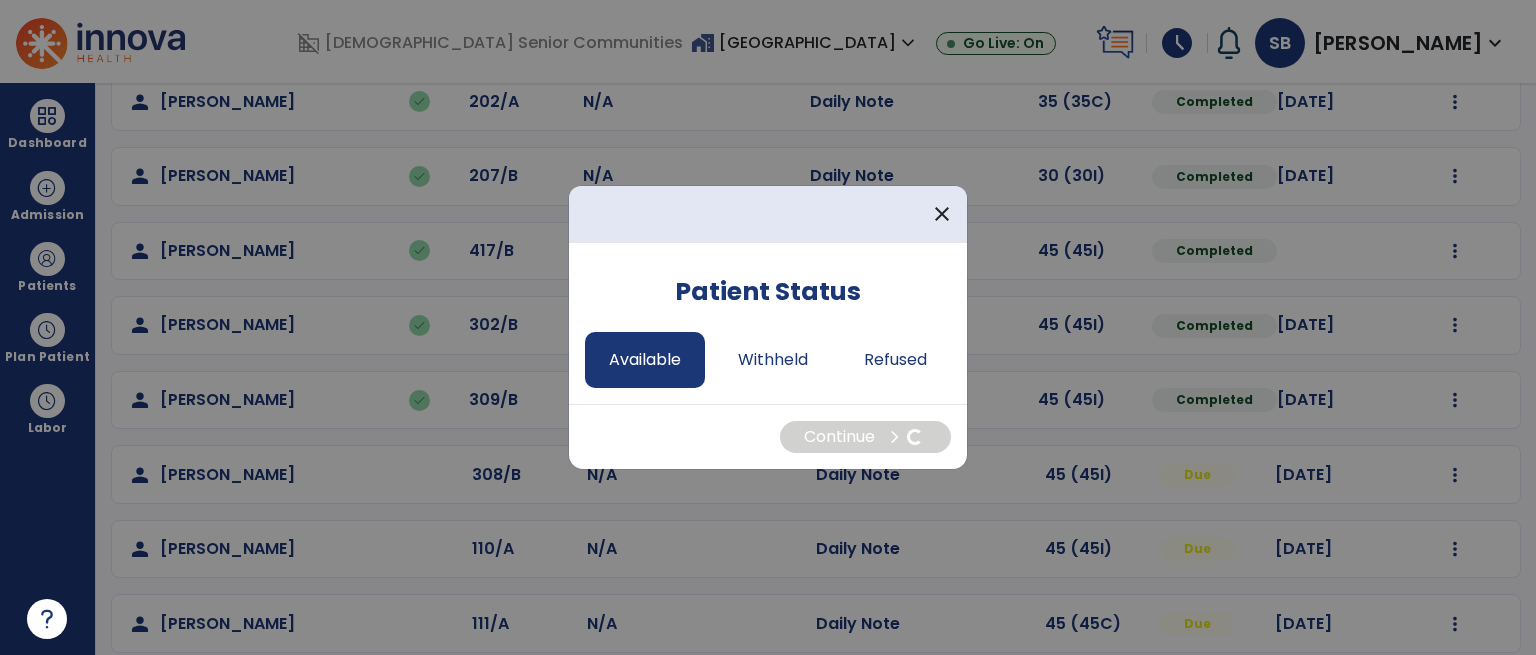 select on "*" 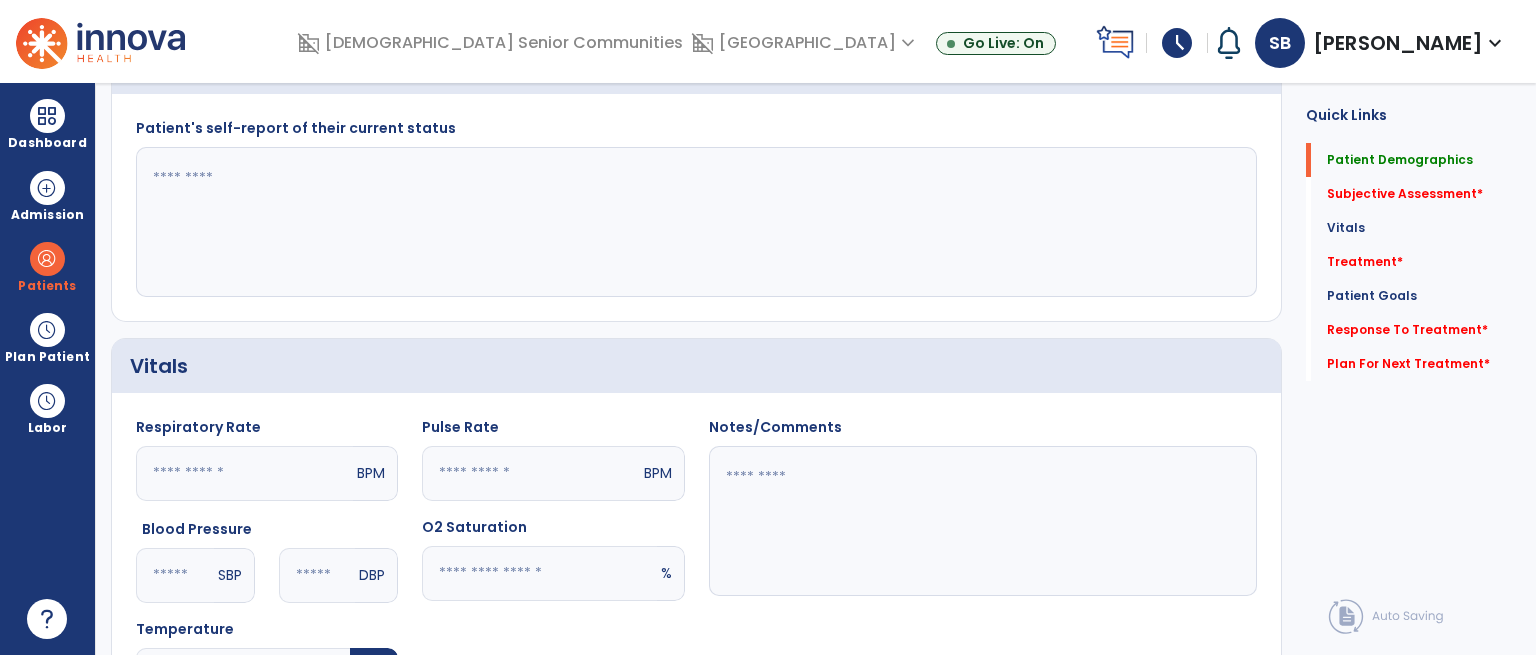 click 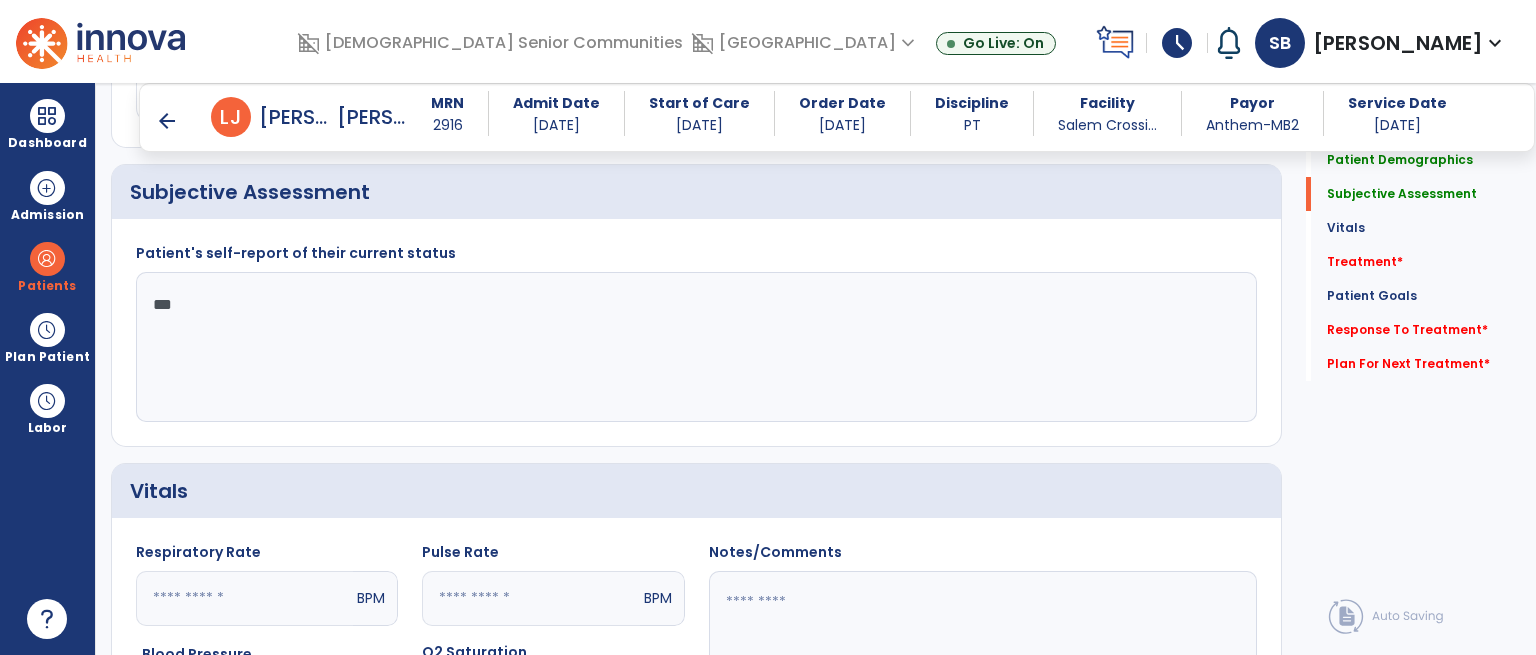 scroll, scrollTop: 308, scrollLeft: 0, axis: vertical 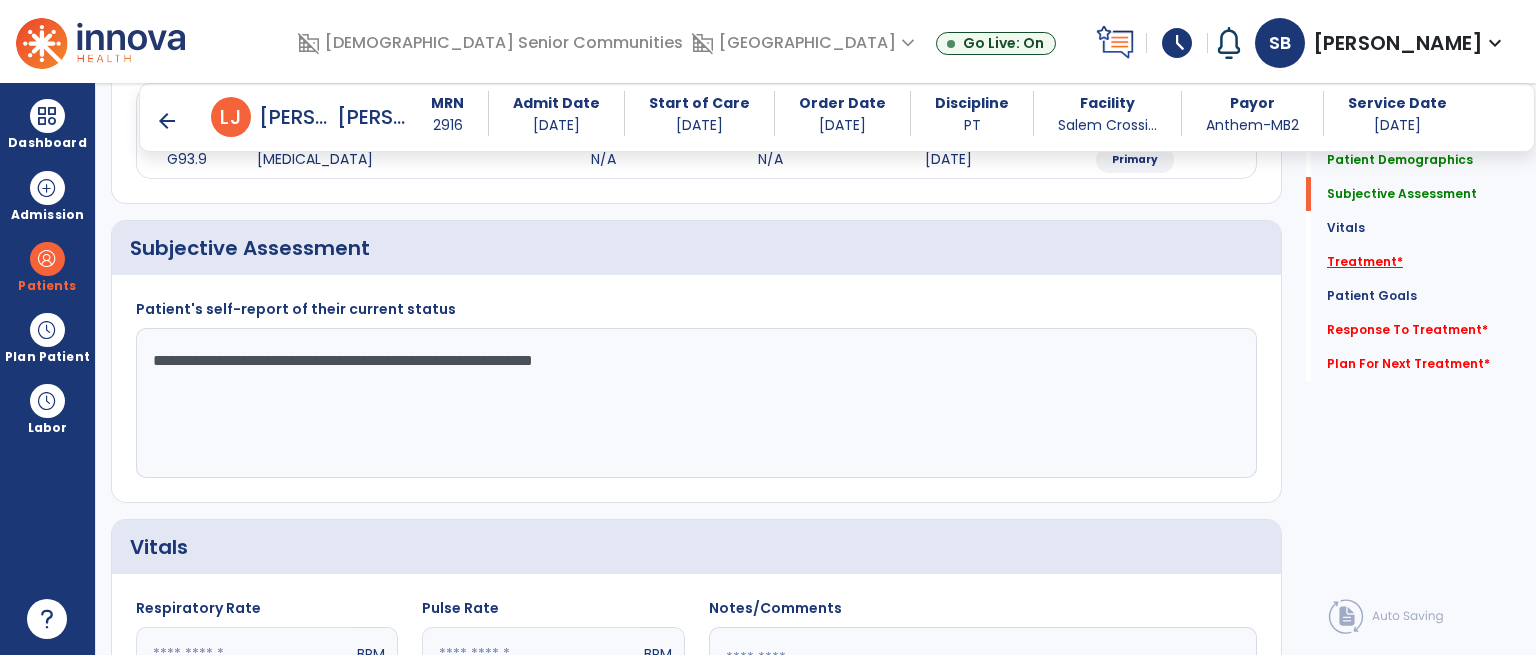 type on "**********" 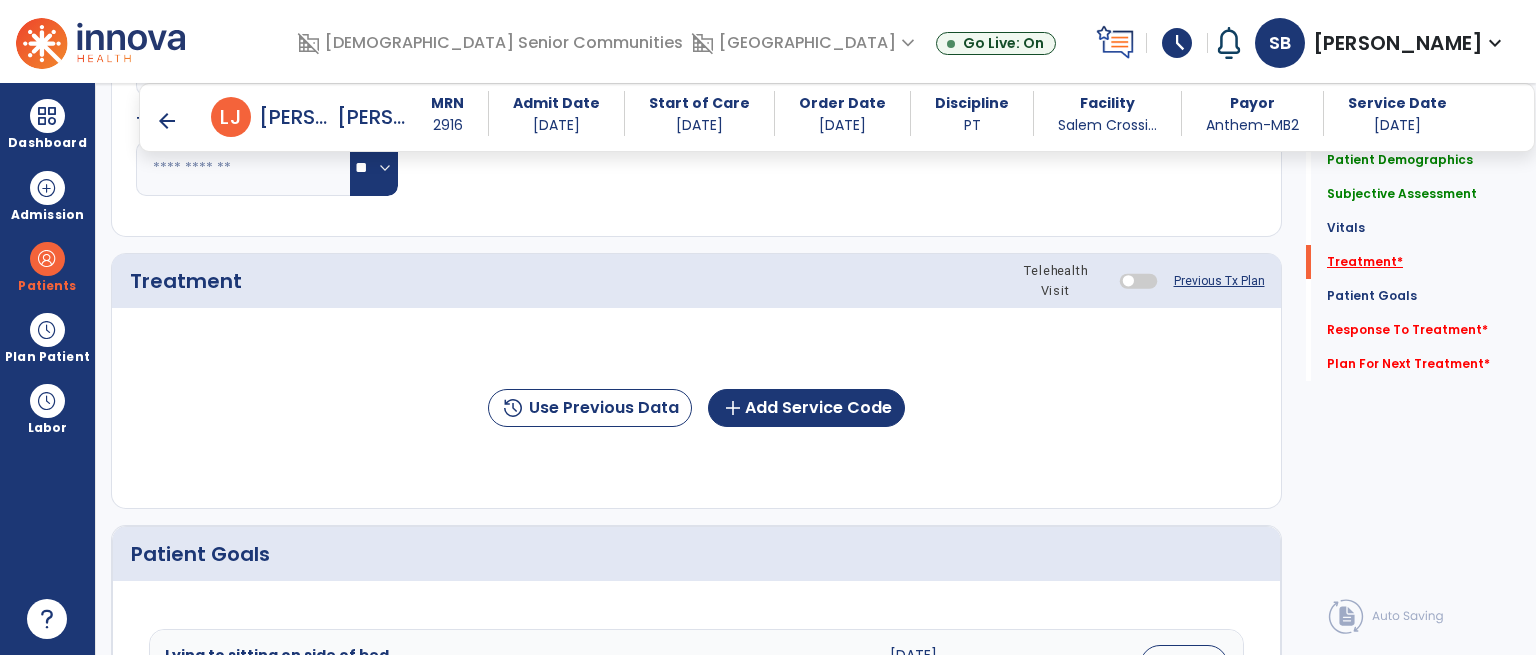 scroll, scrollTop: 1007, scrollLeft: 0, axis: vertical 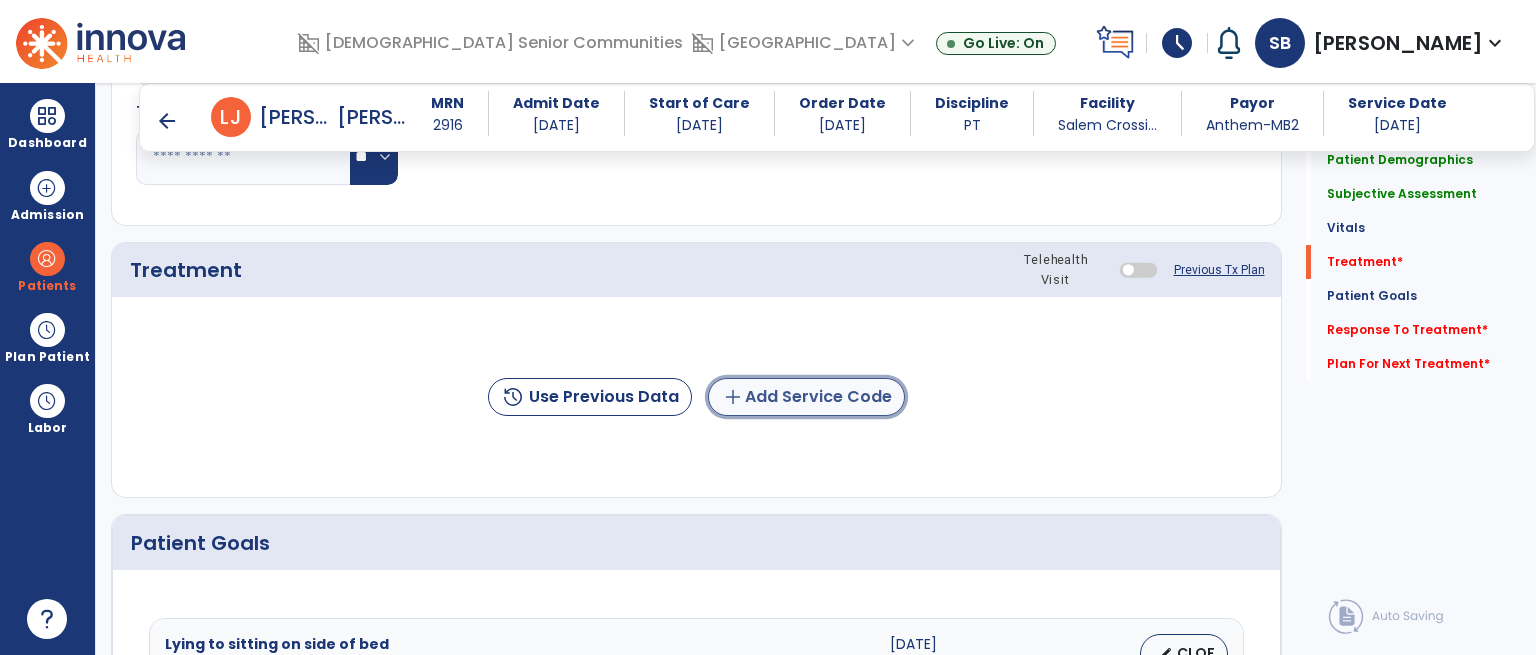click on "add  Add Service Code" 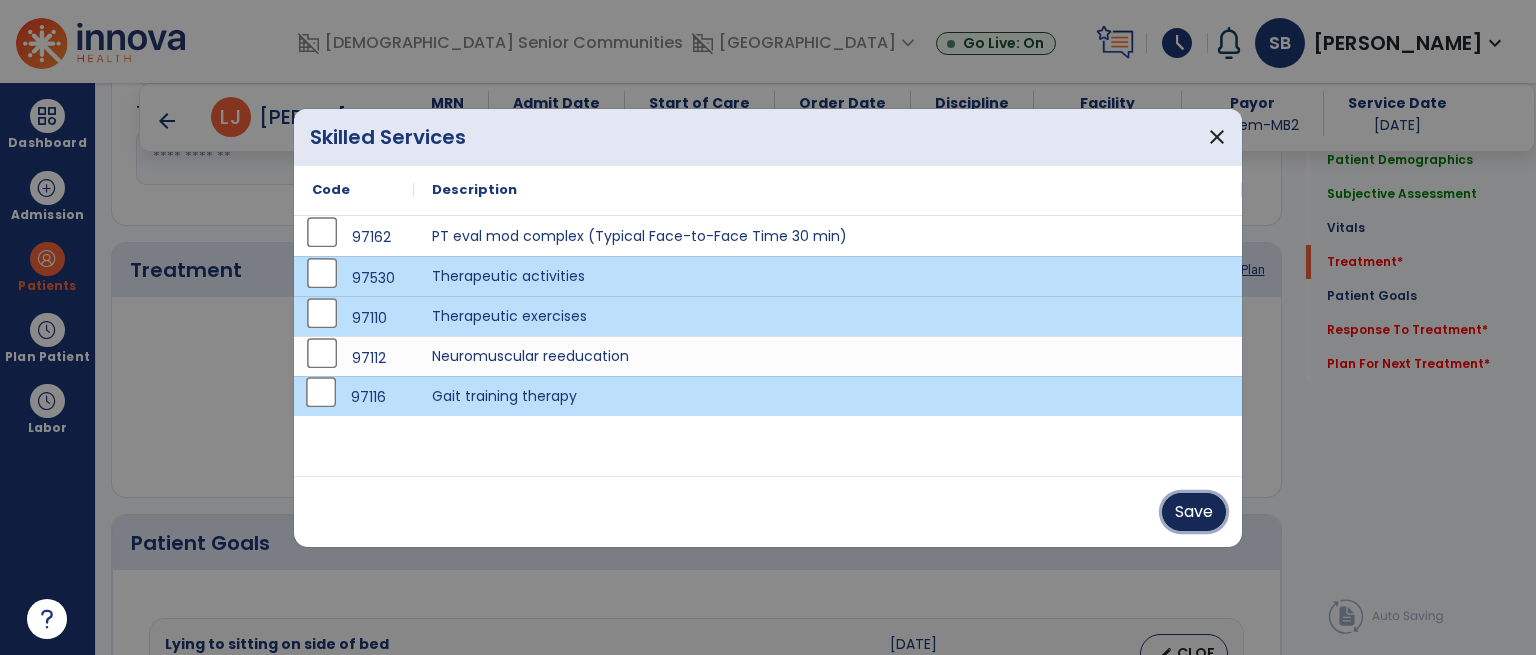 click on "Save" at bounding box center [1194, 512] 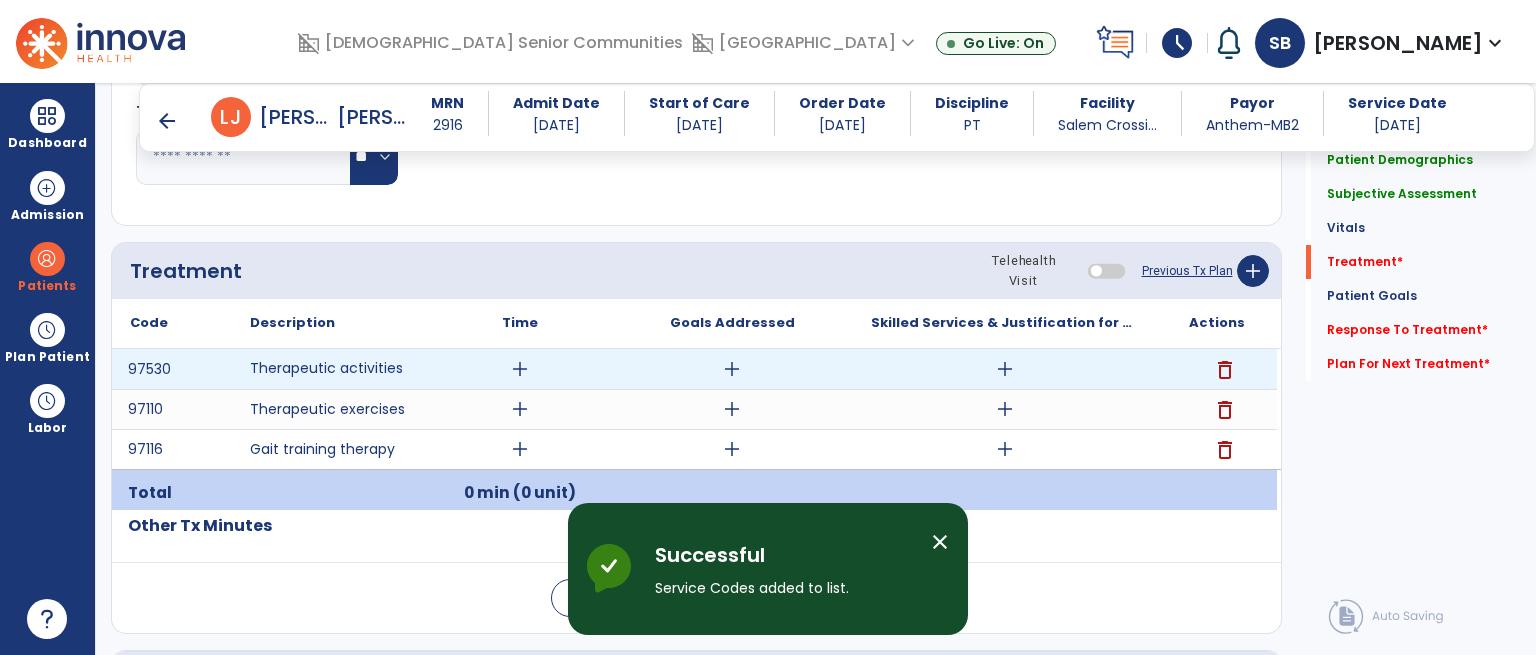 click on "add" at bounding box center [520, 369] 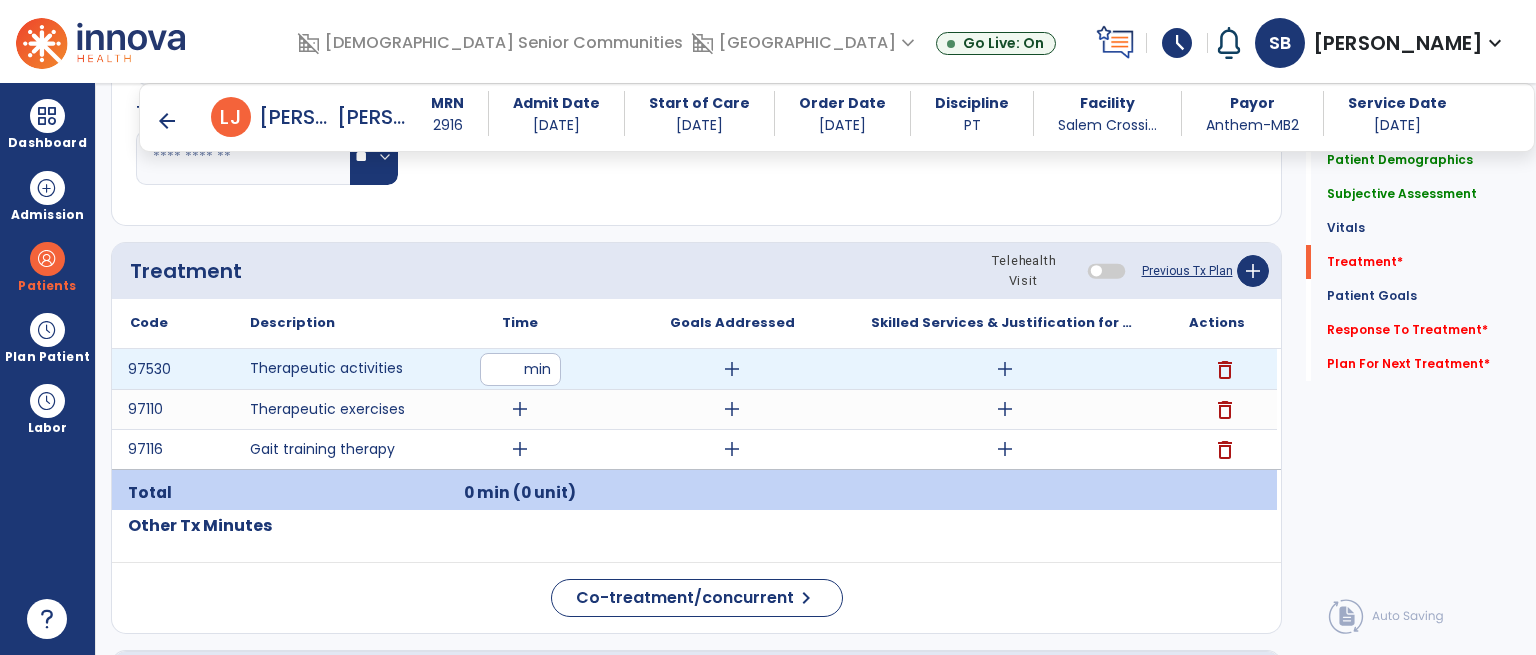 type on "**" 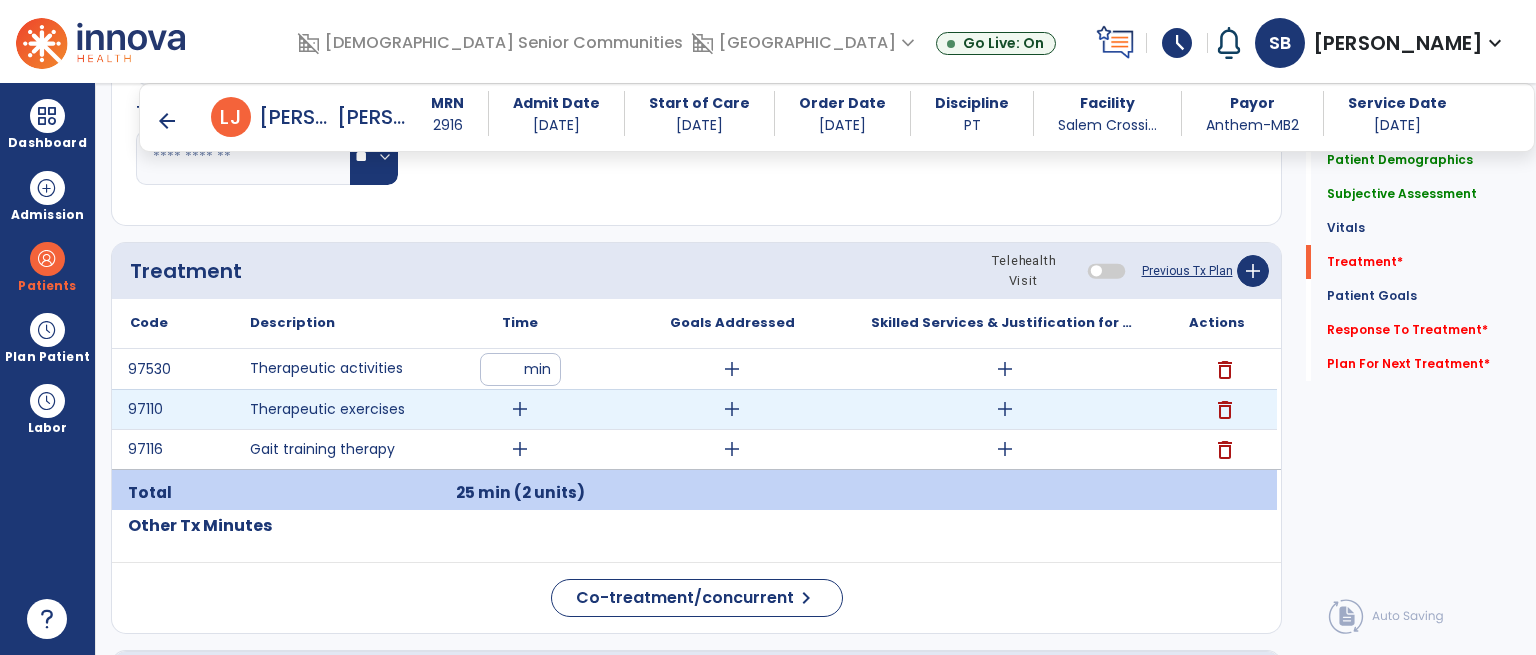 click on "add" at bounding box center [520, 409] 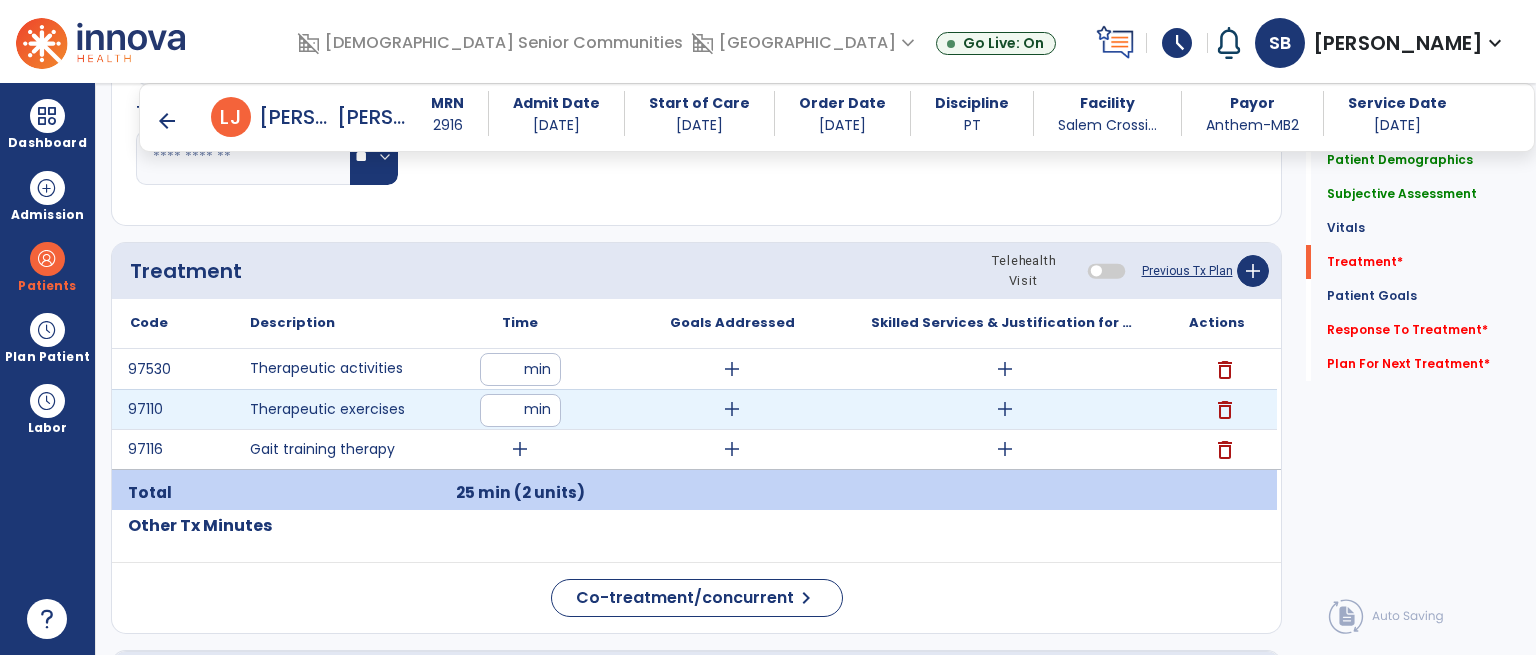 type on "**" 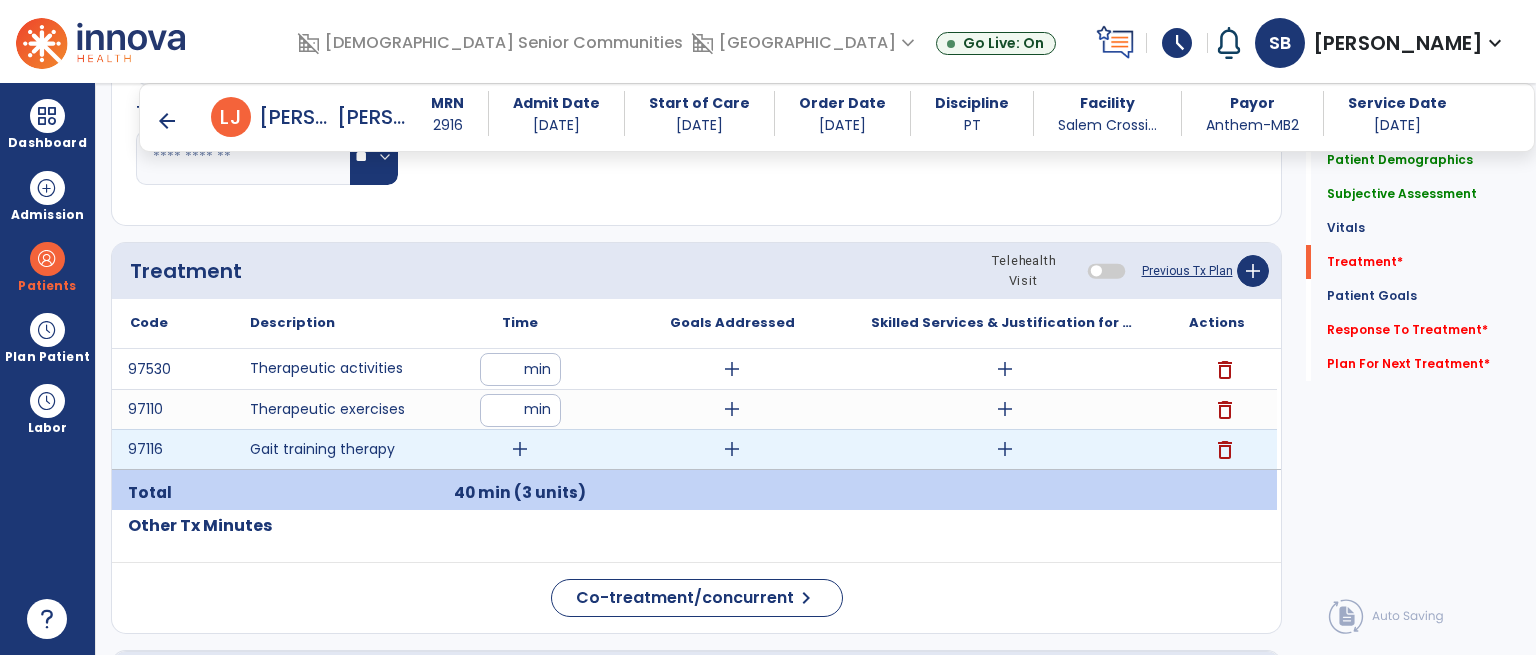 click on "add" at bounding box center [520, 449] 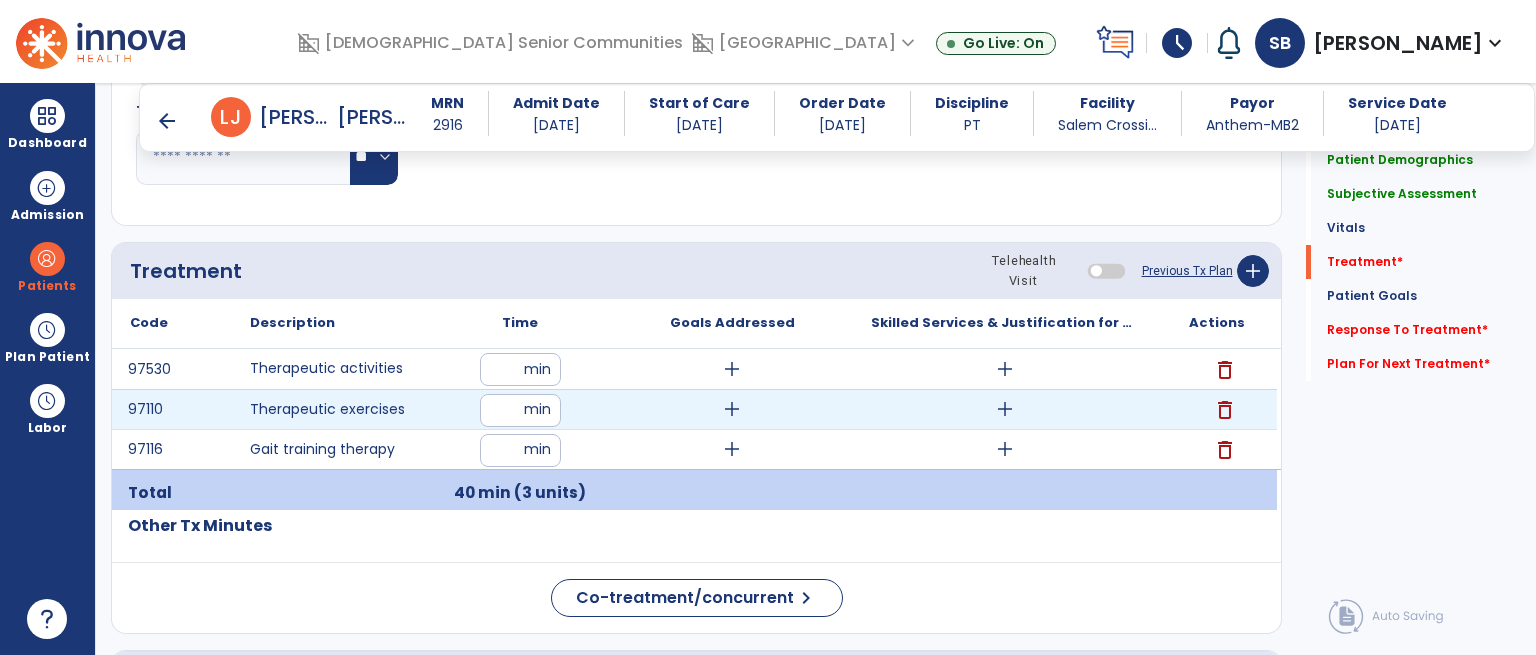 type on "**" 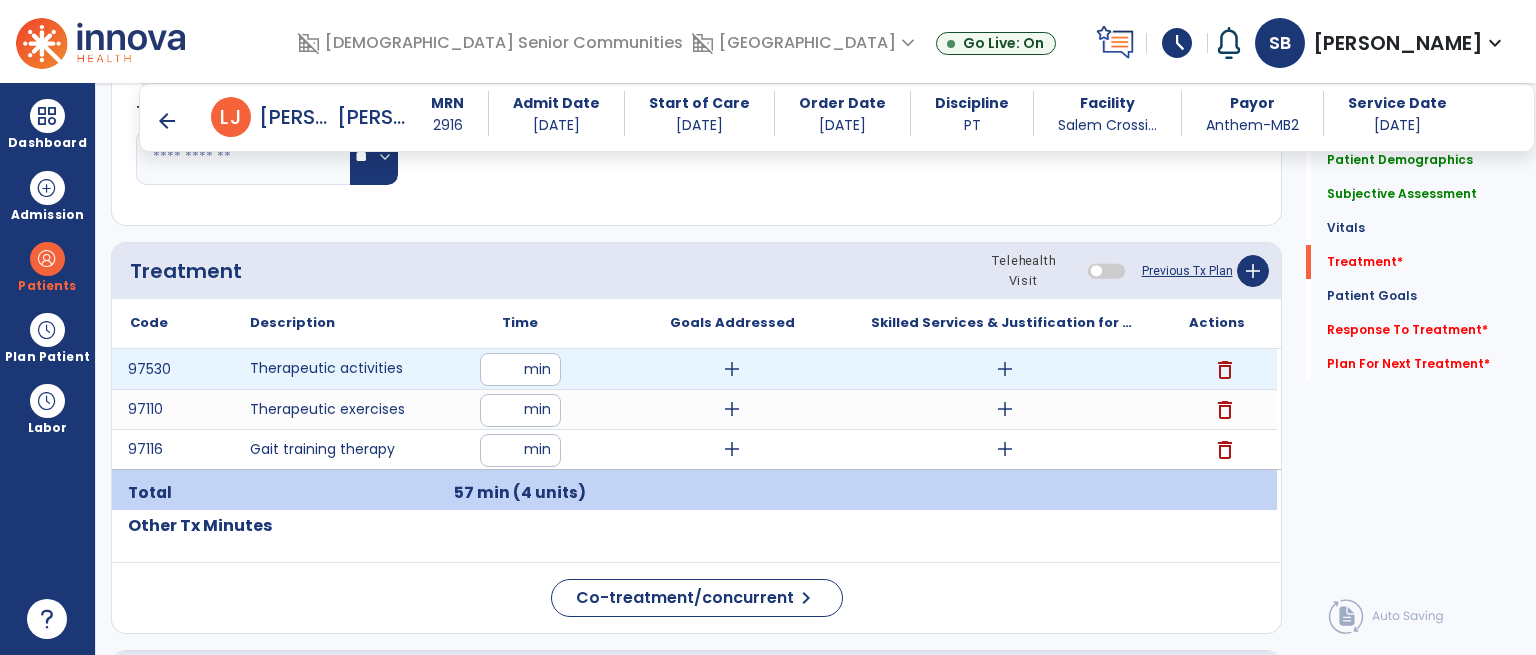 click on "add" at bounding box center [1005, 369] 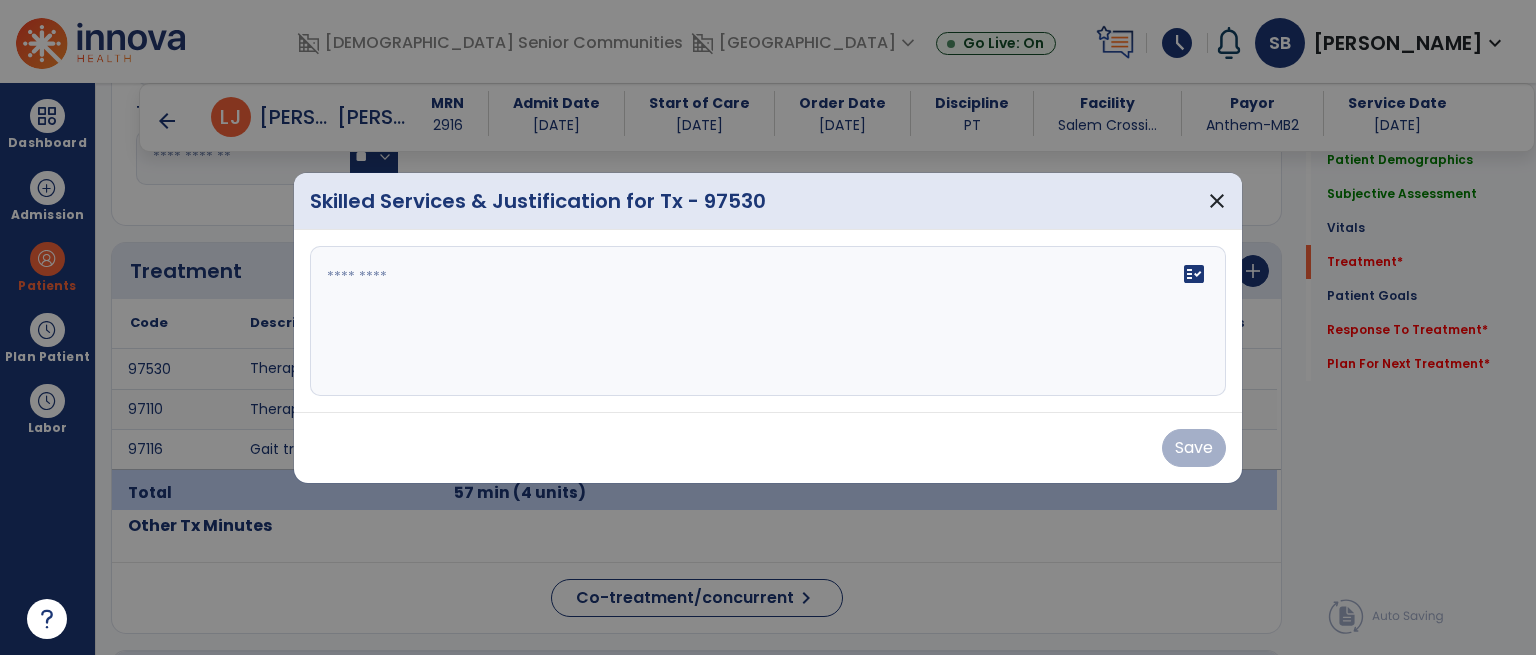 click at bounding box center [768, 321] 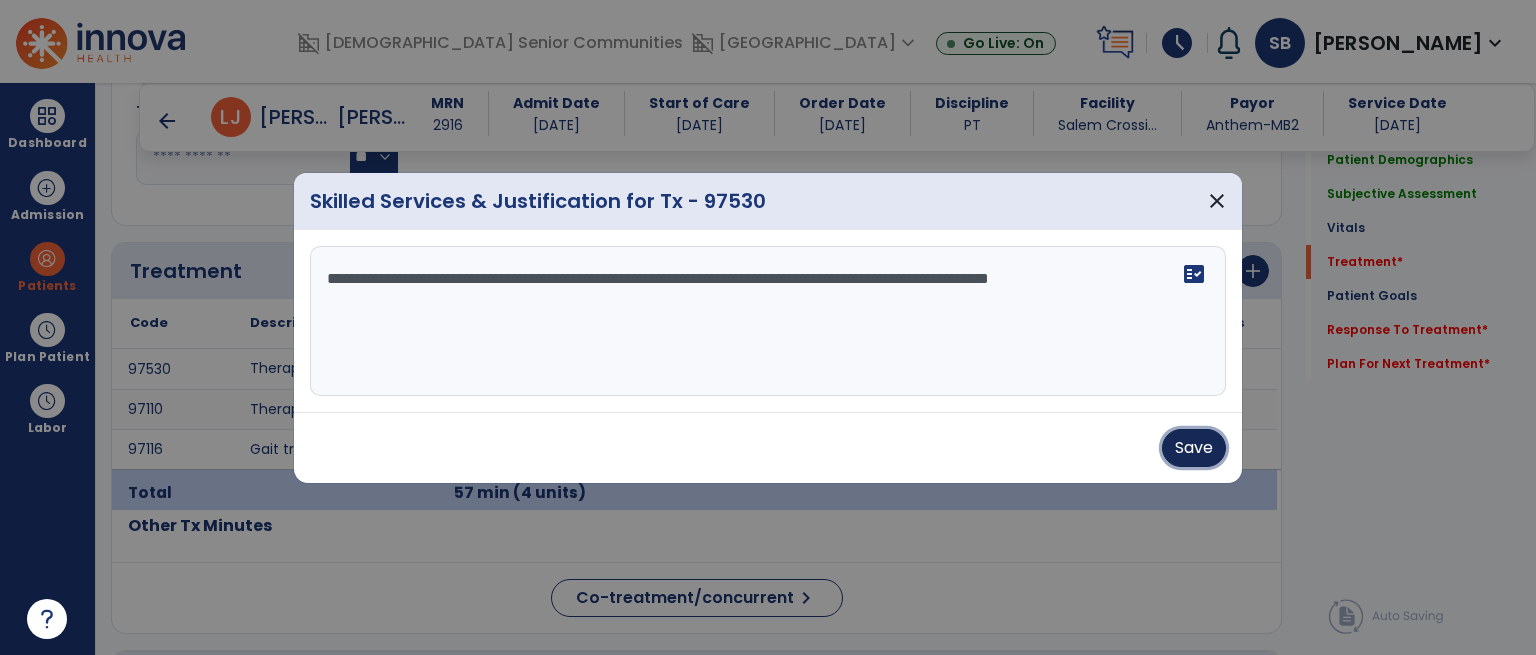 click on "Save" at bounding box center (1194, 448) 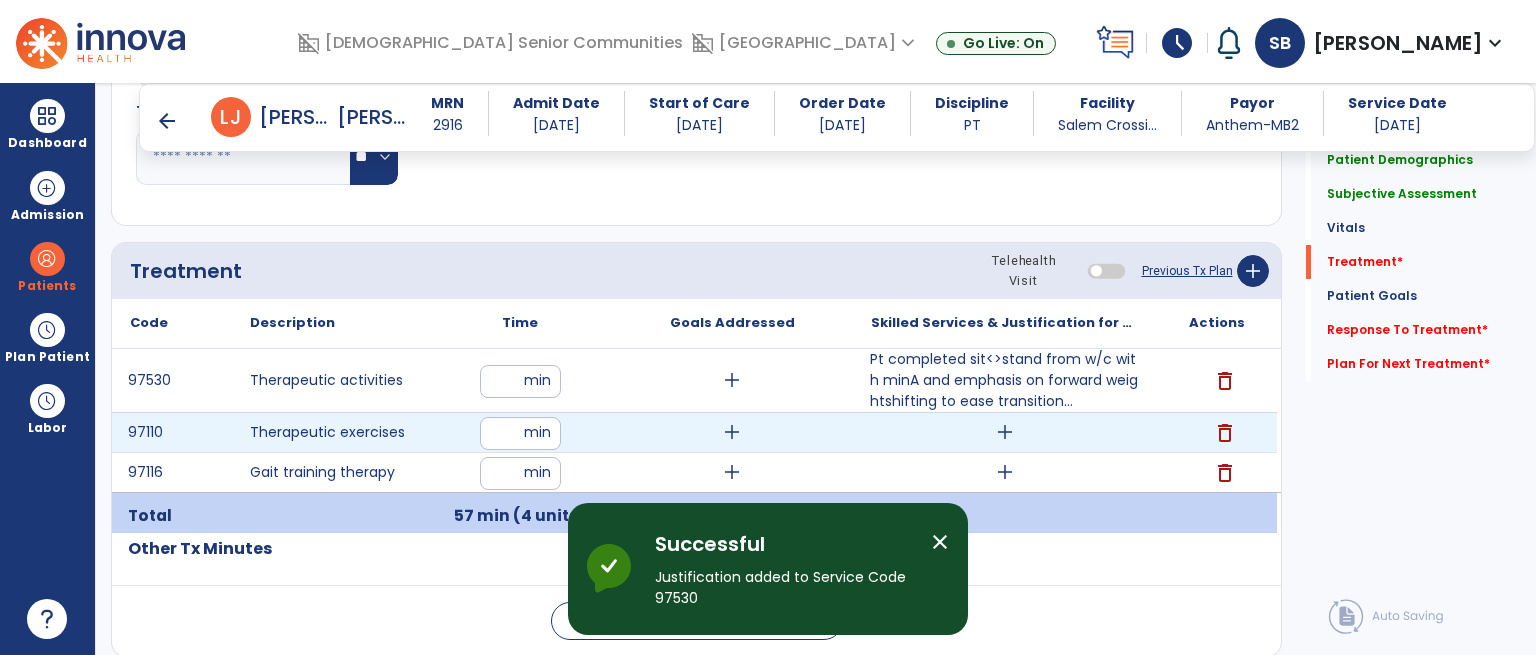 click on "add" at bounding box center [1005, 432] 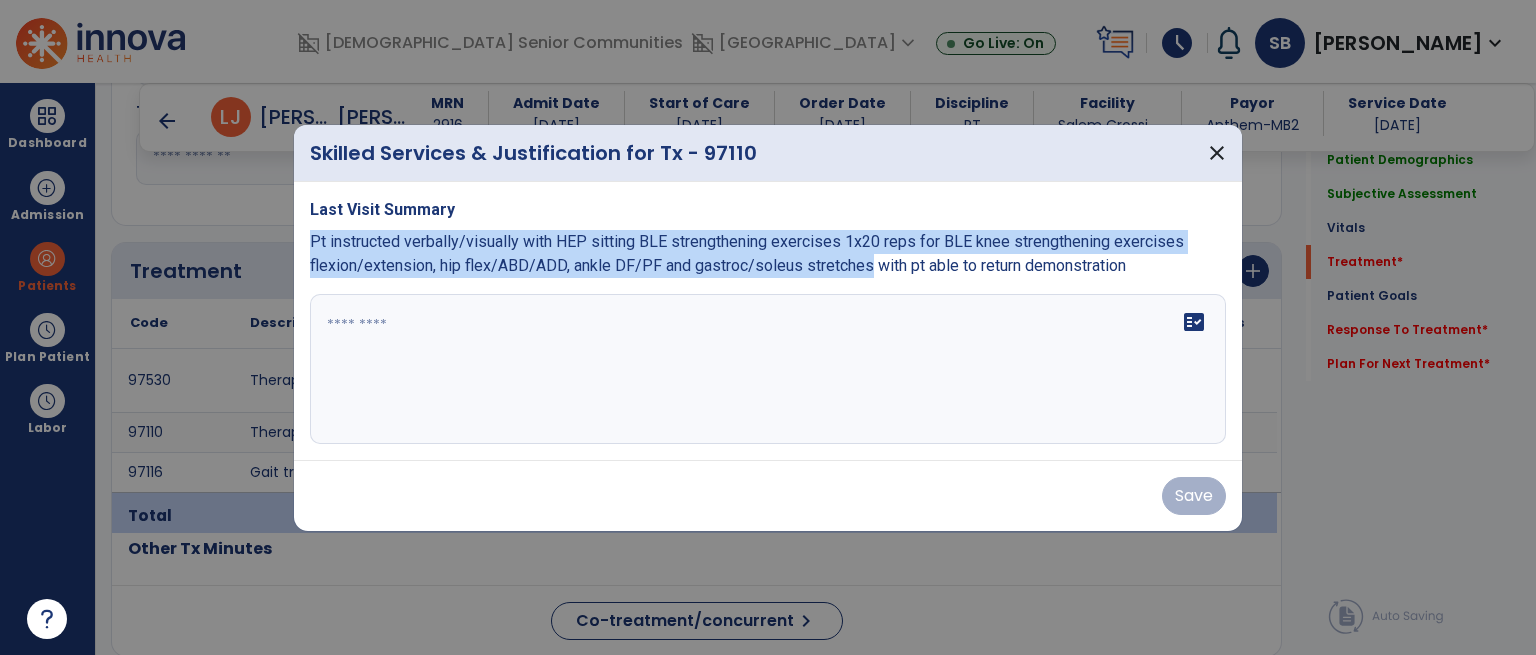 drag, startPoint x: 864, startPoint y: 269, endPoint x: 304, endPoint y: 245, distance: 560.51404 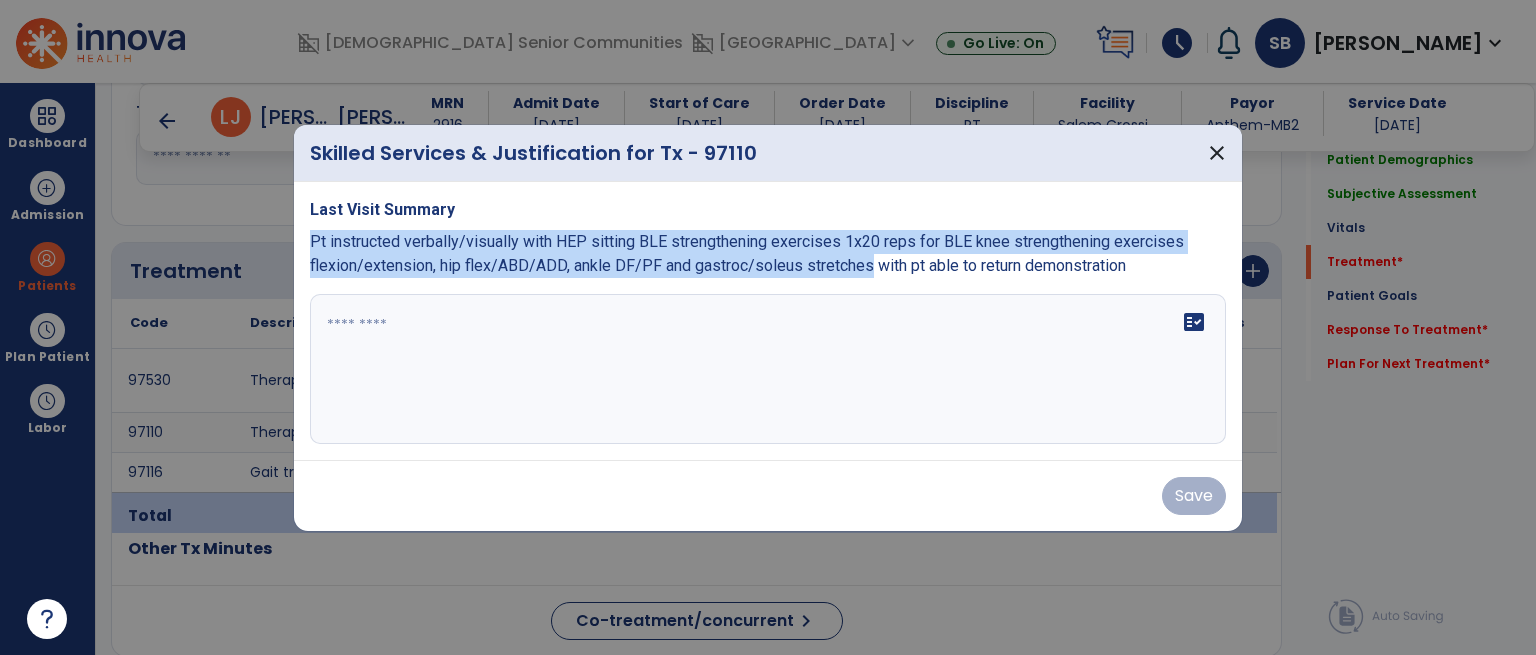 click on "Last Visit Summary Pt instructed verbally/visually with HEP sitting BLE strengthening exercises 1x20 reps for BLE knee strengthening exercises flexion/extension, hip flex/ABD/ADD, ankle DF/PF and gastroc/soleus stretches with pt able to return demonstration   fact_check" at bounding box center [768, 321] 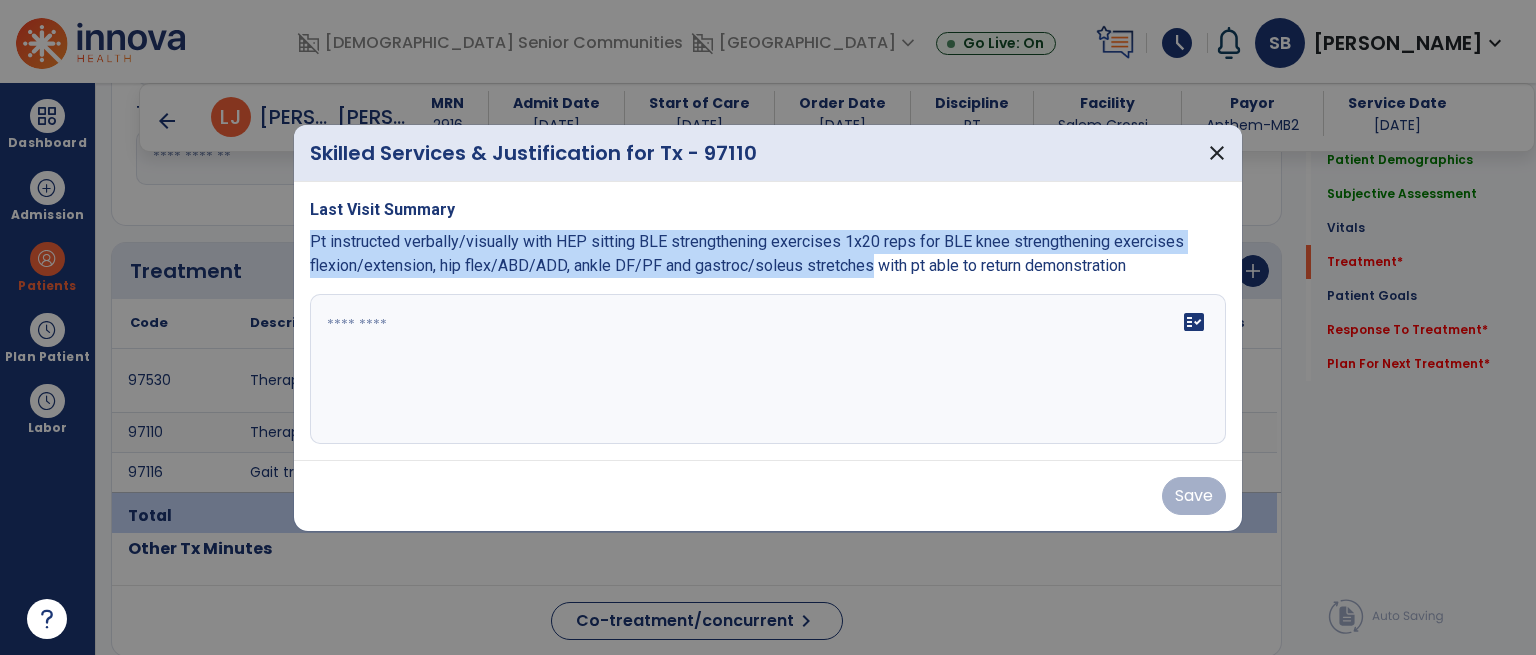 copy on "Pt instructed verbally/visually with HEP sitting BLE strengthening exercises 1x20 reps for BLE knee strengthening exercises flexion/extension, hip flex/ABD/ADD, ankle DF/PF and gastroc/soleus stretches" 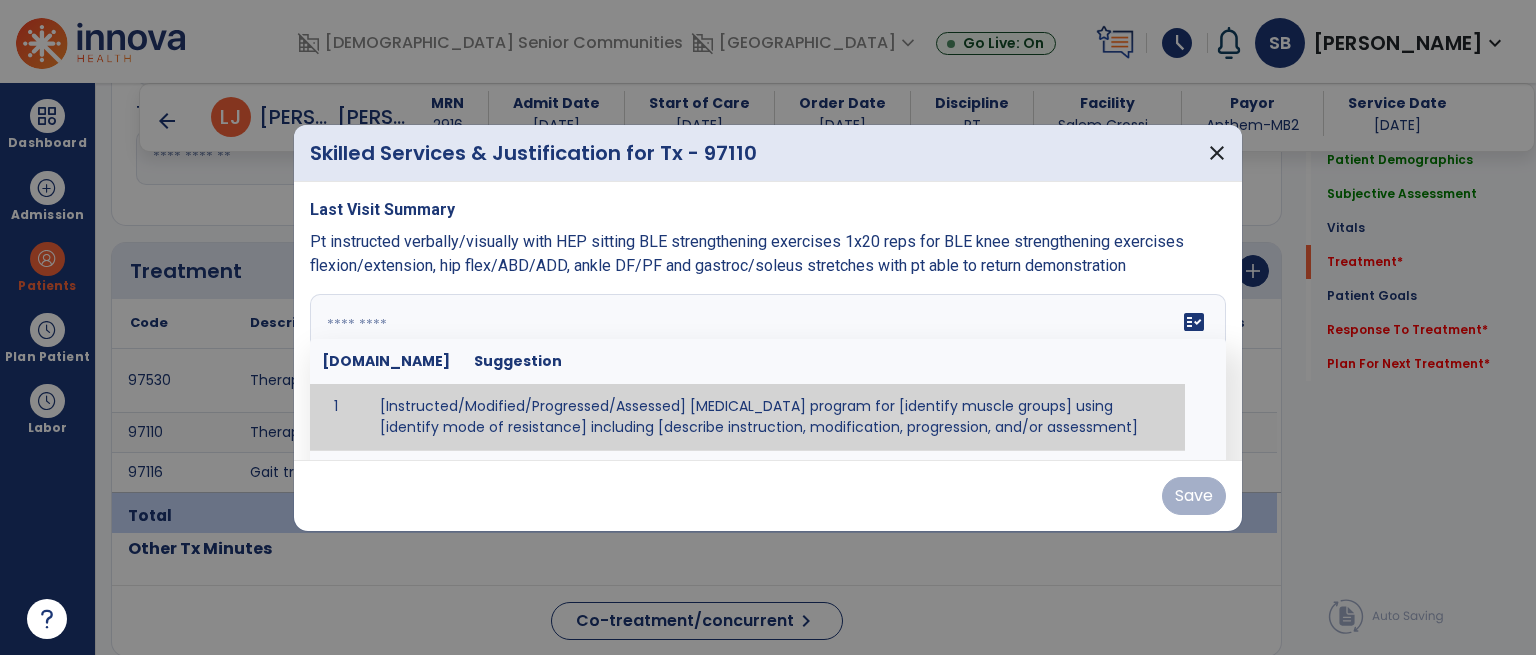 click at bounding box center [766, 369] 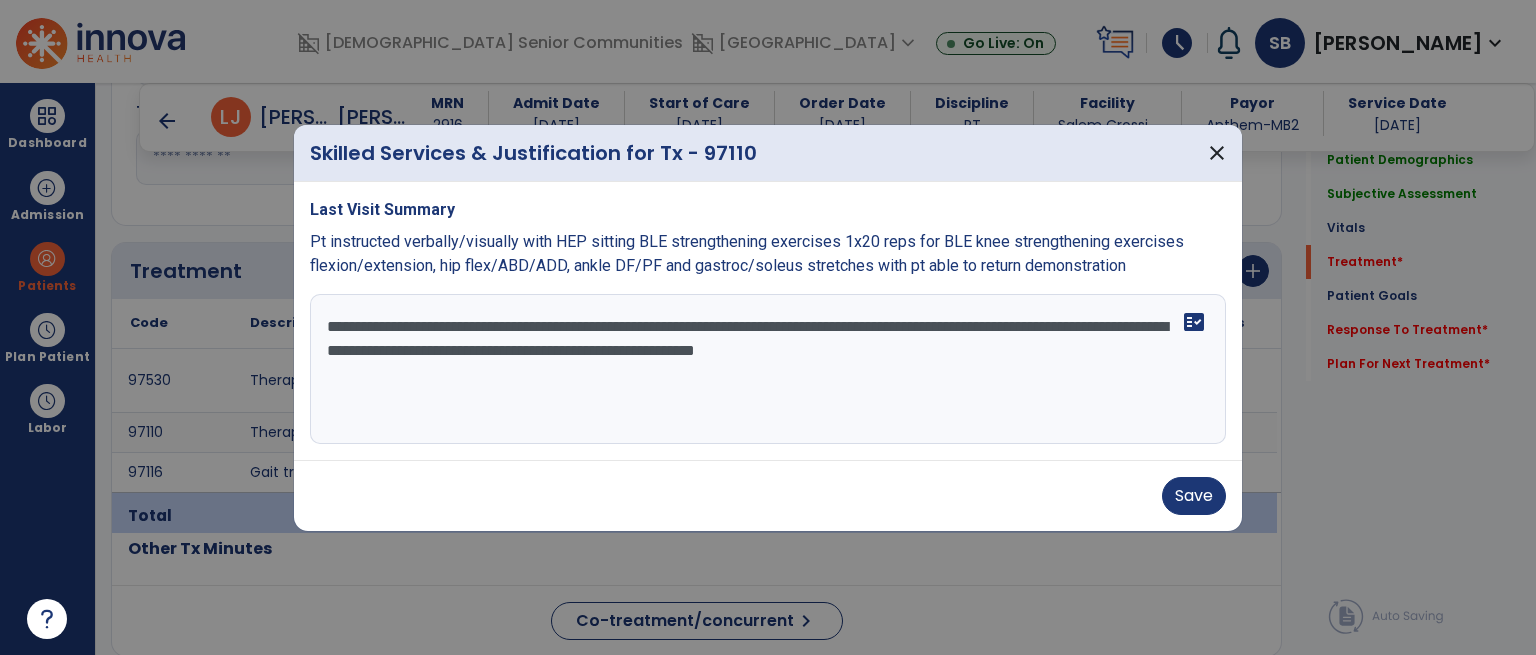 drag, startPoint x: 636, startPoint y: 325, endPoint x: 430, endPoint y: 326, distance: 206.00243 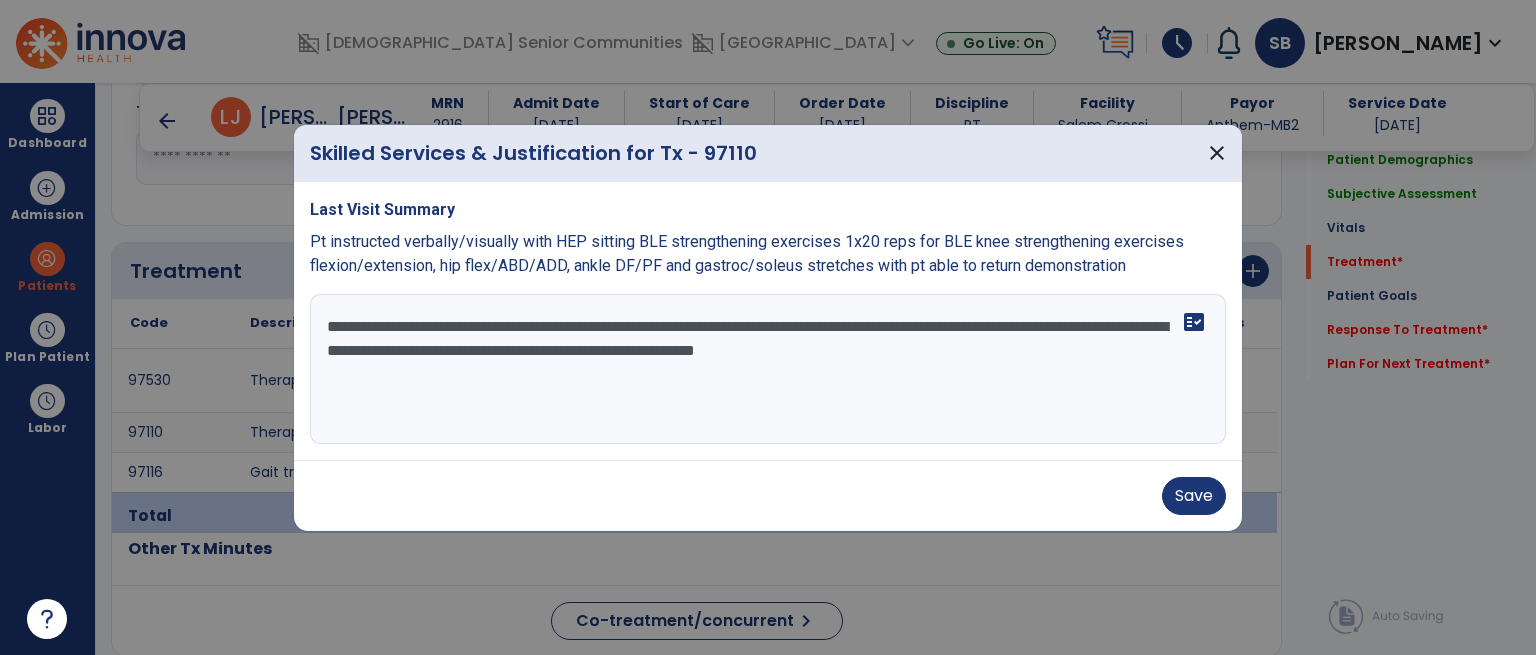 click on "**********" at bounding box center (768, 369) 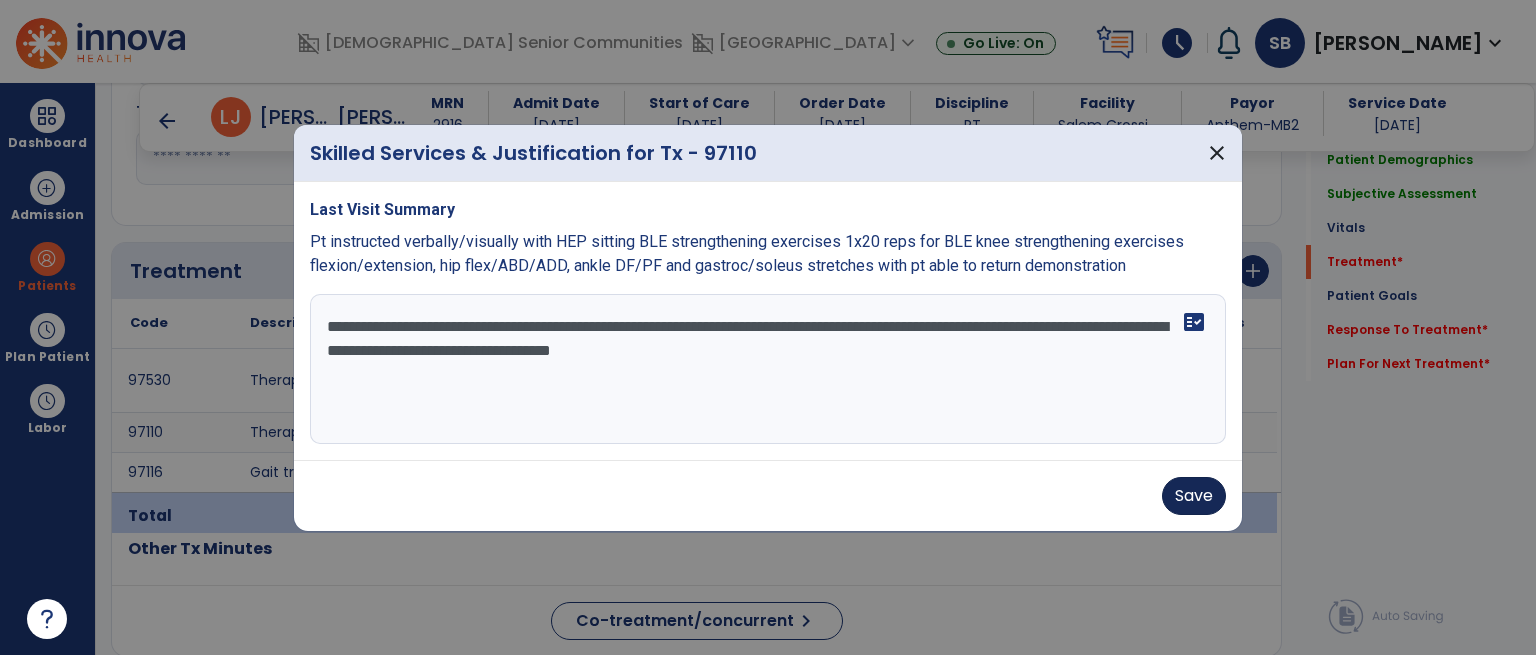 type on "**********" 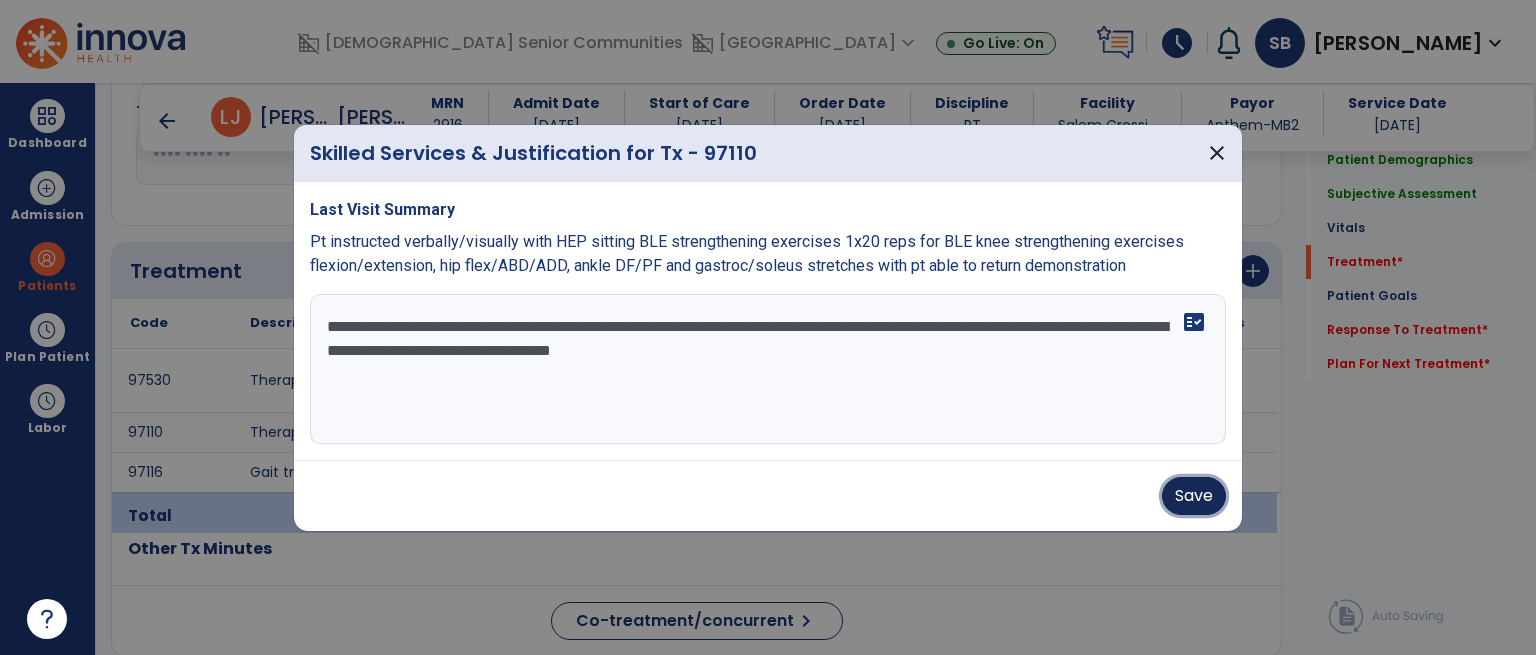 click on "Save" at bounding box center [1194, 496] 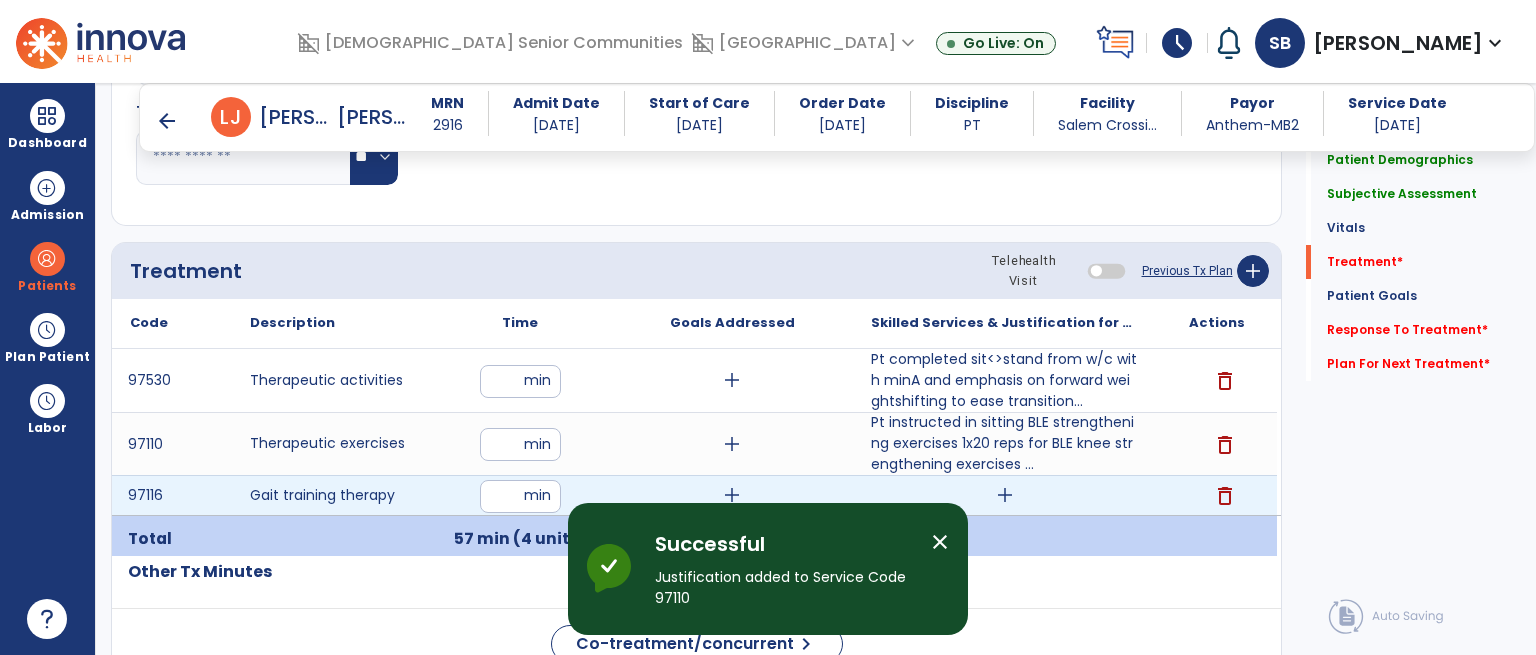 click on "add" at bounding box center (1005, 495) 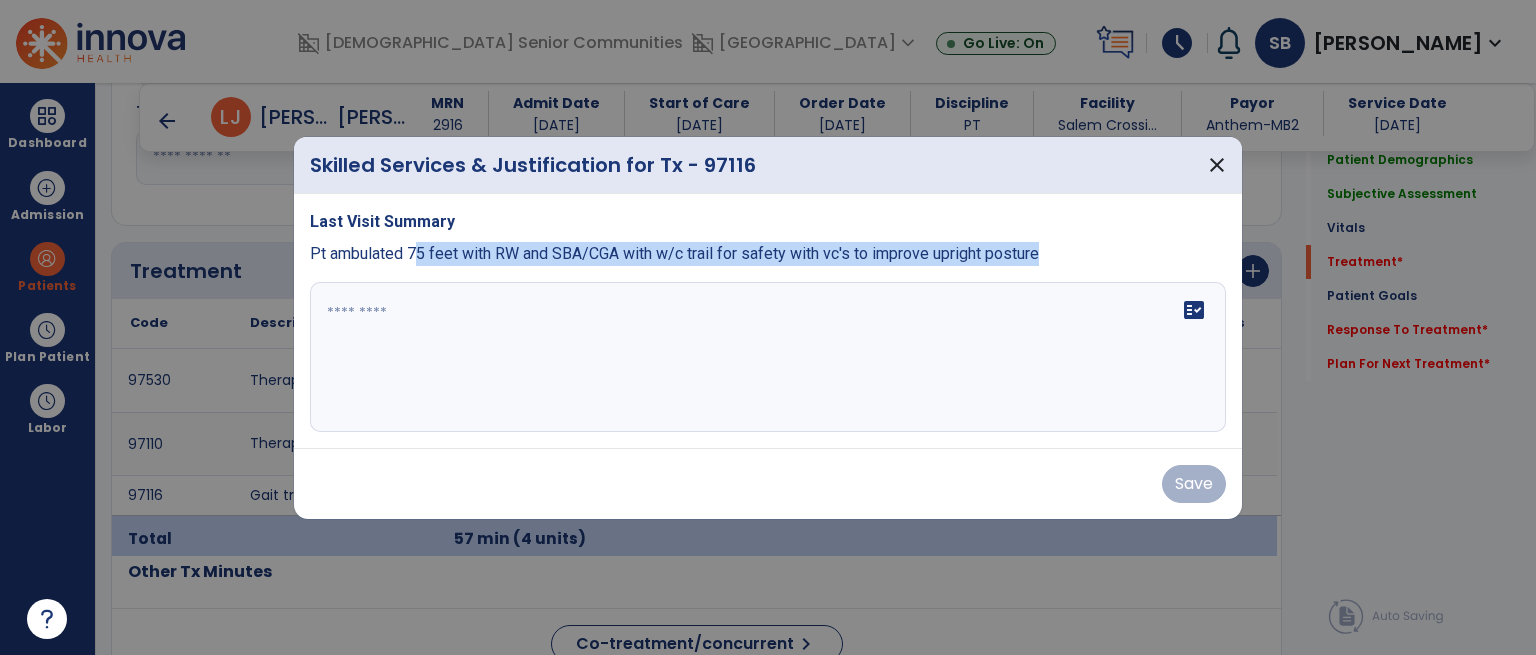 drag, startPoint x: 1059, startPoint y: 255, endPoint x: 352, endPoint y: 248, distance: 707.03467 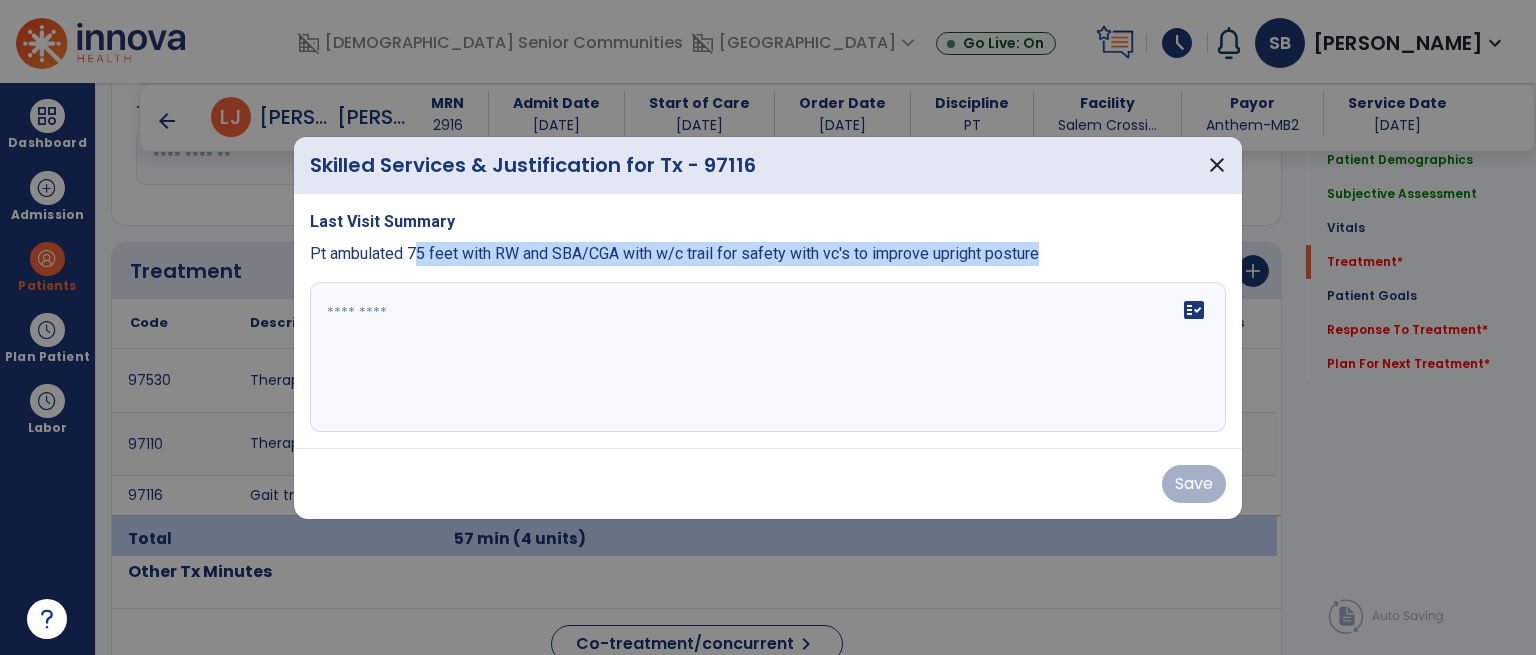 click on "Pt ambulated 75 feet with RW and SBA/CGA with w/c trail for safety with vc's to improve upright posture" at bounding box center (768, 254) 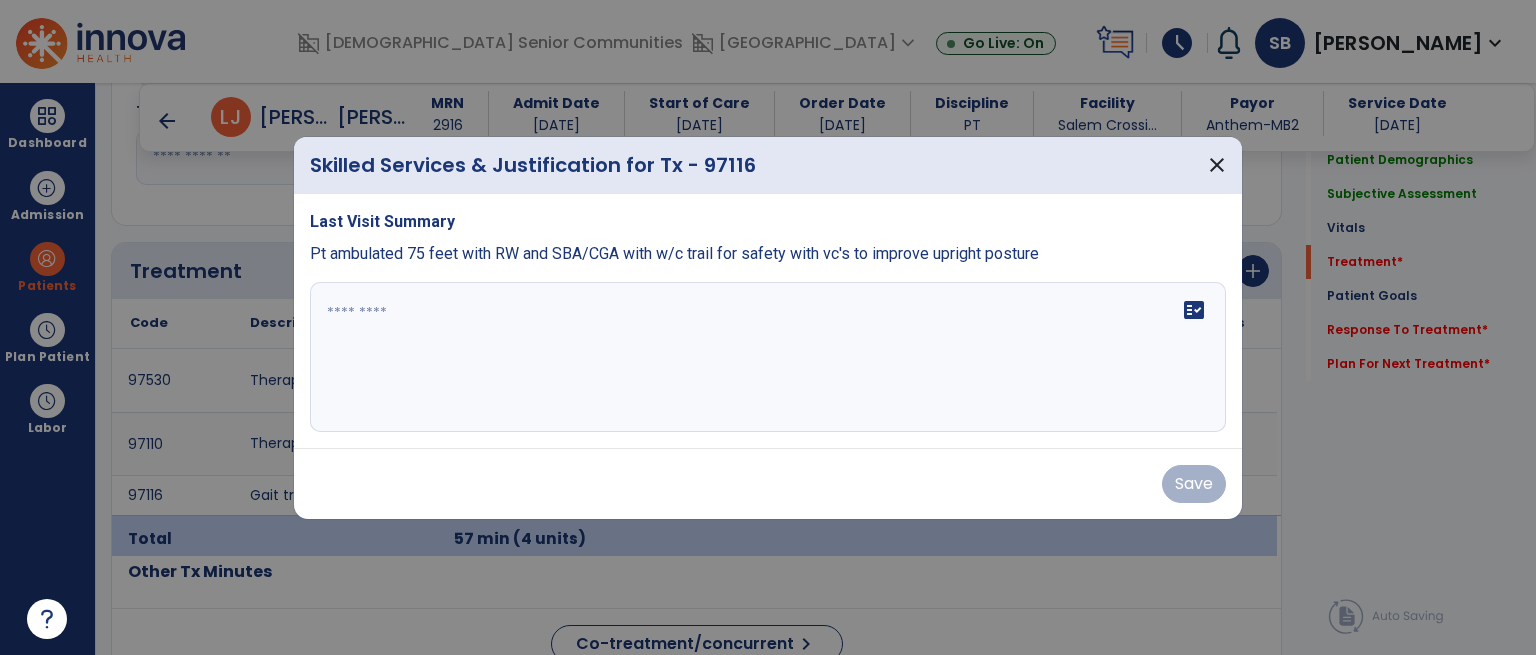 click on "Pt ambulated 75 feet with RW and SBA/CGA with w/c trail for safety with vc's to improve upright posture" at bounding box center [674, 253] 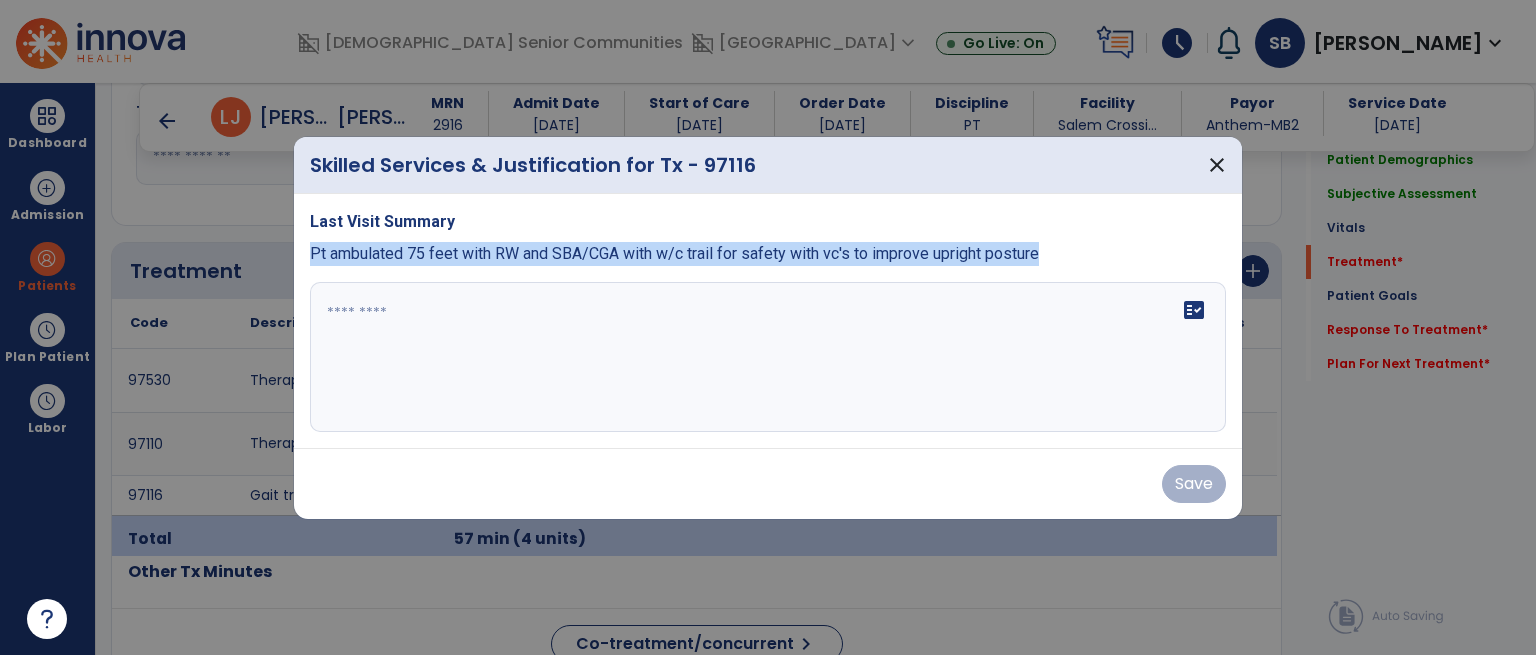 drag, startPoint x: 312, startPoint y: 251, endPoint x: 1226, endPoint y: 297, distance: 915.1568 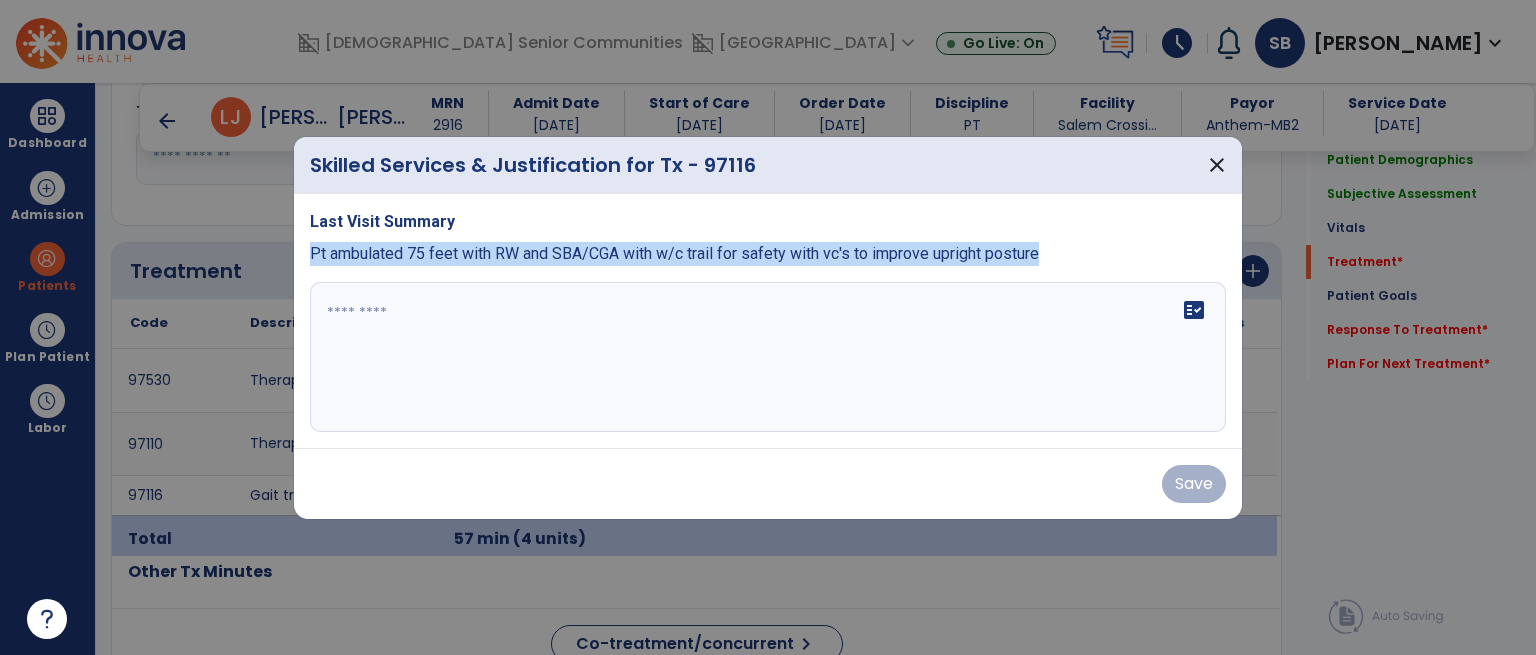 click on "Last Visit Summary Pt ambulated 75 feet with RW and SBA/CGA with w/c trail for safety with vc's to improve upright posture   fact_check" at bounding box center (768, 321) 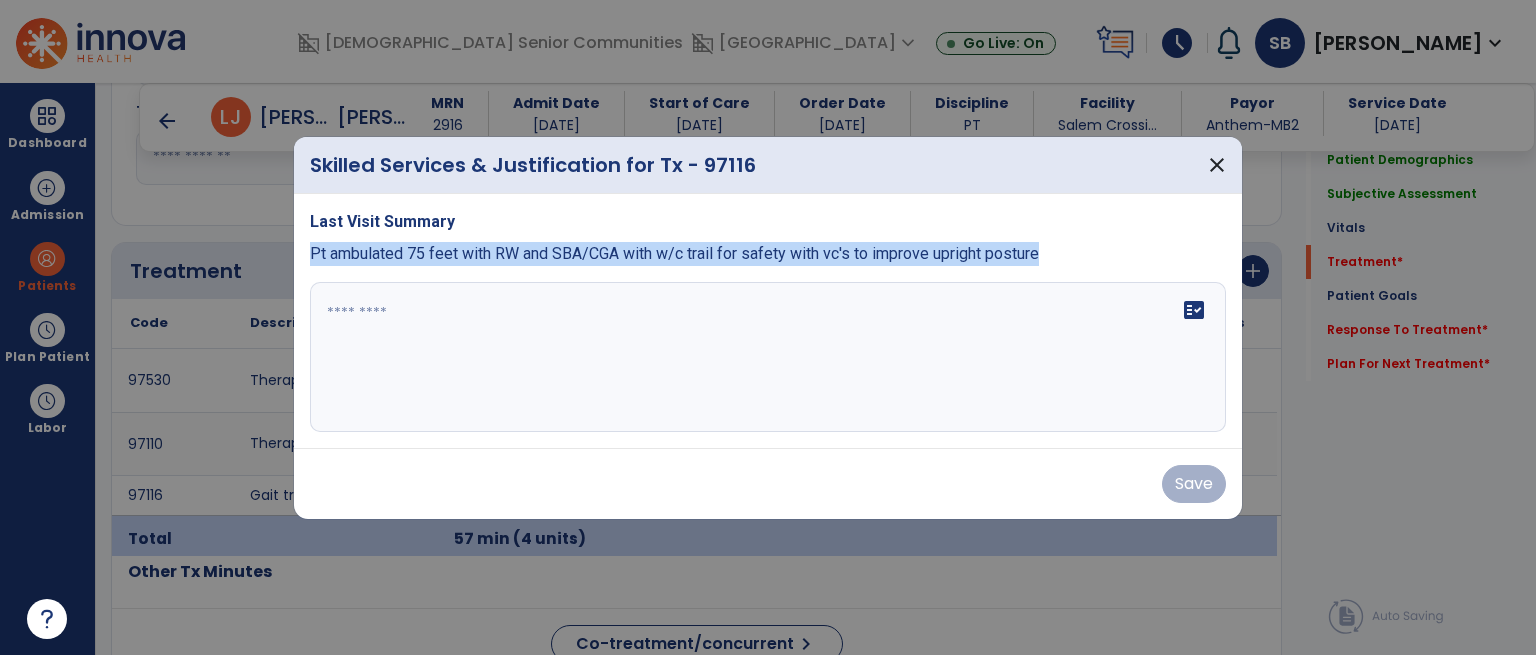 copy on "Pt ambulated 75 feet with RW and SBA/CGA with w/c trail for safety with vc's to improve upright posture" 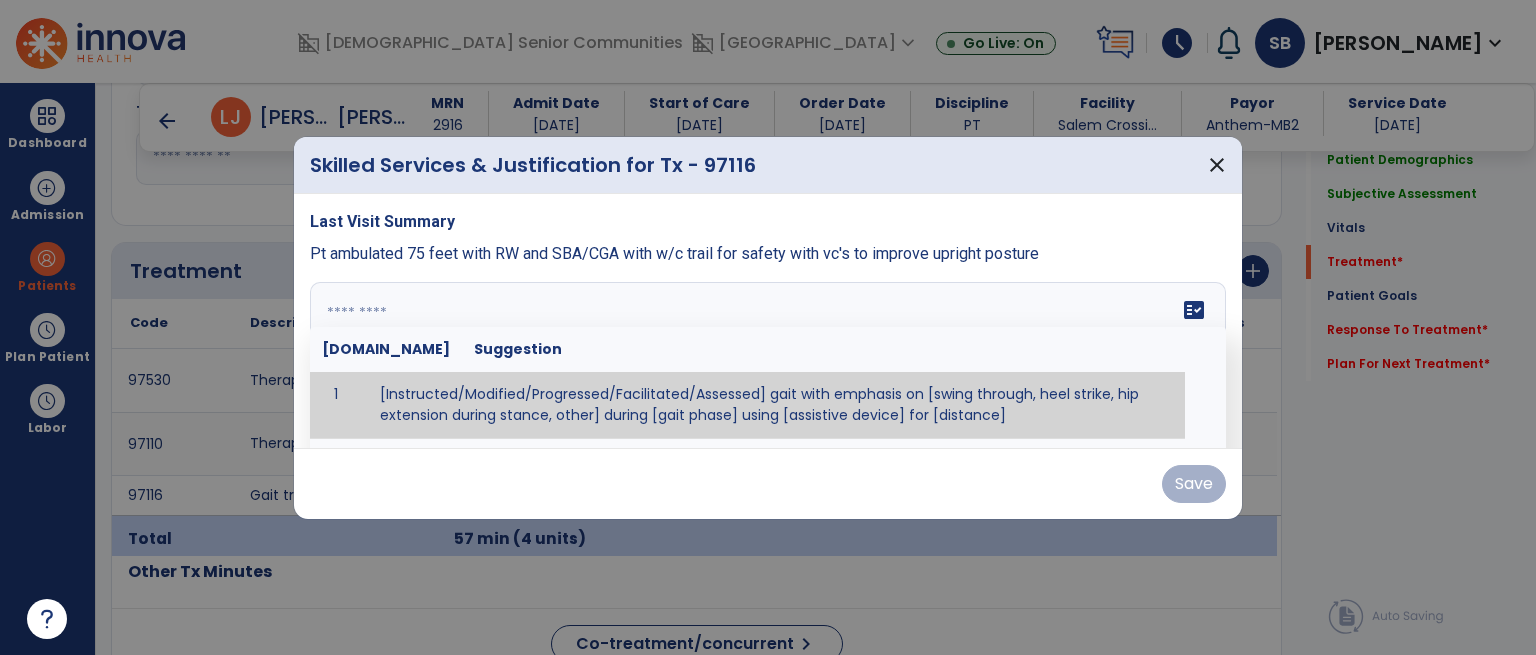click at bounding box center (768, 357) 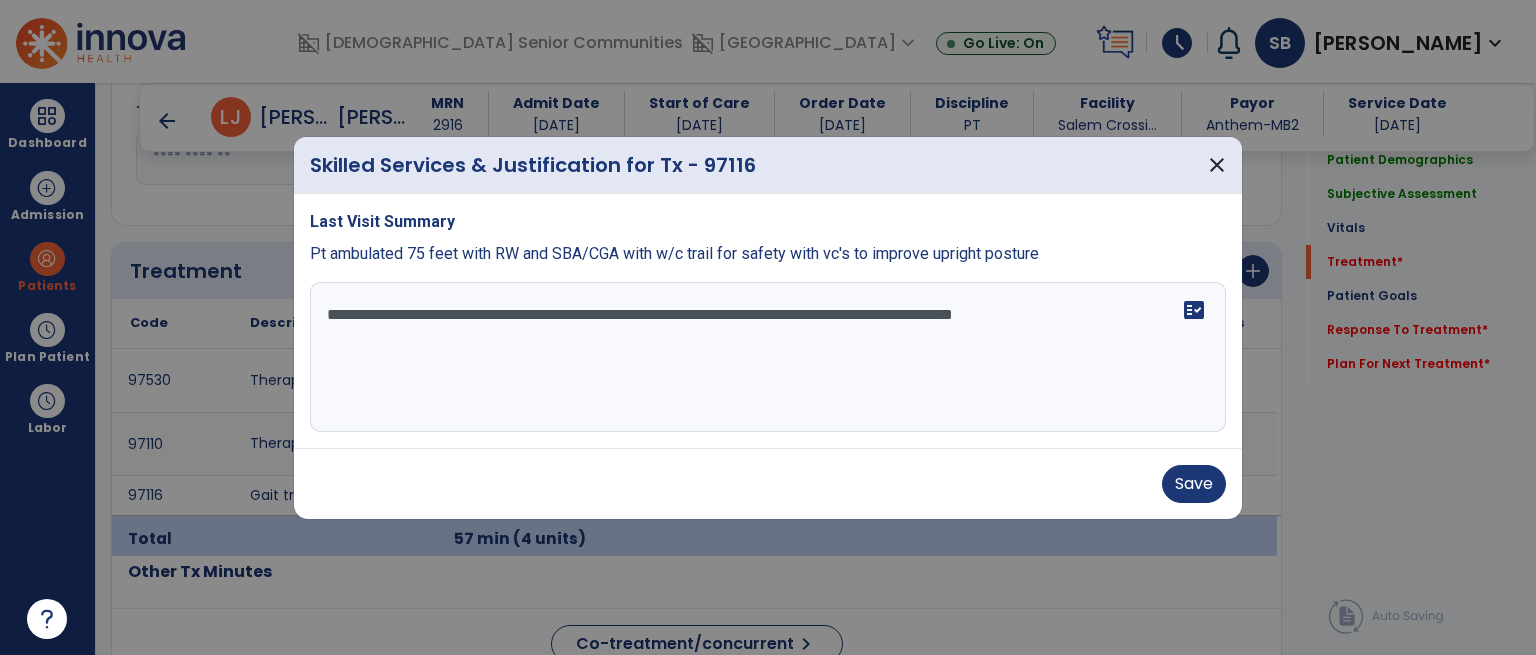 click on "**********" at bounding box center [768, 357] 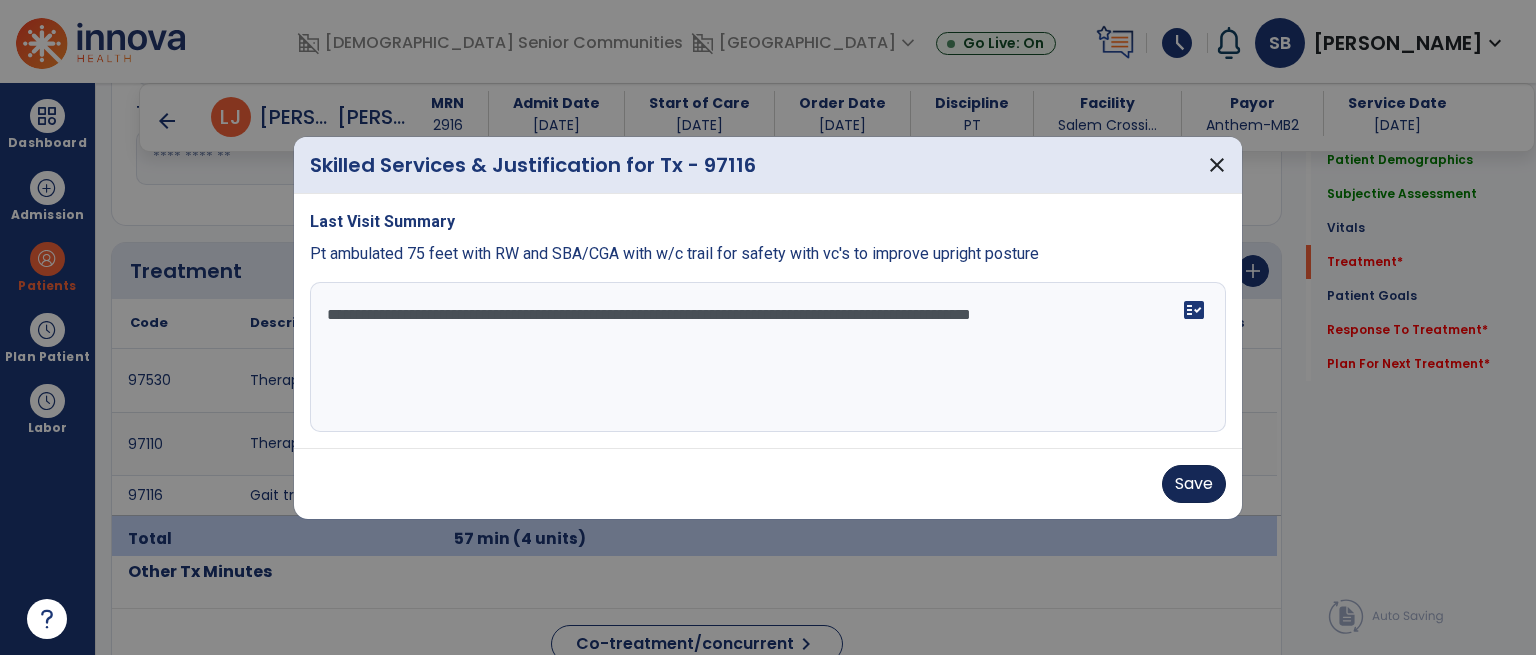 type on "**********" 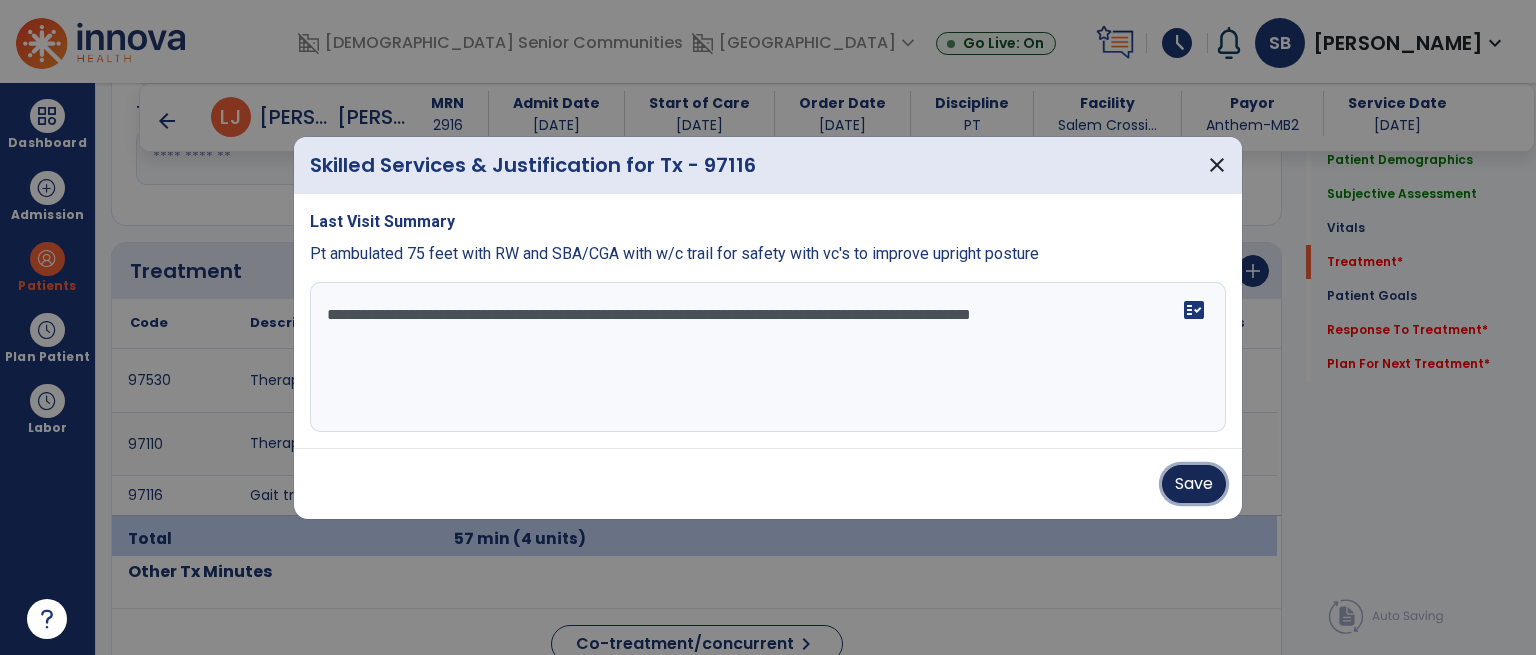 click on "Save" at bounding box center (1194, 484) 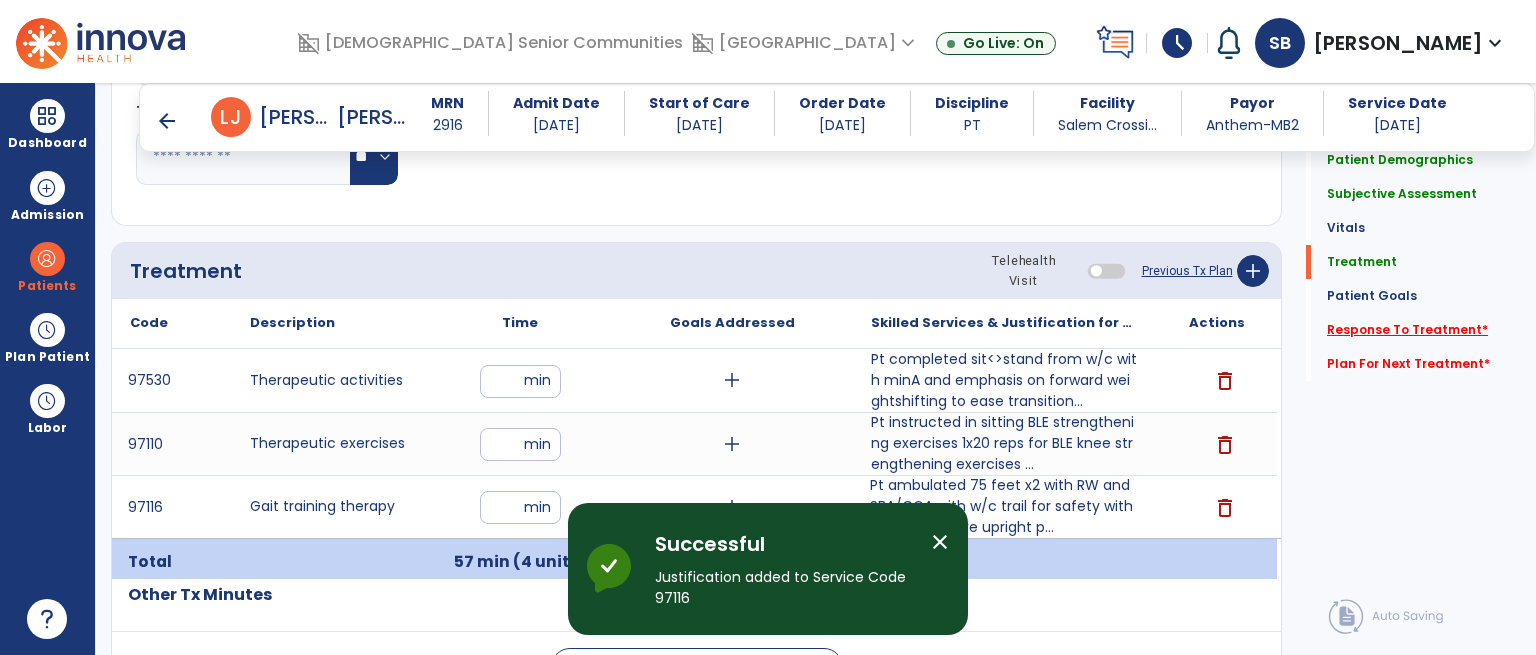 click on "Response To Treatment   *" 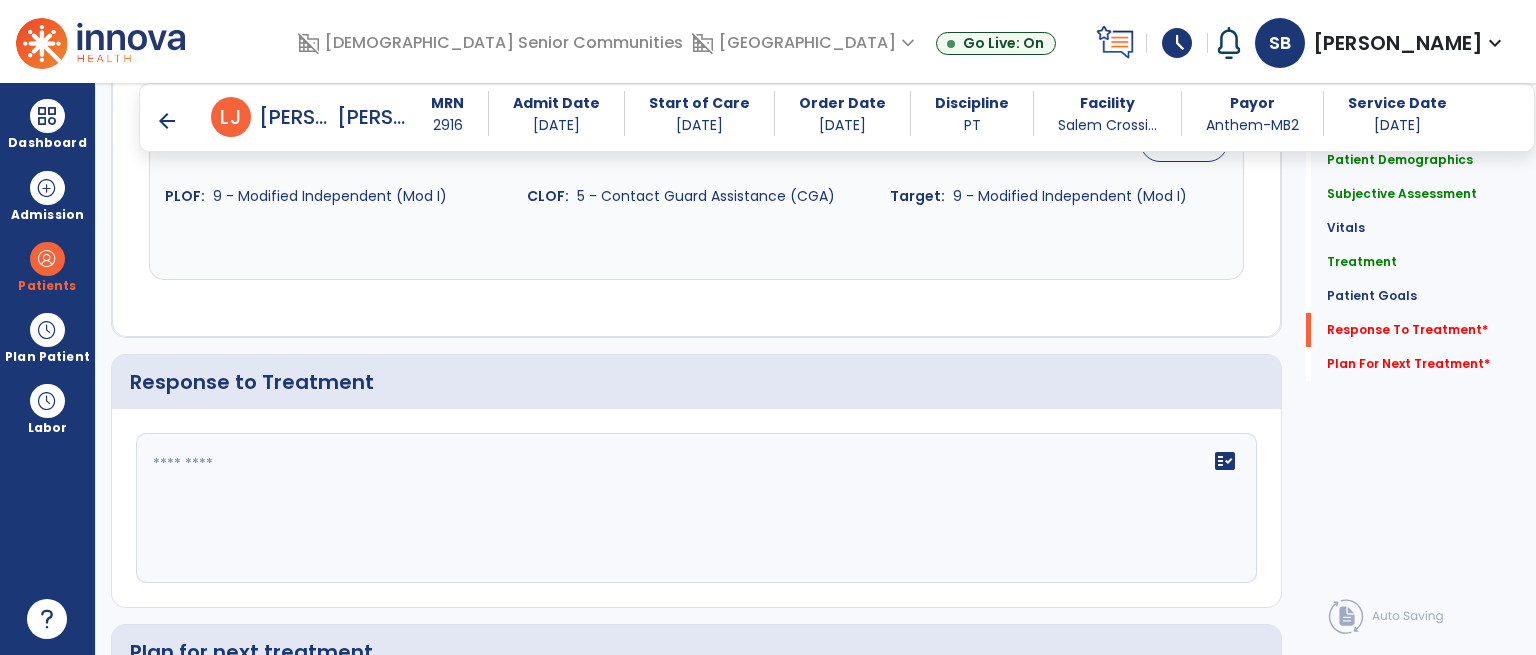 scroll, scrollTop: 2917, scrollLeft: 0, axis: vertical 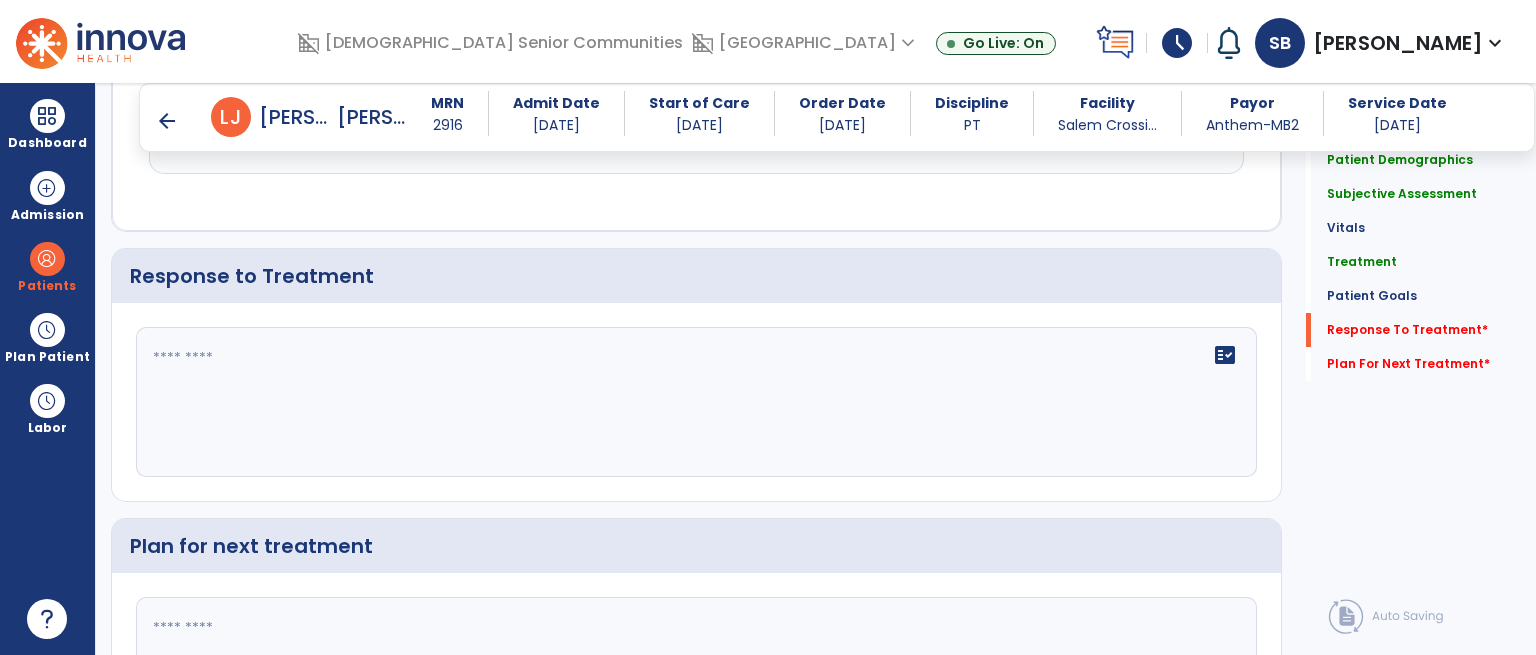 click 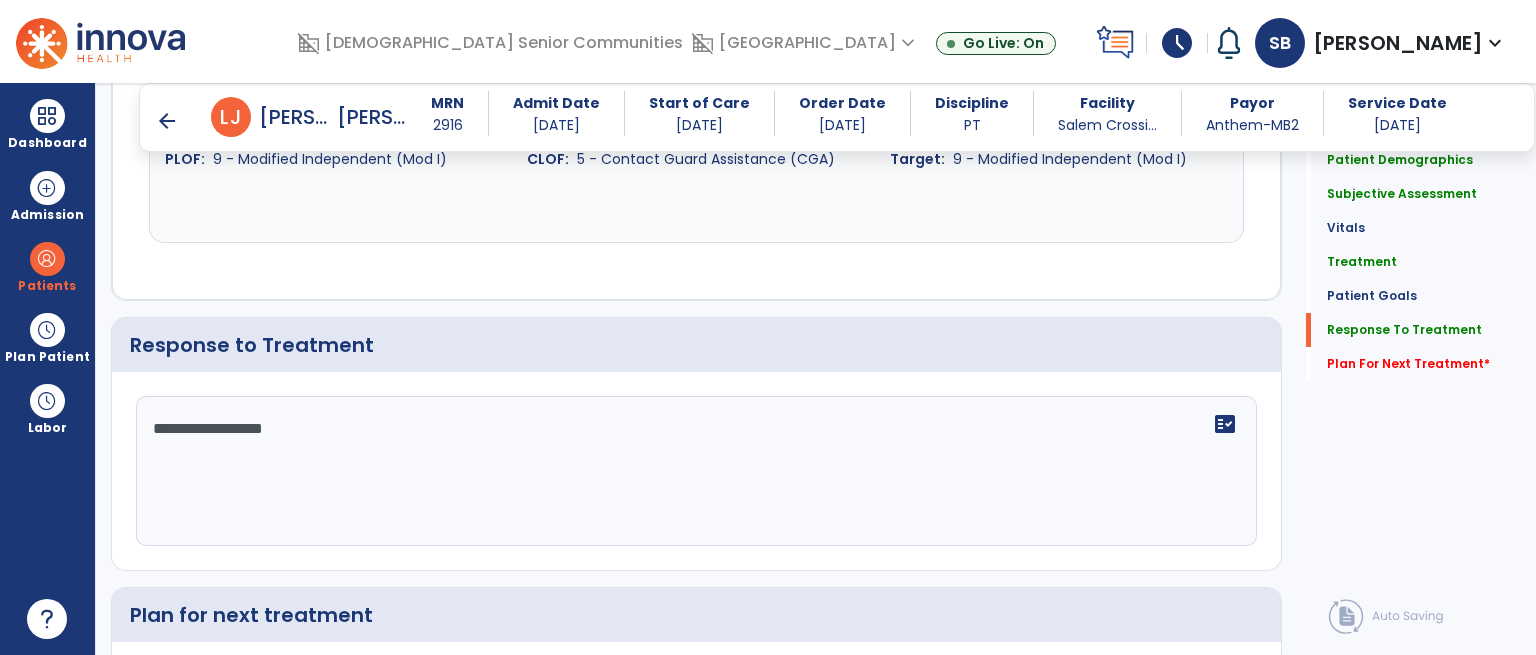 scroll, scrollTop: 2916, scrollLeft: 0, axis: vertical 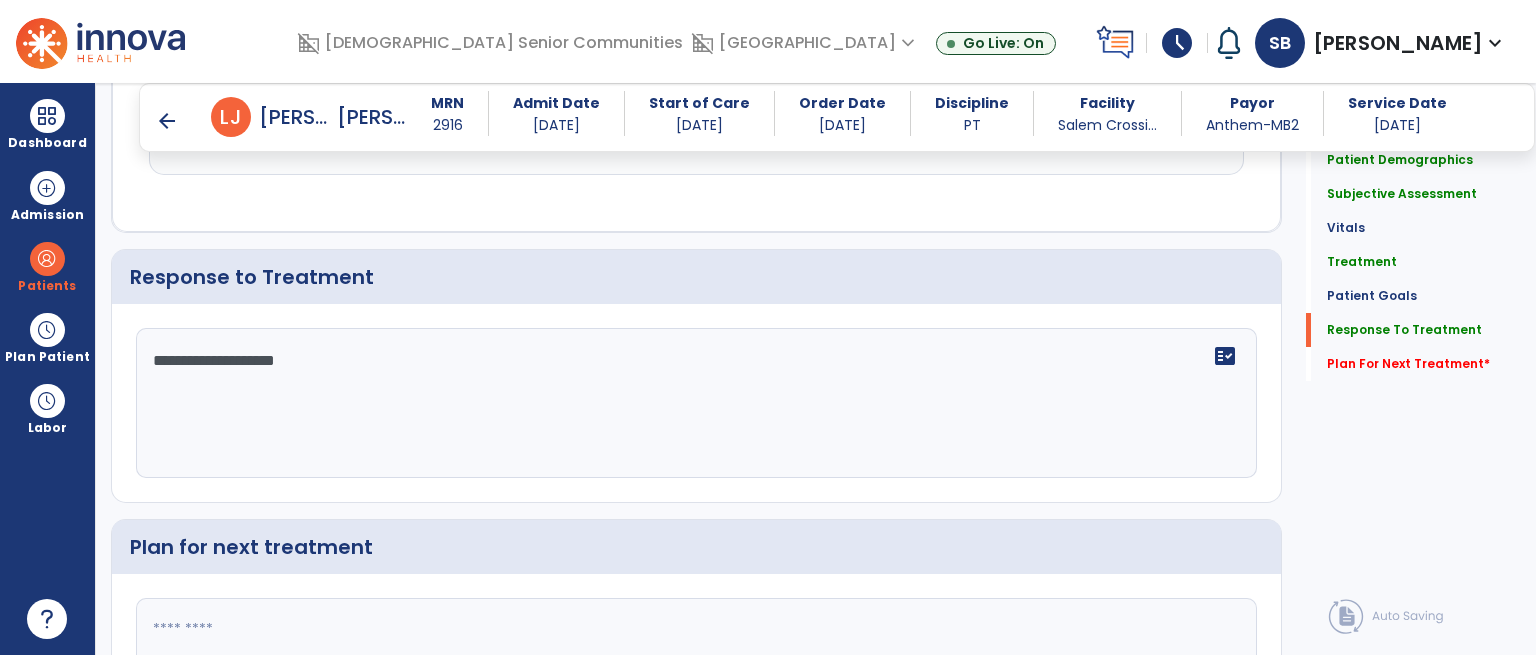 type on "**********" 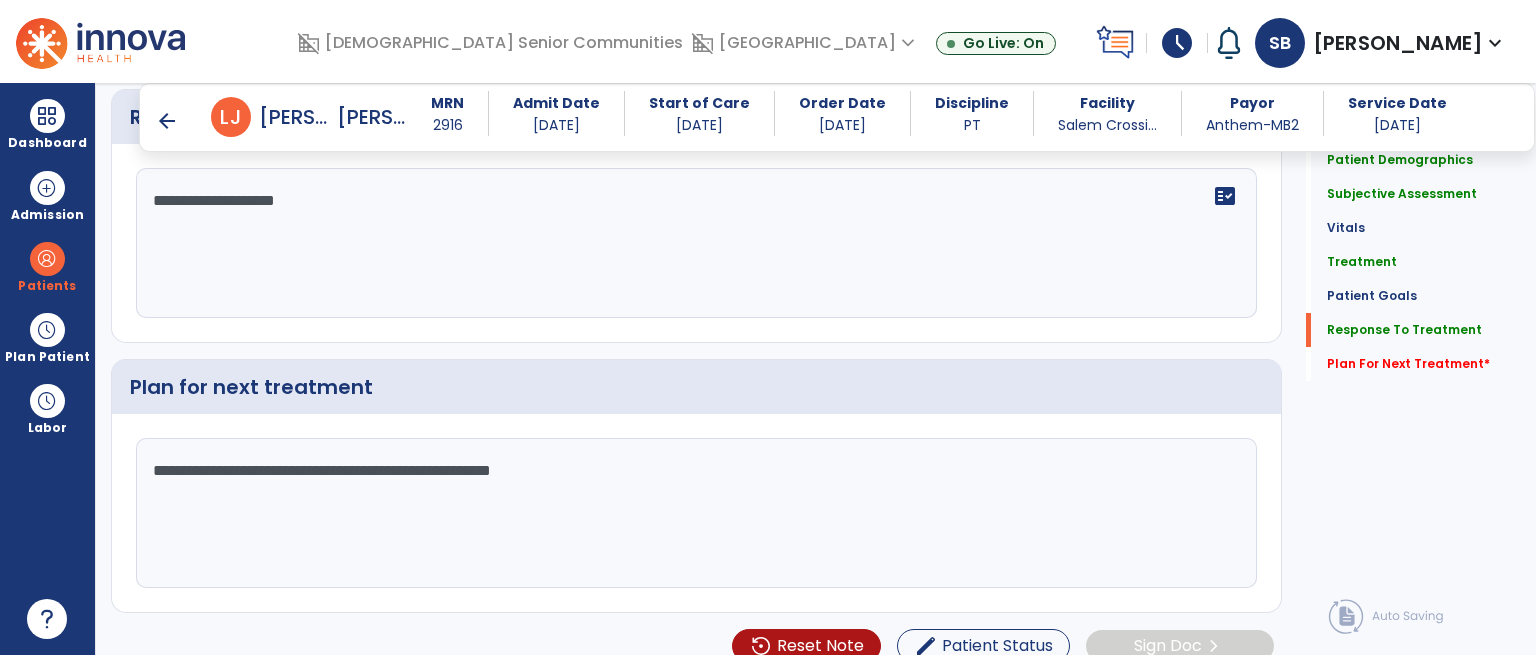 scroll, scrollTop: 3092, scrollLeft: 0, axis: vertical 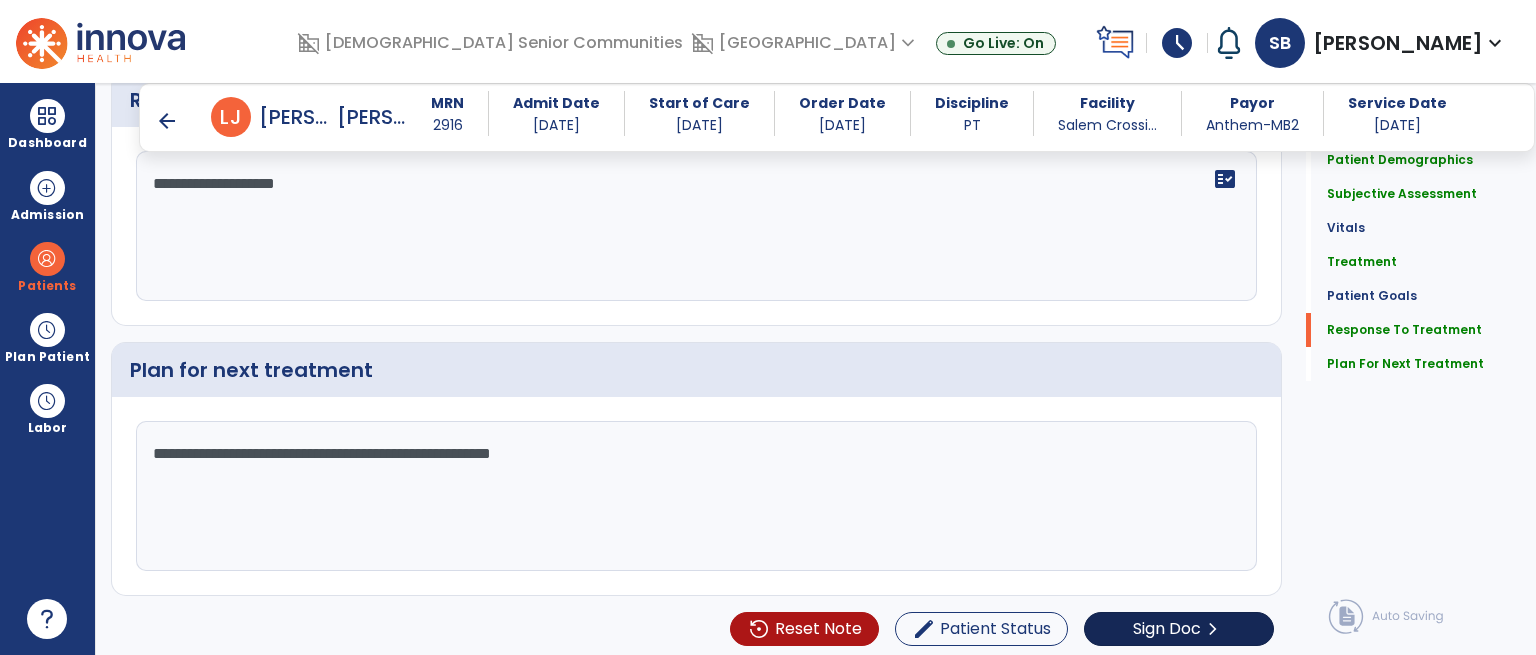 type on "**********" 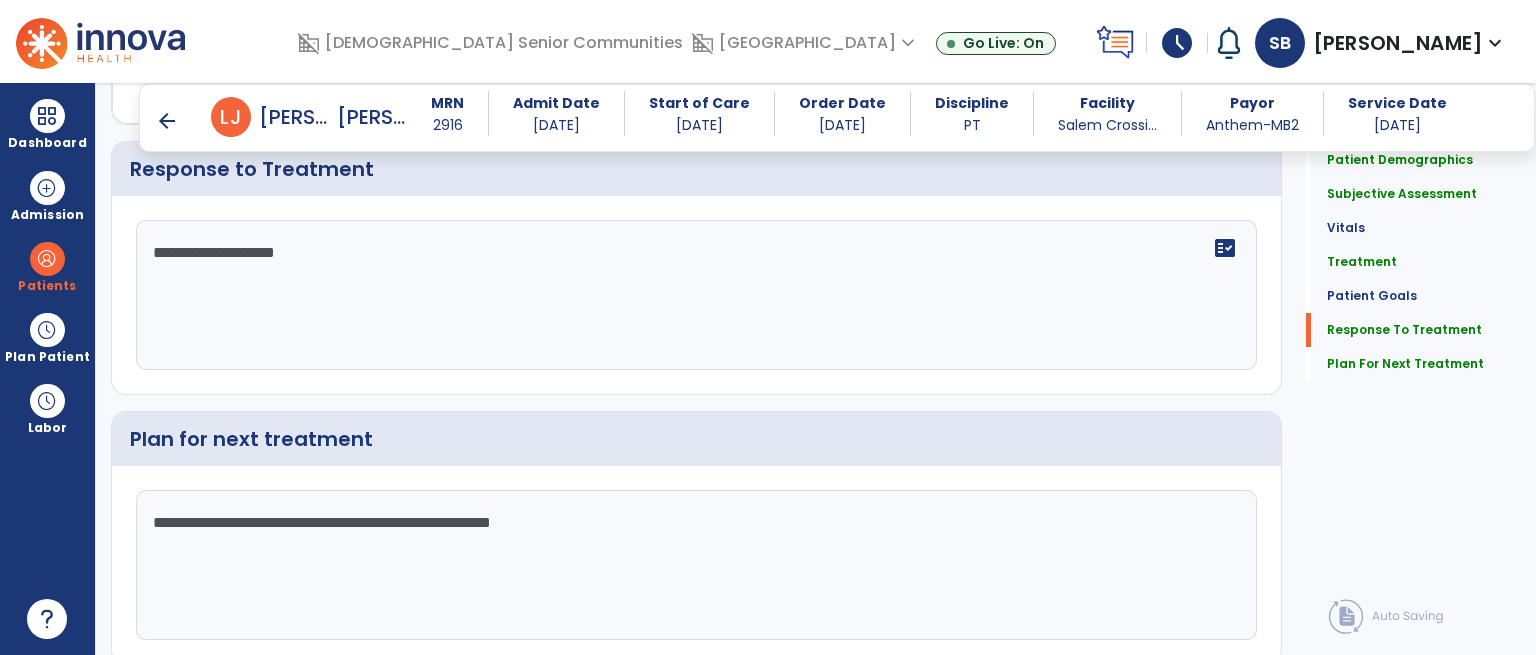 scroll, scrollTop: 3092, scrollLeft: 0, axis: vertical 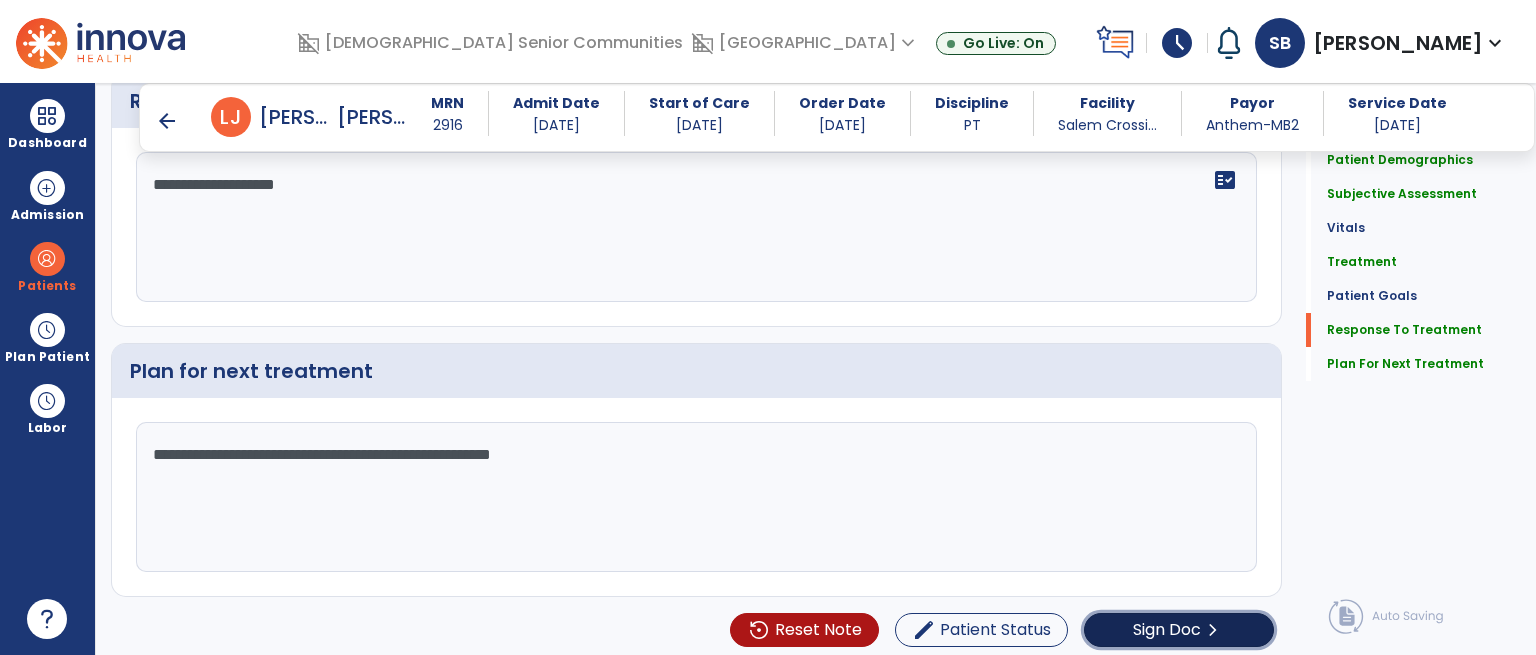 click on "Sign Doc" 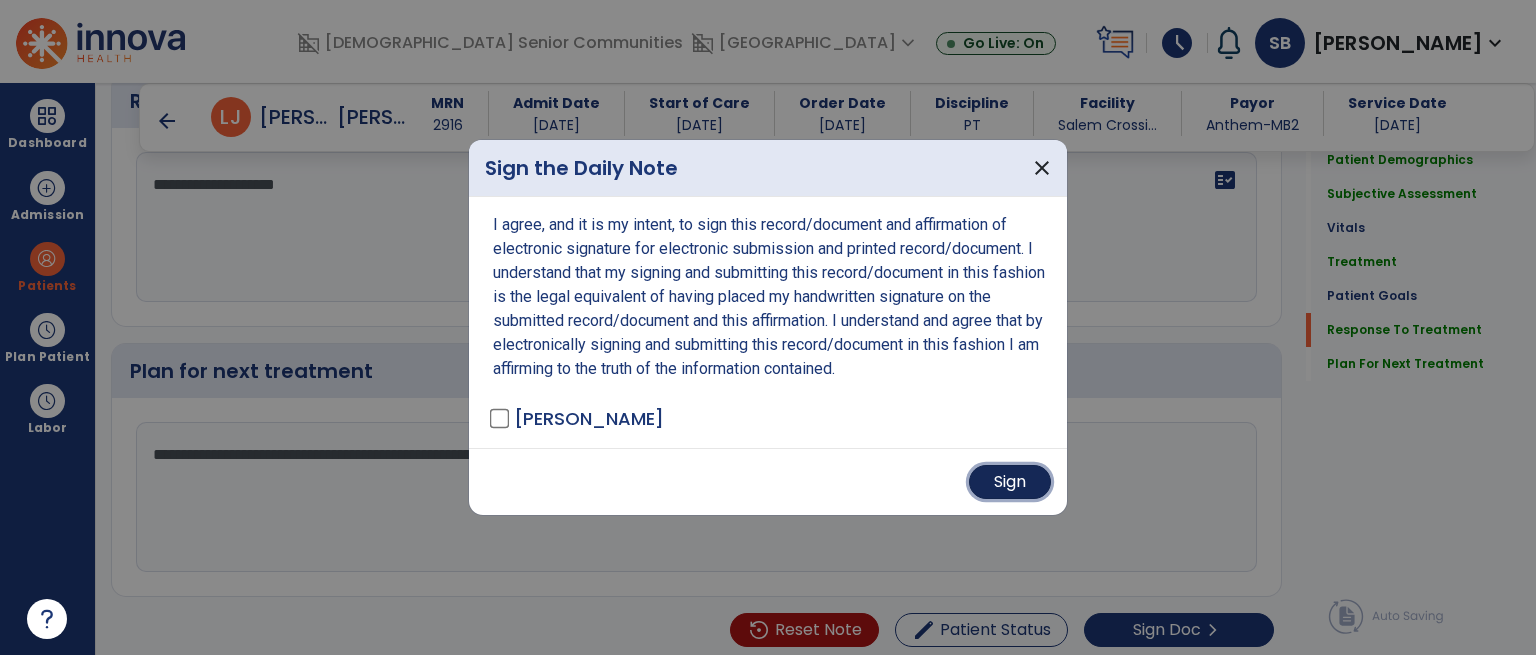 click on "Sign" at bounding box center [1010, 482] 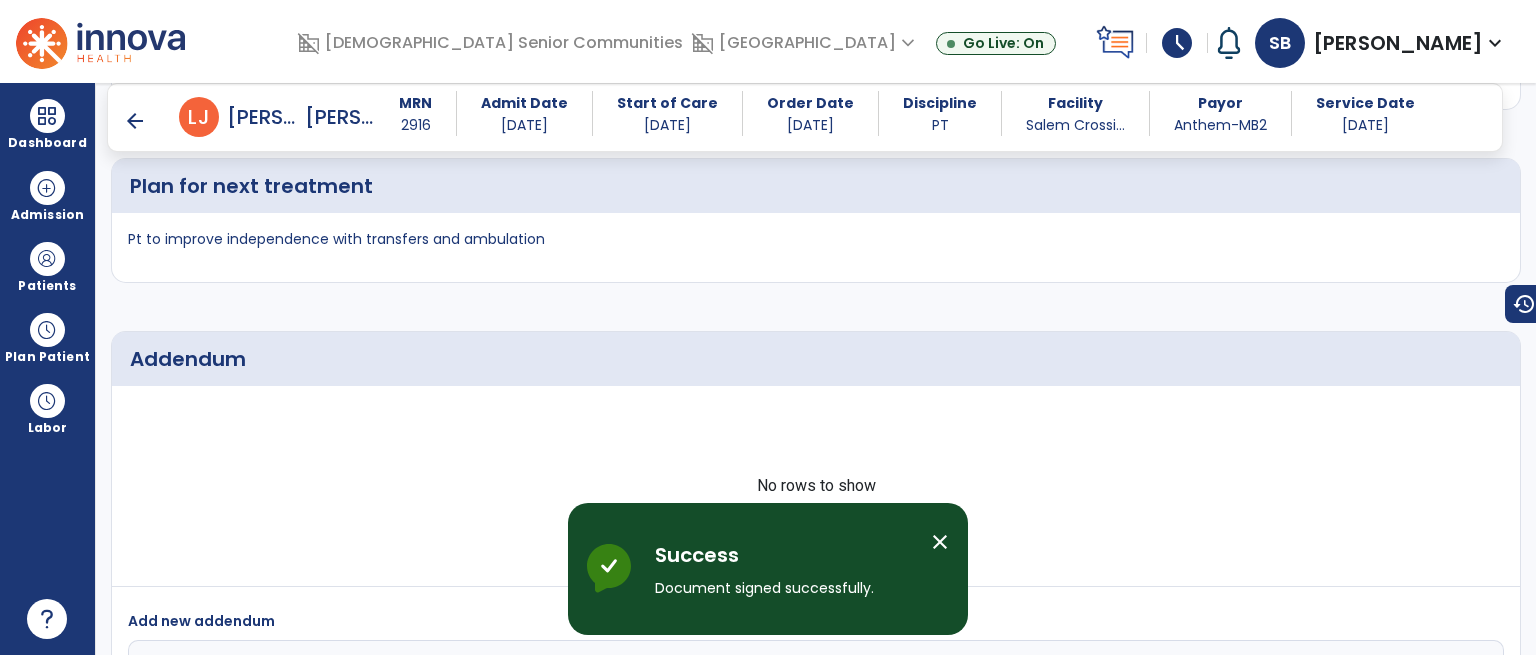 scroll, scrollTop: 4352, scrollLeft: 0, axis: vertical 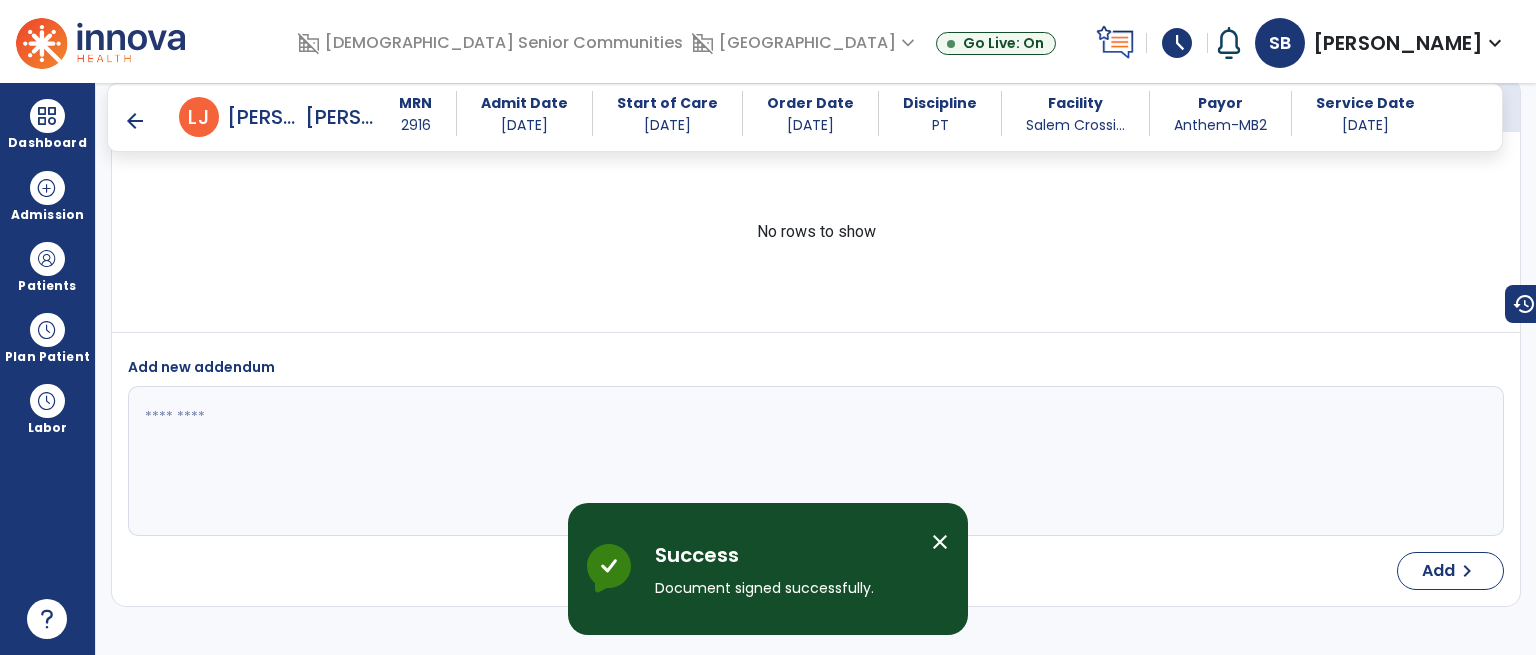 click on "arrow_back" at bounding box center [135, 121] 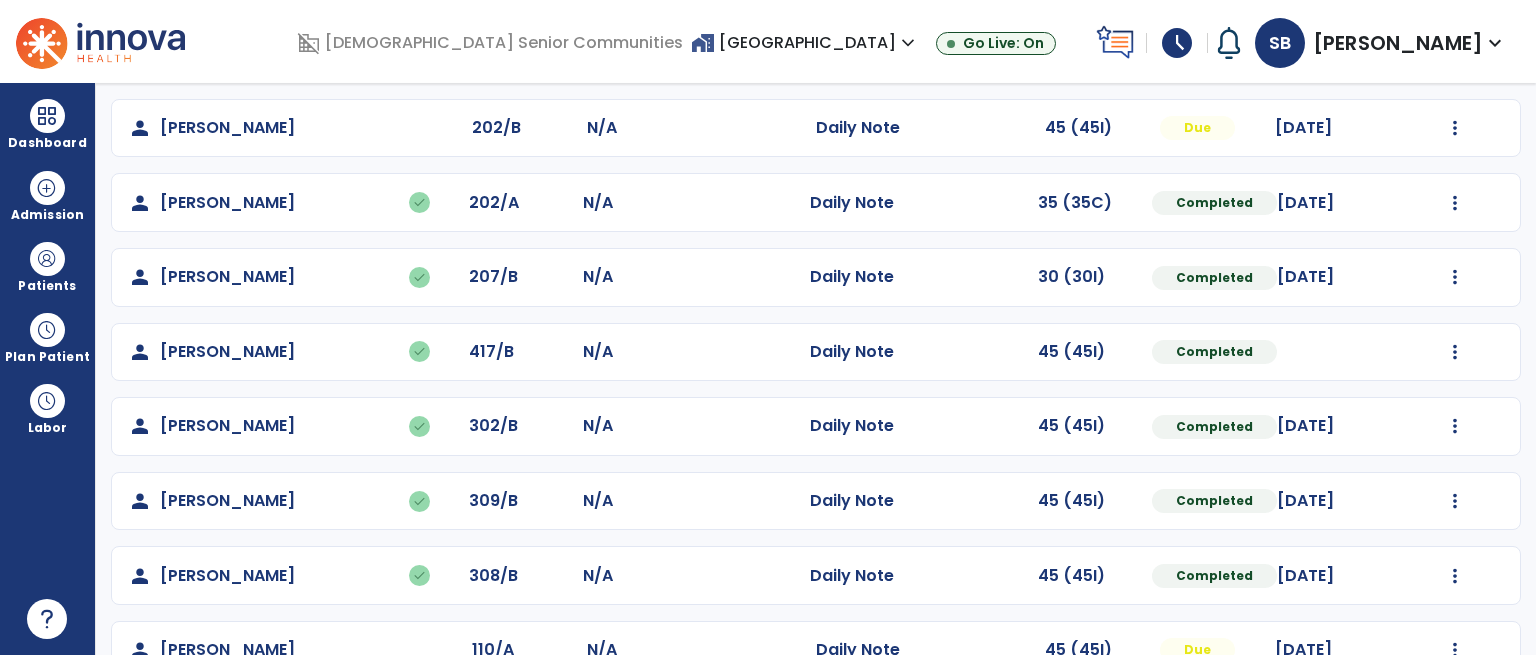 scroll, scrollTop: 508, scrollLeft: 0, axis: vertical 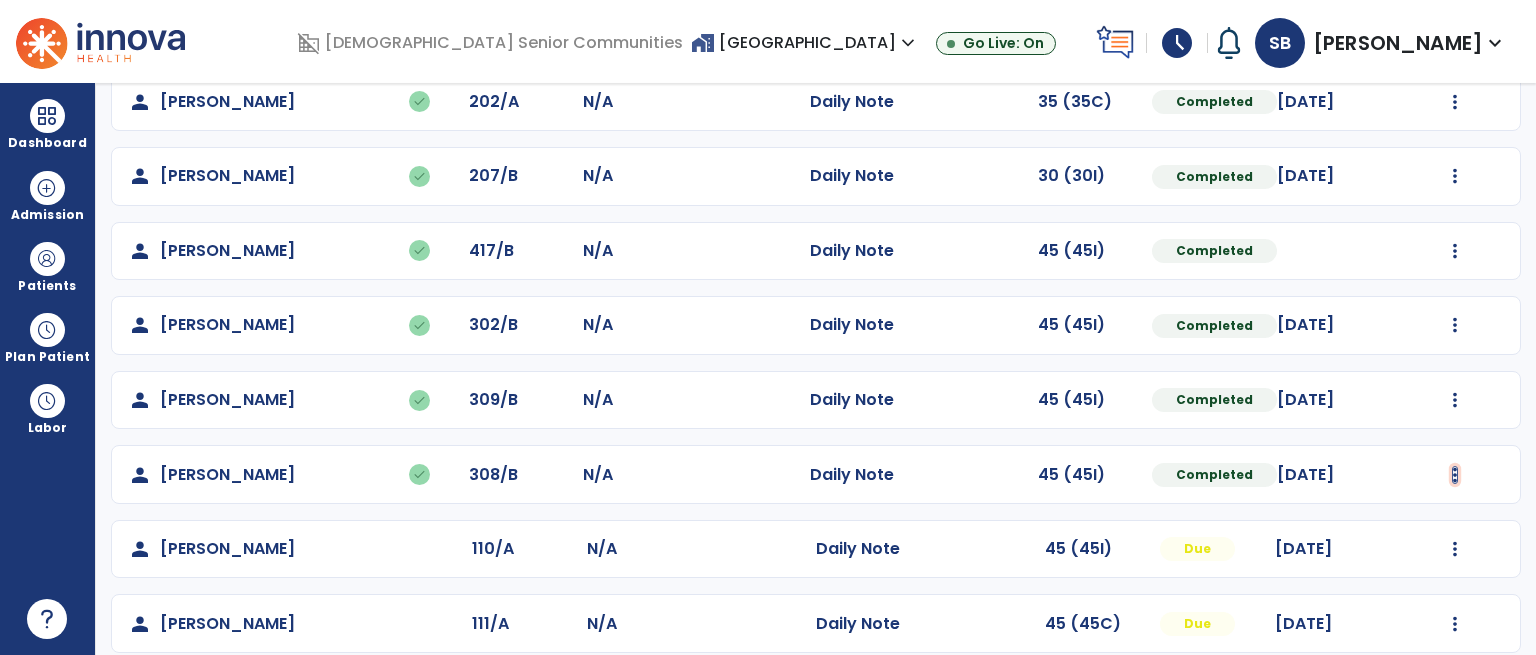 click at bounding box center (1455, -220) 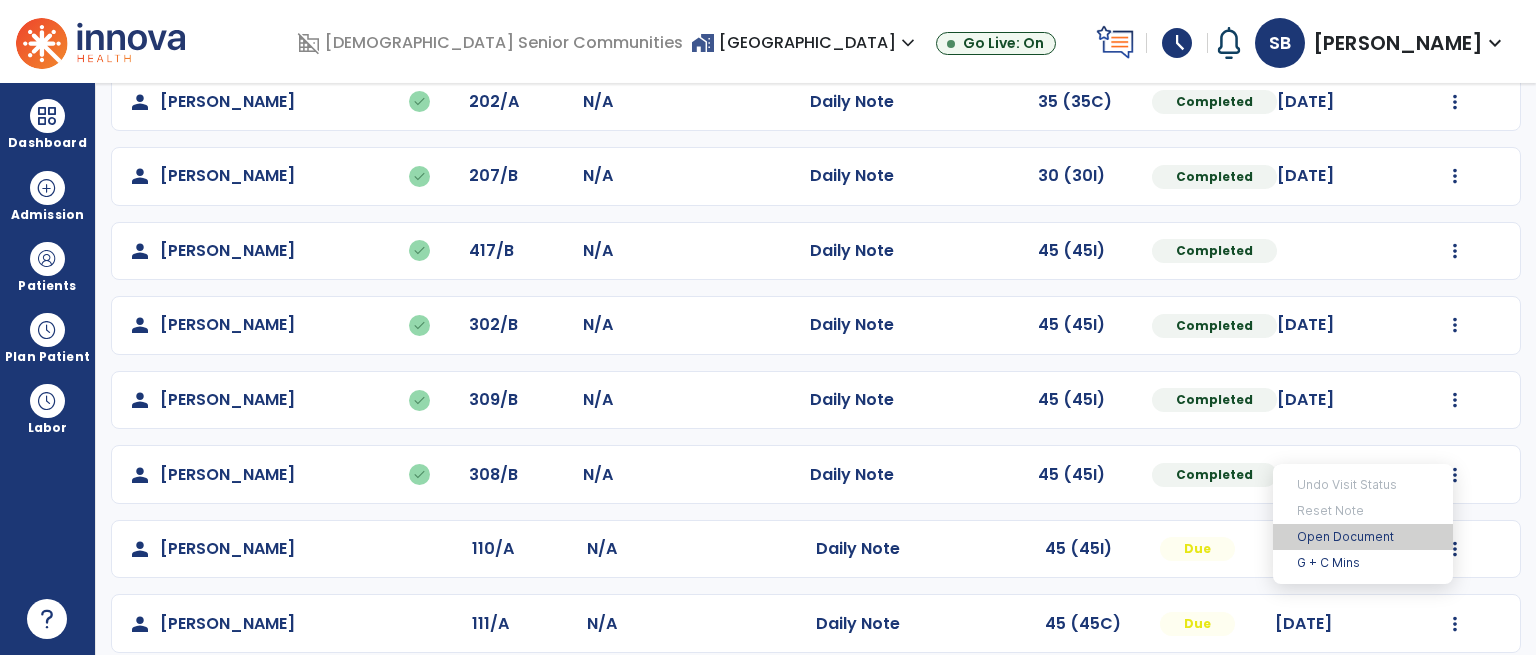 click on "Open Document" at bounding box center (1363, 537) 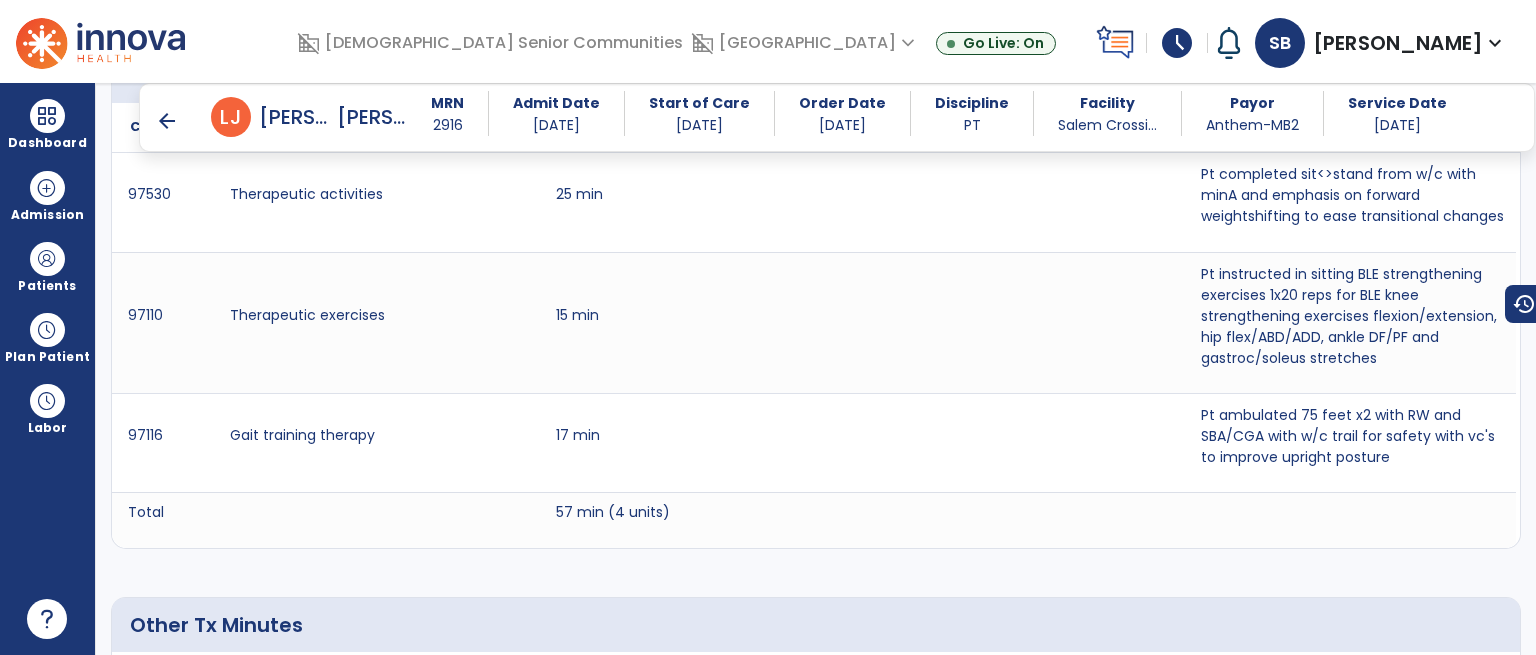 scroll, scrollTop: 1497, scrollLeft: 0, axis: vertical 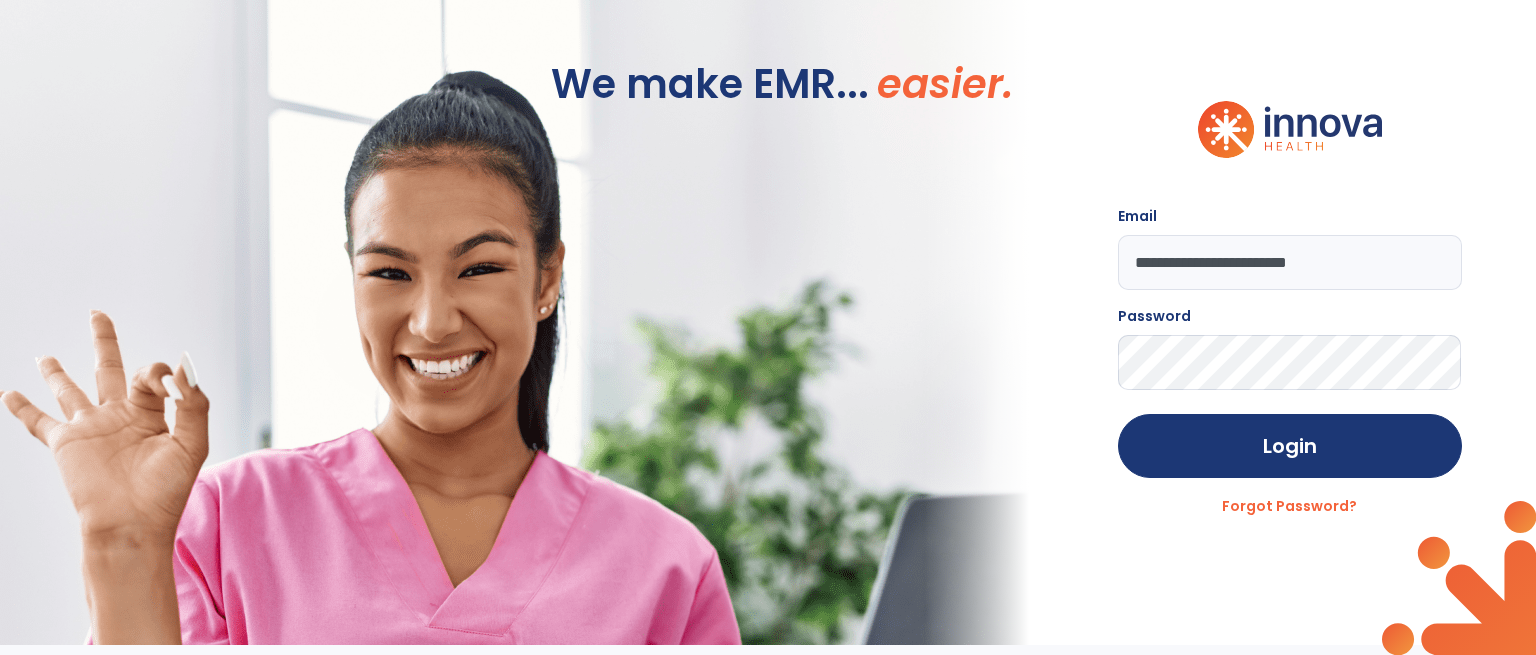 drag, startPoint x: 1256, startPoint y: 261, endPoint x: 872, endPoint y: 235, distance: 384.8792 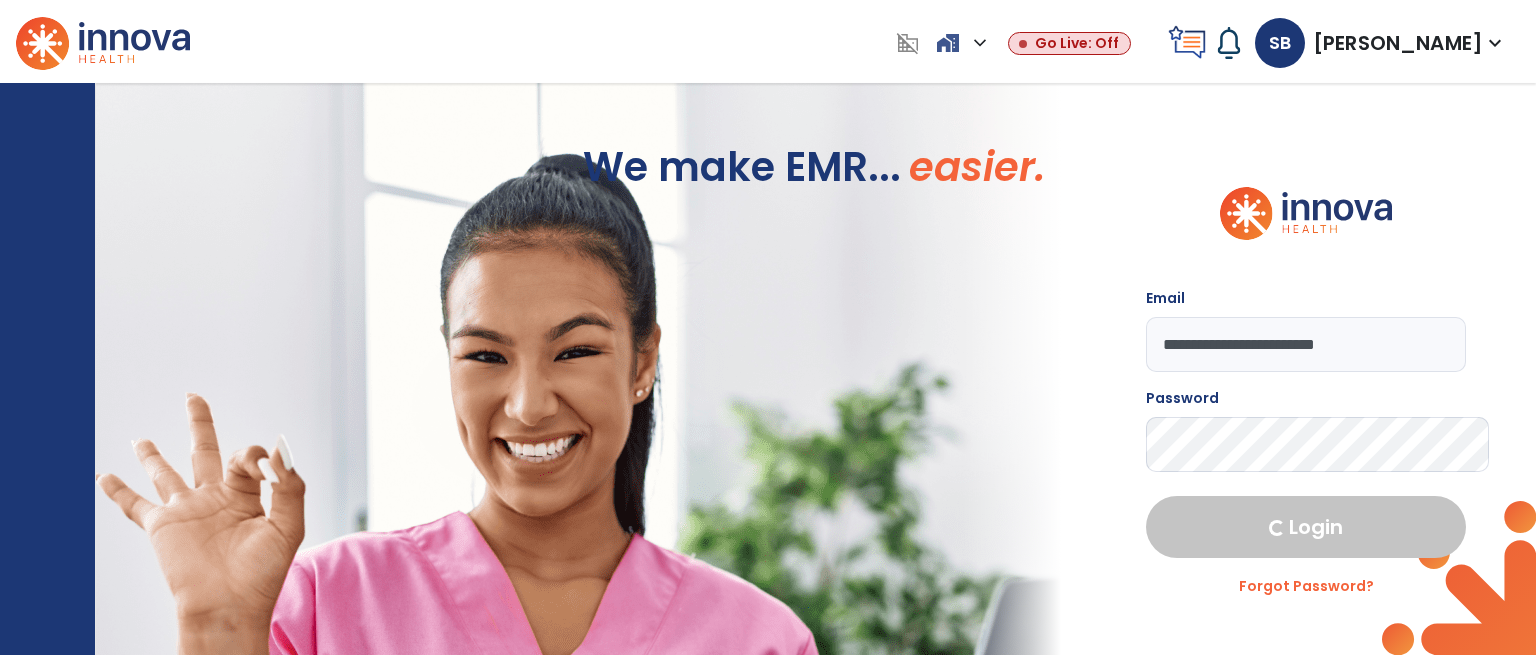 select on "****" 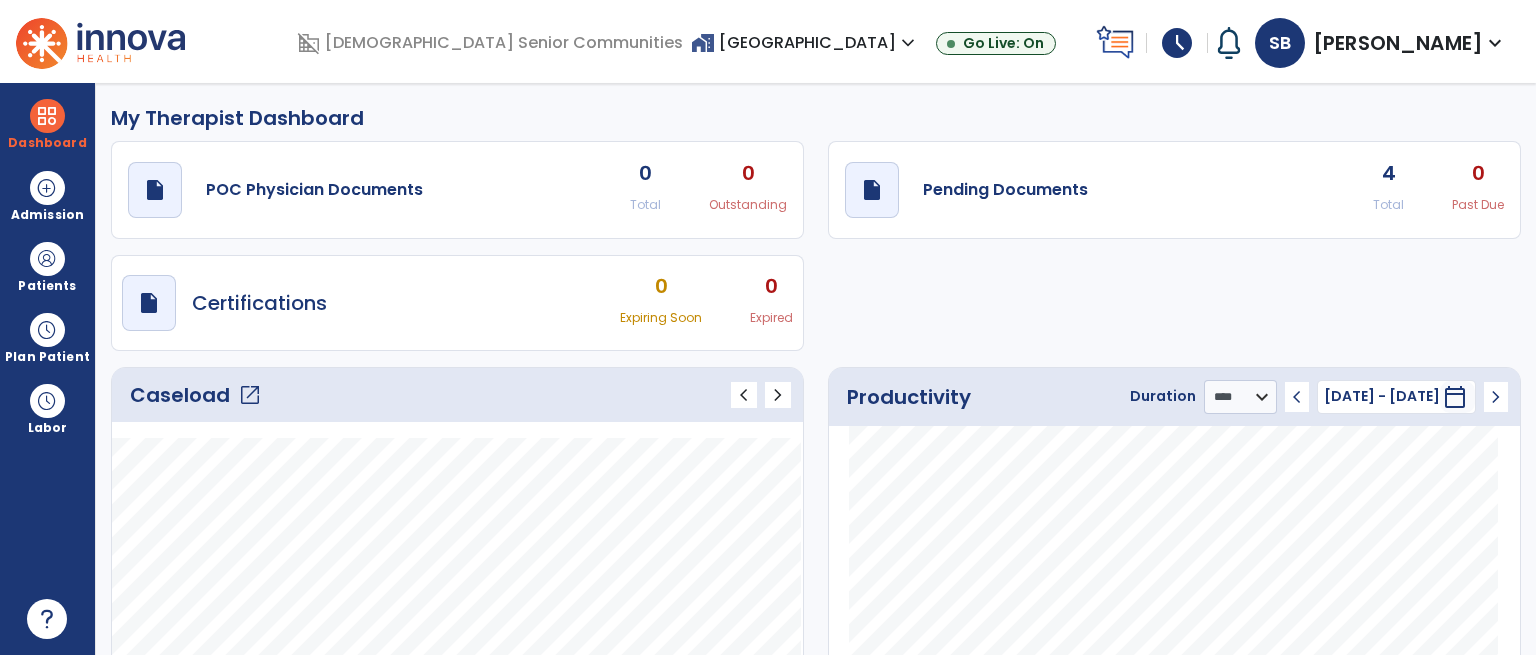 click on "open_in_new" 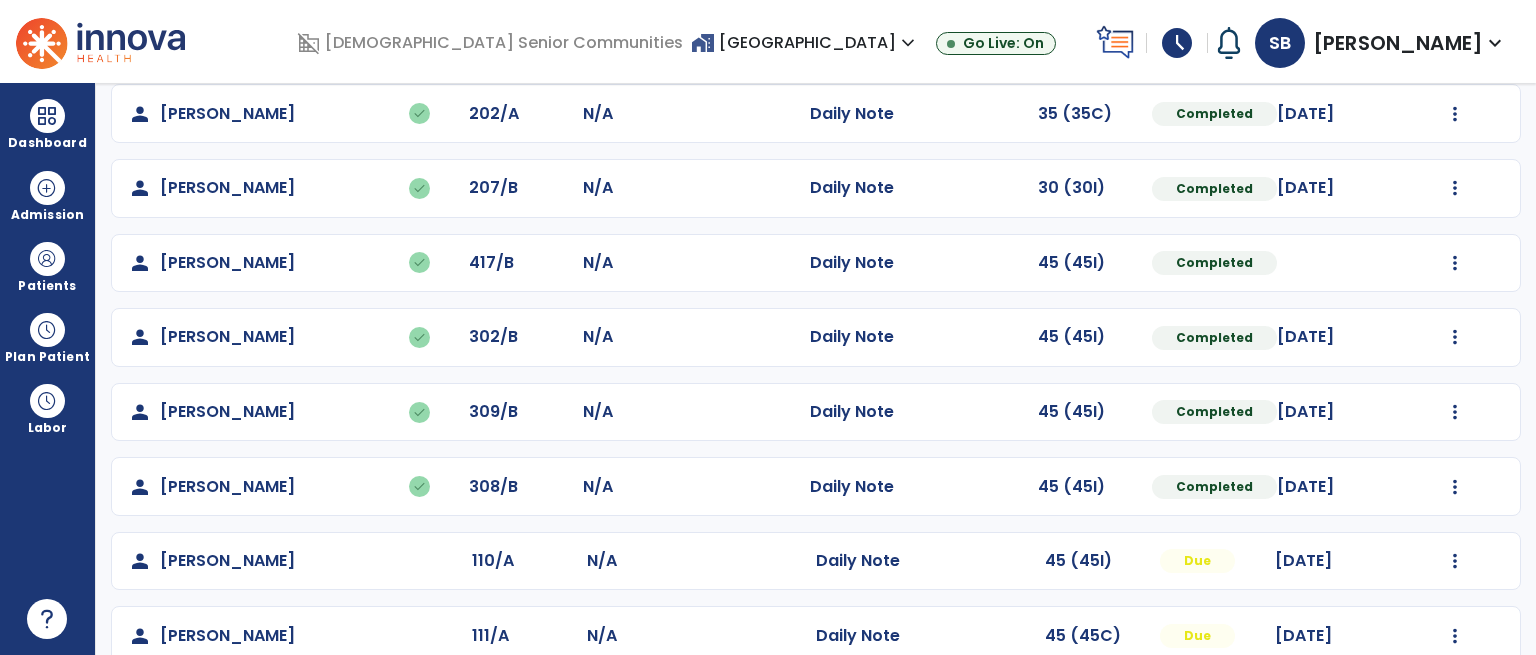 scroll, scrollTop: 508, scrollLeft: 0, axis: vertical 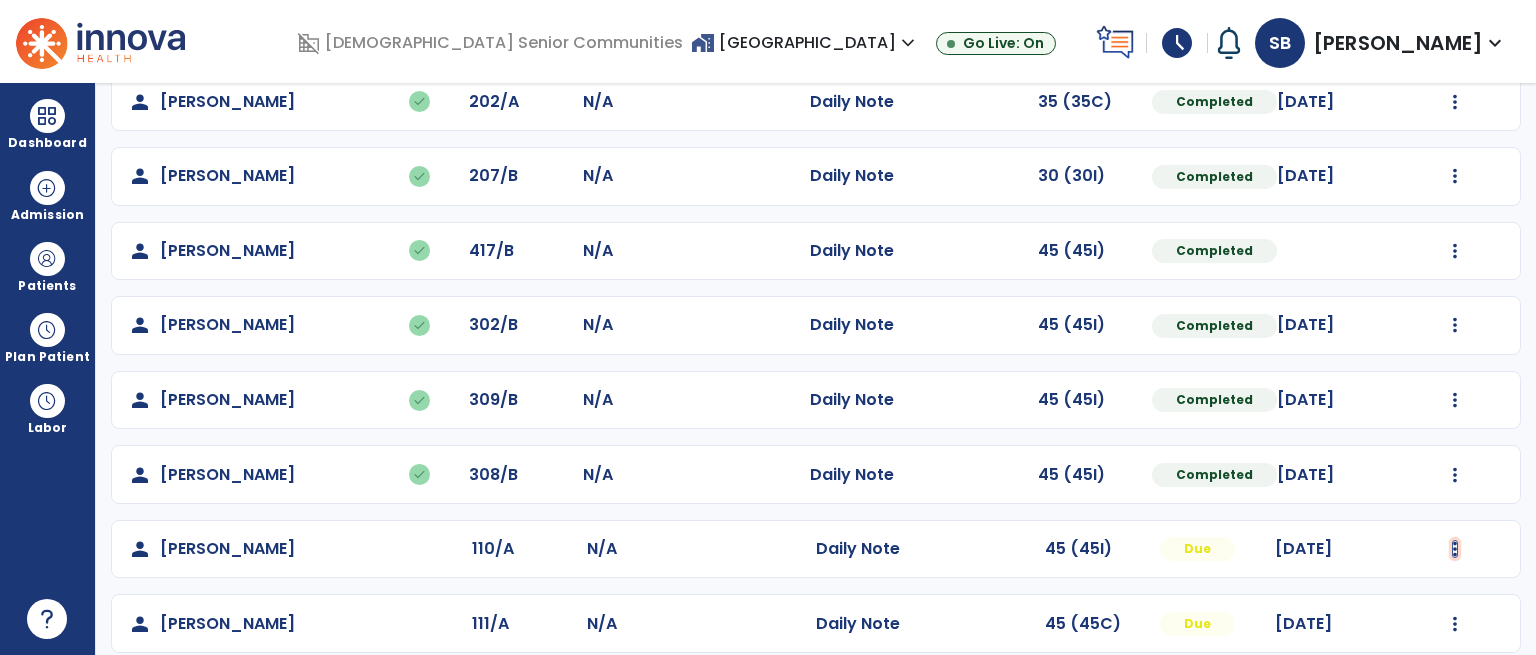 click at bounding box center (1455, -220) 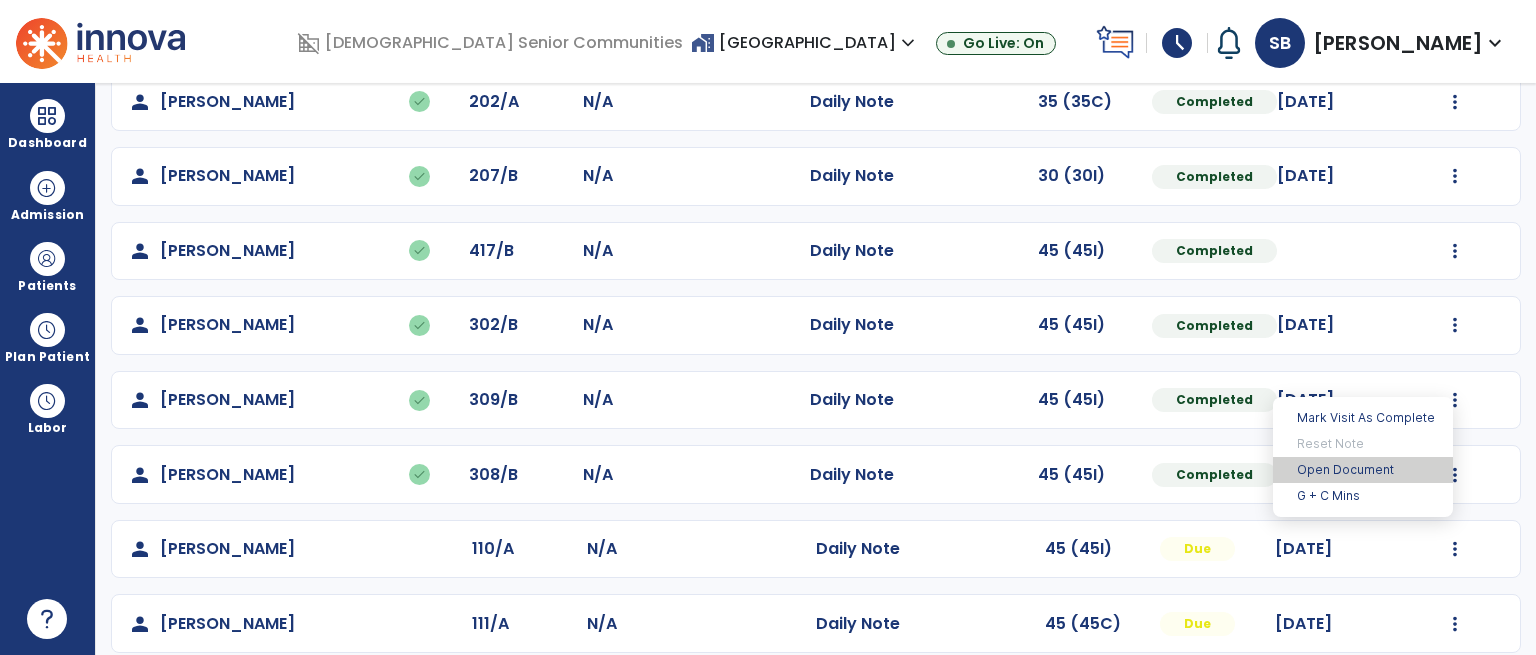 click on "Open Document" at bounding box center (1363, 470) 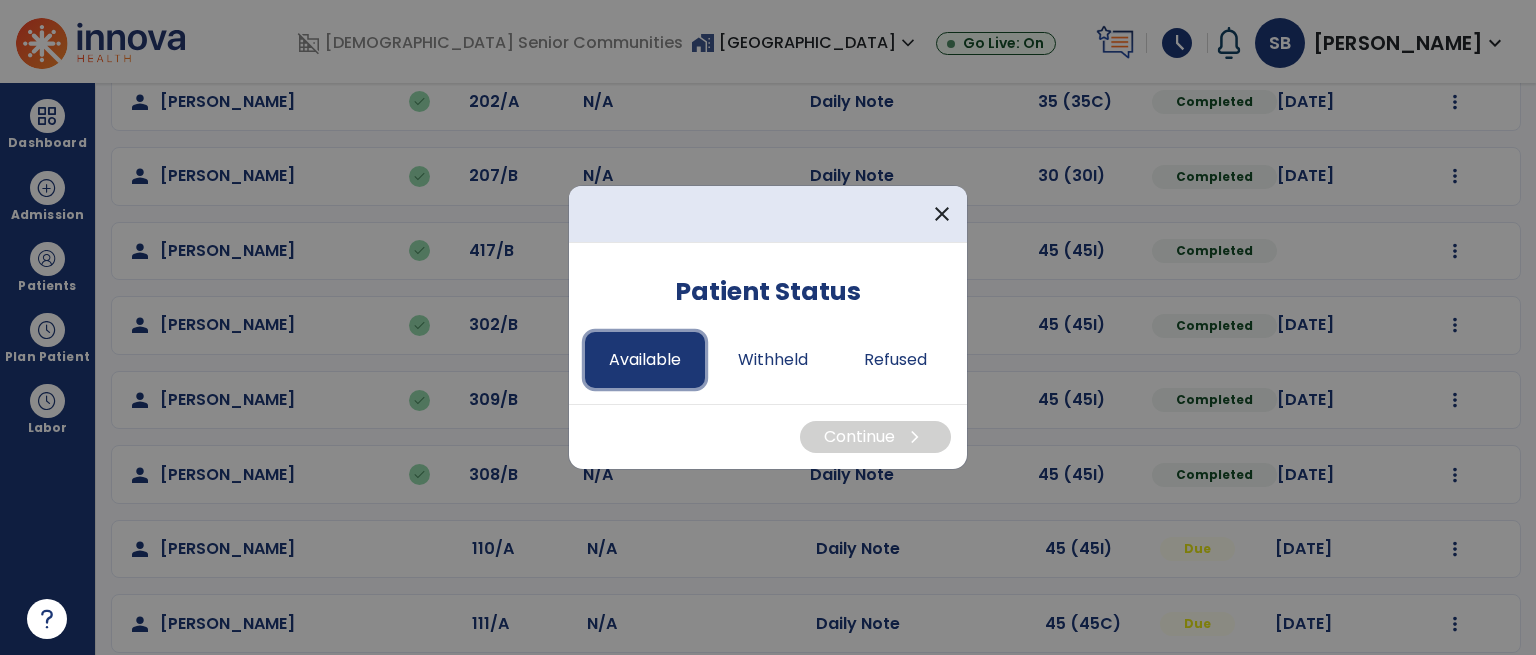 click on "Available" at bounding box center [645, 360] 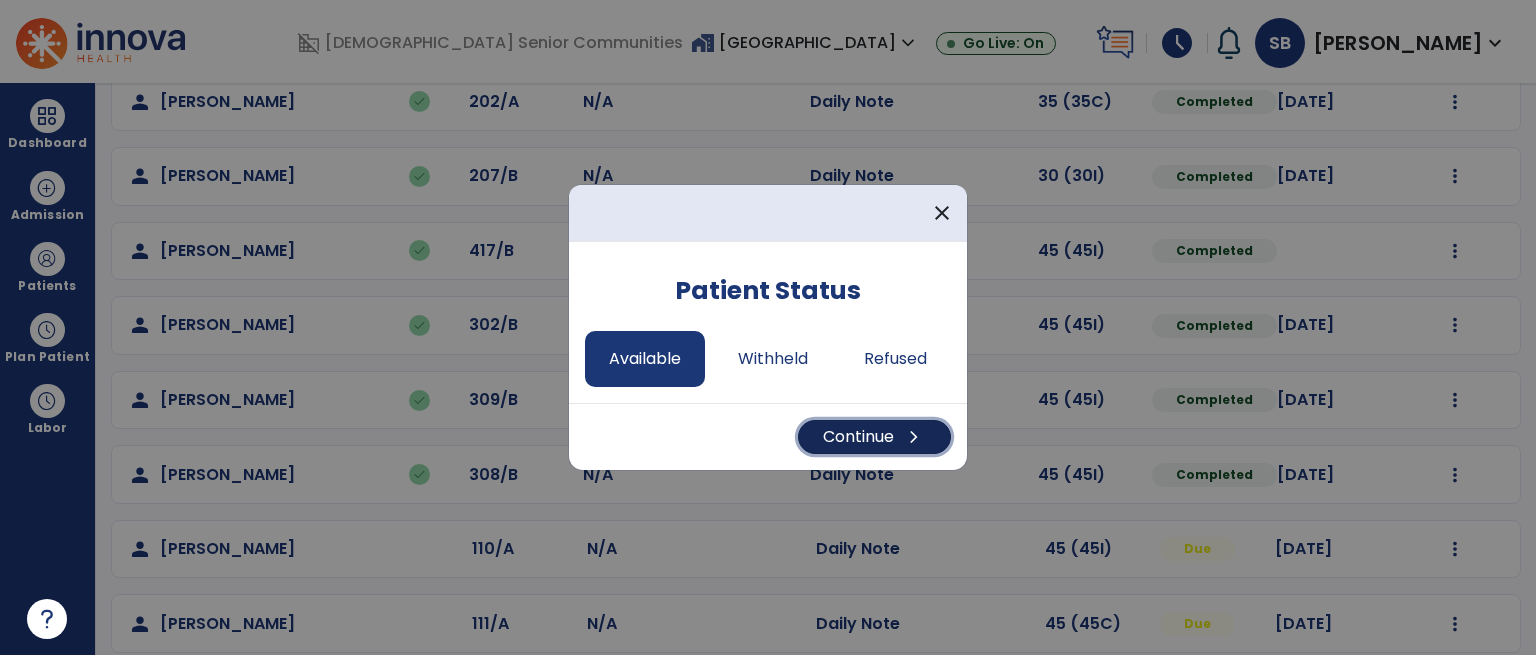 click on "Continue   chevron_right" at bounding box center [874, 437] 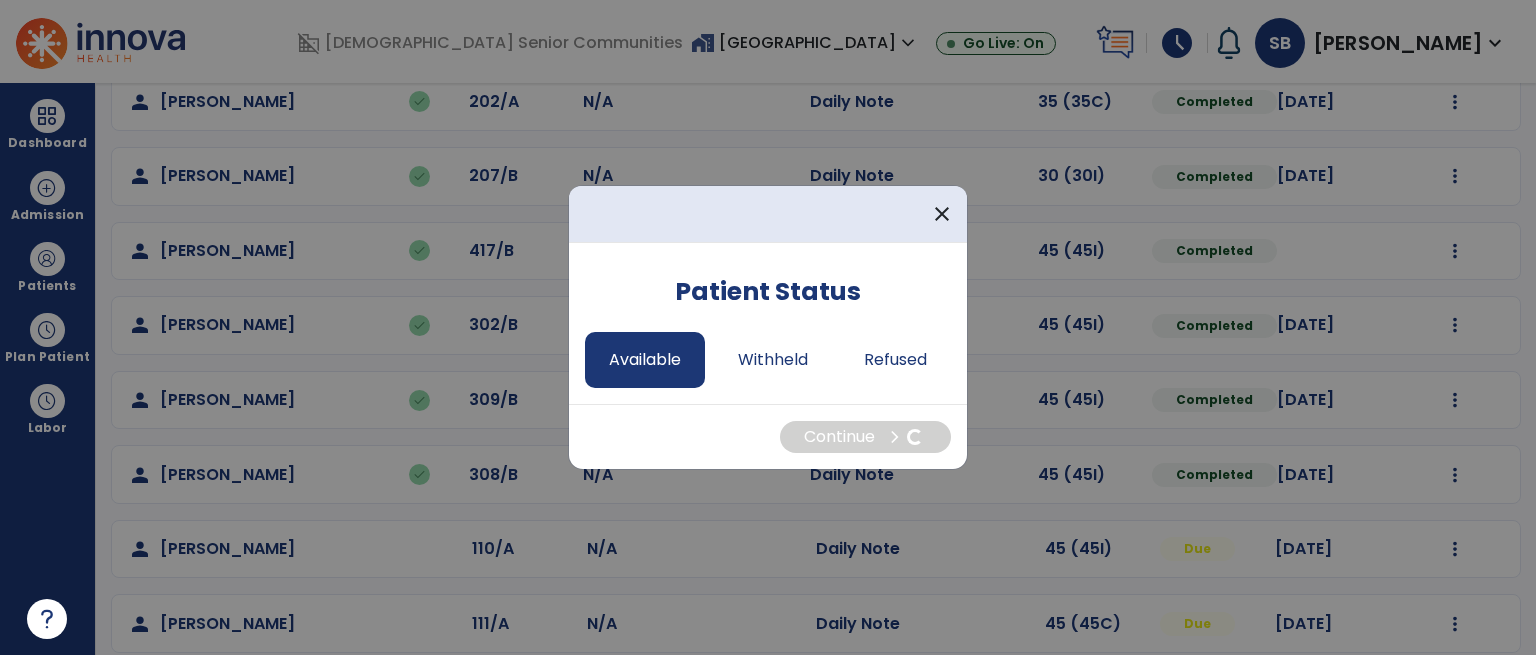 select on "*" 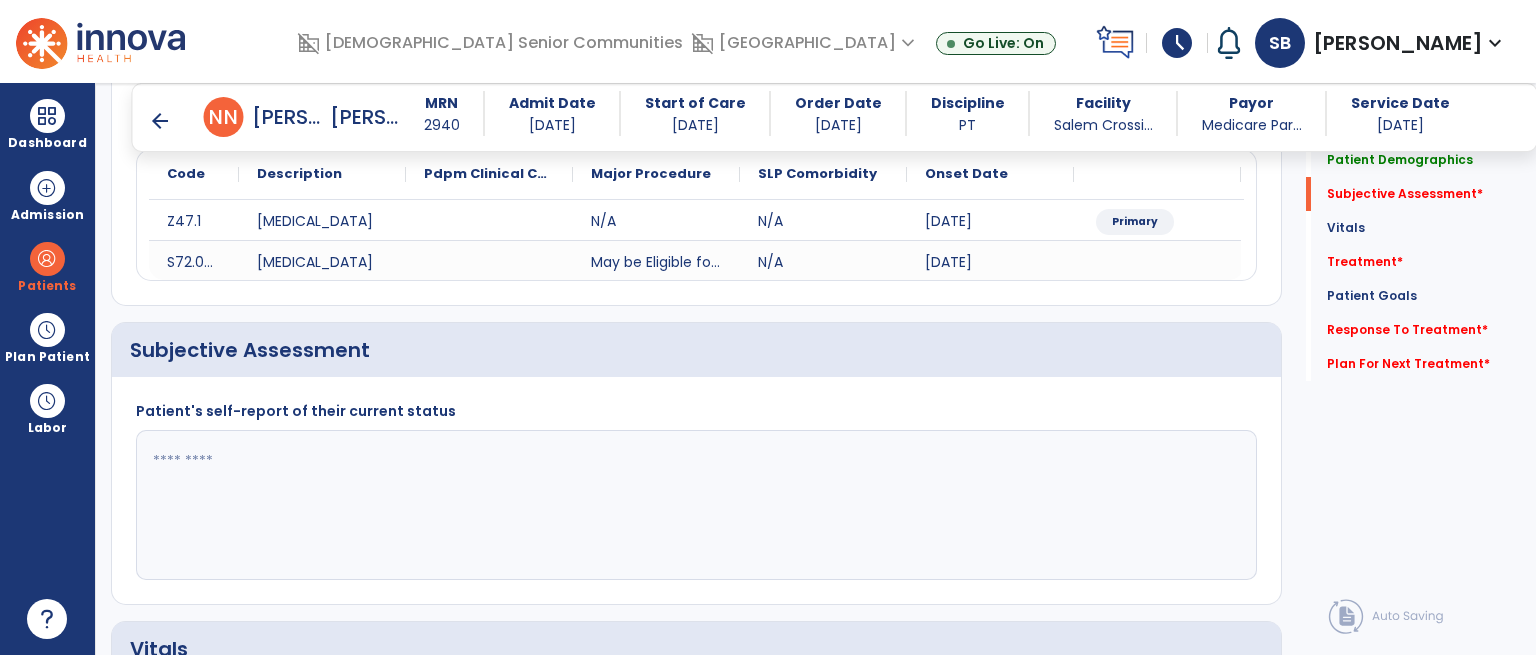 scroll, scrollTop: 308, scrollLeft: 0, axis: vertical 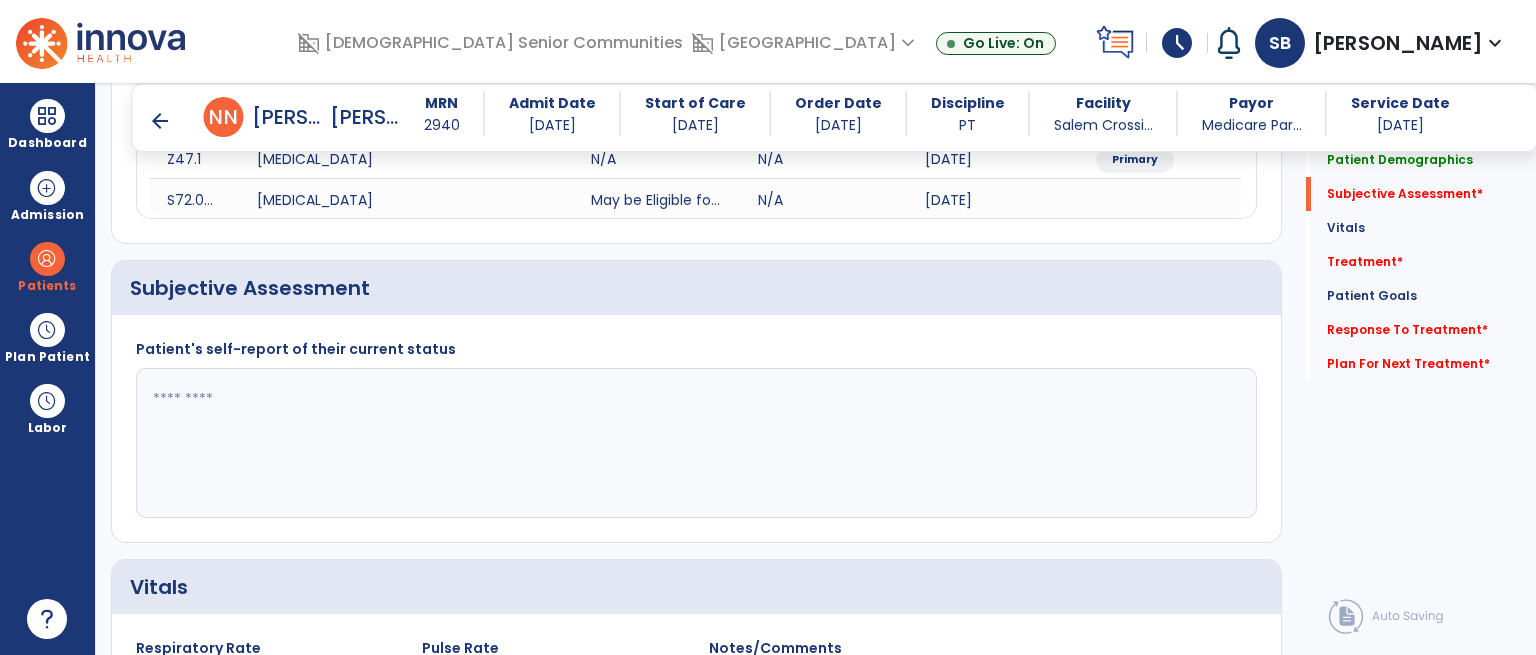 click 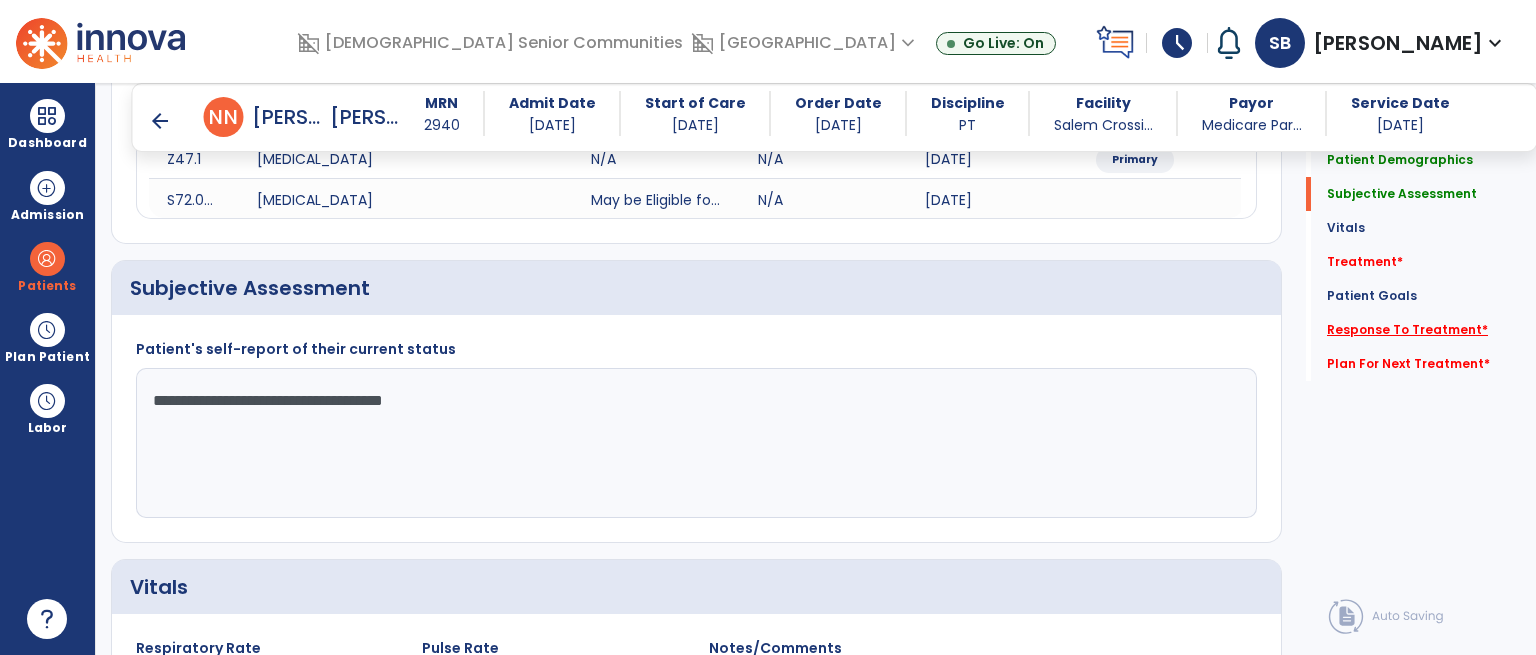 type on "**********" 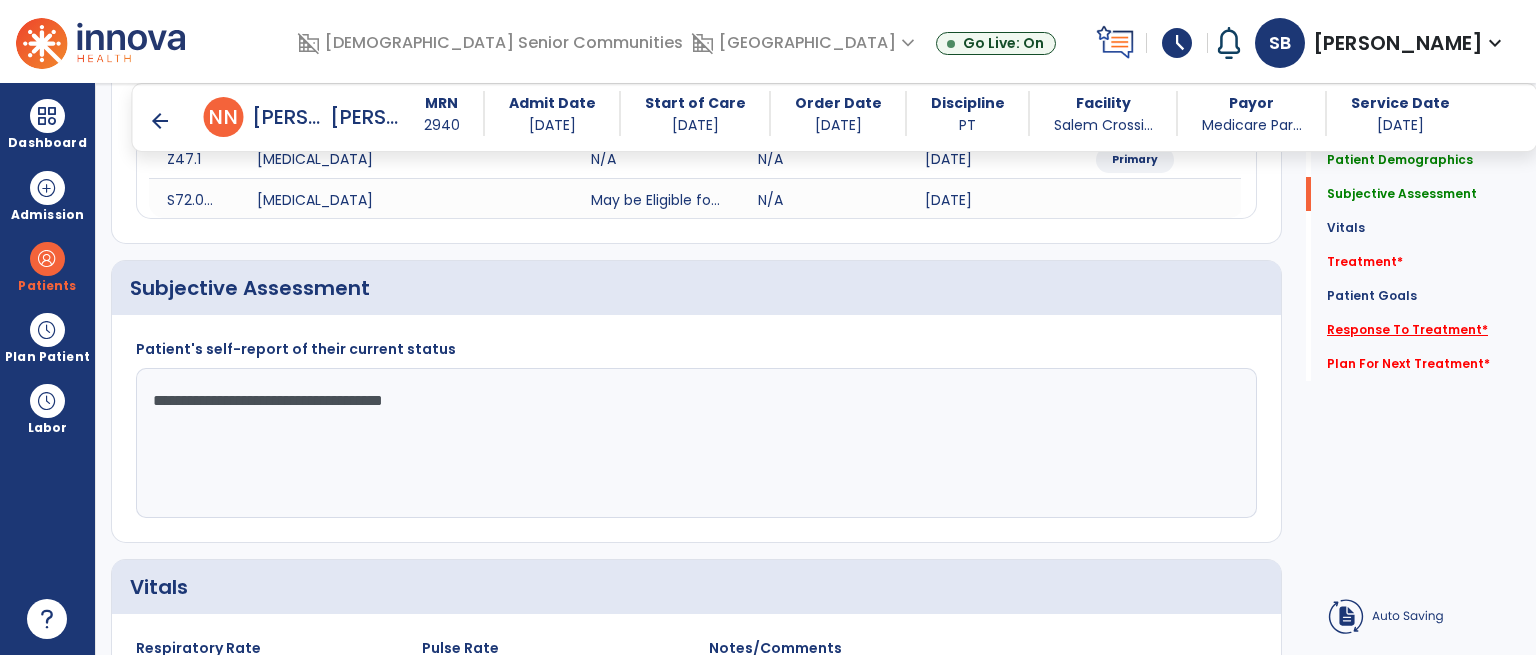 click on "Response To Treatment   *" 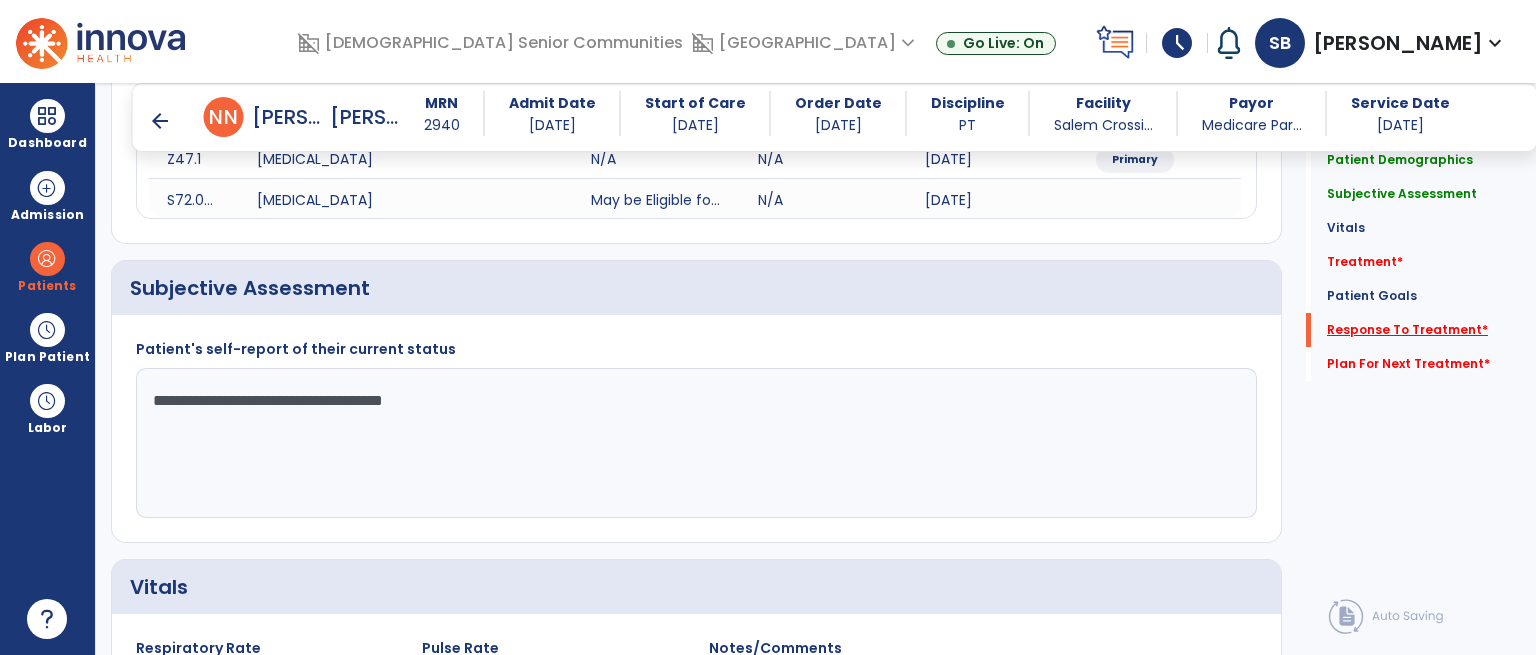 click on "Response To Treatment   *" 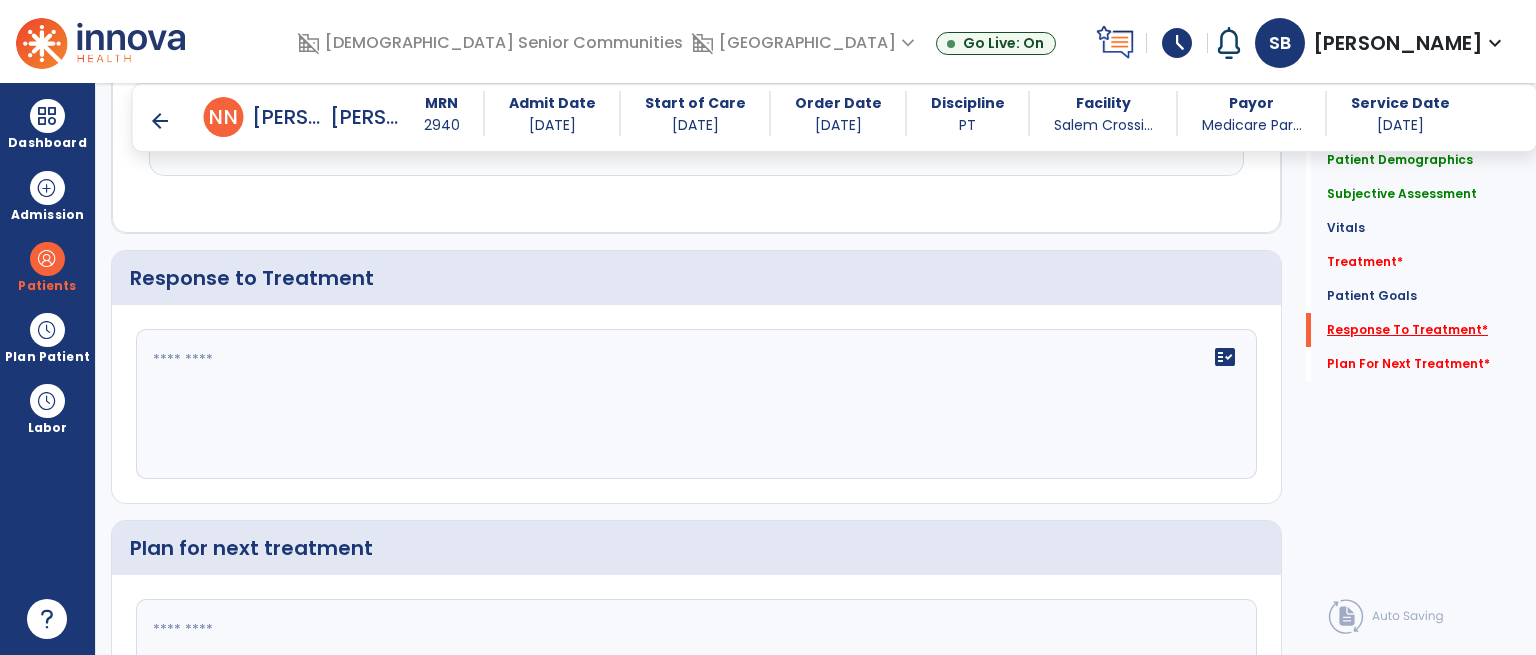 scroll, scrollTop: 2795, scrollLeft: 0, axis: vertical 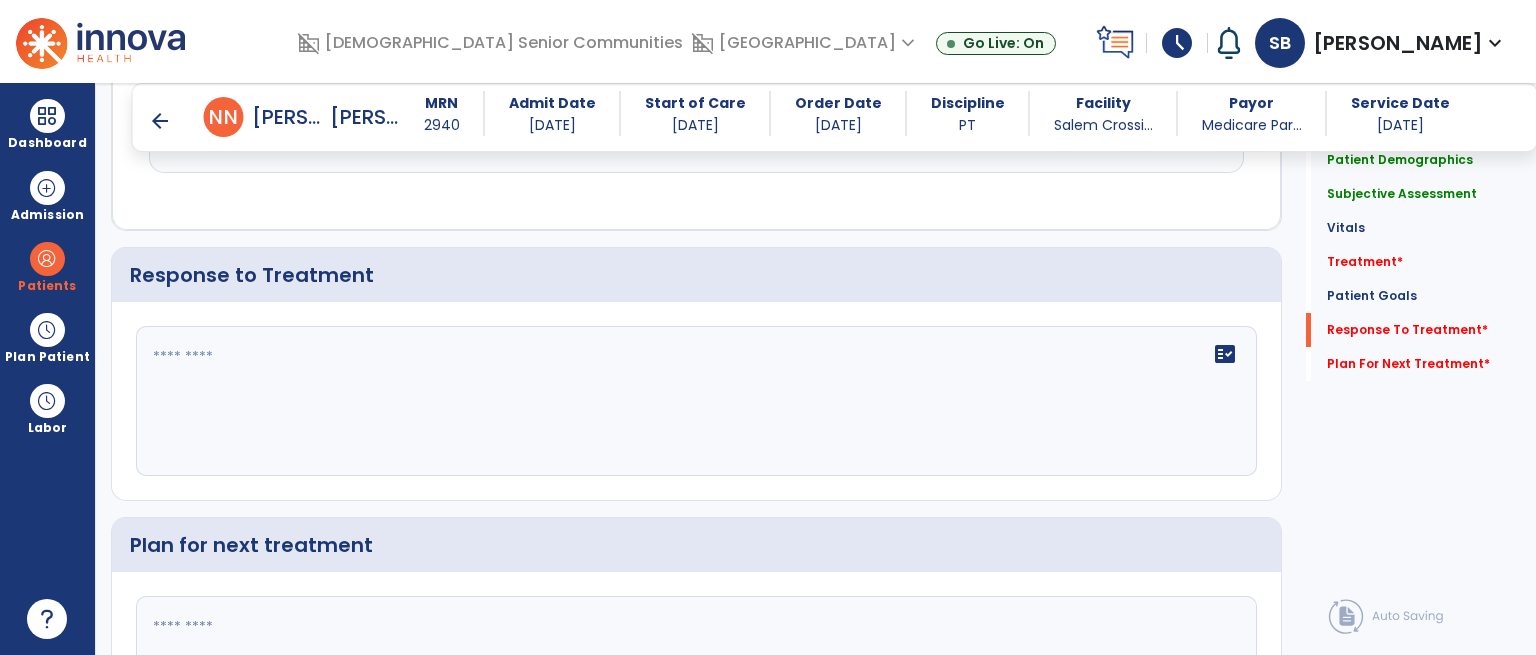 click 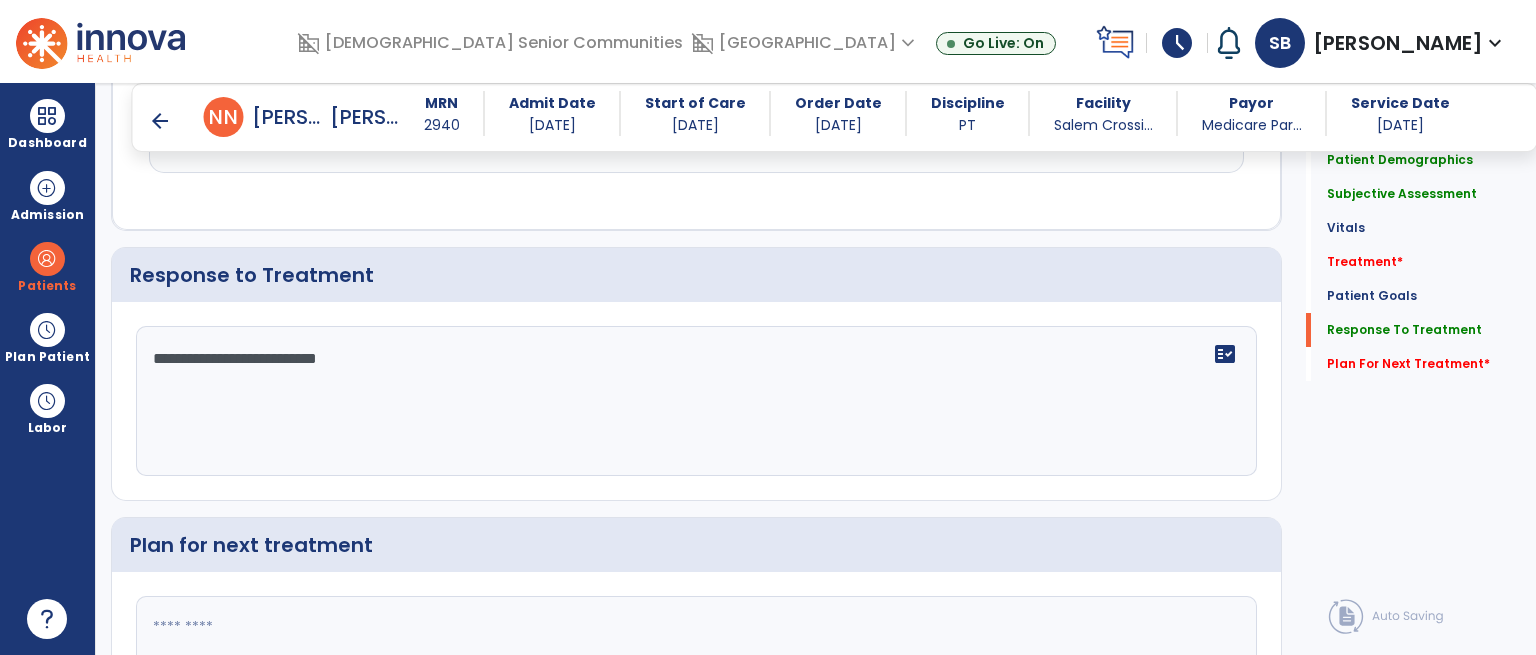 click on "**********" 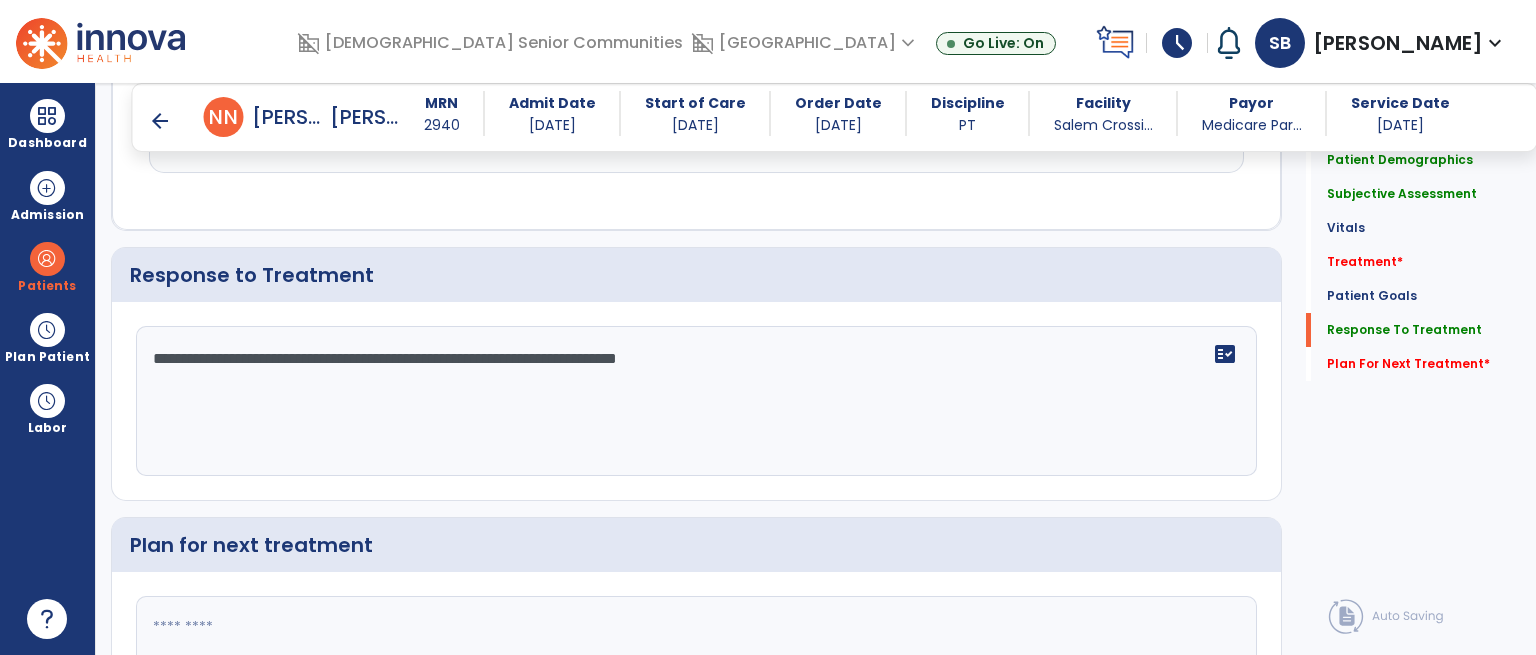 click on "**********" 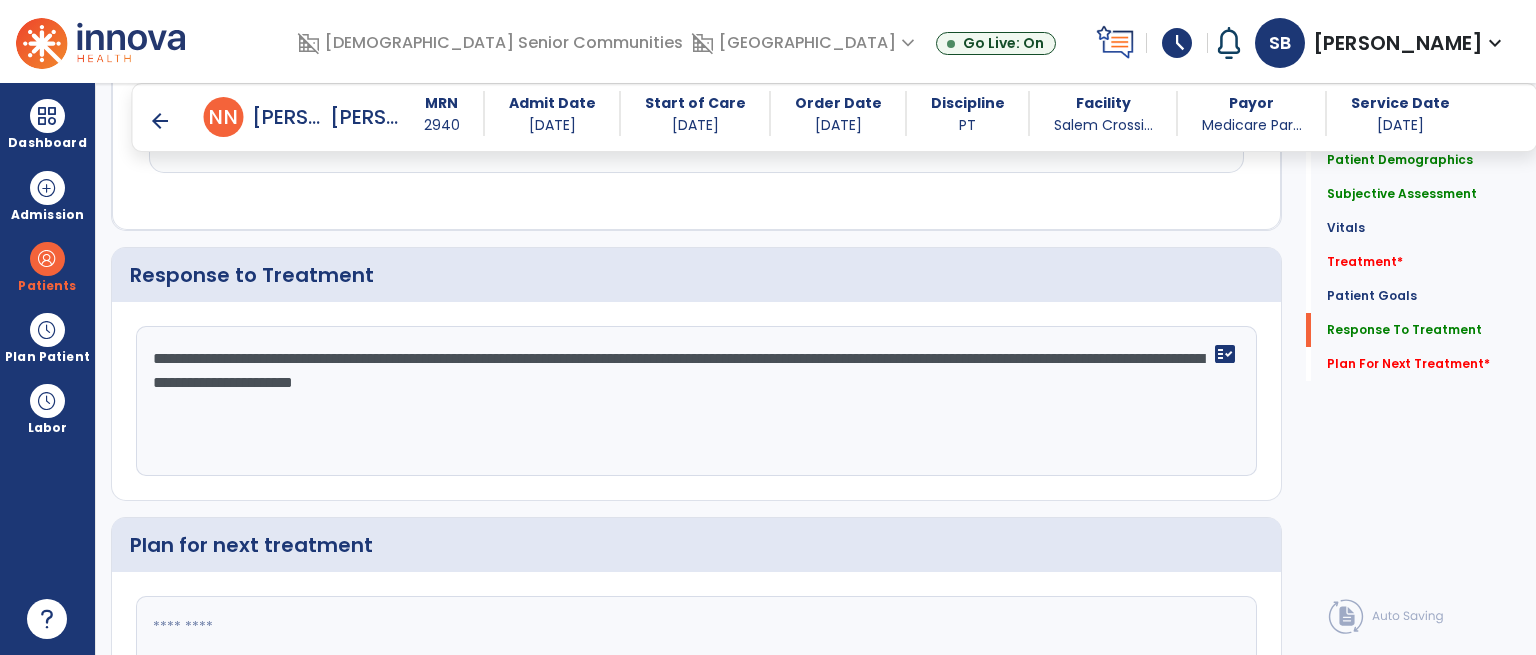 drag, startPoint x: 241, startPoint y: 380, endPoint x: 324, endPoint y: 374, distance: 83.21658 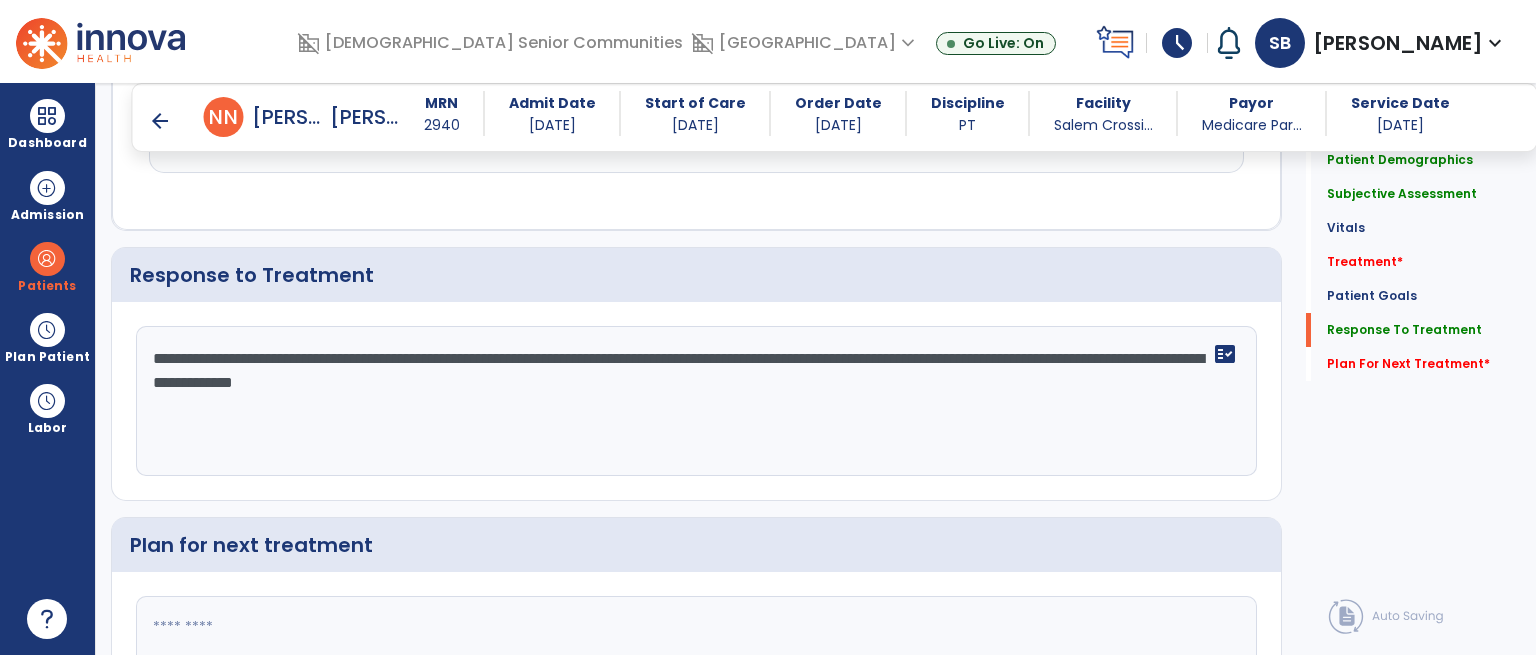 click on "**********" 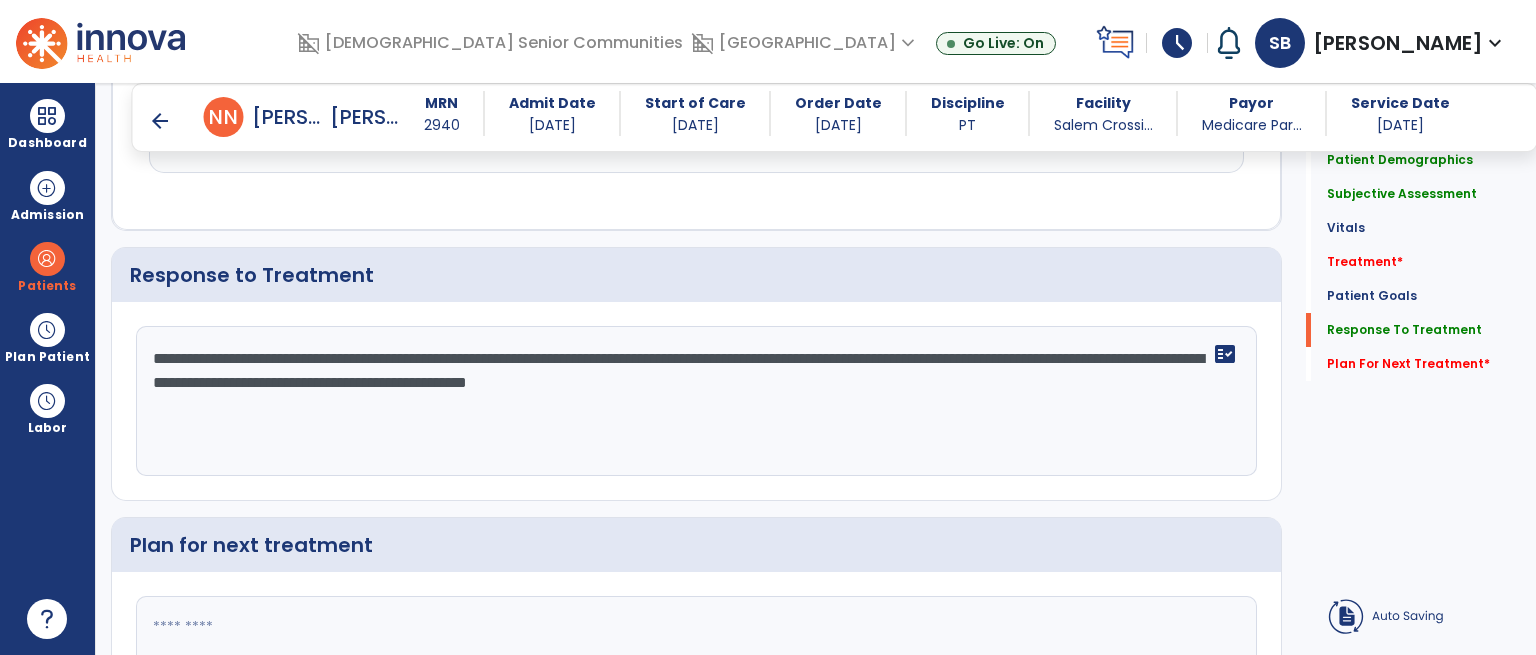 type on "**********" 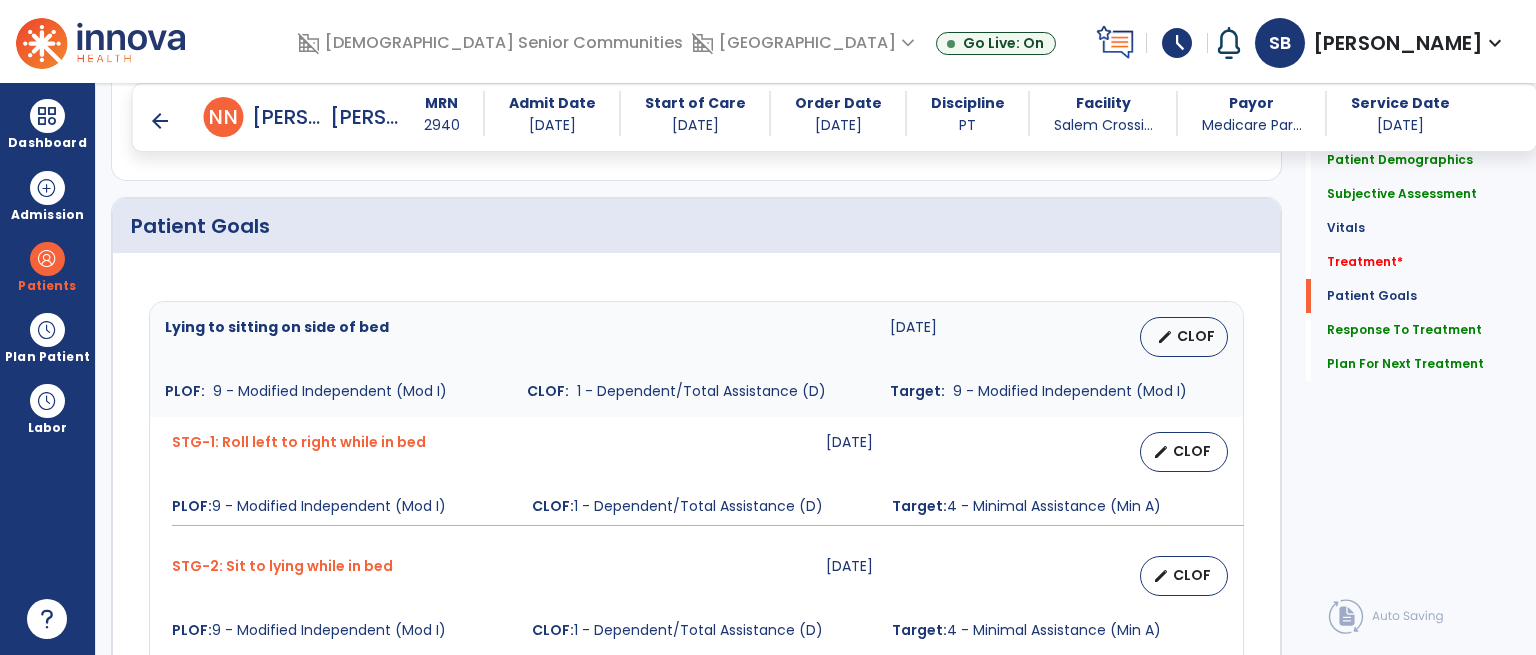 scroll, scrollTop: 1095, scrollLeft: 0, axis: vertical 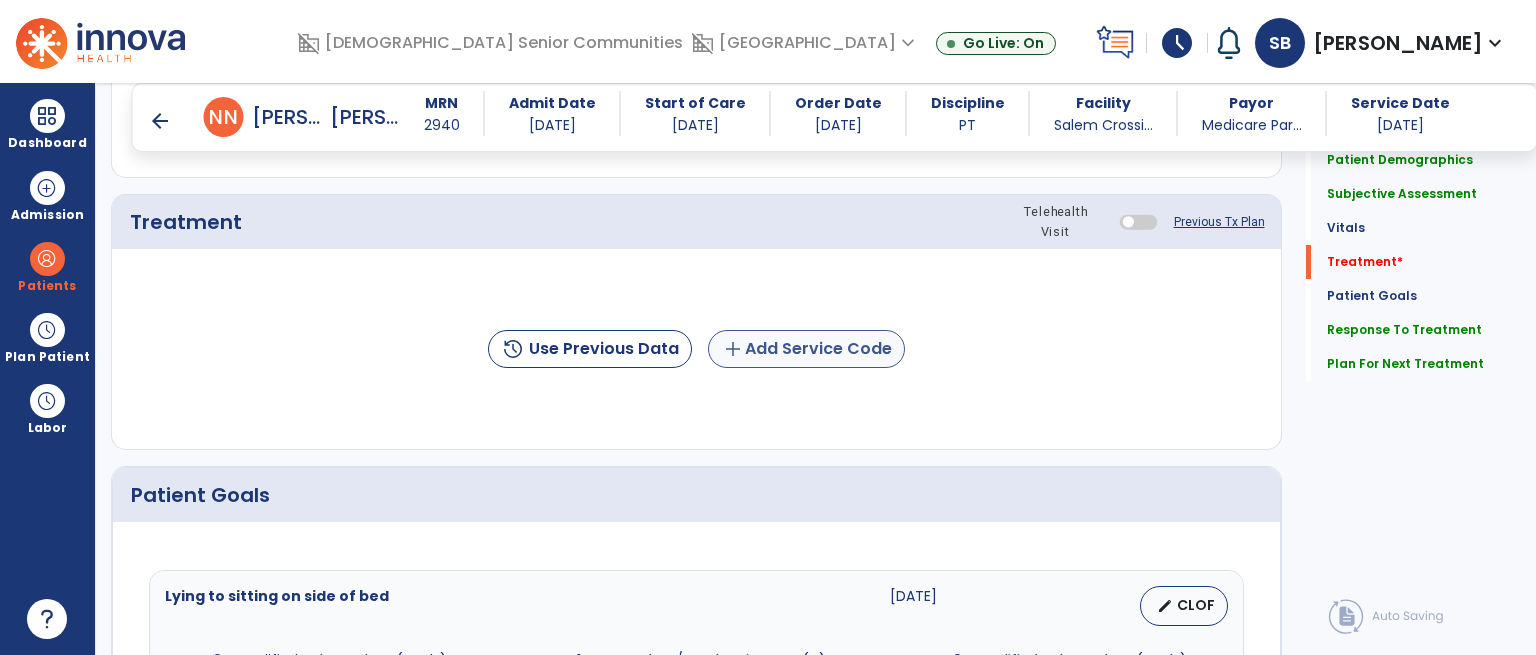 type on "**********" 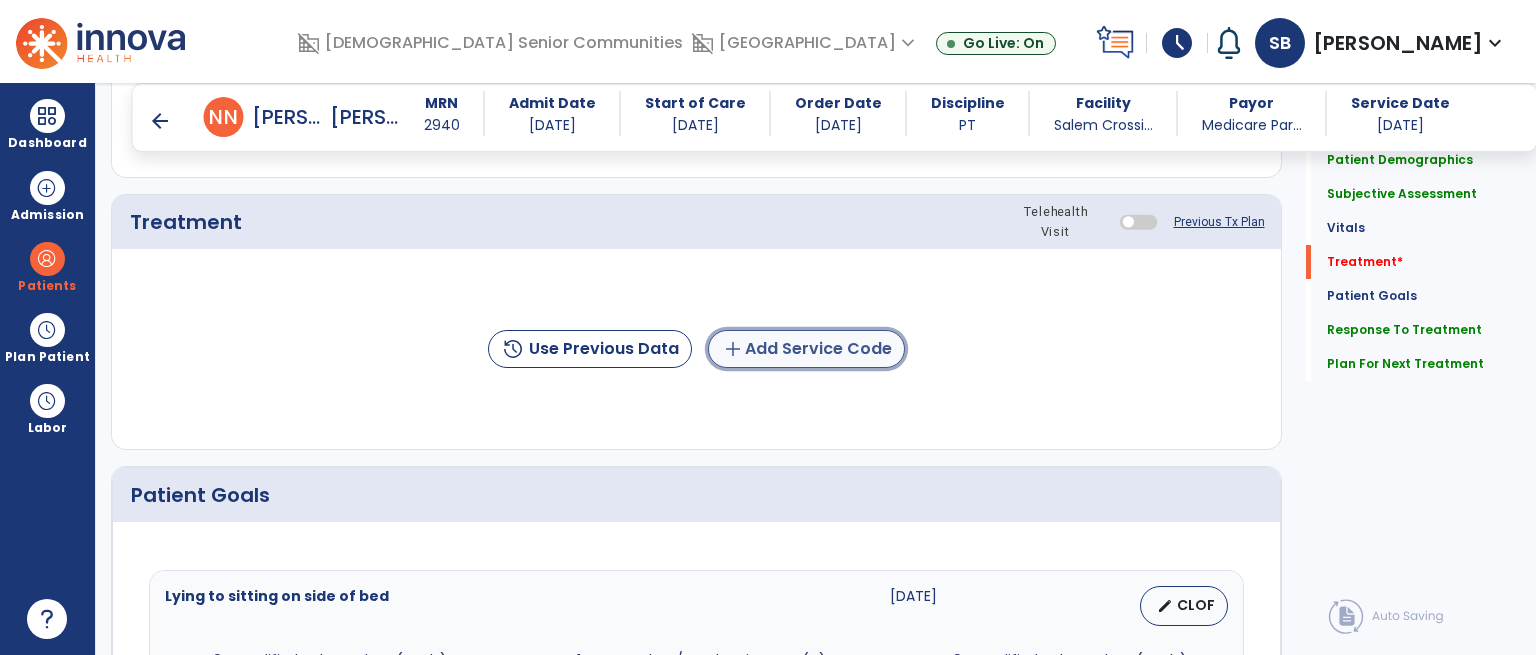 click on "add  Add Service Code" 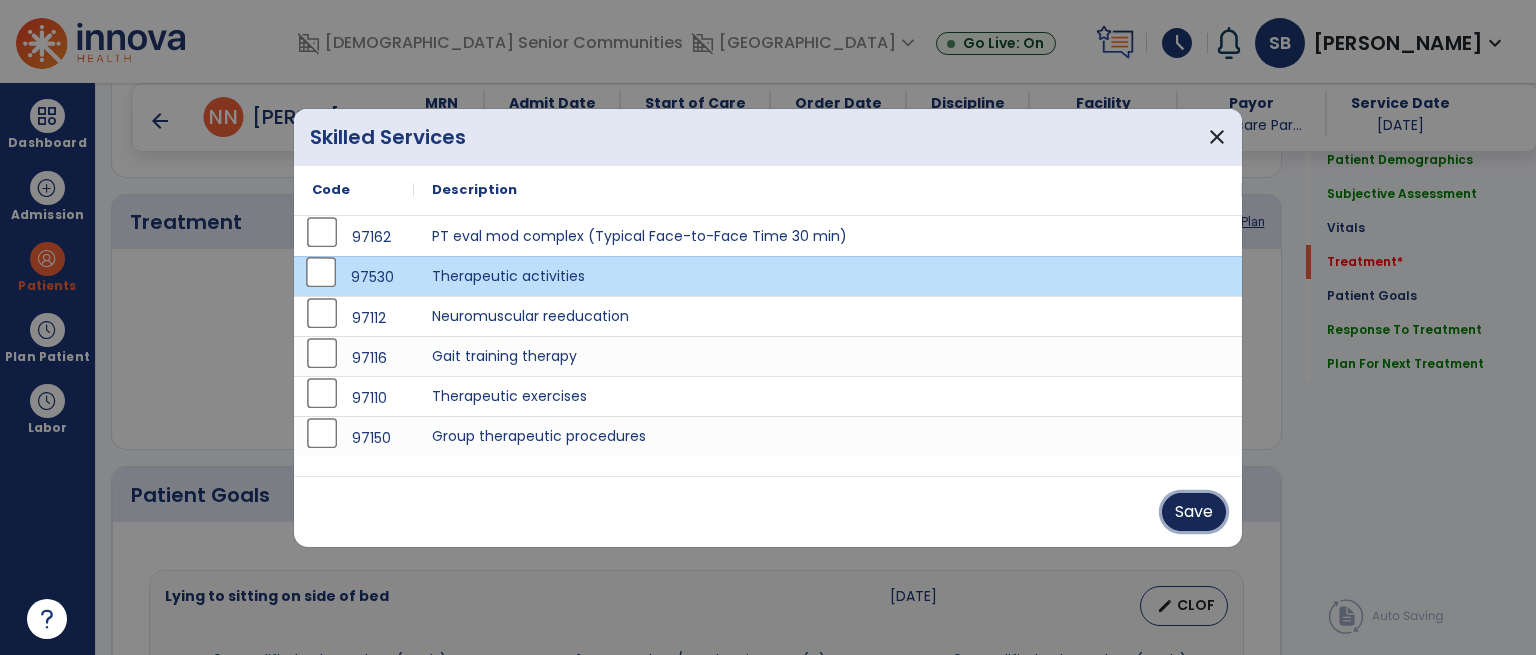 click on "Save" at bounding box center (1194, 512) 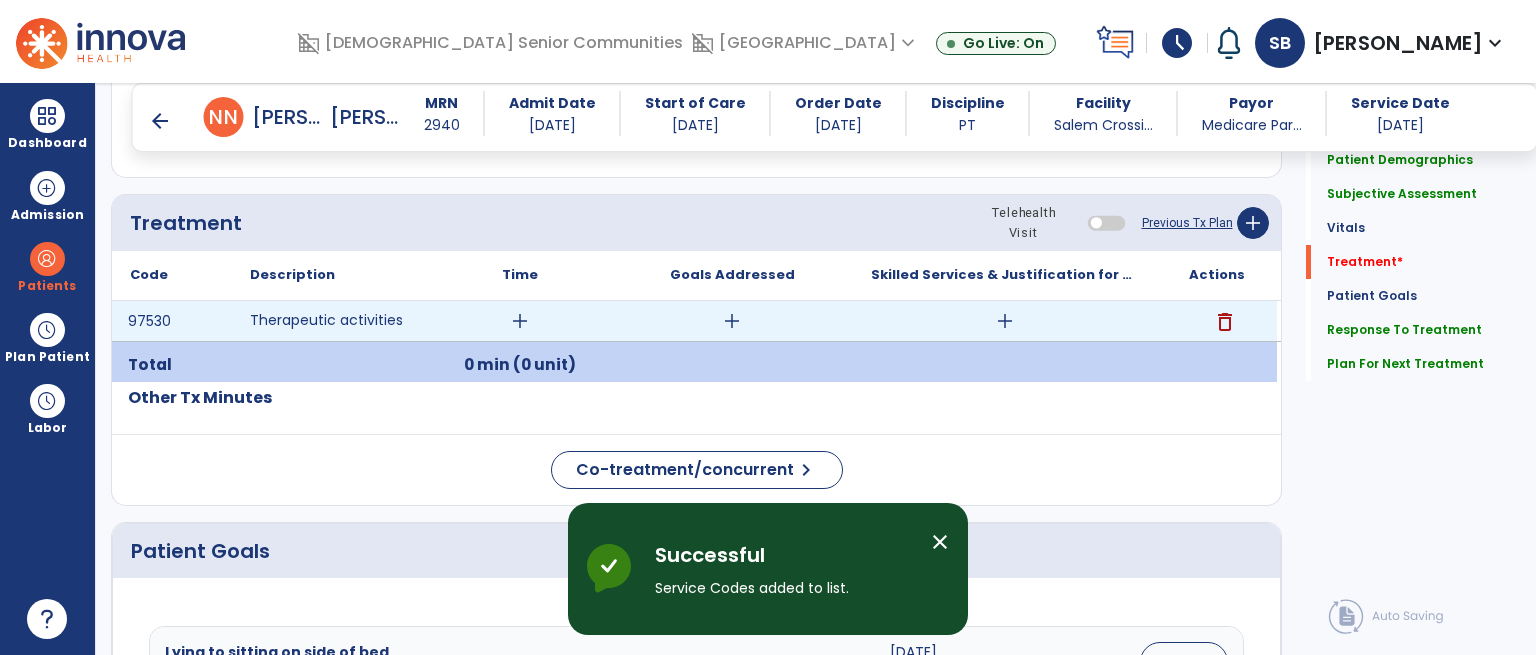click on "add" at bounding box center (520, 321) 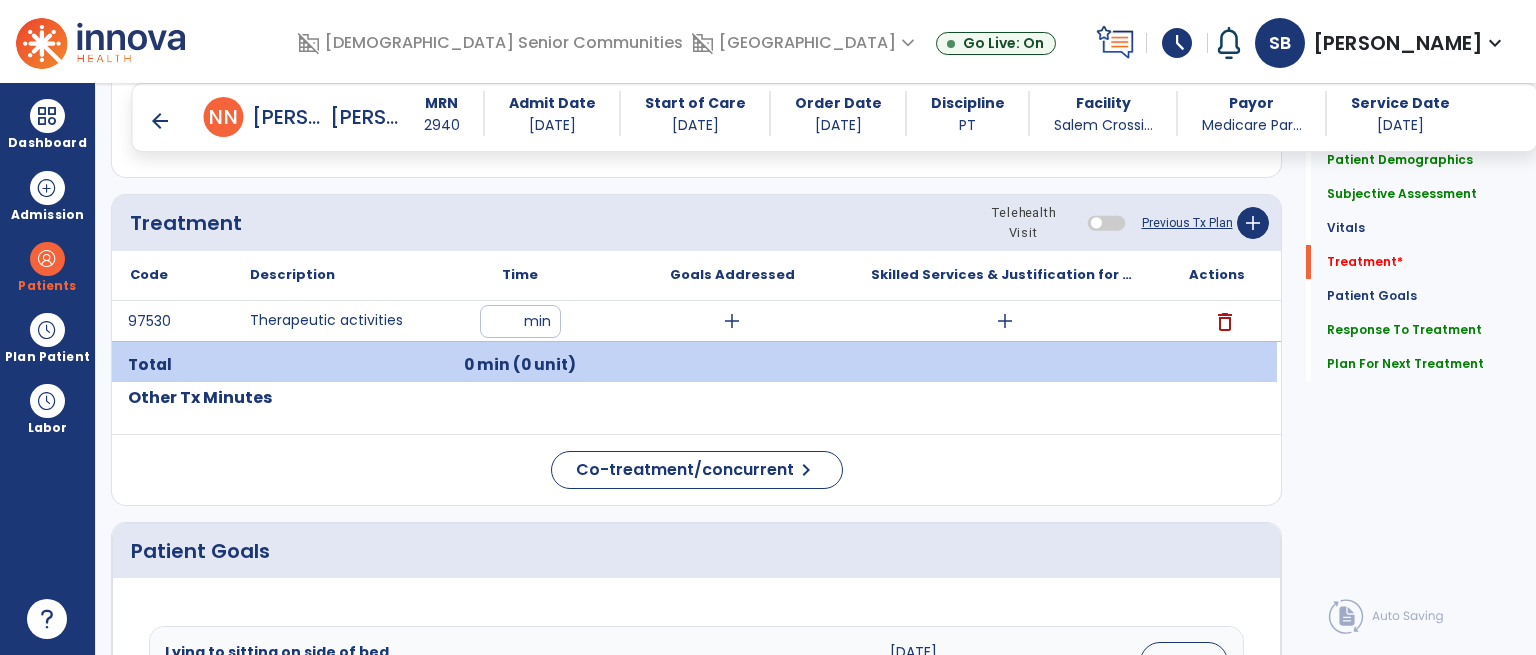 type on "**" 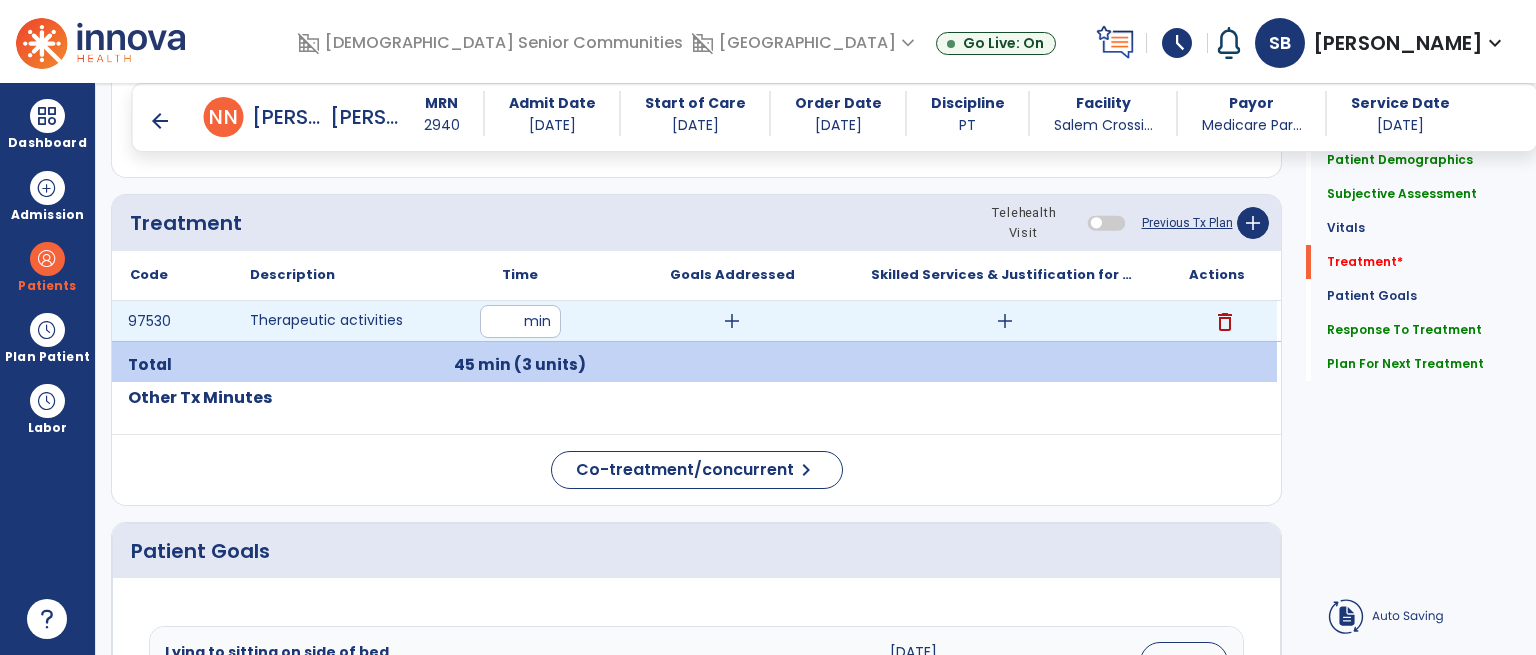 click on "add" at bounding box center [1005, 321] 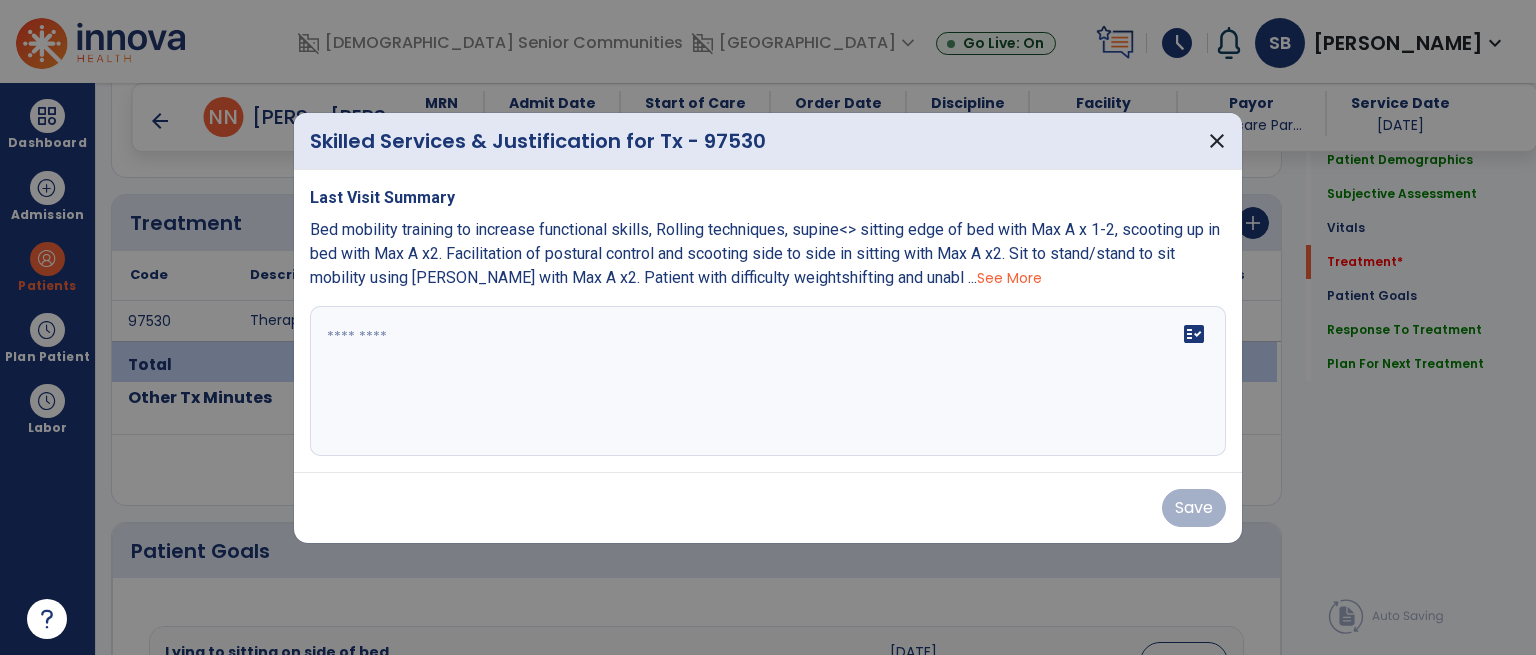 click on "See More" at bounding box center [1009, 278] 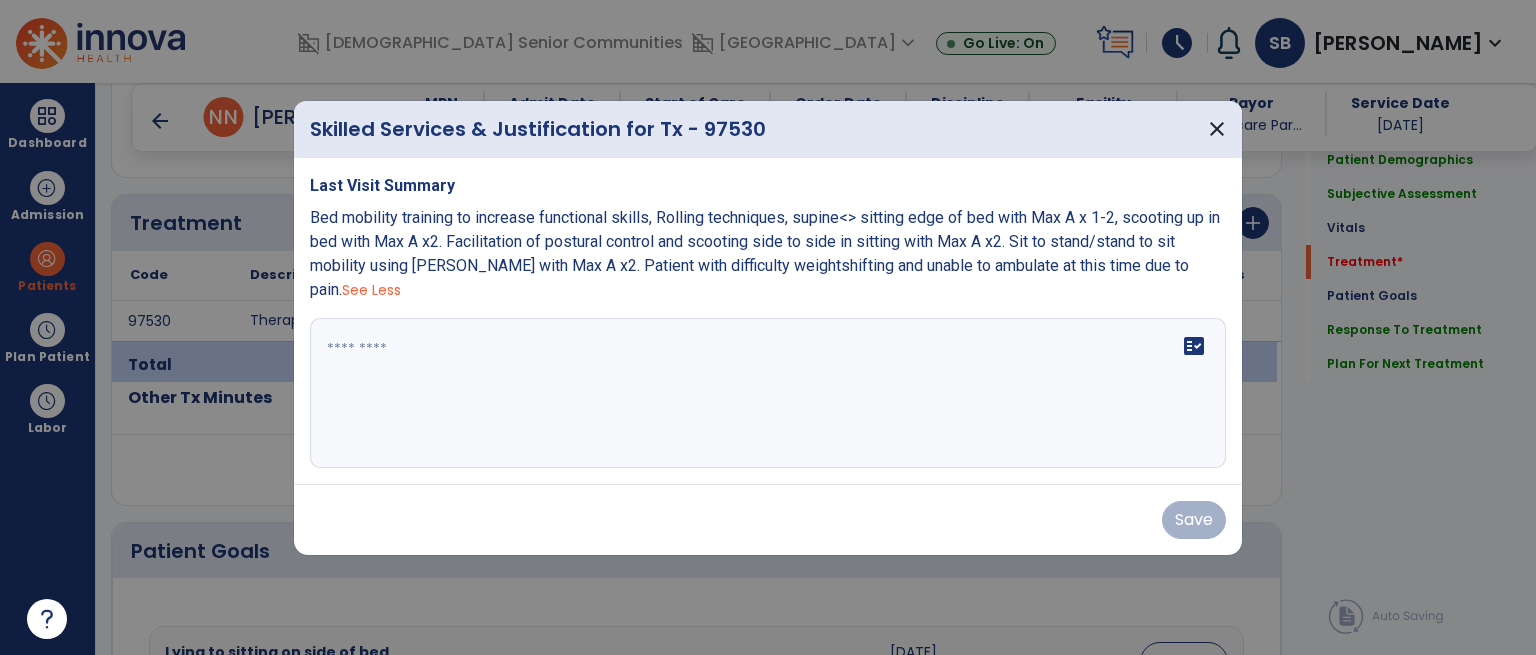 click on "Last Visit Summary Bed mobility training to increase functional skills, Rolling techniques, supine<> sitting edge of bed with Max A x 1-2, scooting up in bed with Max A x2. Facilitation of postural control and scooting side to side in sitting with Max A x2. Sit to stand/stand to sit mobility using [PERSON_NAME] with Max A x2. Patient with difficulty weightshifting and unable to ambulate at this time due to pain.   See Less   fact_check" at bounding box center (768, 321) 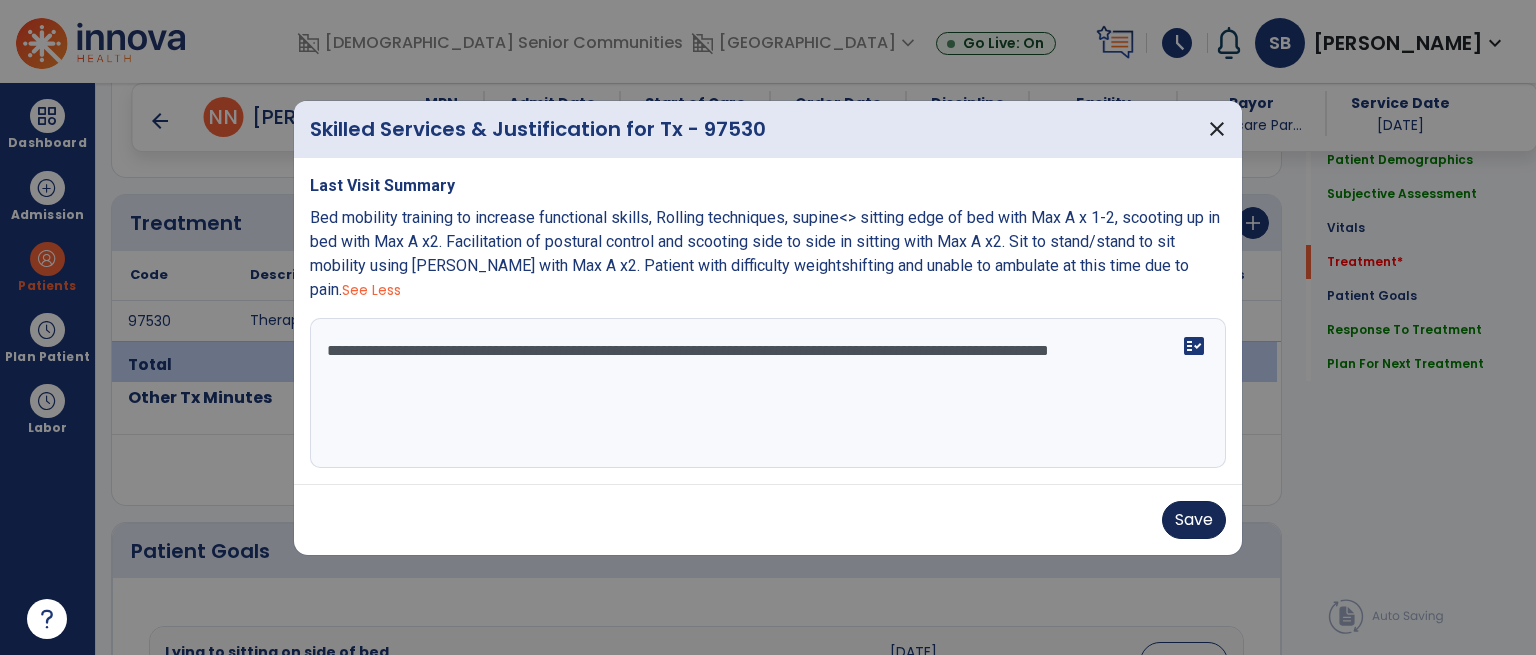 type on "**********" 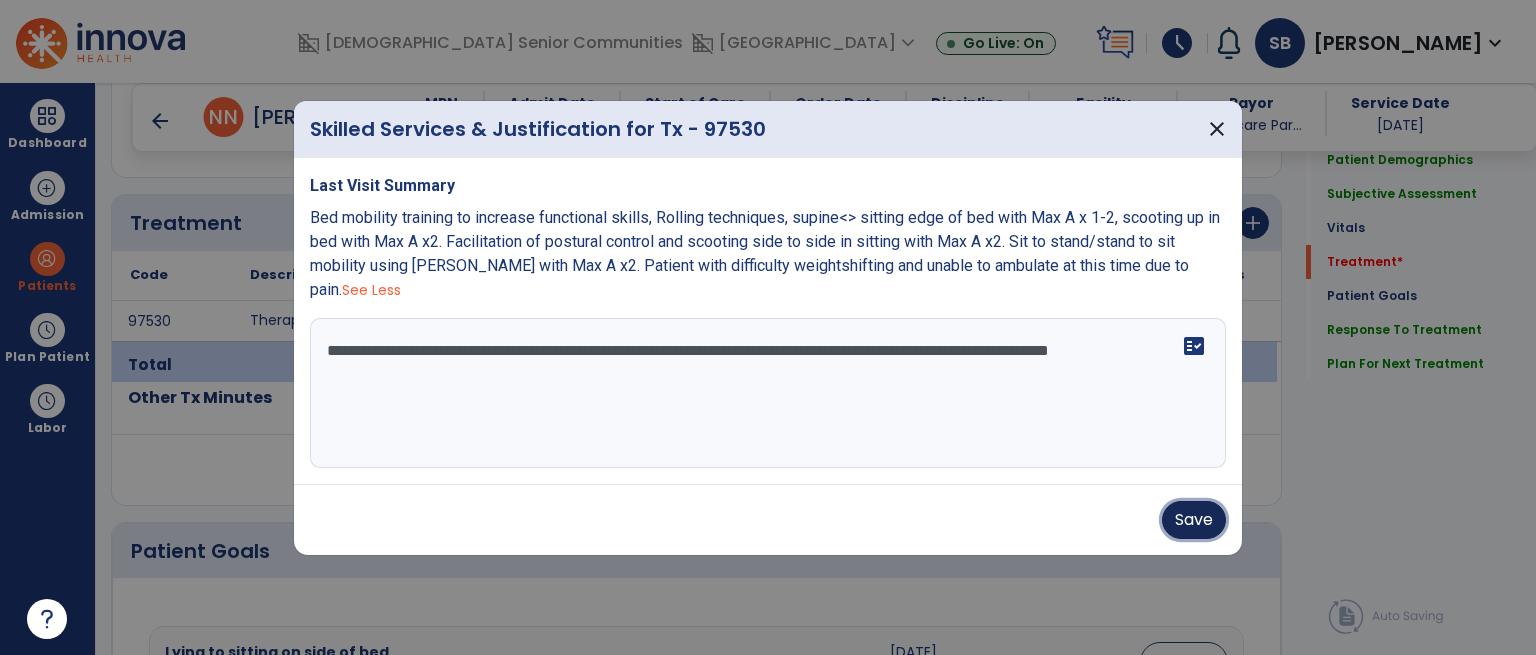 click on "Save" at bounding box center [1194, 520] 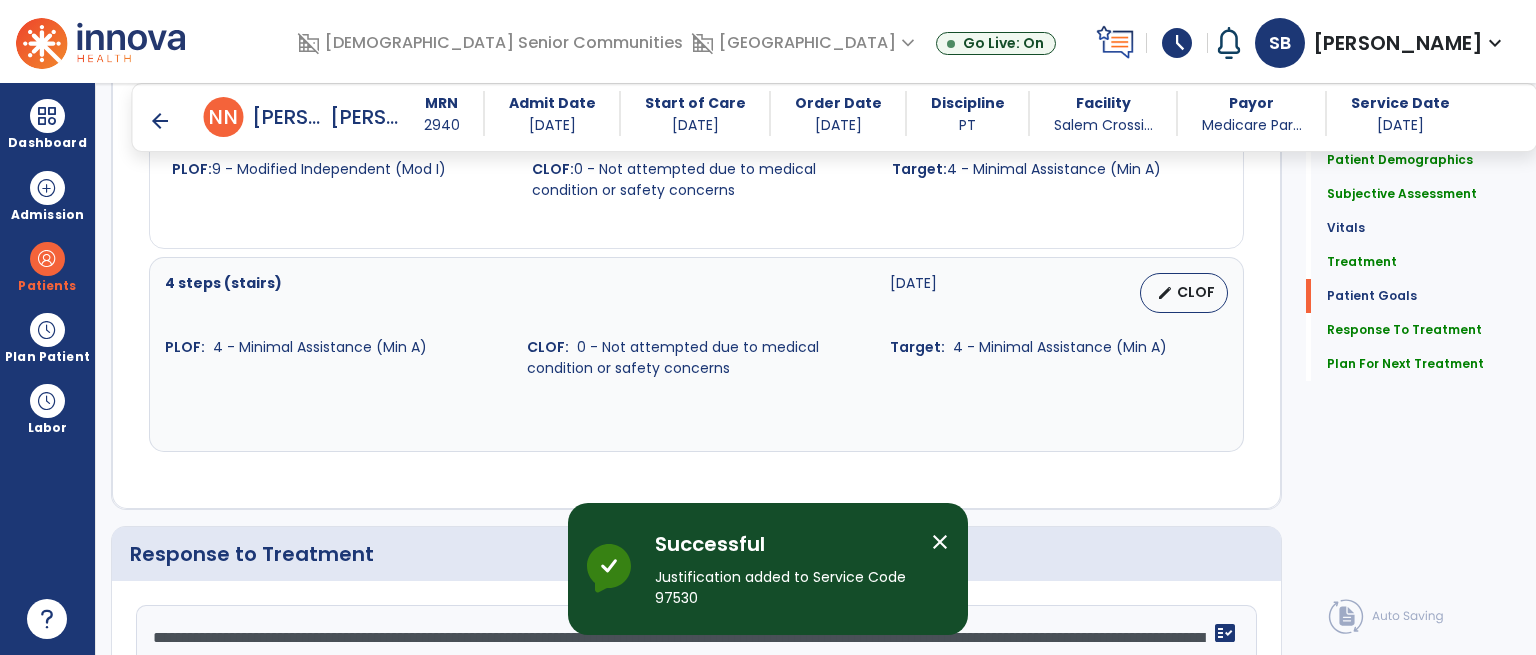 scroll, scrollTop: 3048, scrollLeft: 0, axis: vertical 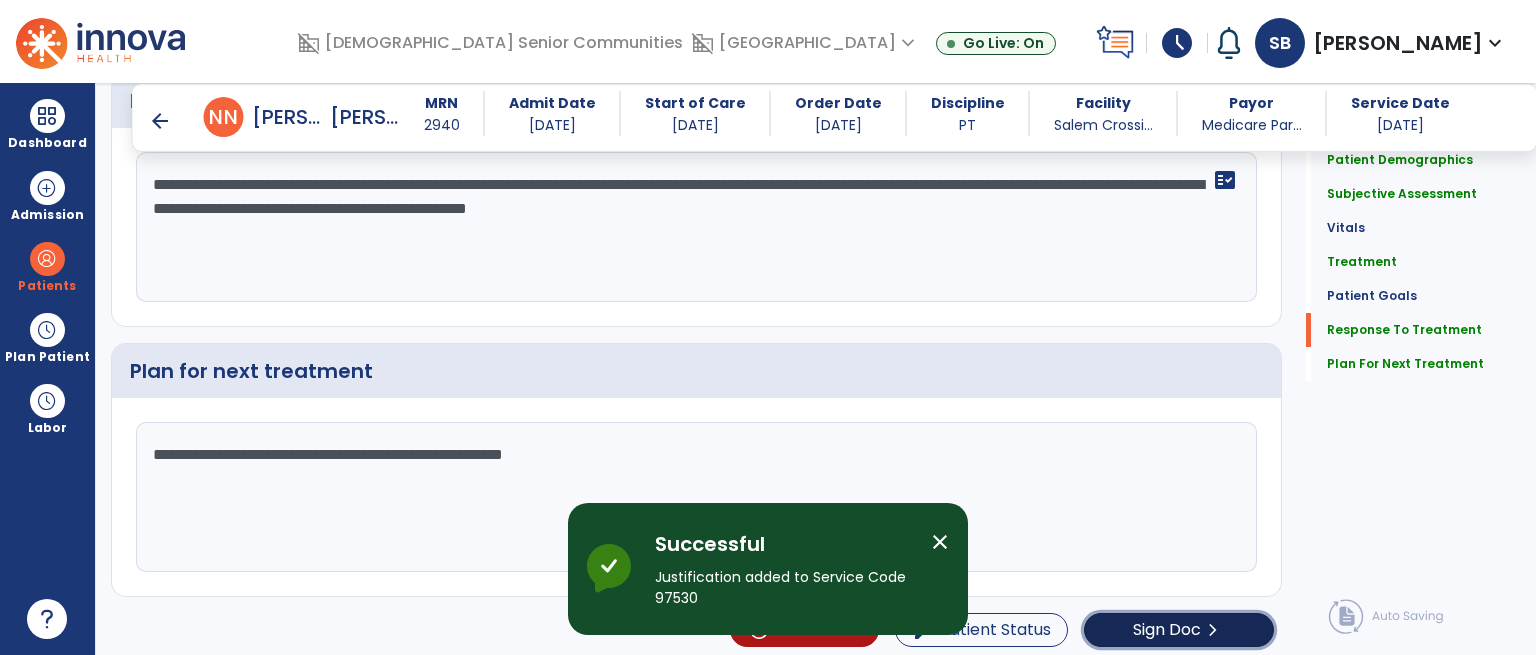 click on "Sign Doc" 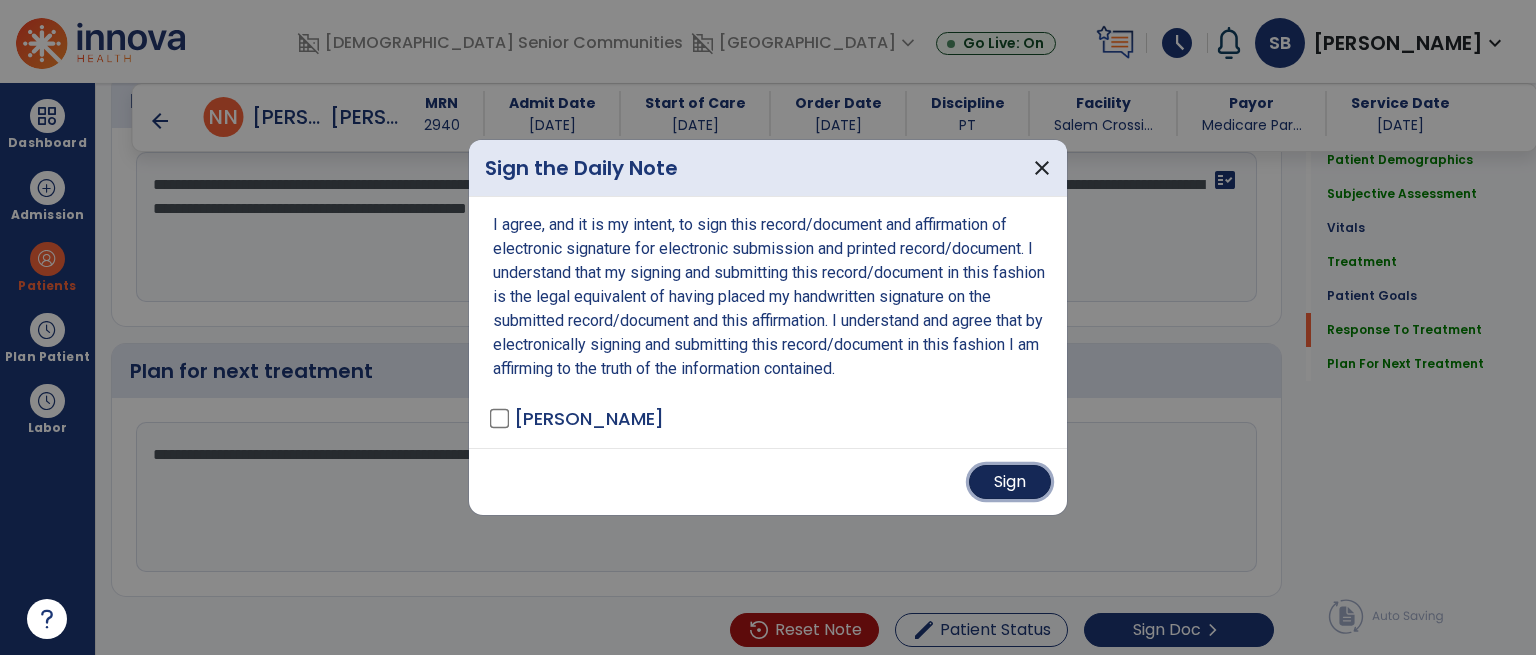 click on "Sign" at bounding box center [1010, 482] 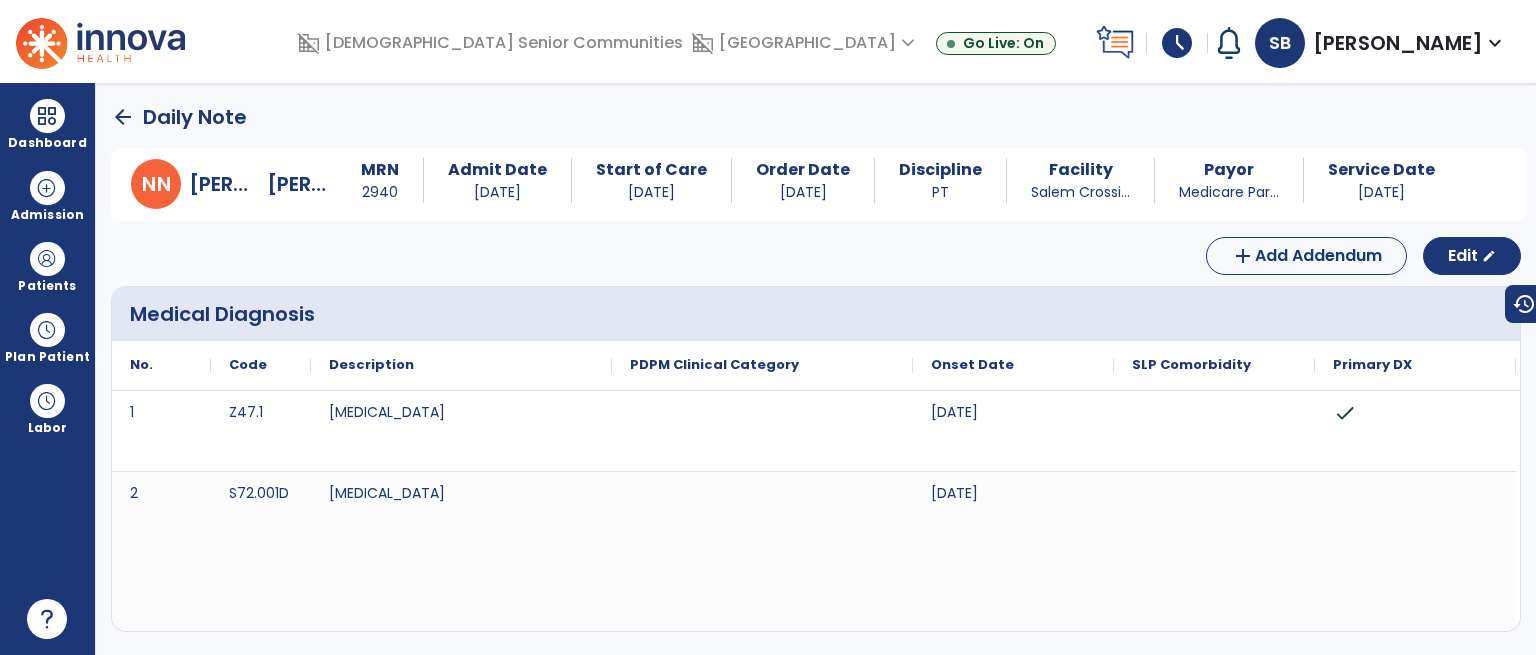 scroll, scrollTop: 0, scrollLeft: 0, axis: both 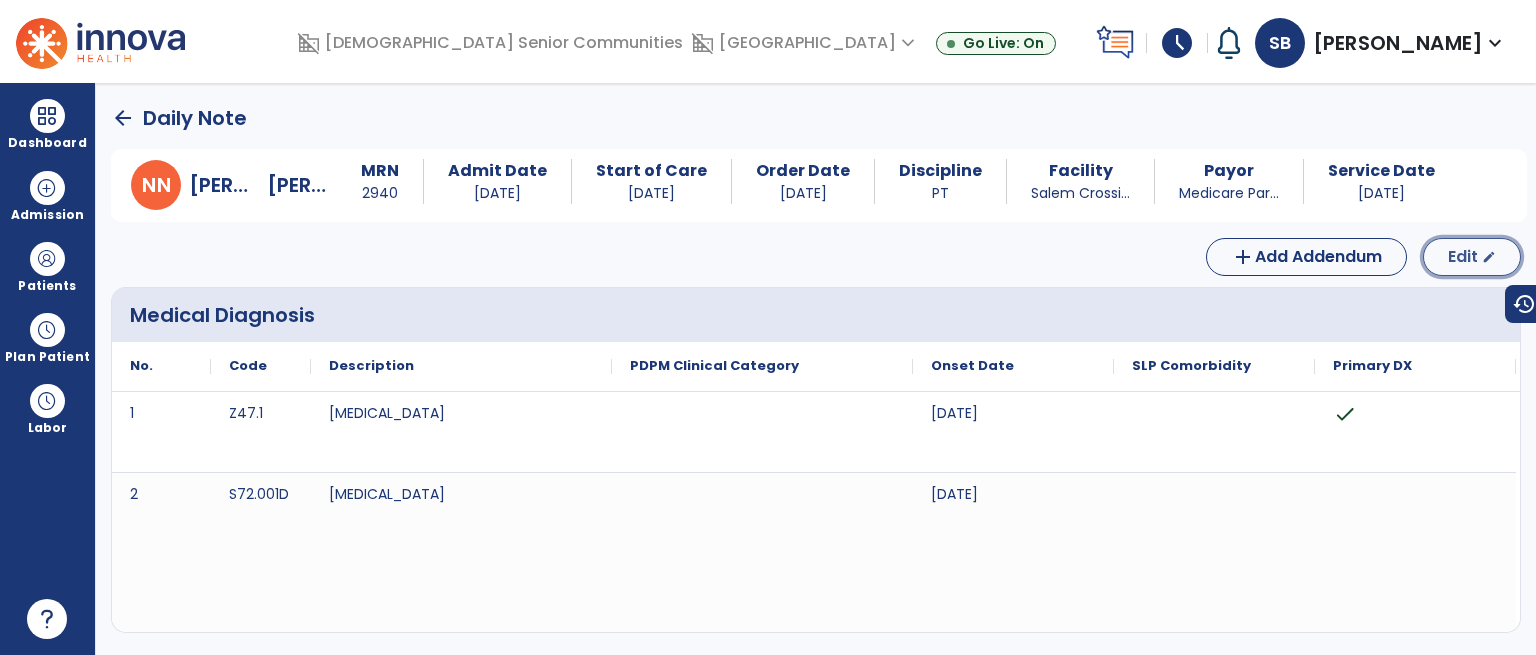 click on "Edit  edit" 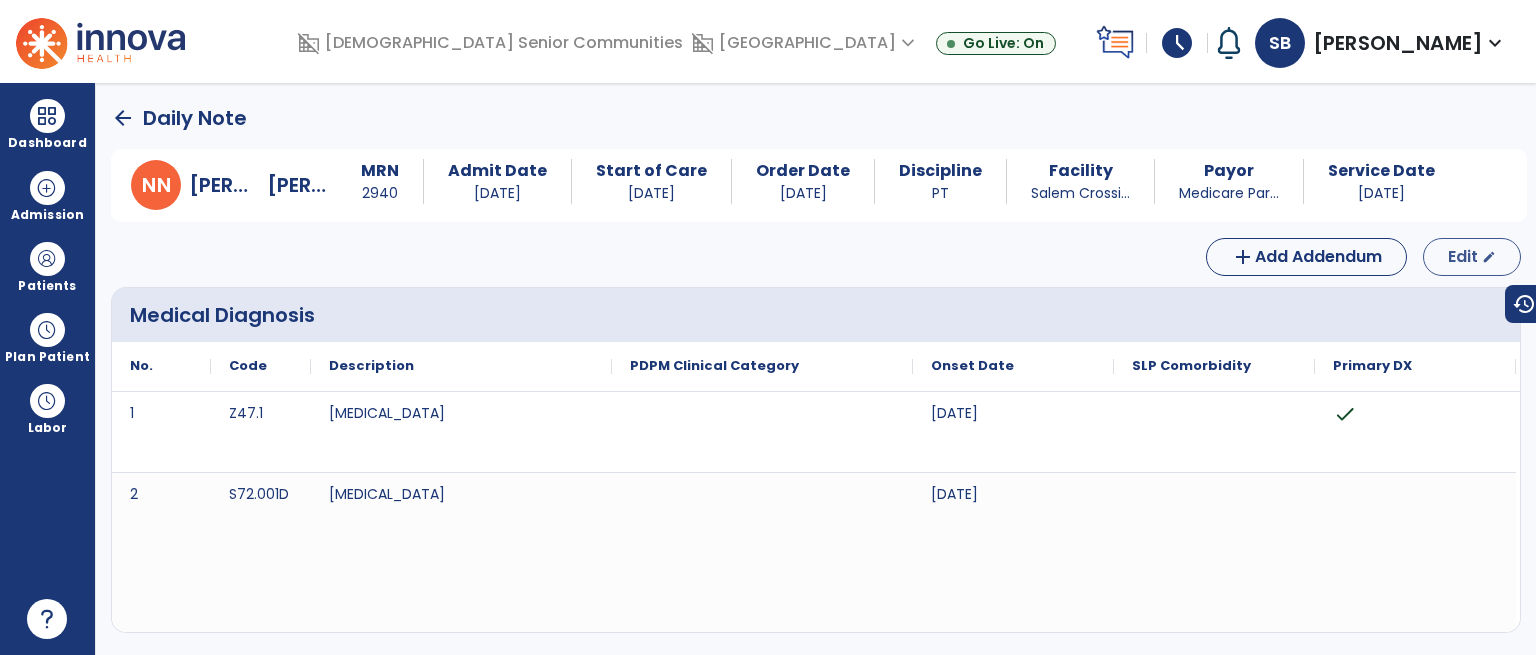 select on "*" 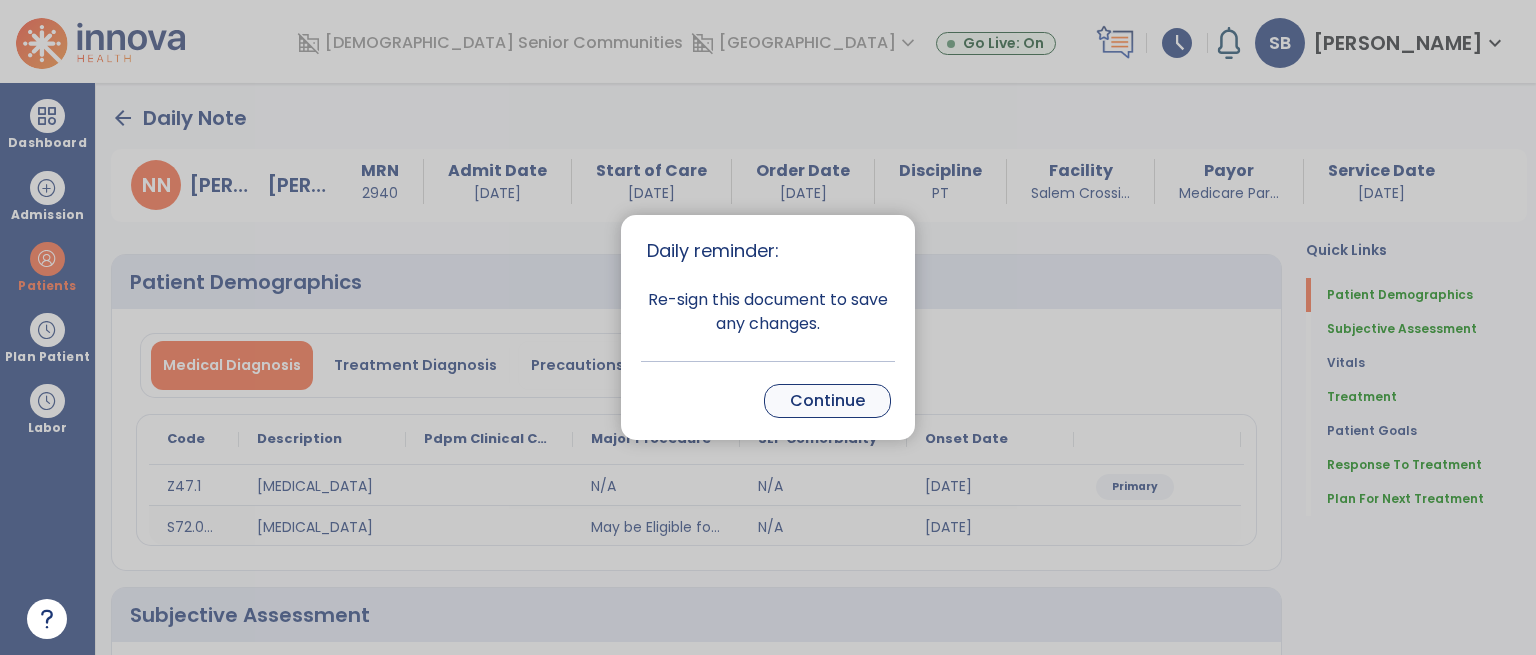 click on "Continue" at bounding box center [827, 401] 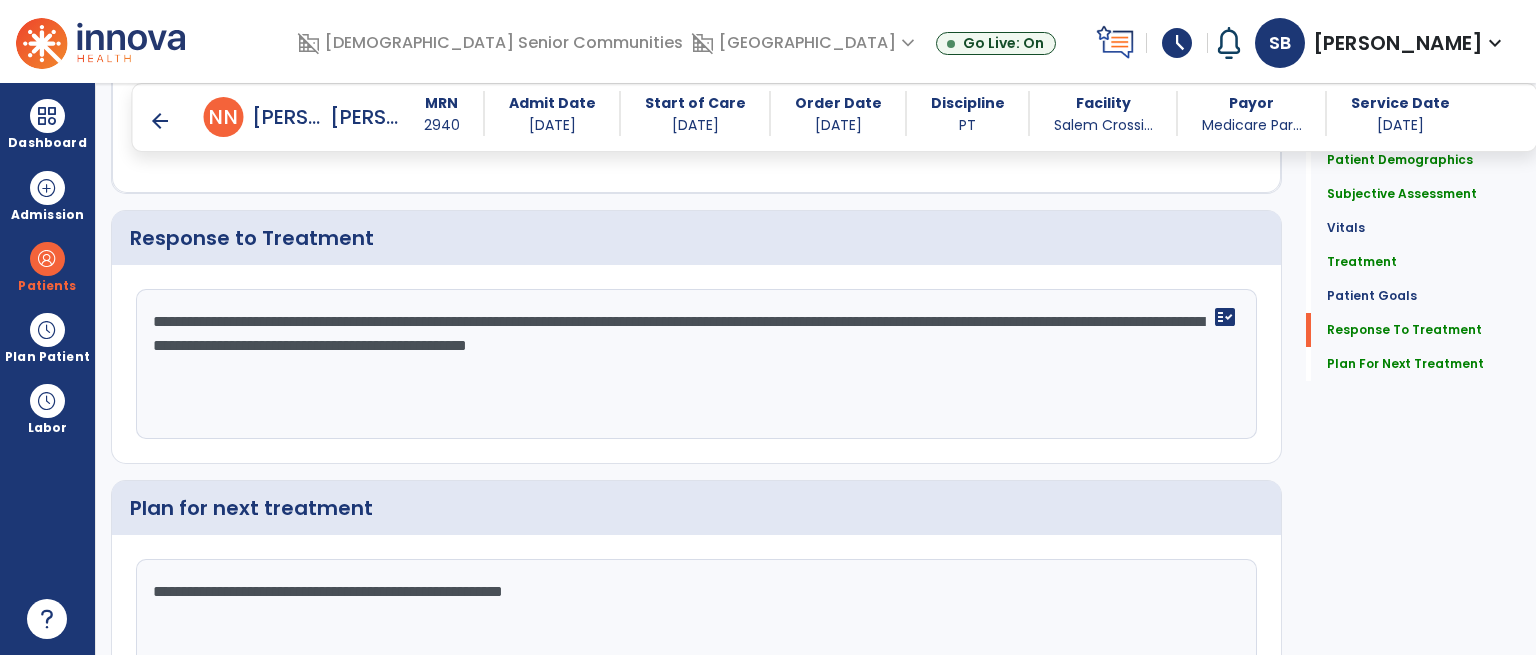scroll, scrollTop: 3048, scrollLeft: 0, axis: vertical 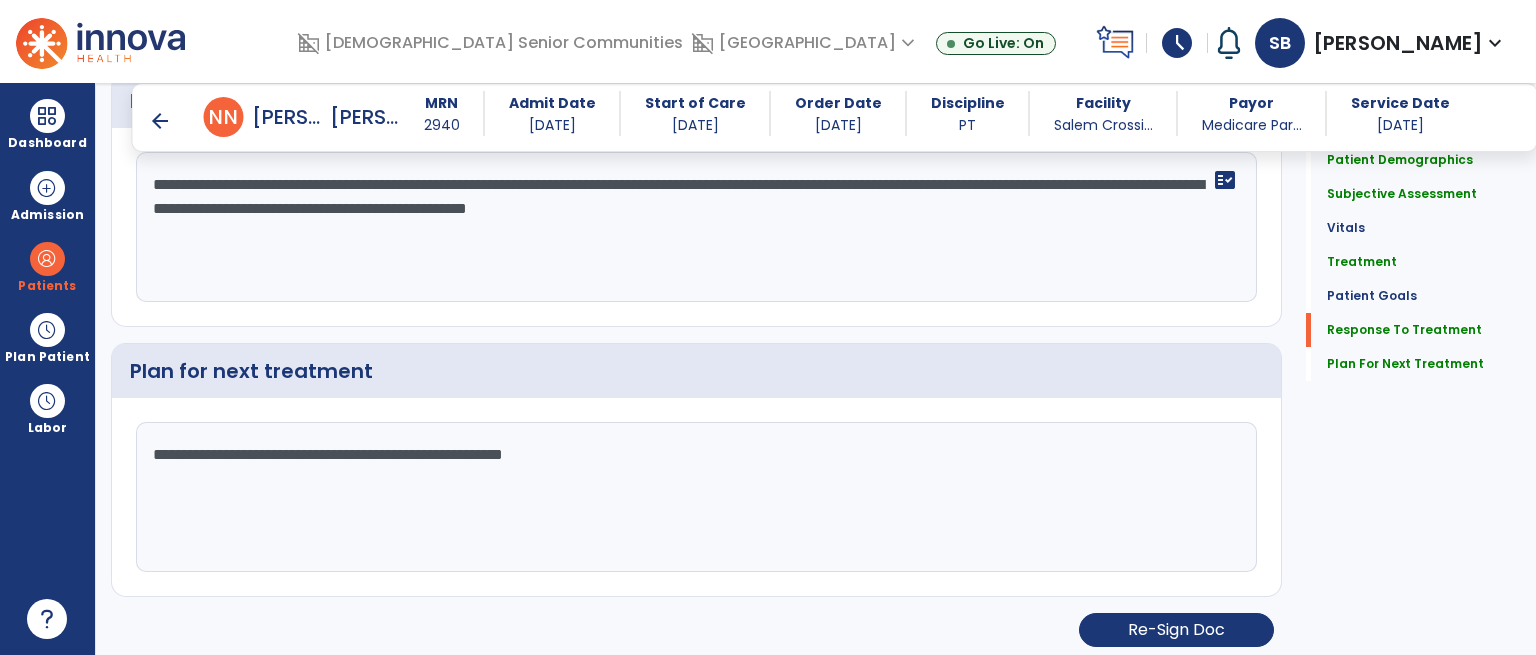 click on "**********" 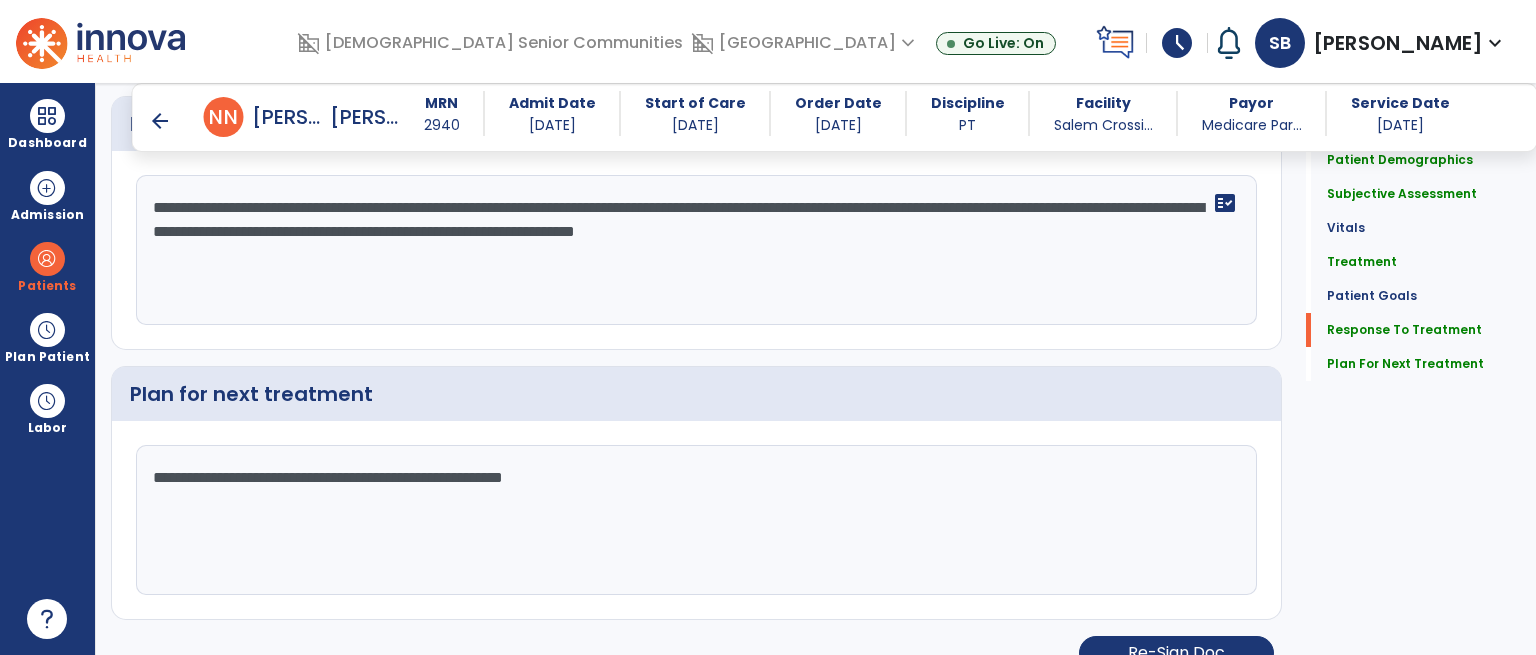 scroll, scrollTop: 3048, scrollLeft: 0, axis: vertical 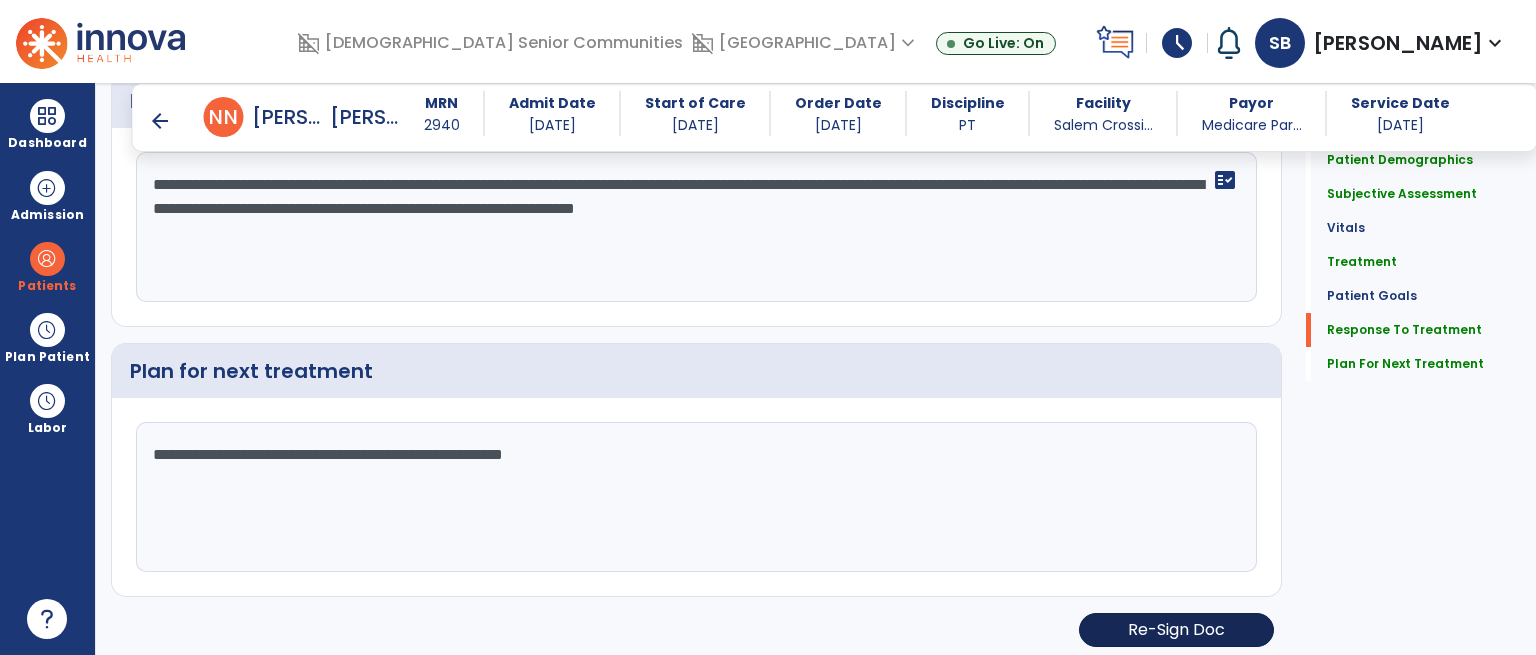 type on "**********" 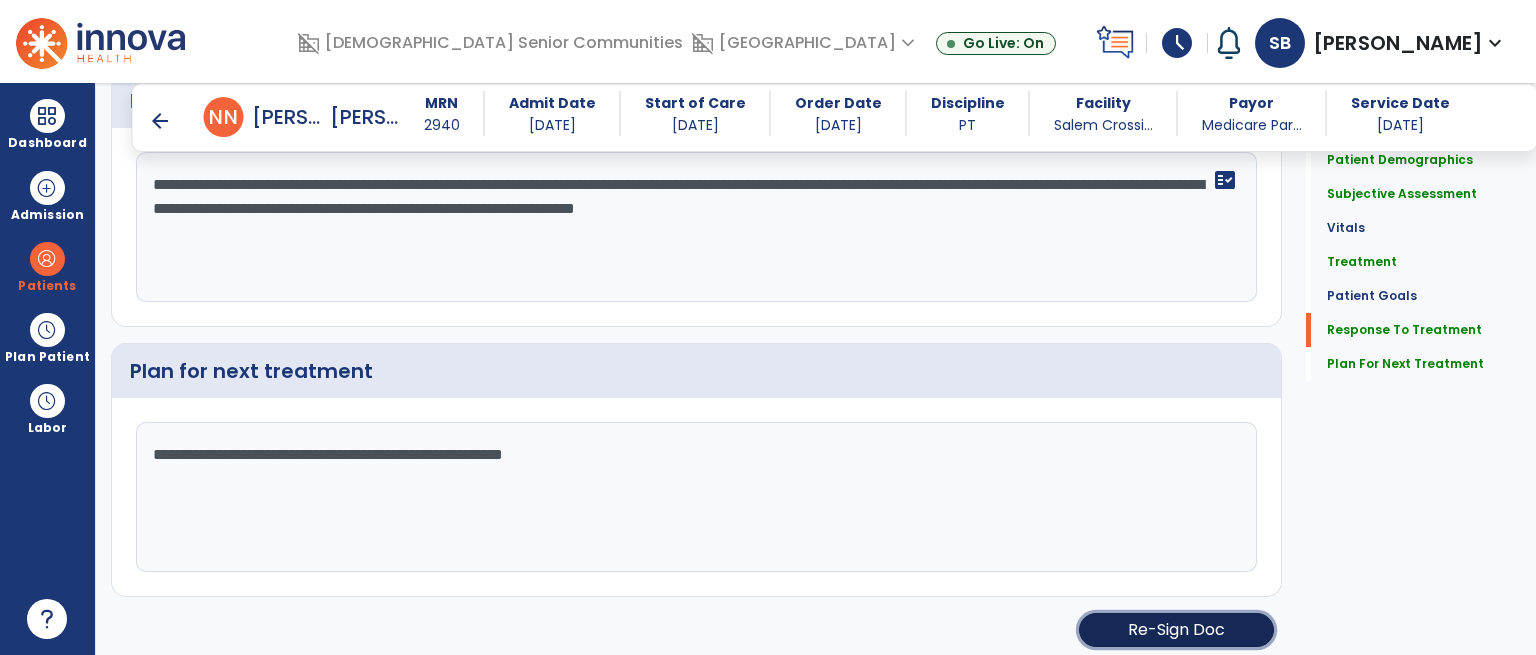click on "Re-Sign Doc" 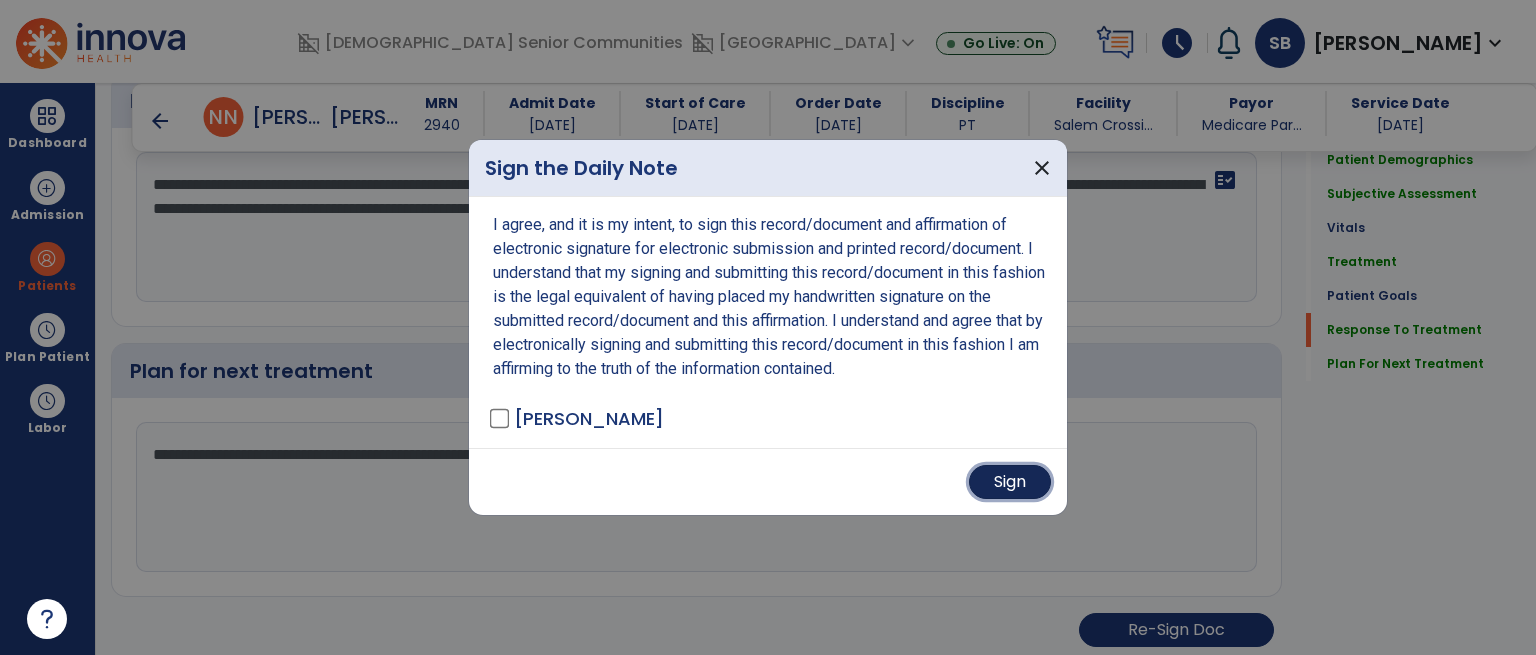 click on "Sign" at bounding box center [1010, 482] 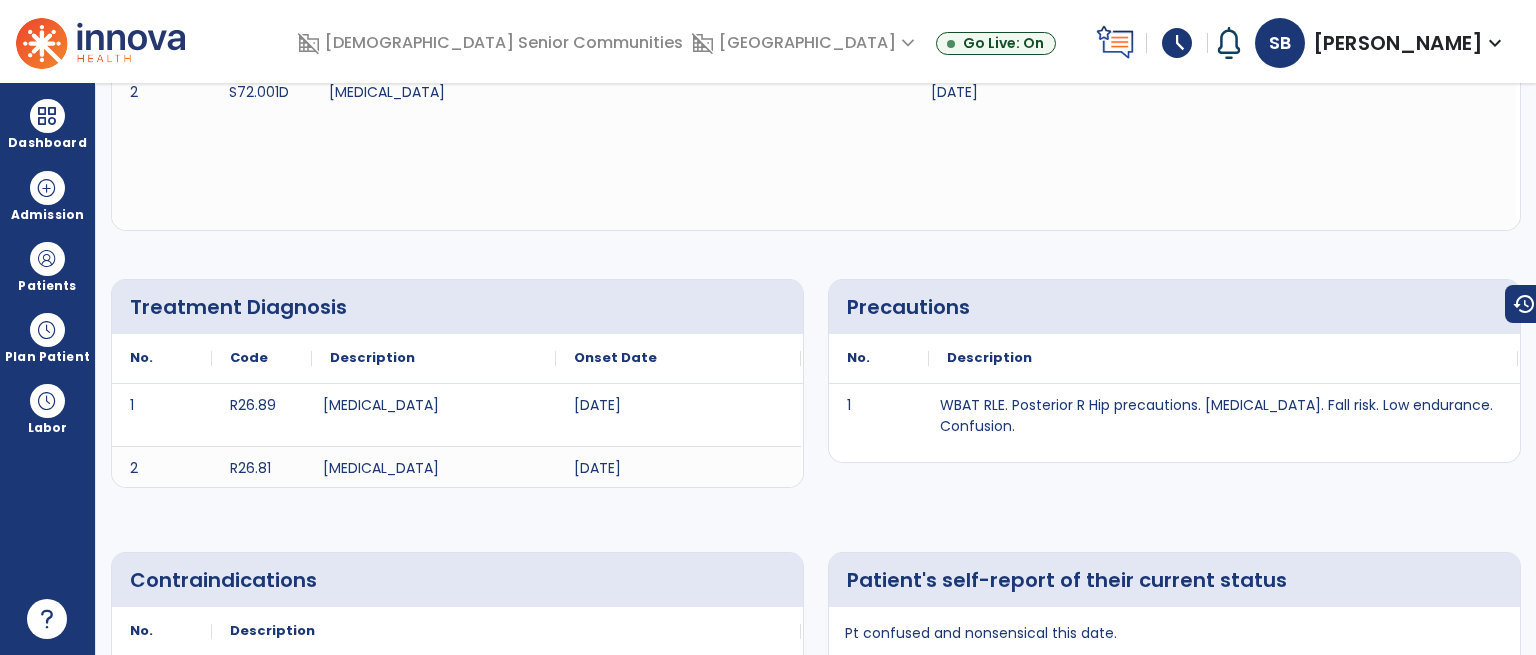 scroll, scrollTop: 0, scrollLeft: 0, axis: both 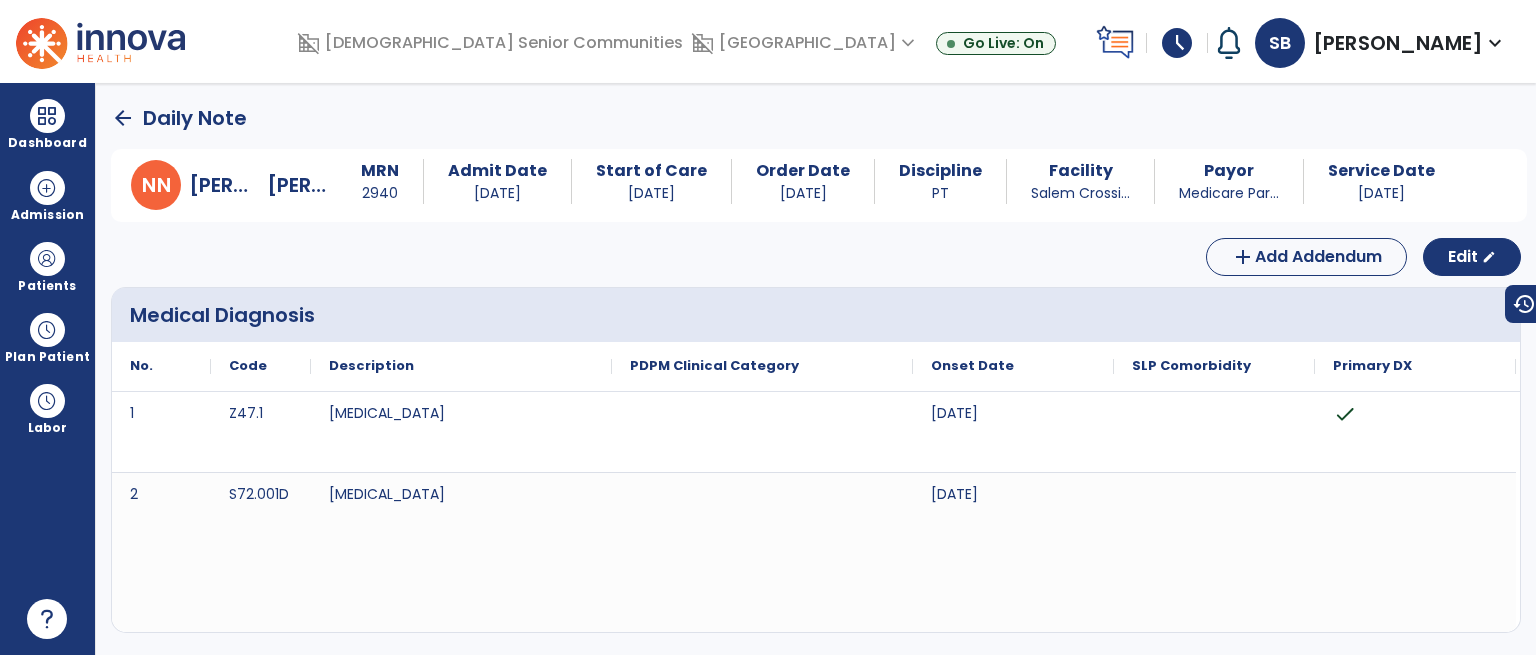 click on "arrow_back" 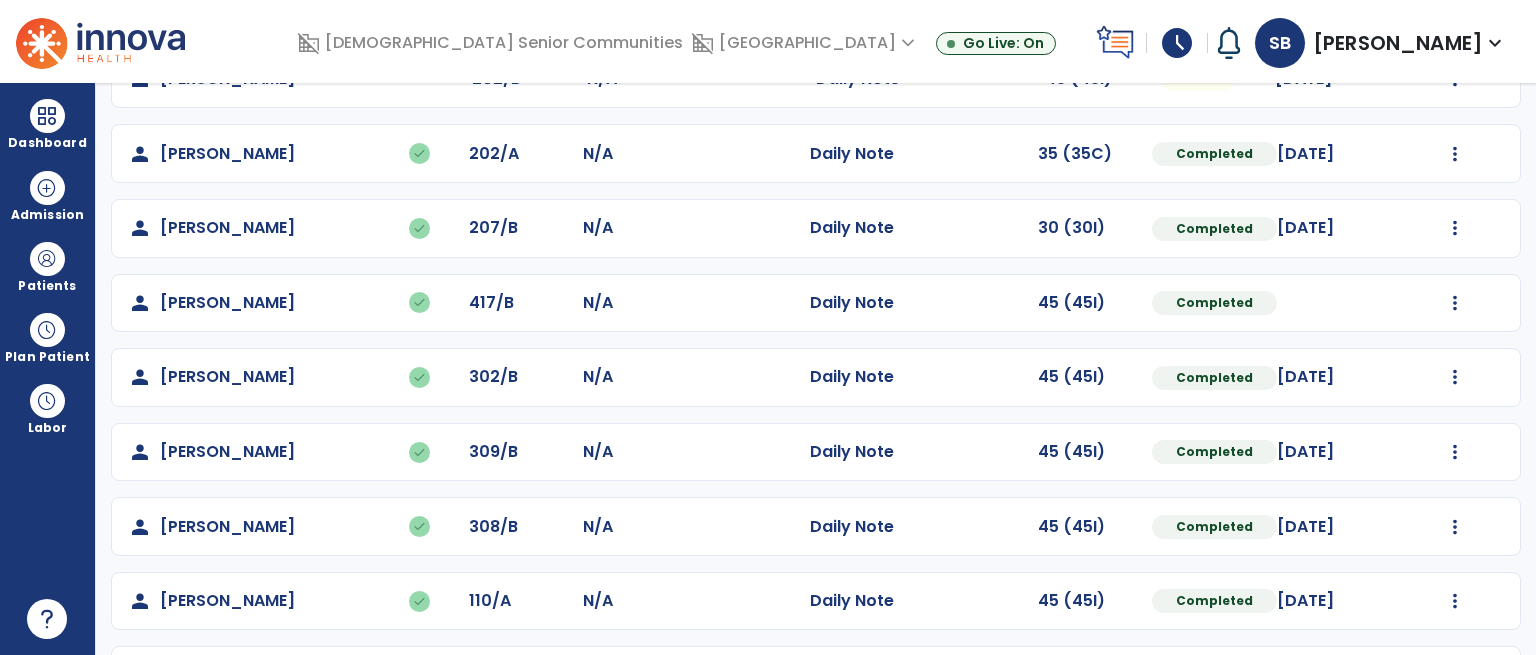 scroll, scrollTop: 508, scrollLeft: 0, axis: vertical 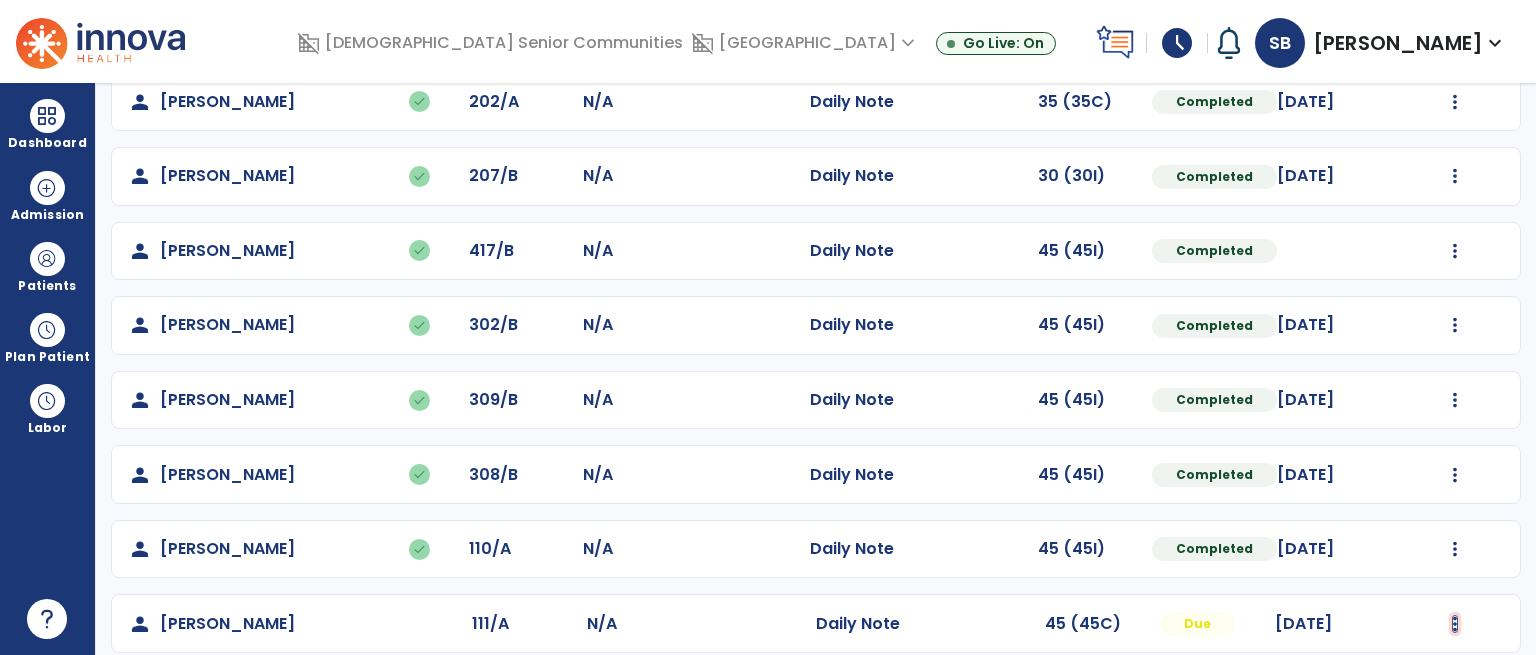 click at bounding box center (1455, -220) 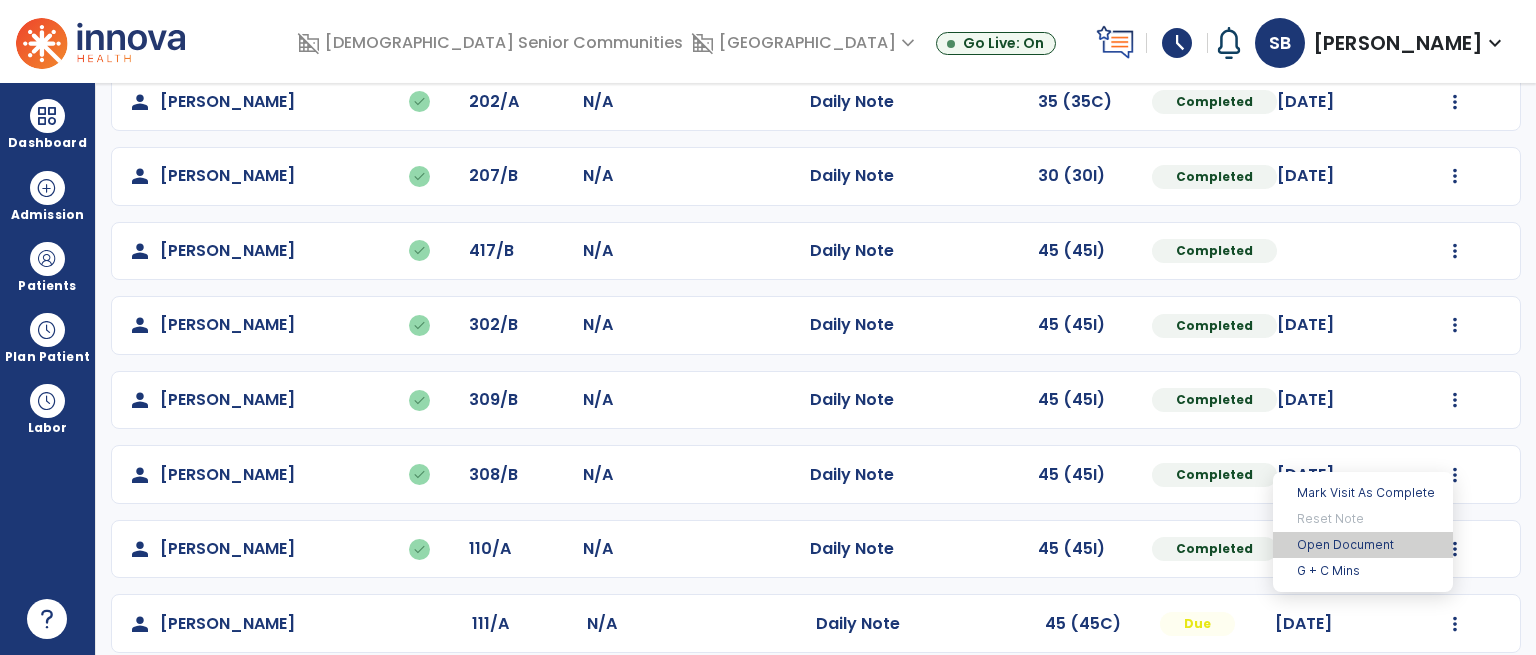 click on "Open Document" at bounding box center (1363, 545) 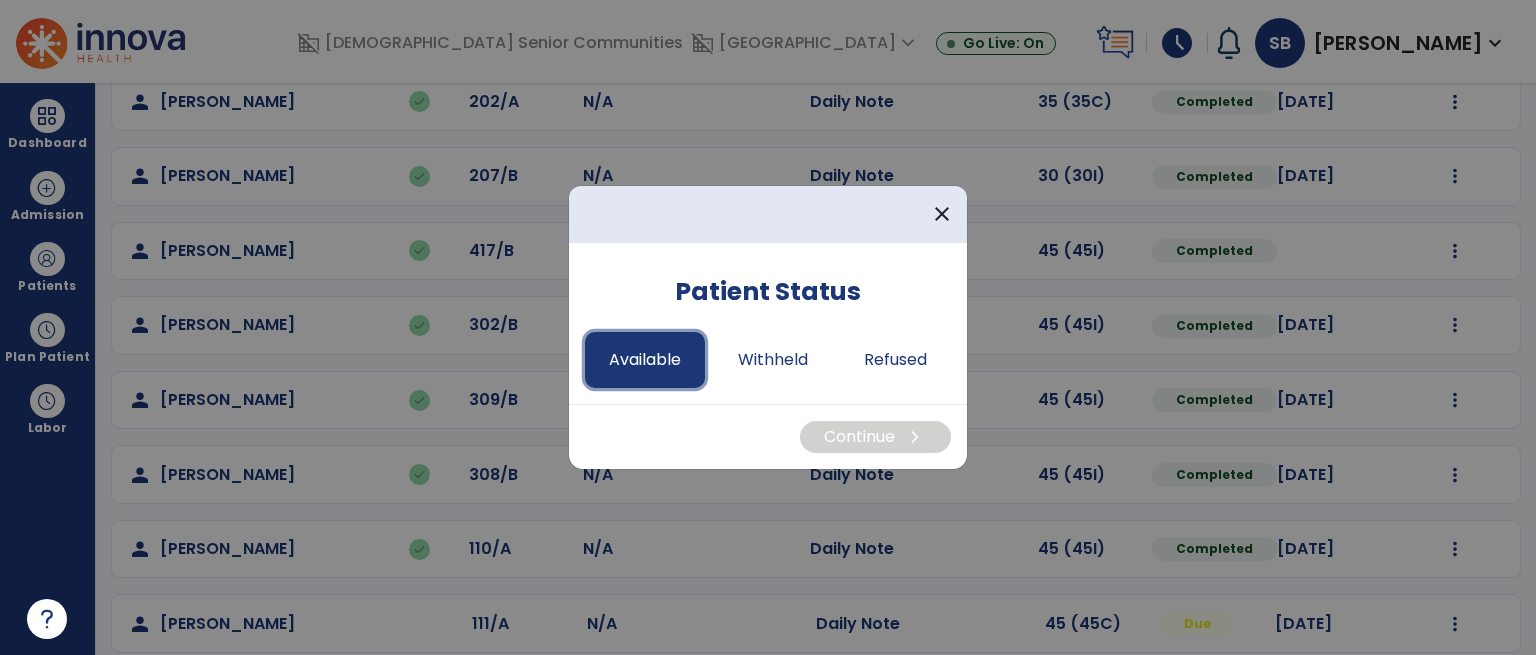 click on "Available" at bounding box center [645, 360] 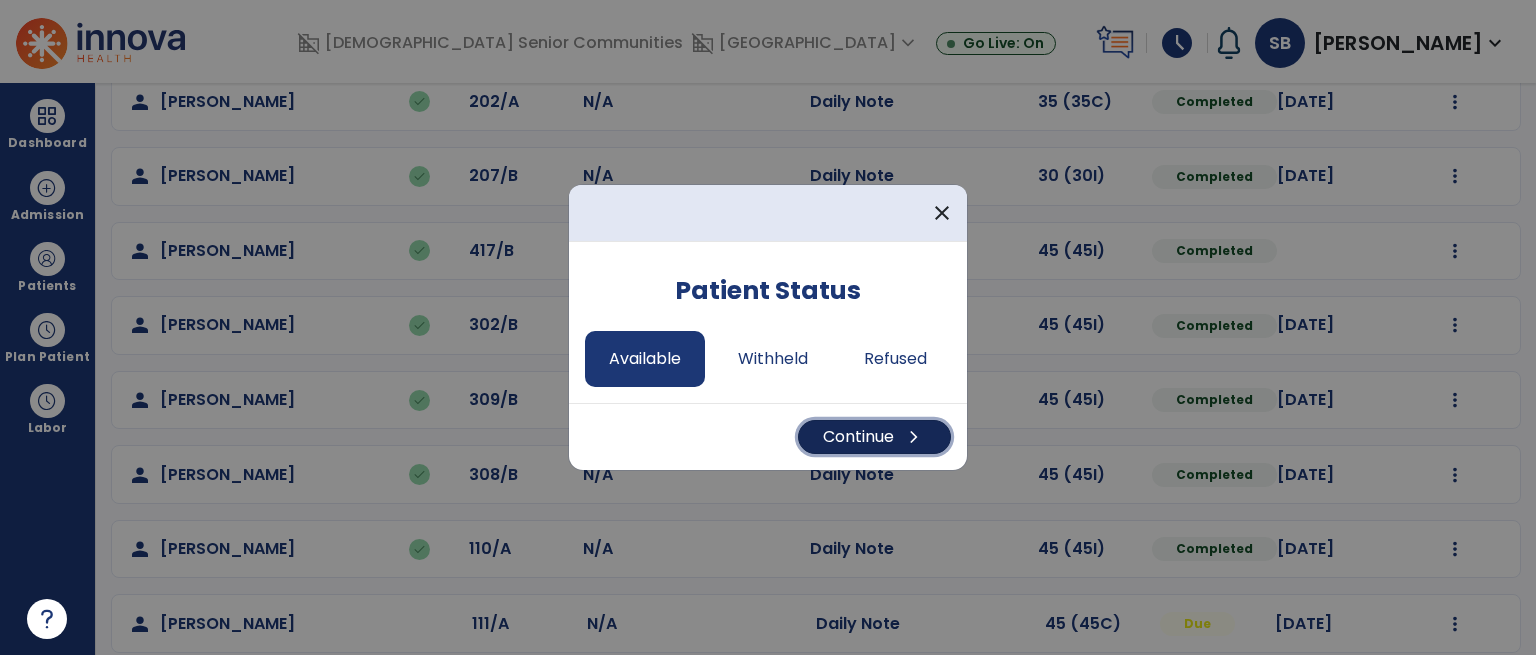 click on "Continue   chevron_right" at bounding box center (874, 437) 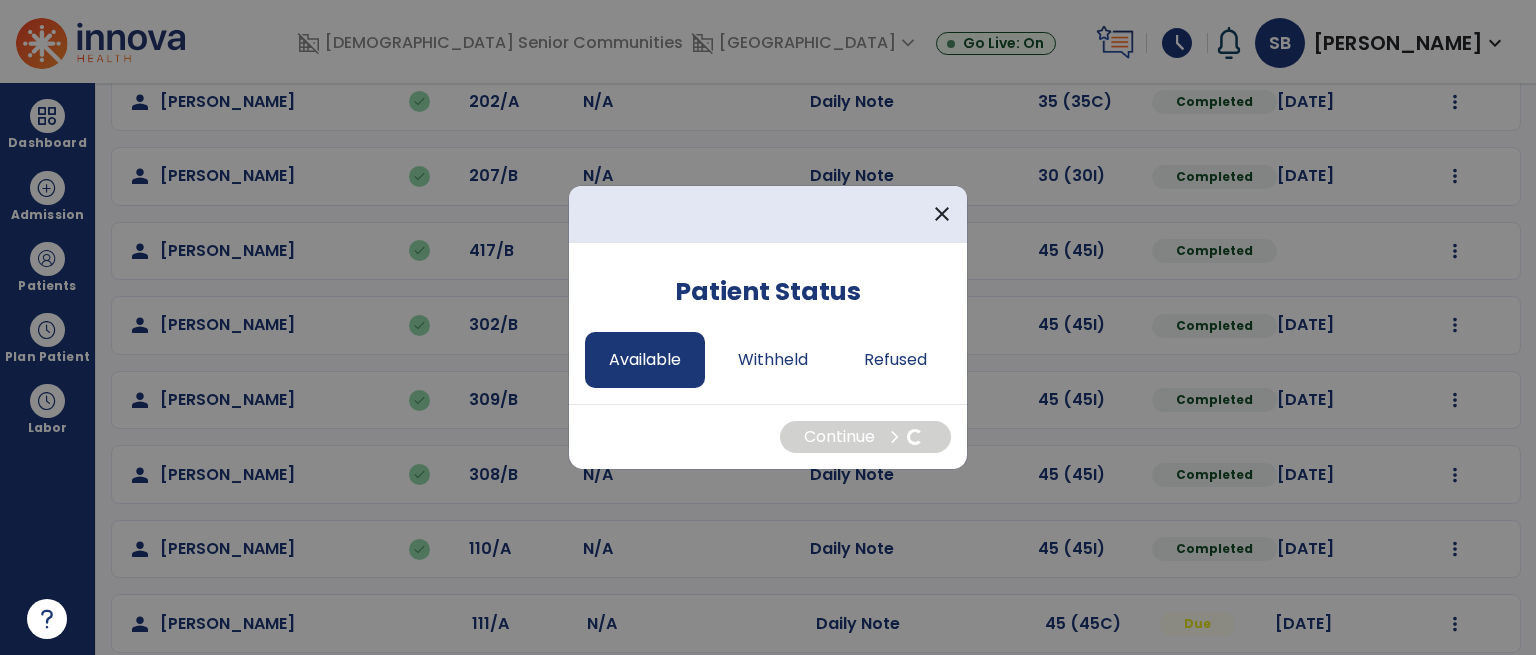 select on "*" 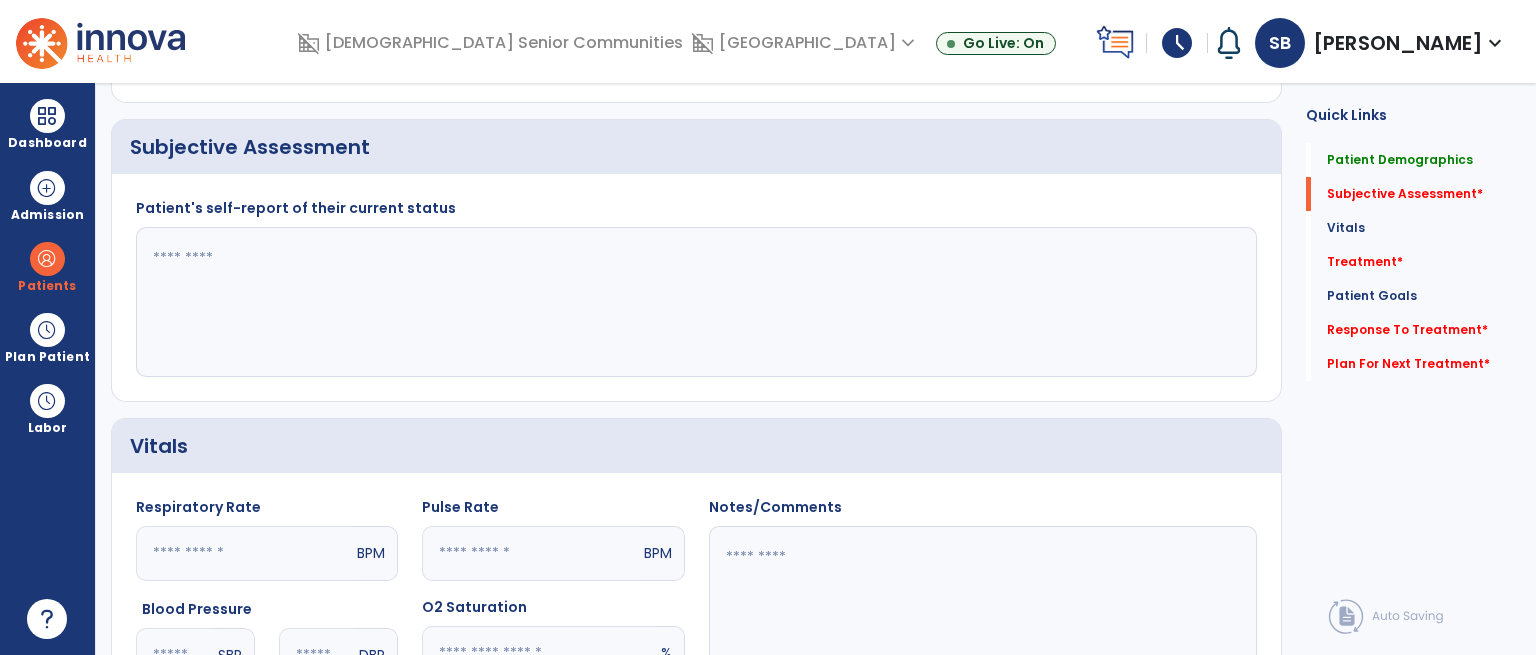 click 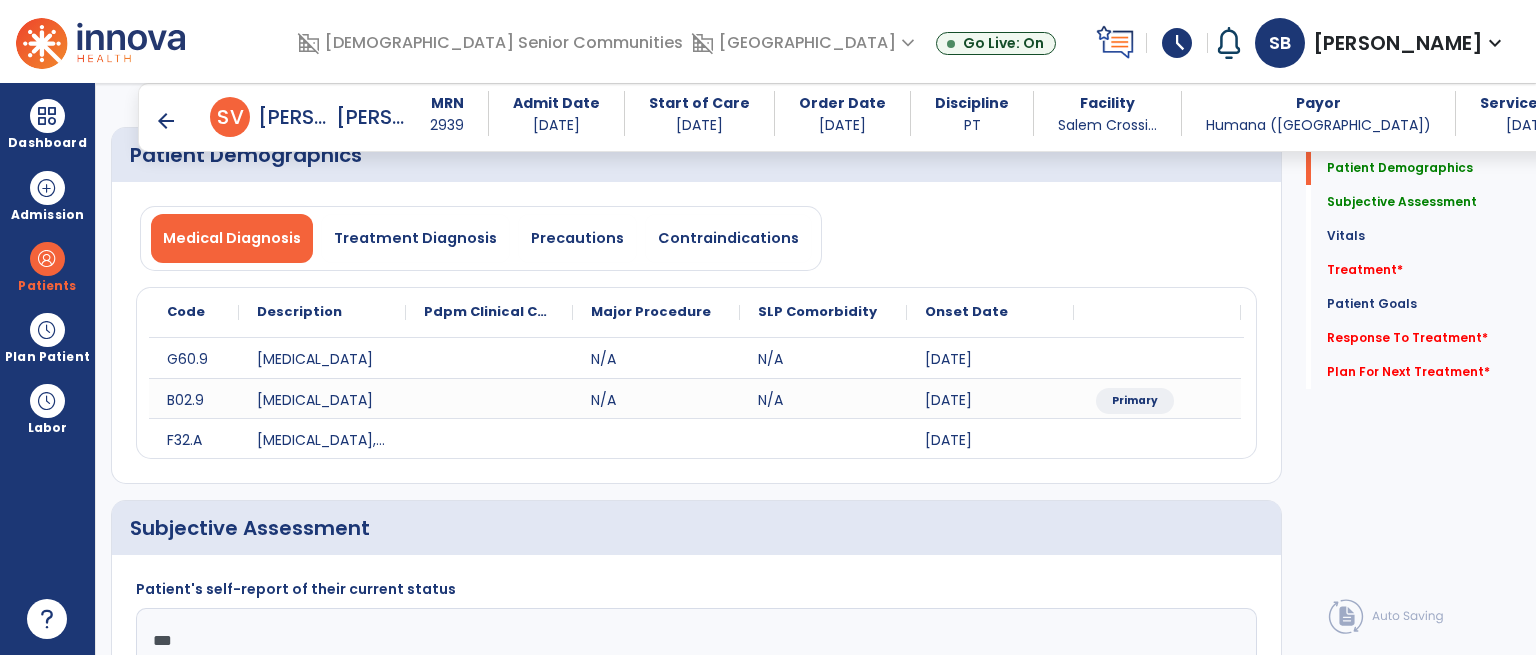 scroll, scrollTop: 408, scrollLeft: 0, axis: vertical 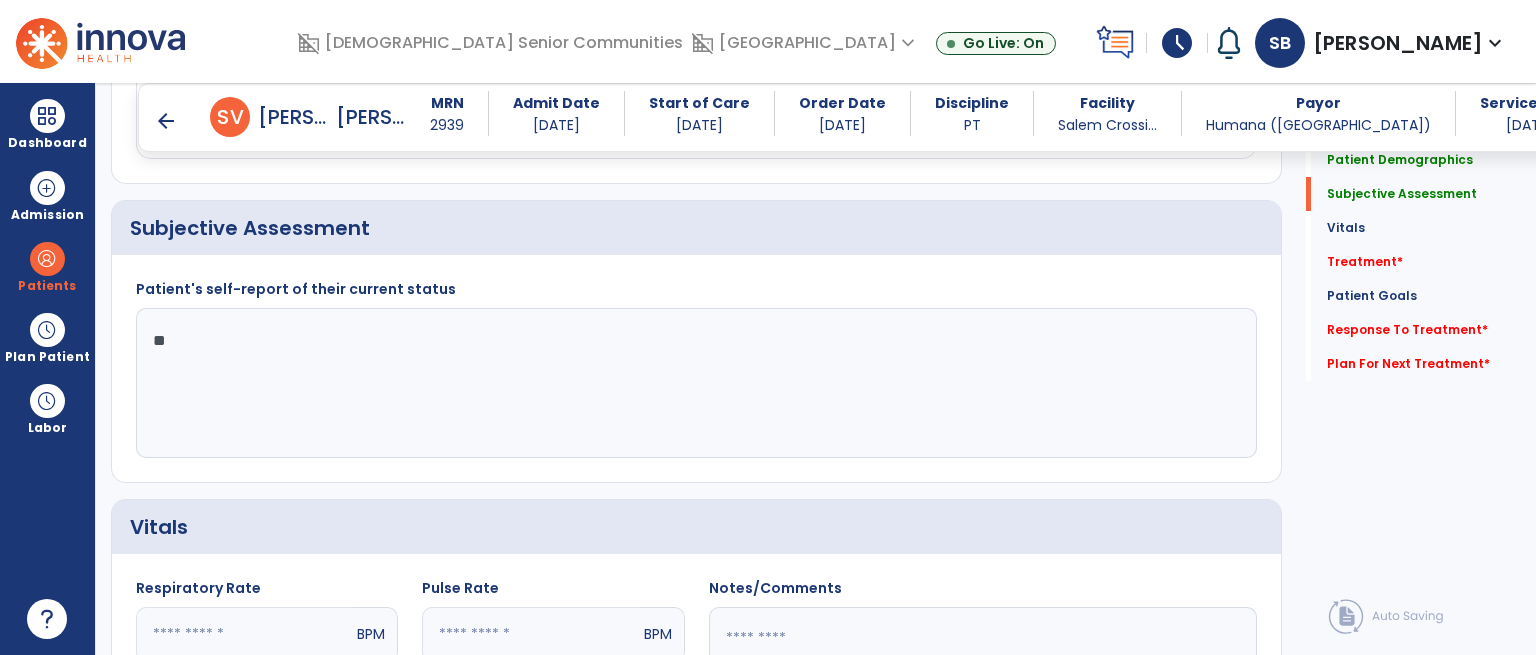 type on "*" 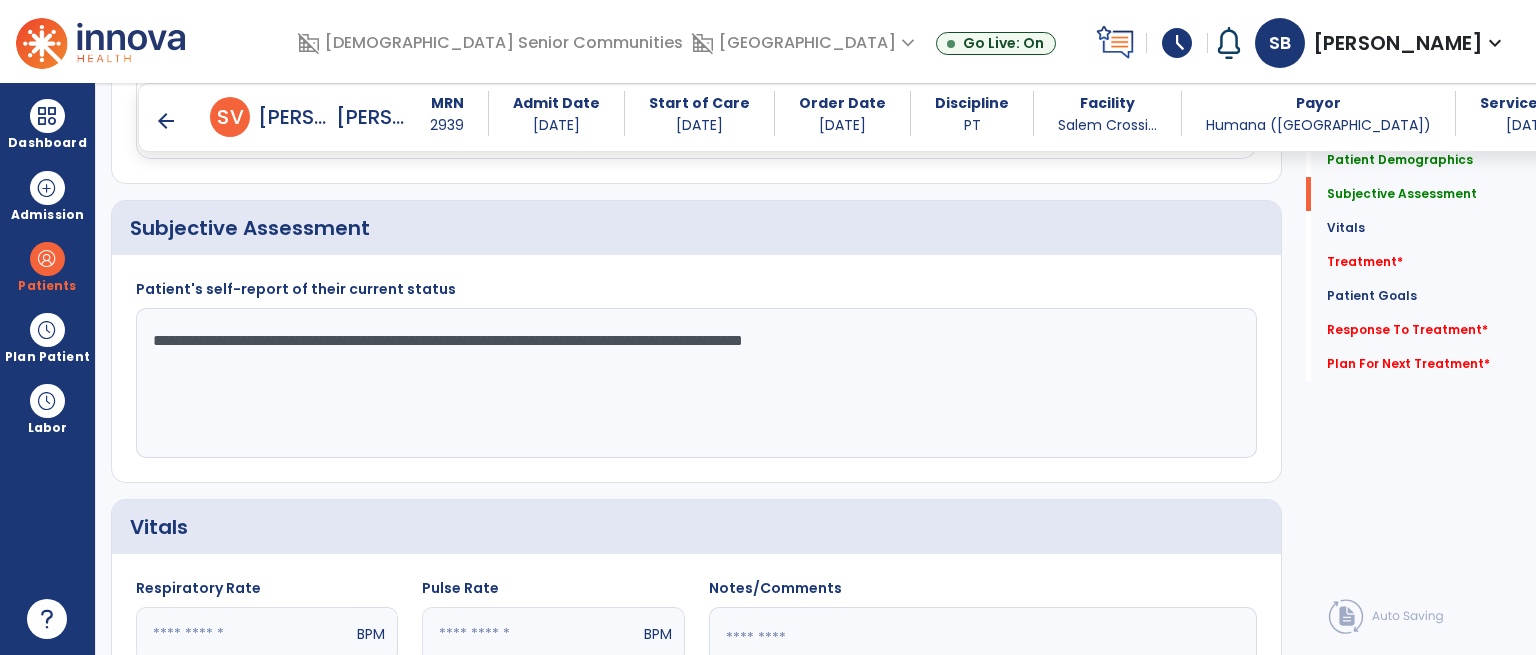 drag, startPoint x: 144, startPoint y: 341, endPoint x: 1180, endPoint y: 401, distance: 1037.736 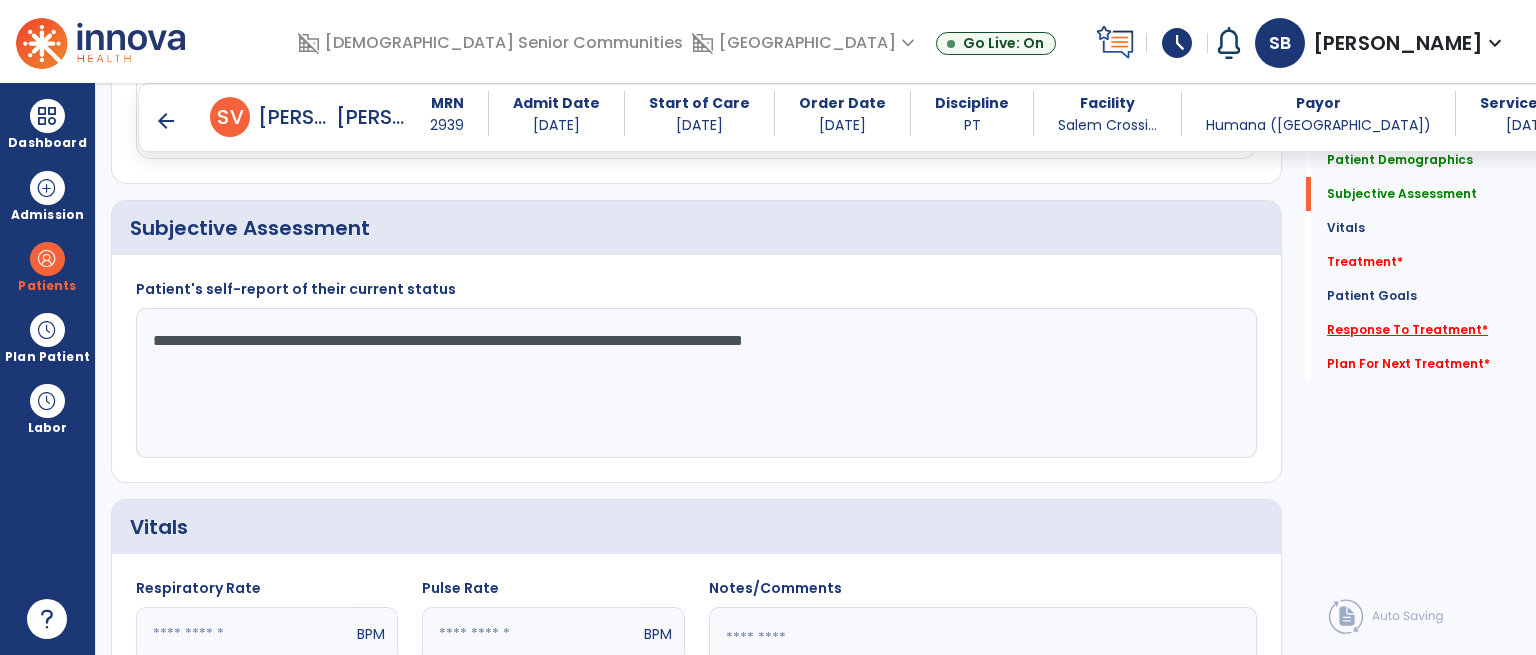 type on "**********" 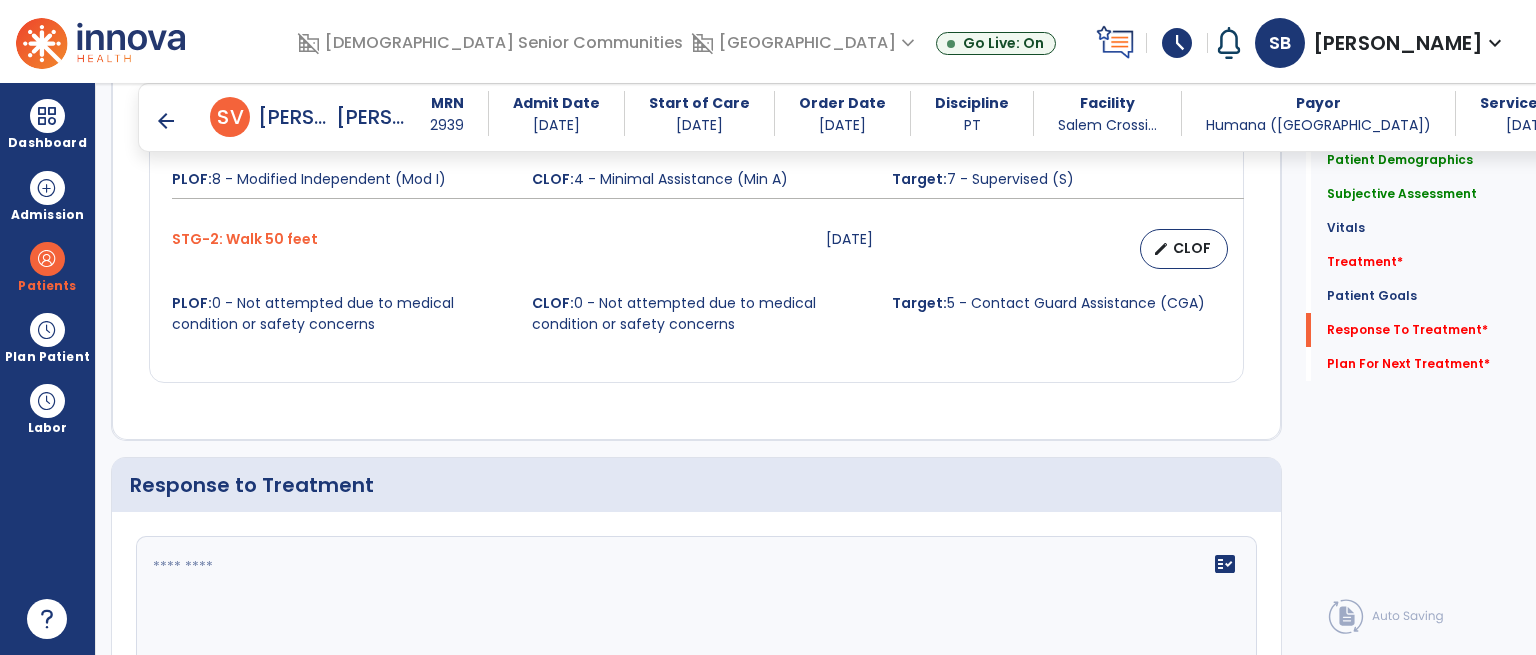 scroll, scrollTop: 2632, scrollLeft: 0, axis: vertical 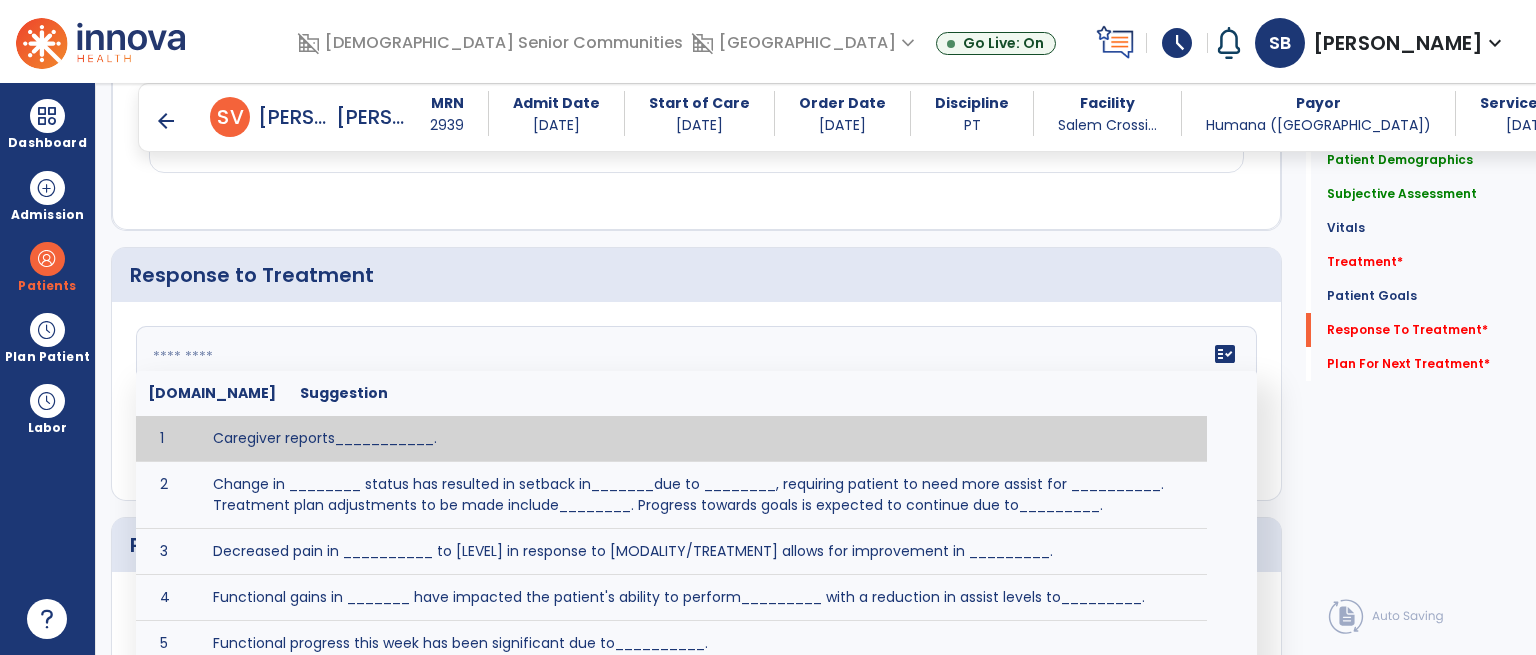 click 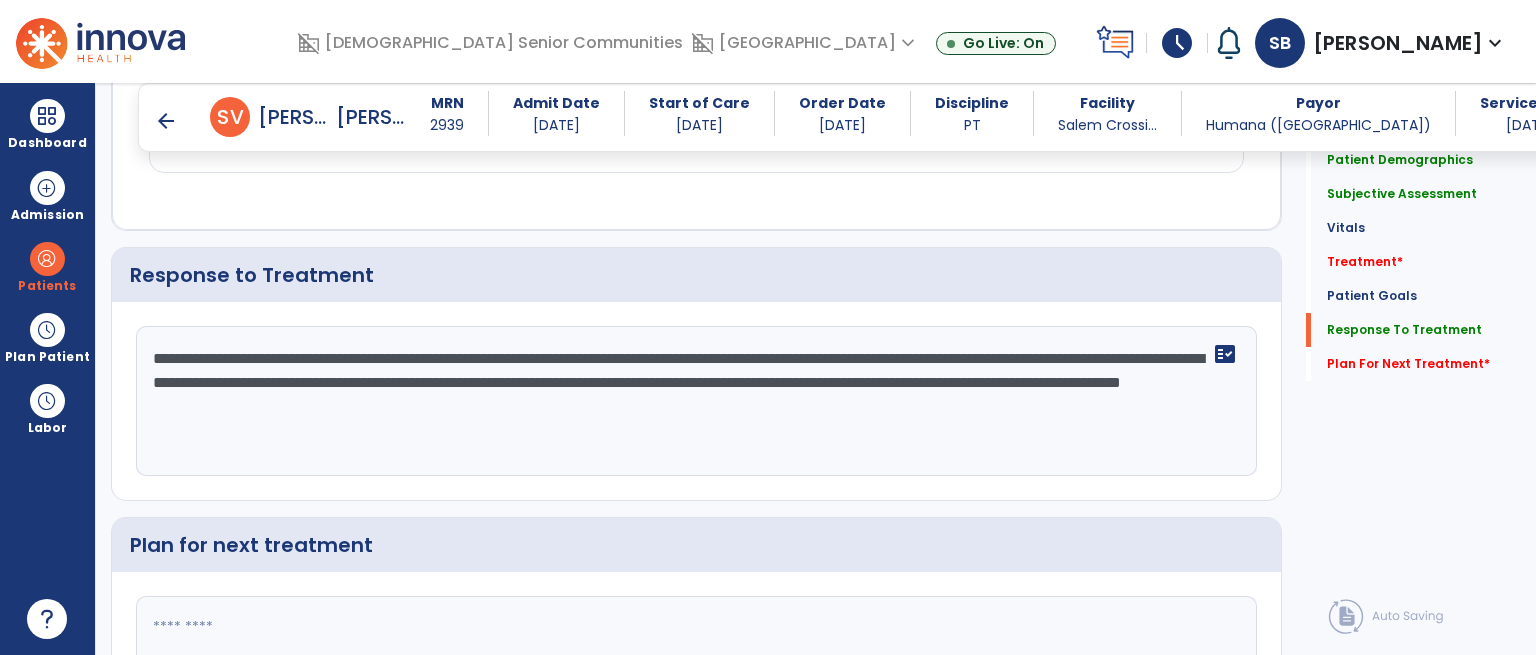 click on "**********" 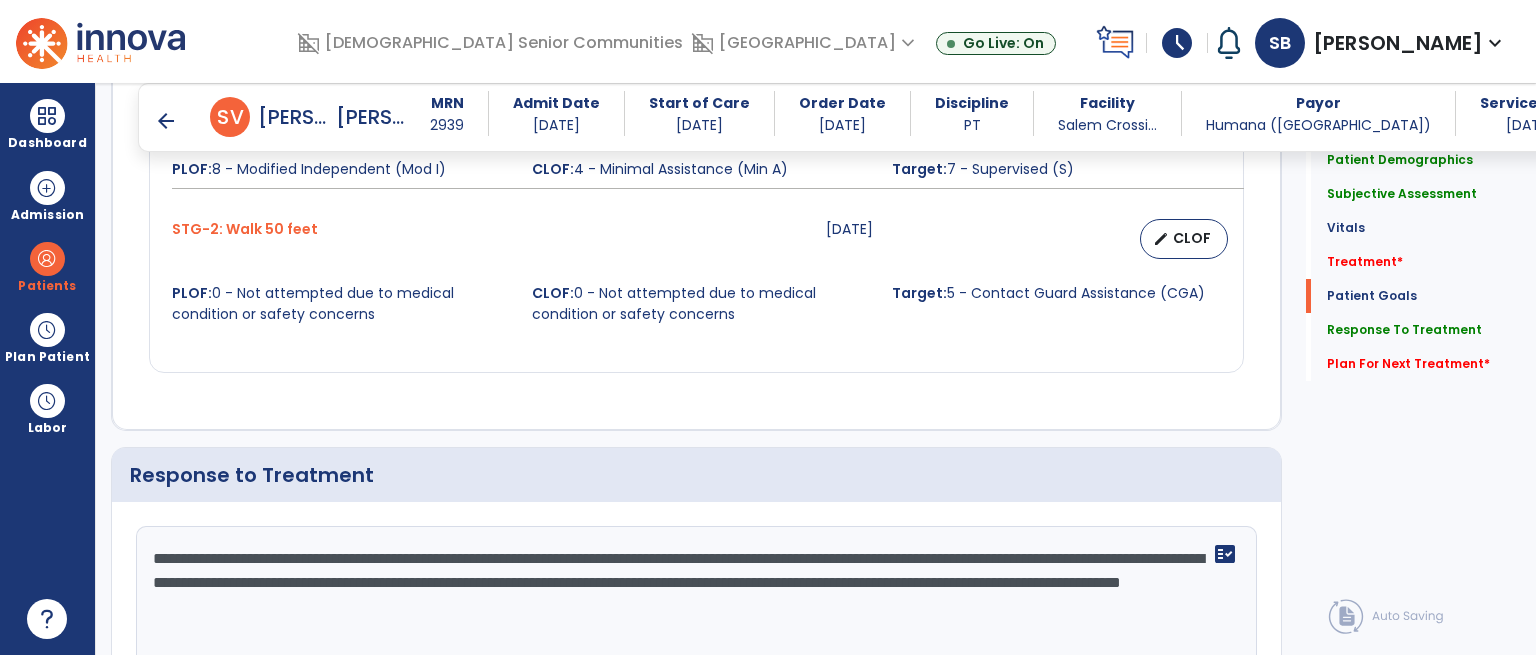 scroll, scrollTop: 2732, scrollLeft: 0, axis: vertical 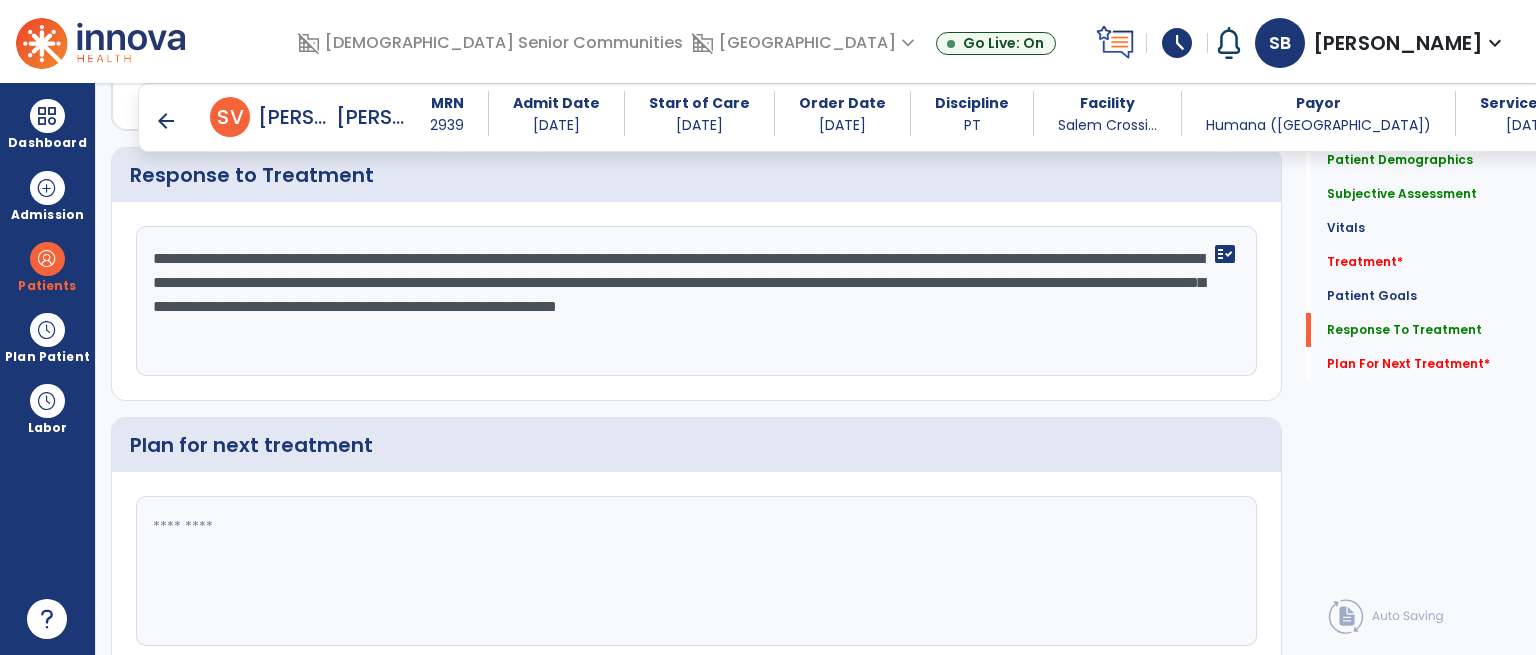 click on "**********" 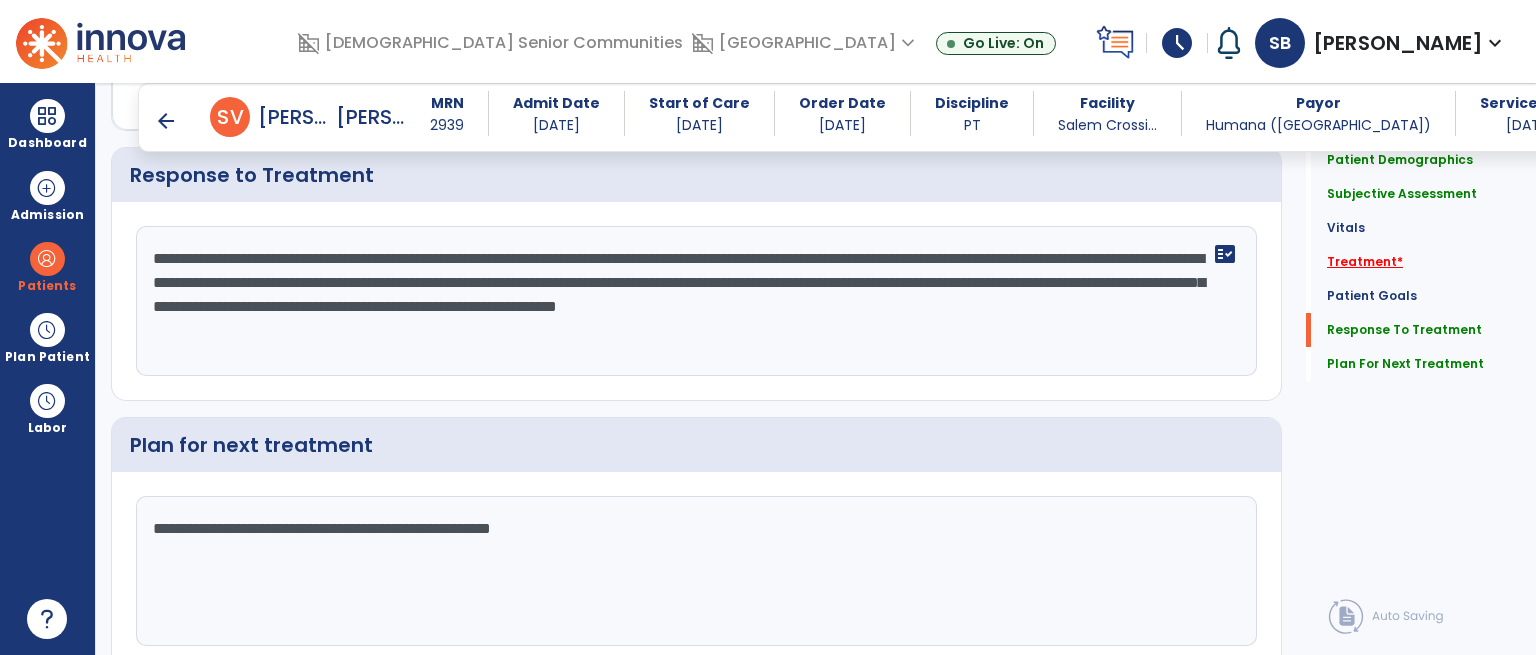 type on "**********" 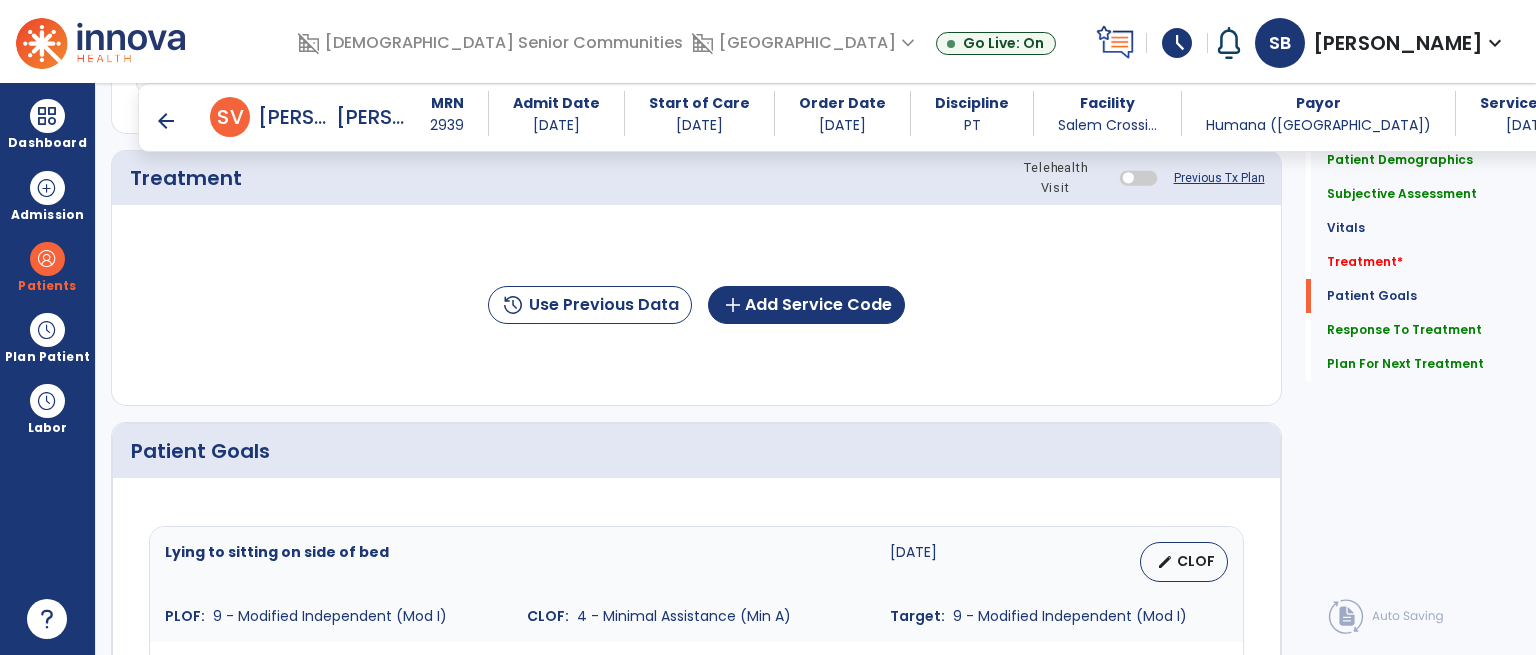 scroll, scrollTop: 1087, scrollLeft: 0, axis: vertical 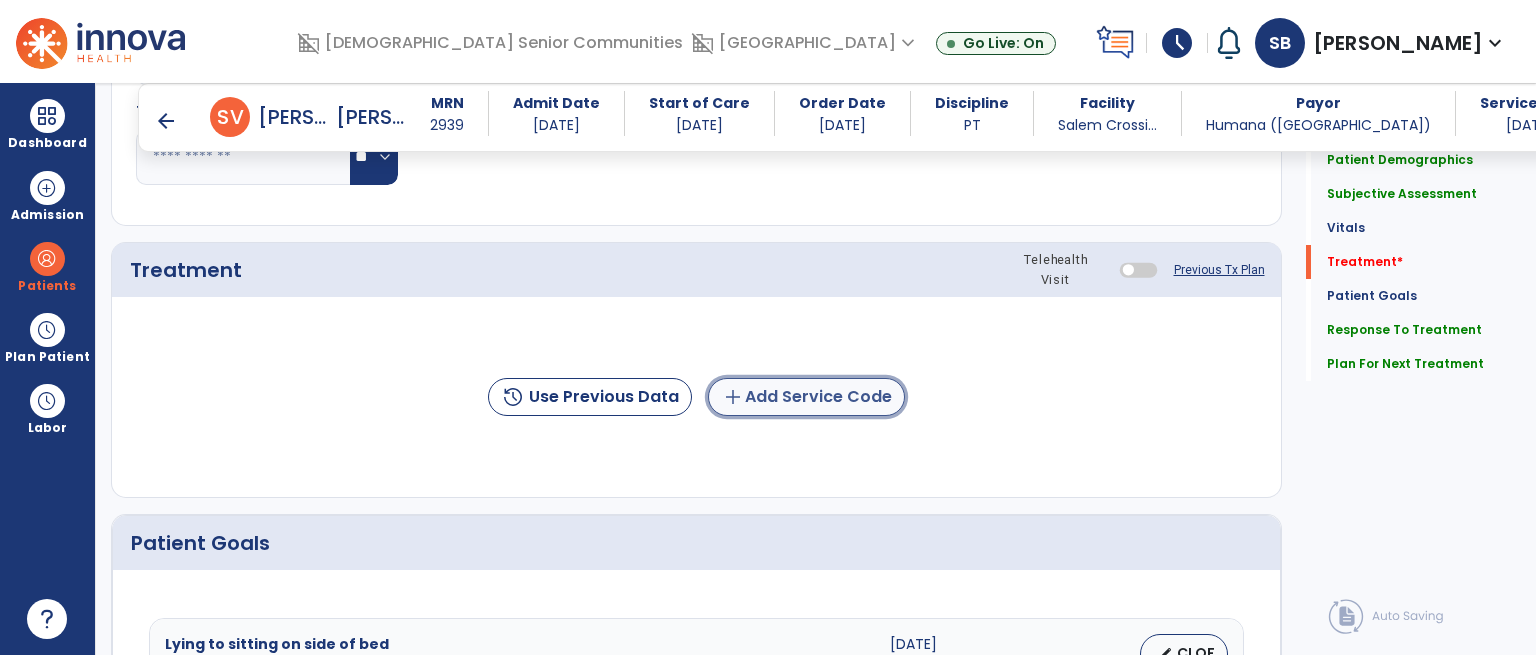 click on "add  Add Service Code" 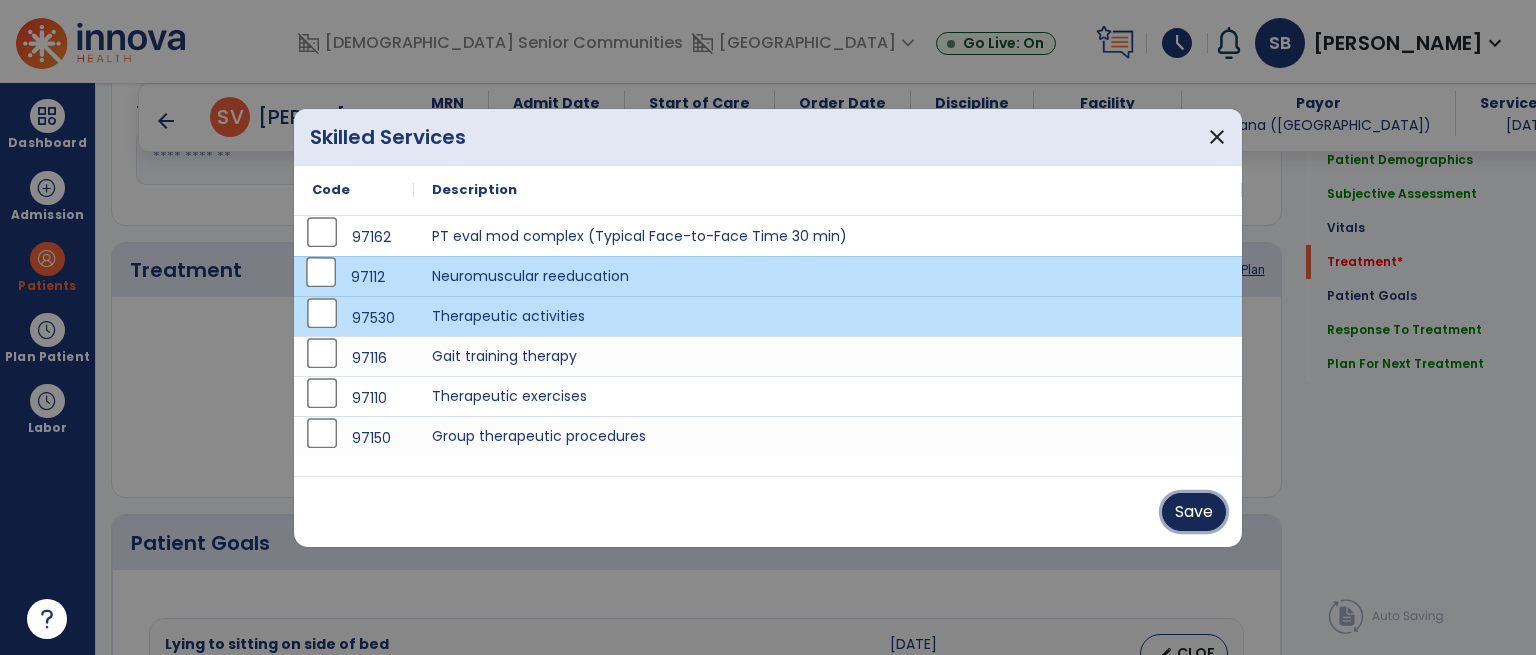 click on "Save" at bounding box center (1194, 512) 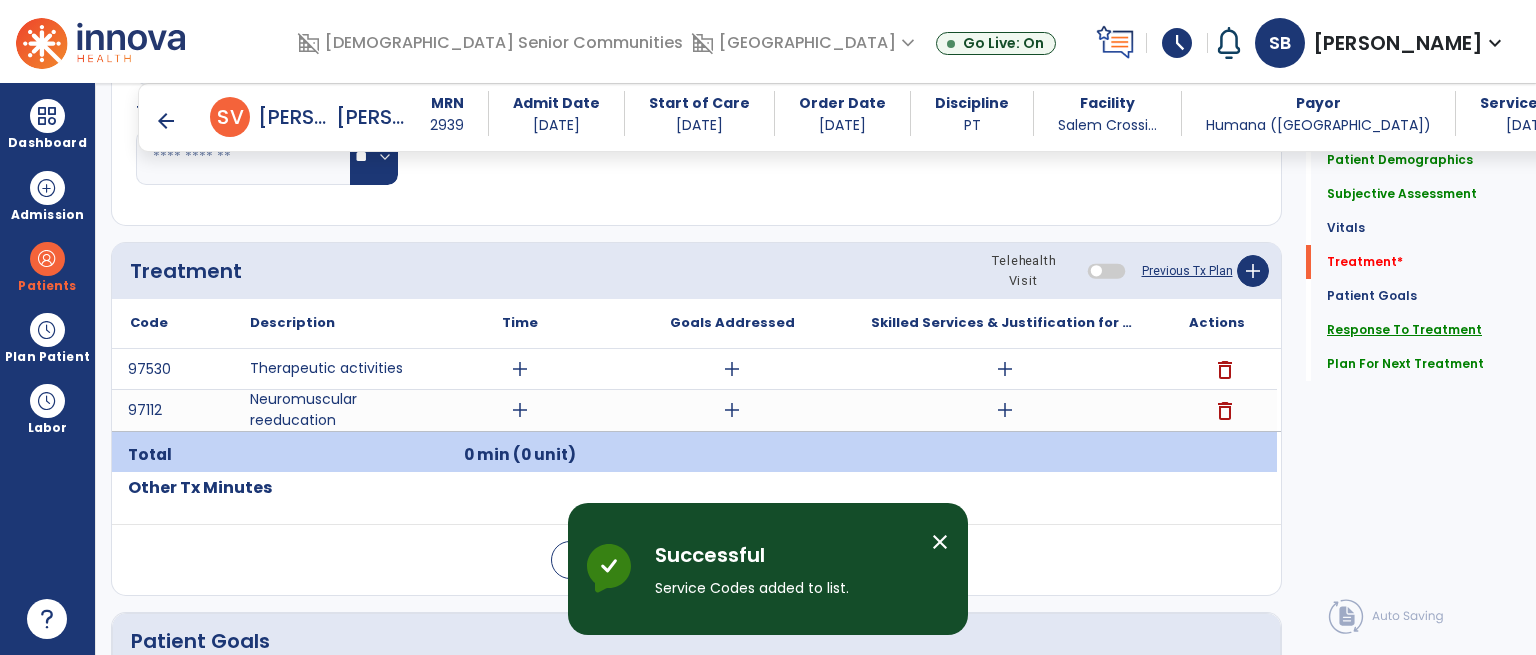 click on "Response To Treatment" 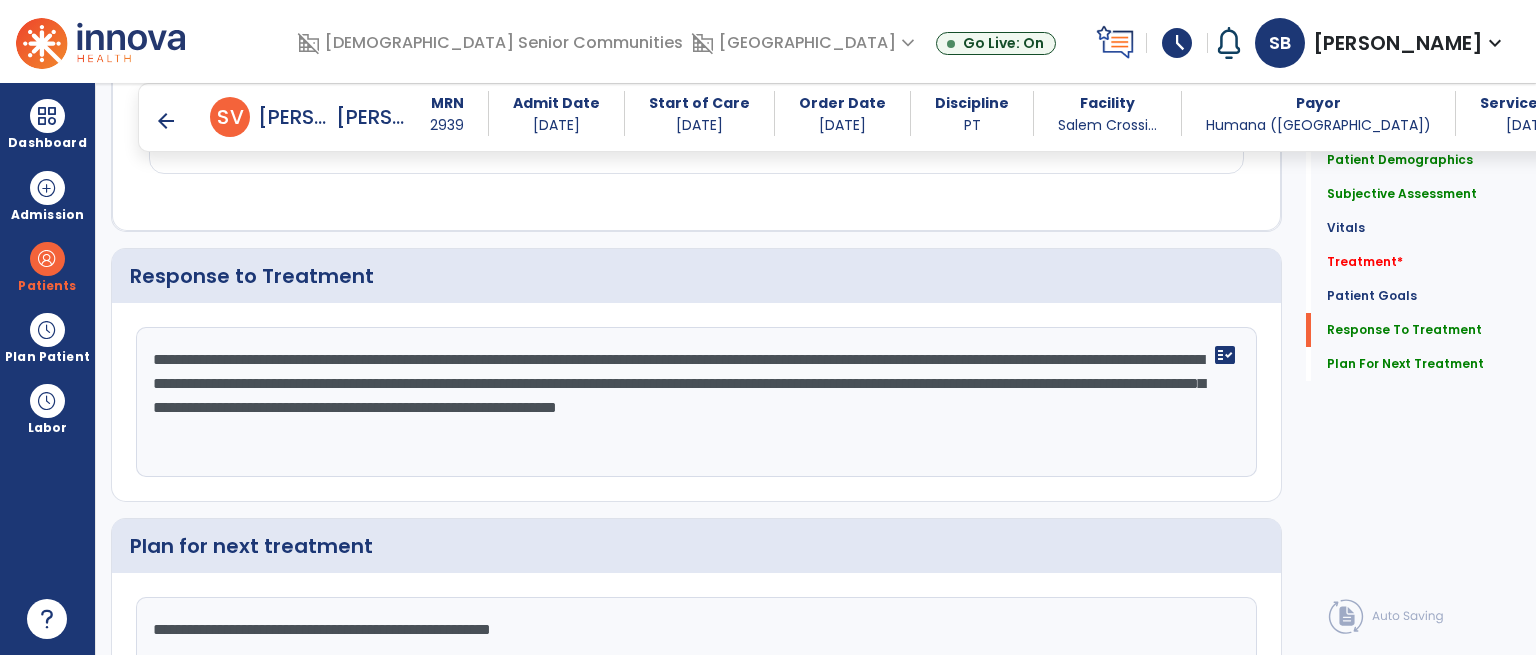 scroll, scrollTop: 2730, scrollLeft: 0, axis: vertical 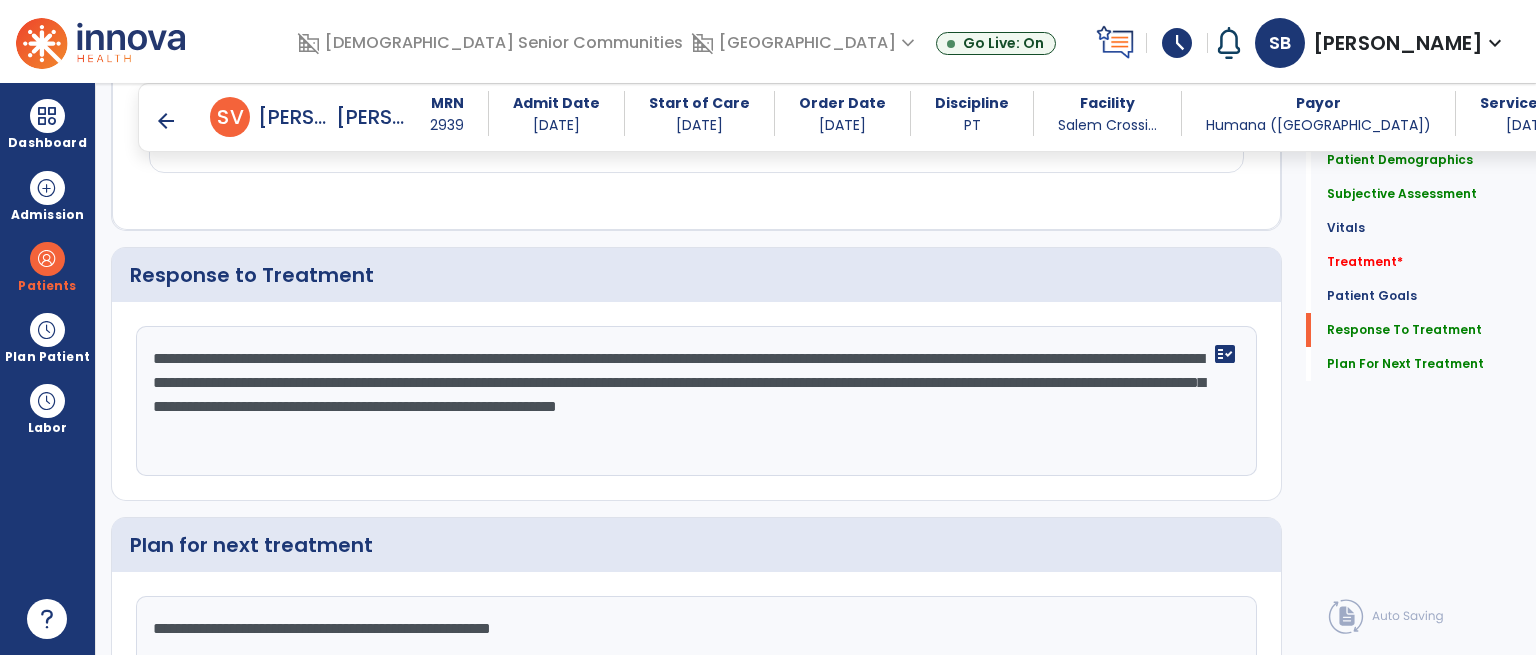 click on "**********" 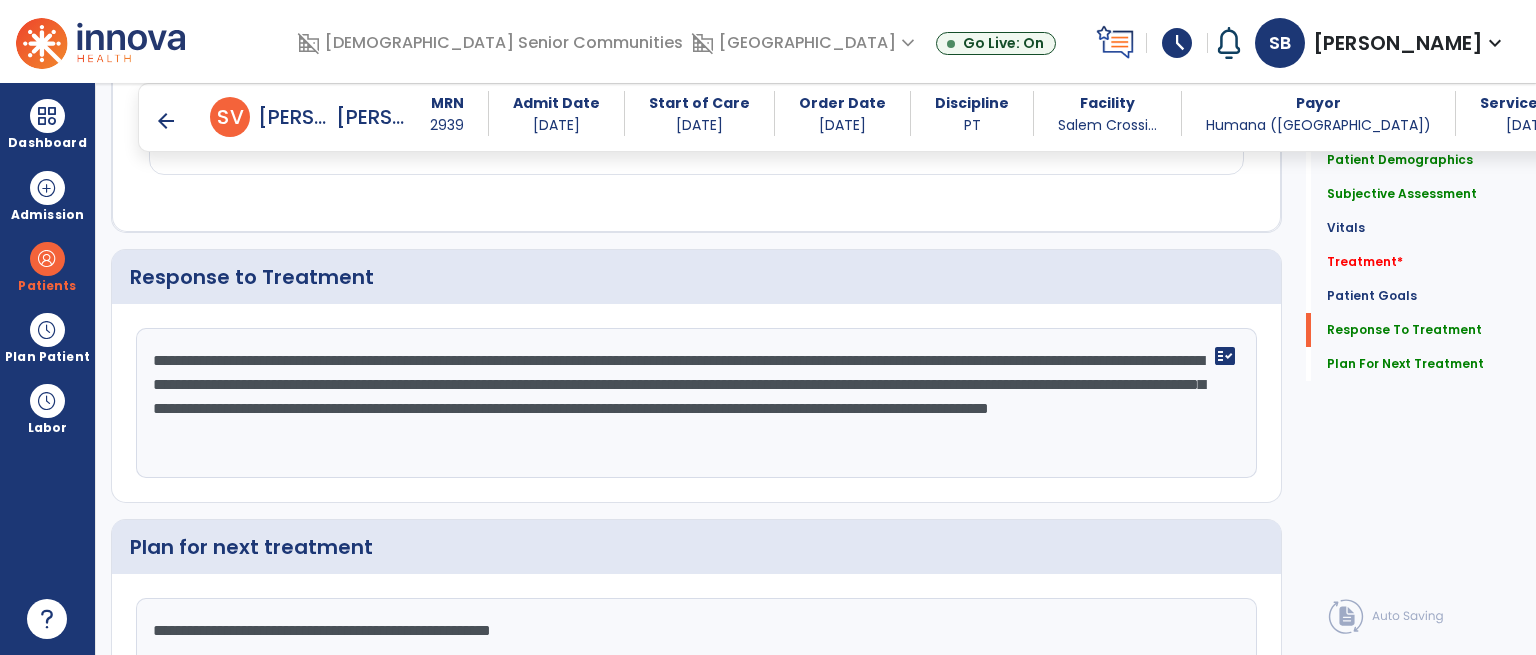scroll, scrollTop: 2730, scrollLeft: 0, axis: vertical 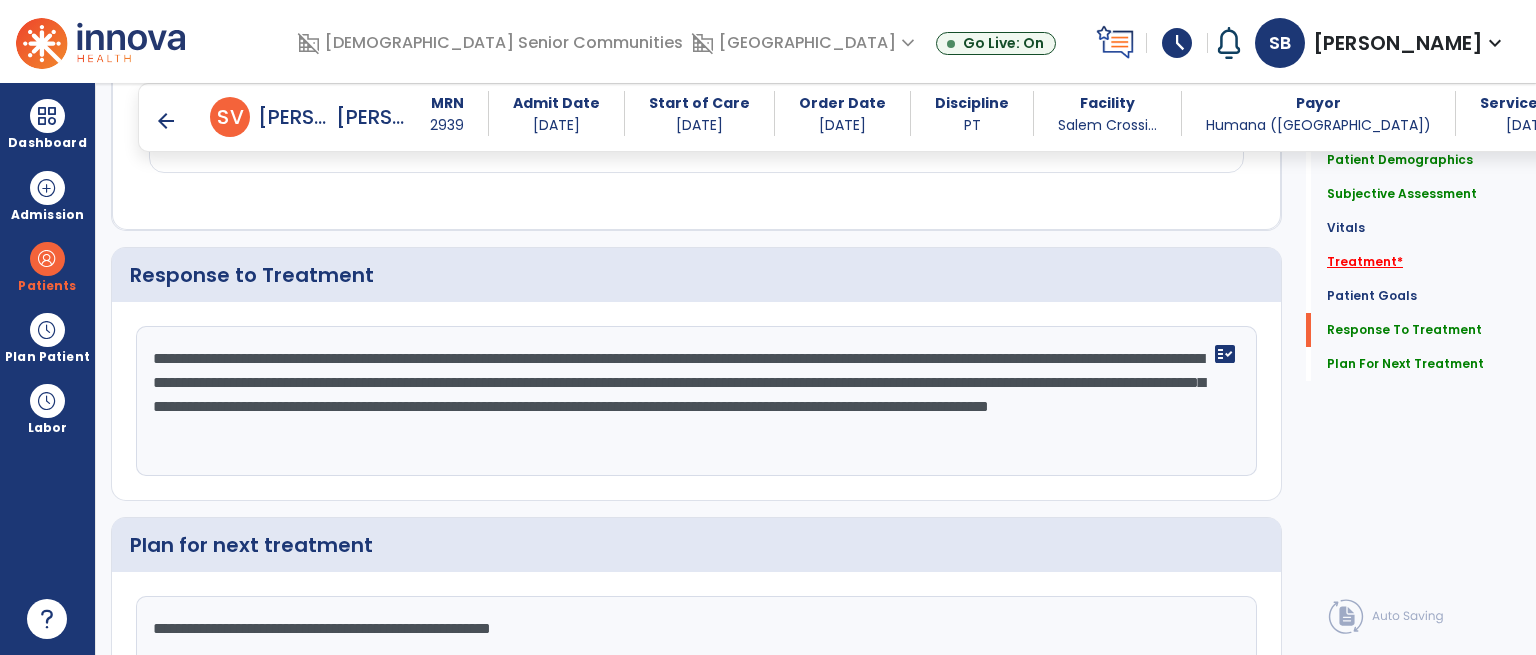type on "**********" 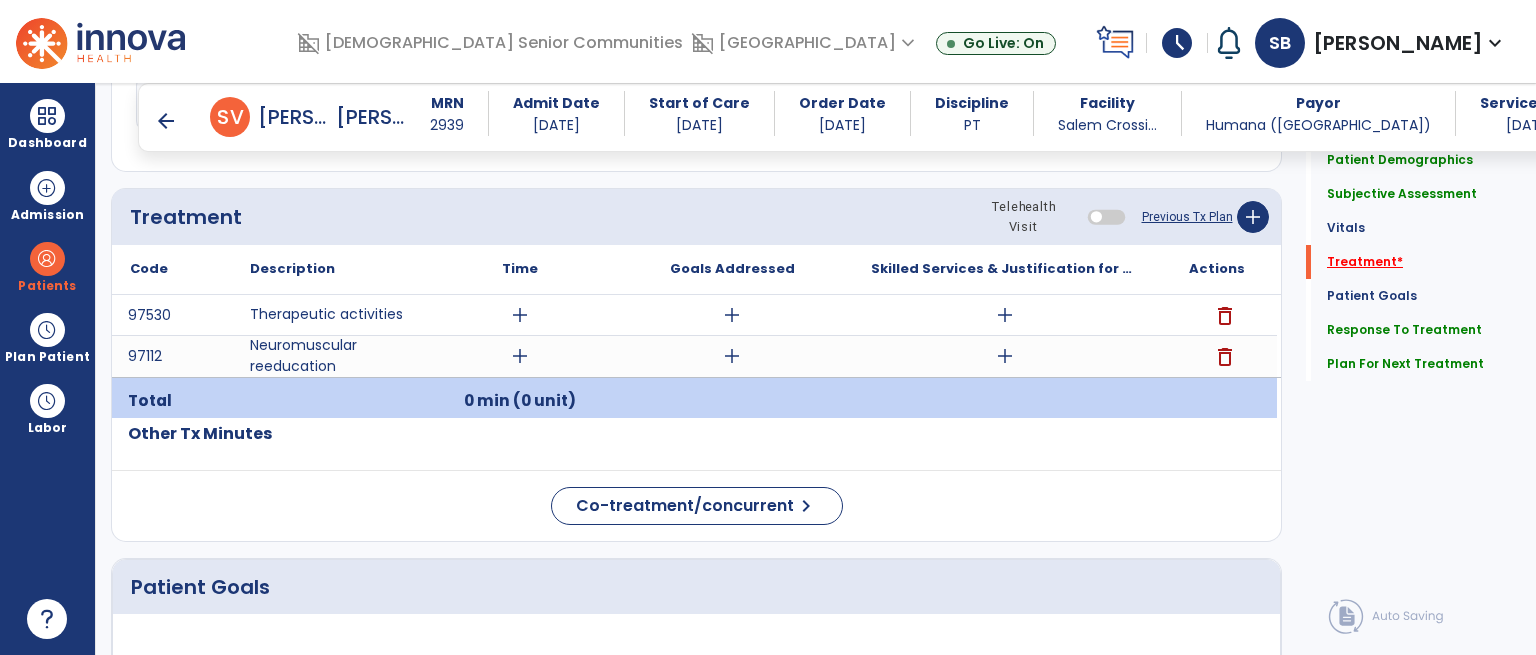 scroll, scrollTop: 1135, scrollLeft: 0, axis: vertical 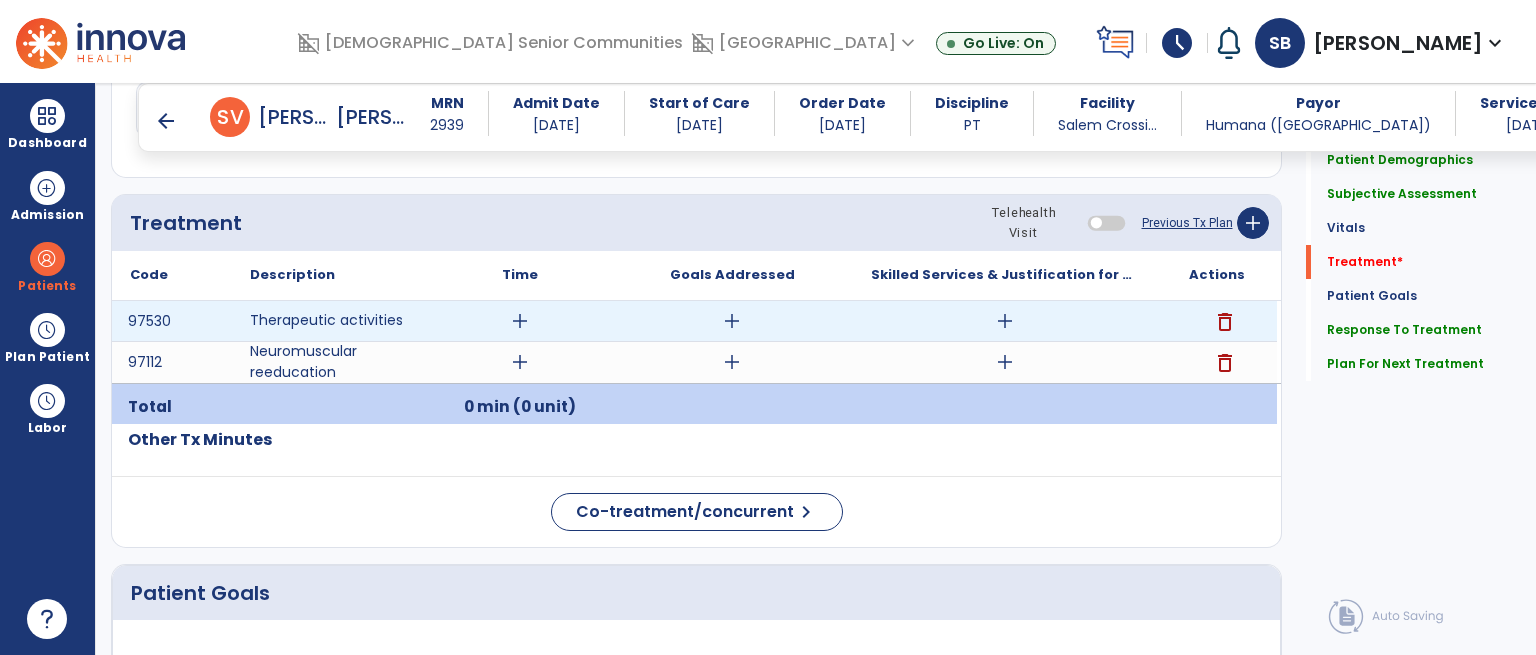 click on "add" at bounding box center [520, 321] 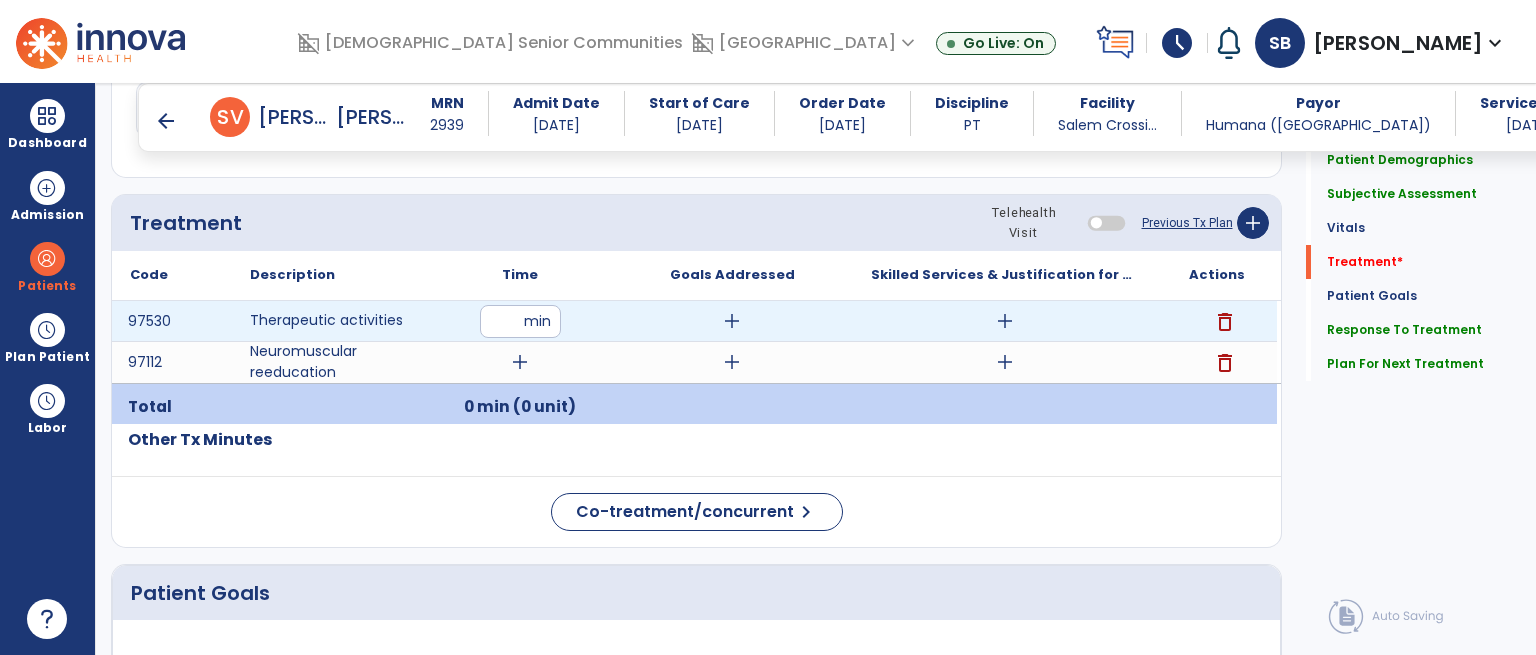 type on "**" 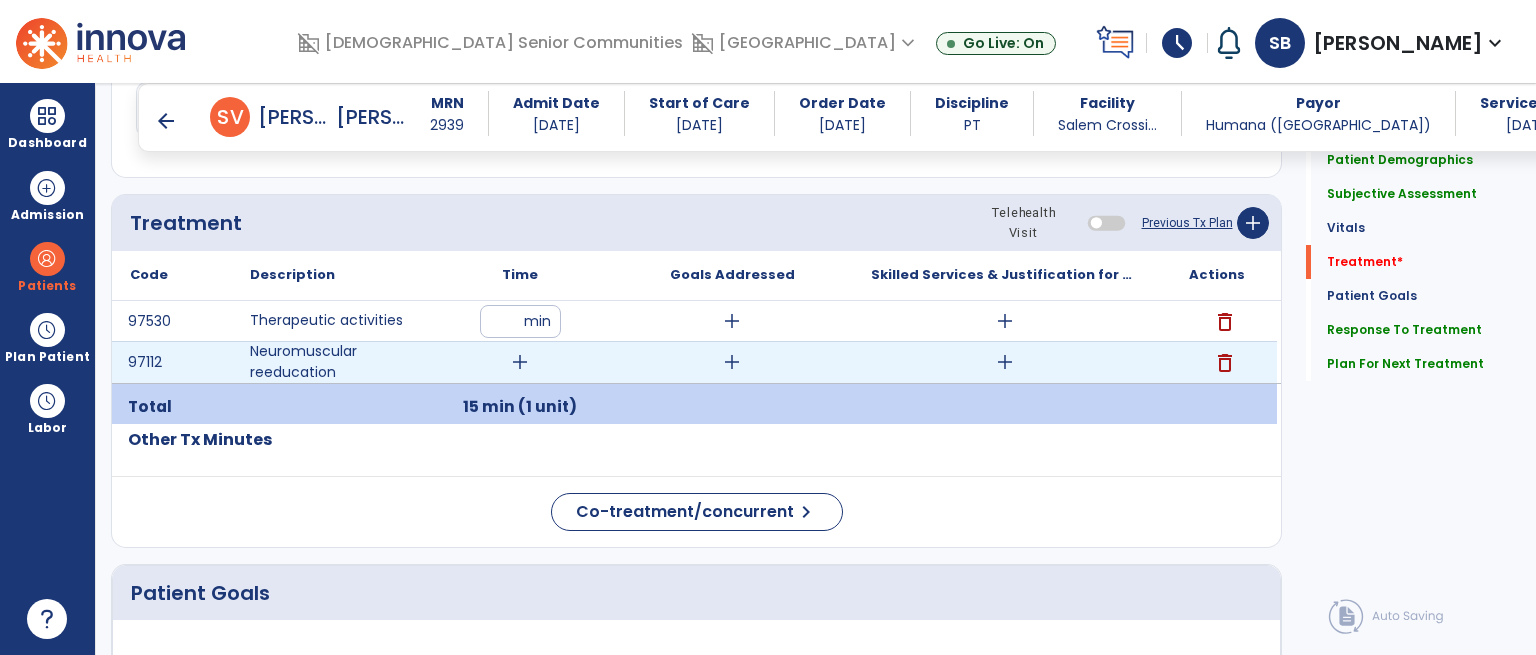 click on "add" at bounding box center (520, 362) 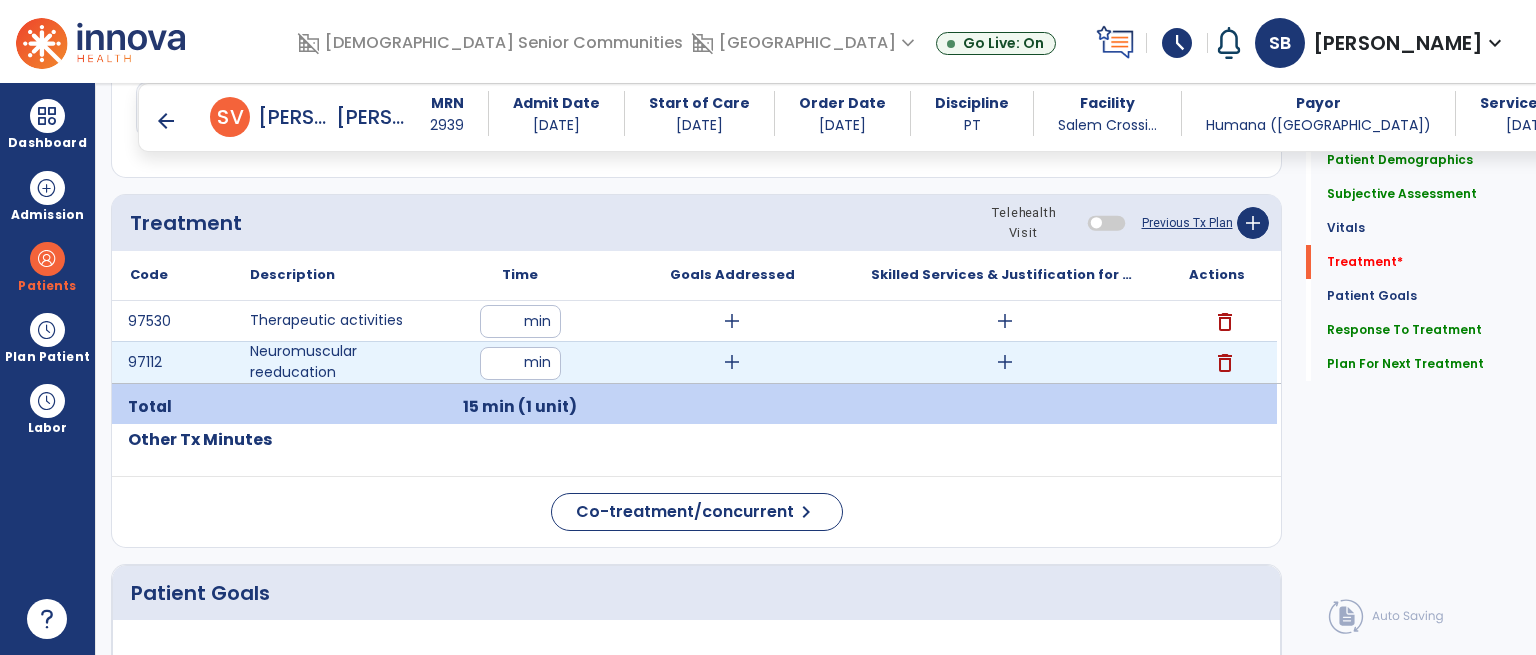 type on "**" 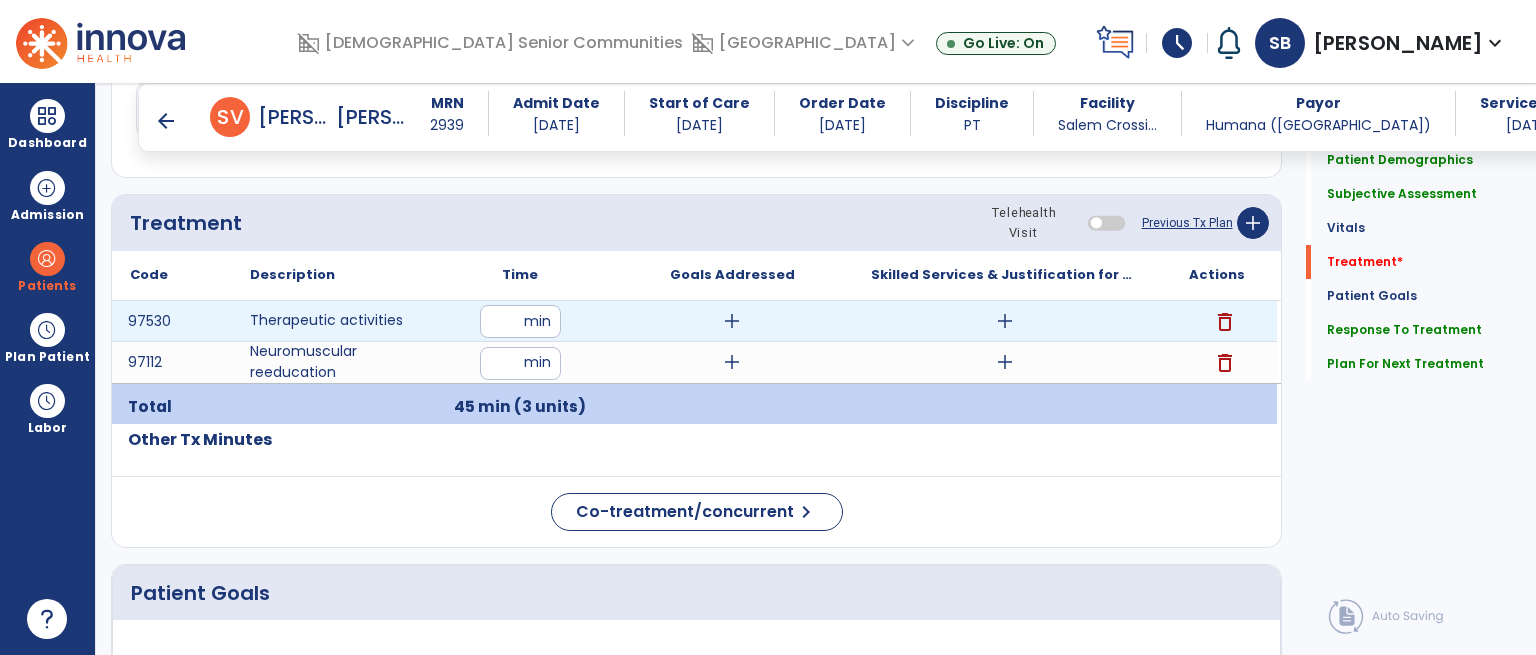 click on "add" at bounding box center [1005, 321] 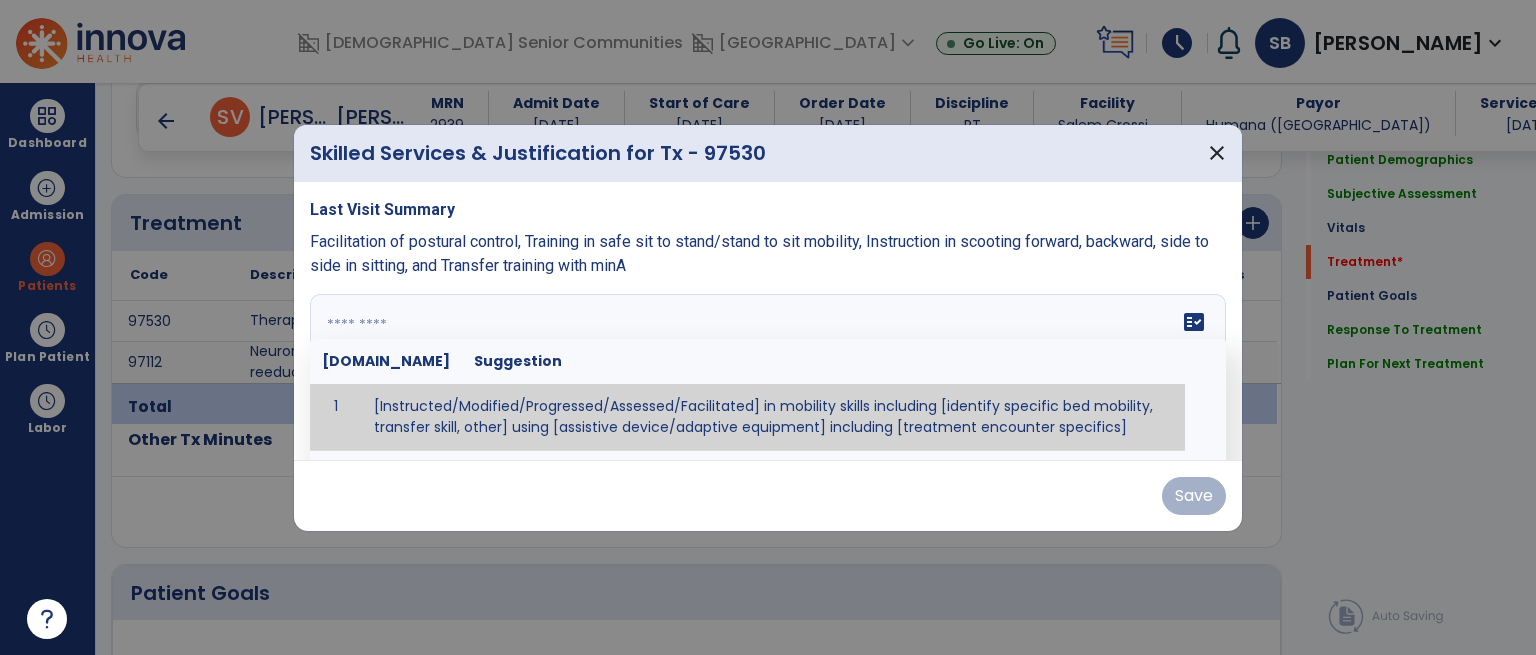 click on "fact_check  [DOMAIN_NAME] Suggestion 1 [Instructed/Modified/Progressed/Assessed/Facilitated] in mobility skills including [identify specific bed mobility, transfer skill, other] using [assistive device/adaptive equipment] including [treatment encounter specifics]" at bounding box center [768, 369] 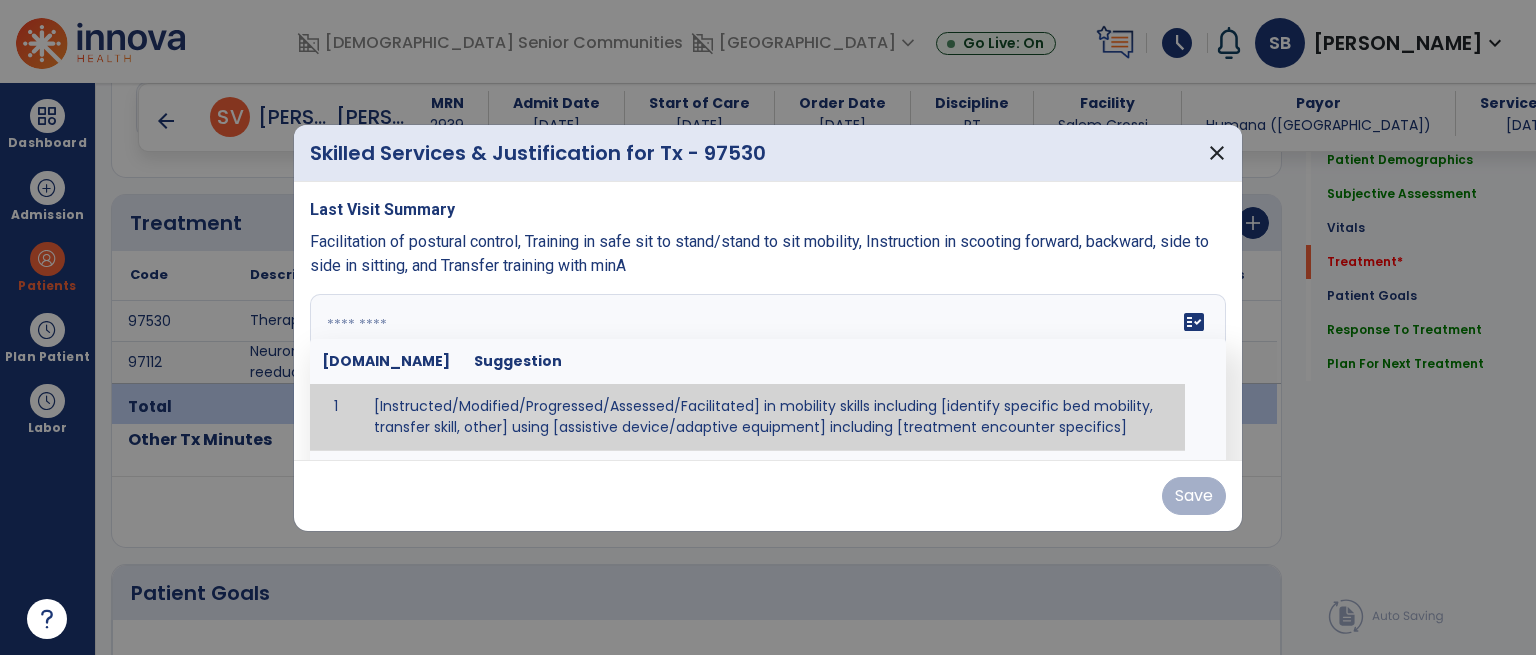 click at bounding box center (766, 369) 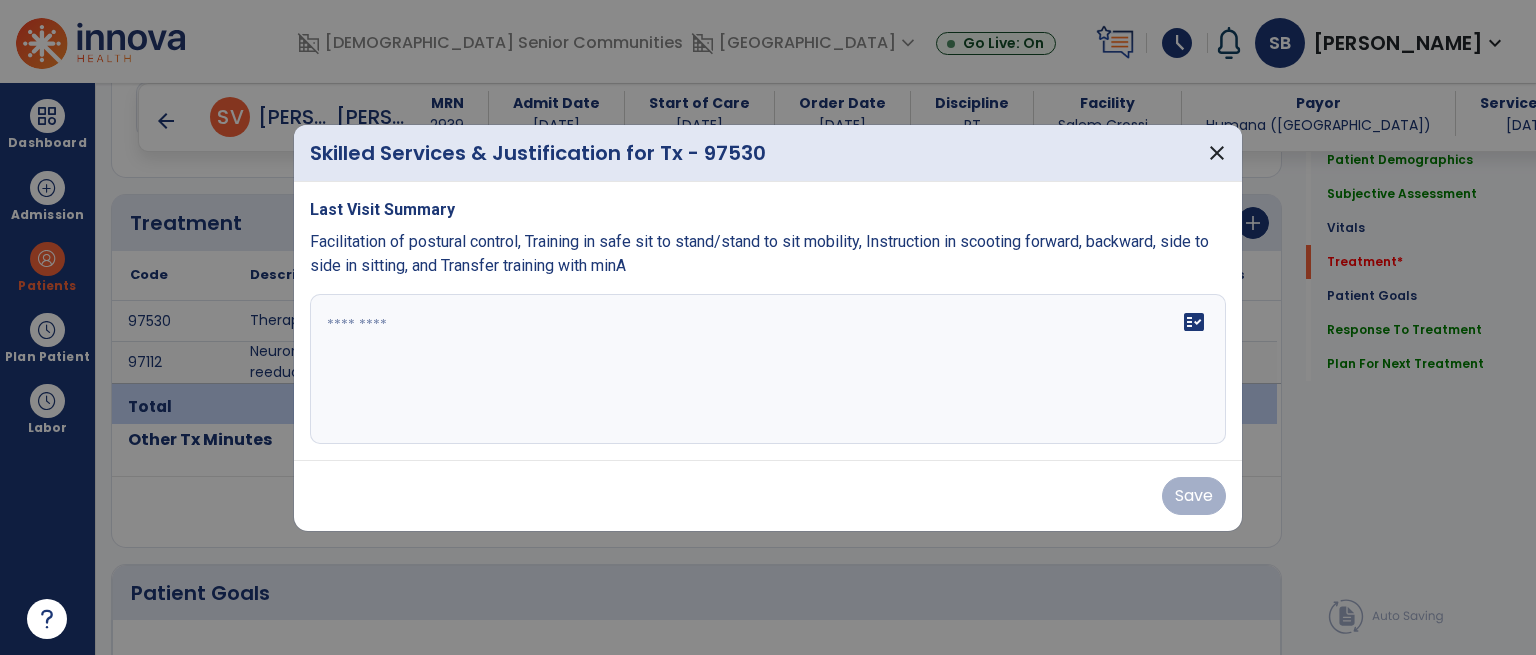 click at bounding box center [768, 369] 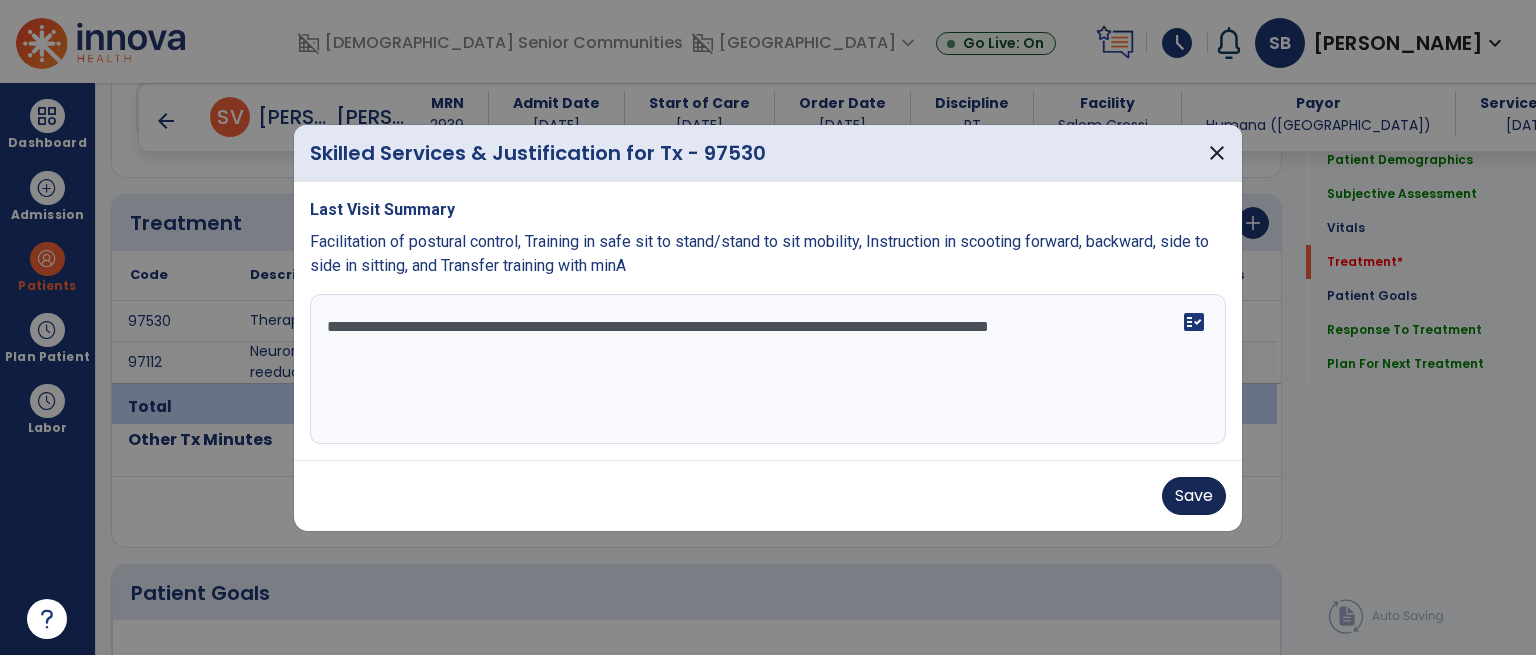 type on "**********" 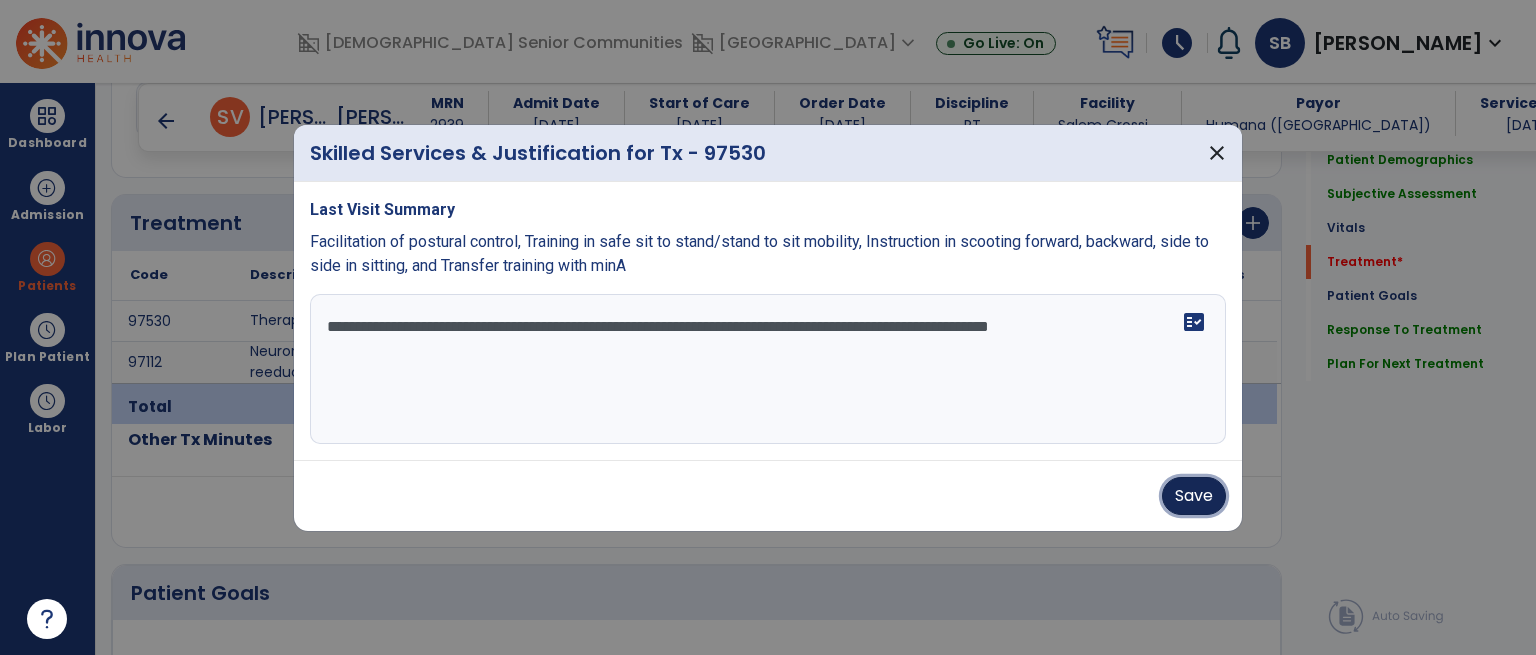 click on "Save" at bounding box center (1194, 496) 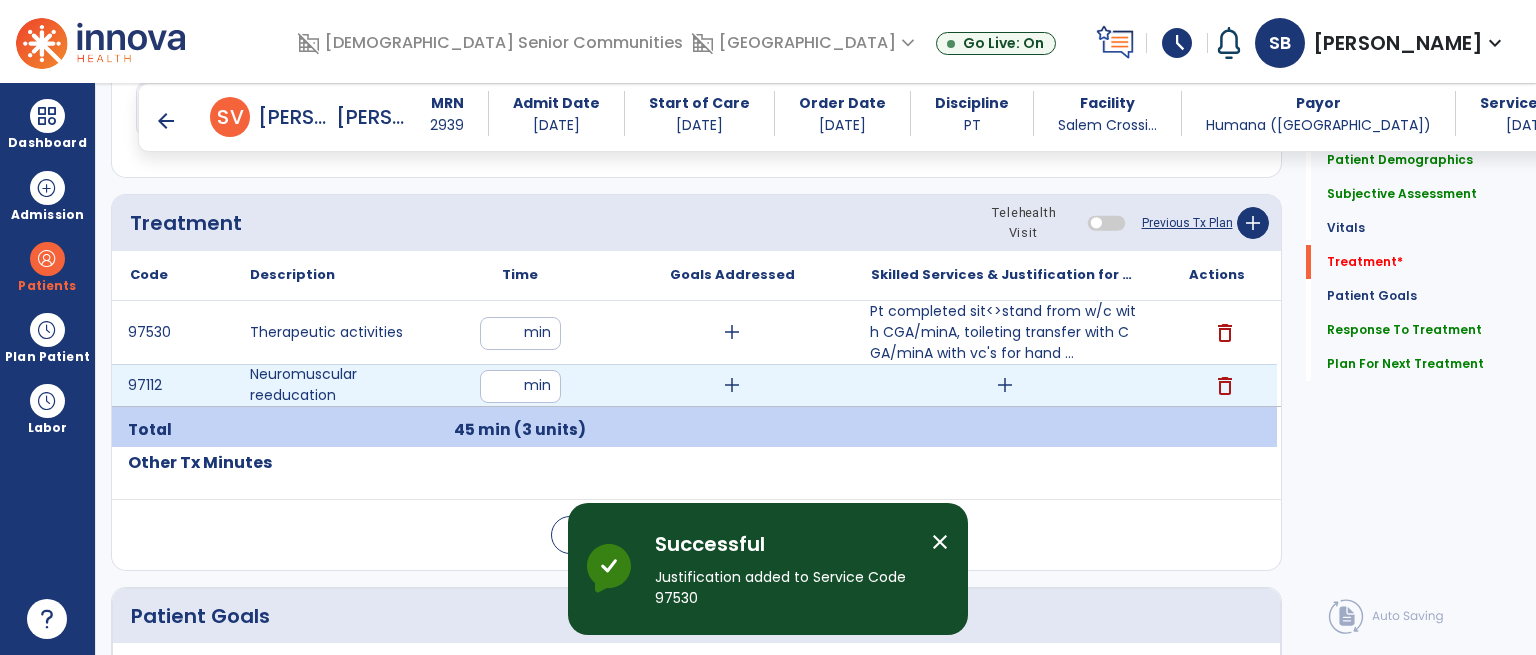 click on "add" at bounding box center [1005, 385] 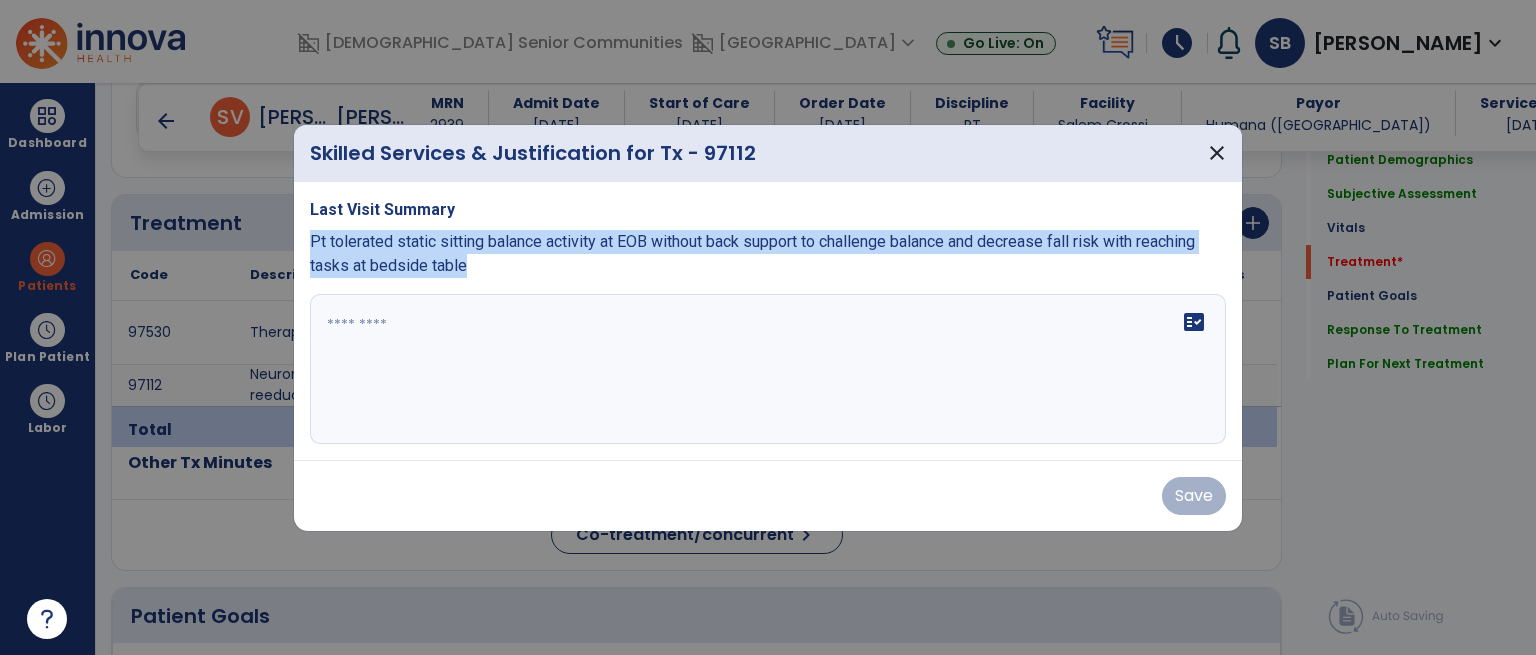 drag, startPoint x: 469, startPoint y: 269, endPoint x: 308, endPoint y: 245, distance: 162.77899 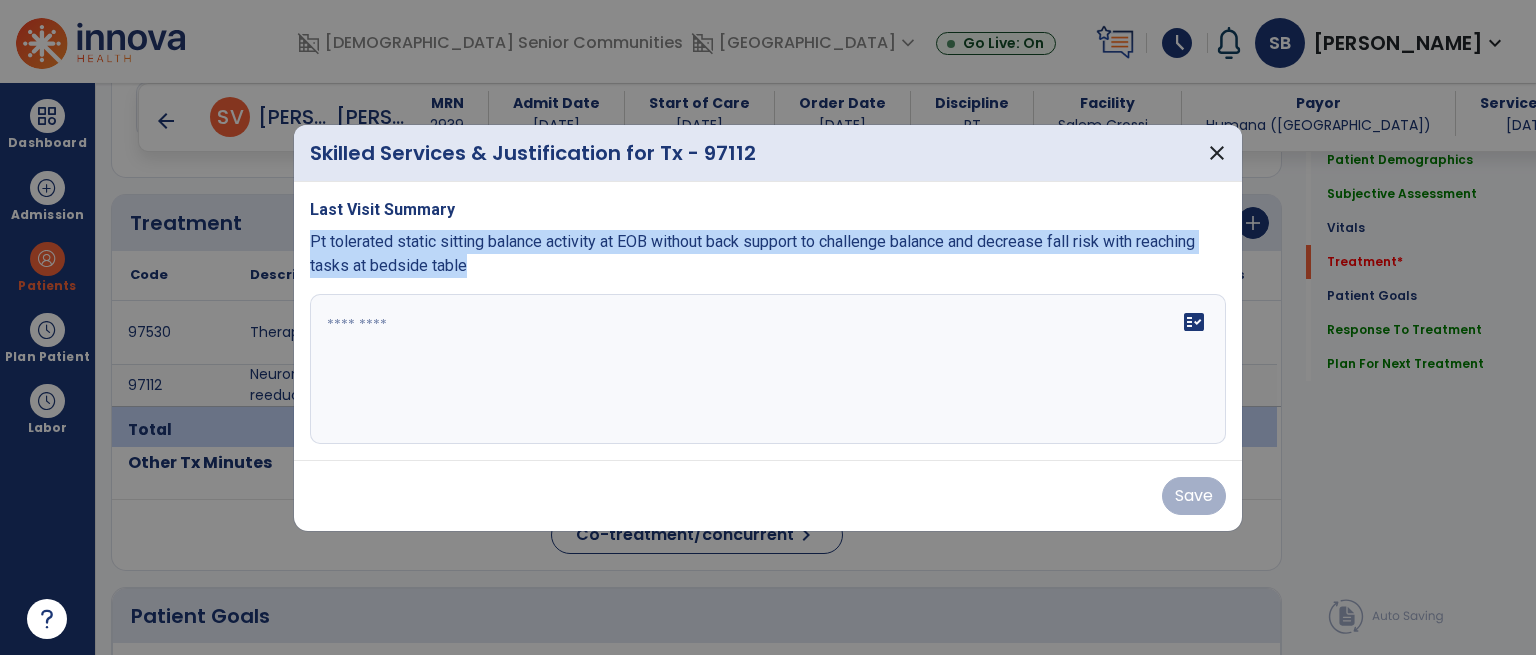 click on "Last Visit Summary Pt tolerated static sitting balance activity at EOB without back support to challenge balance and decrease fall risk with reaching tasks at bedside table   fact_check" at bounding box center [768, 321] 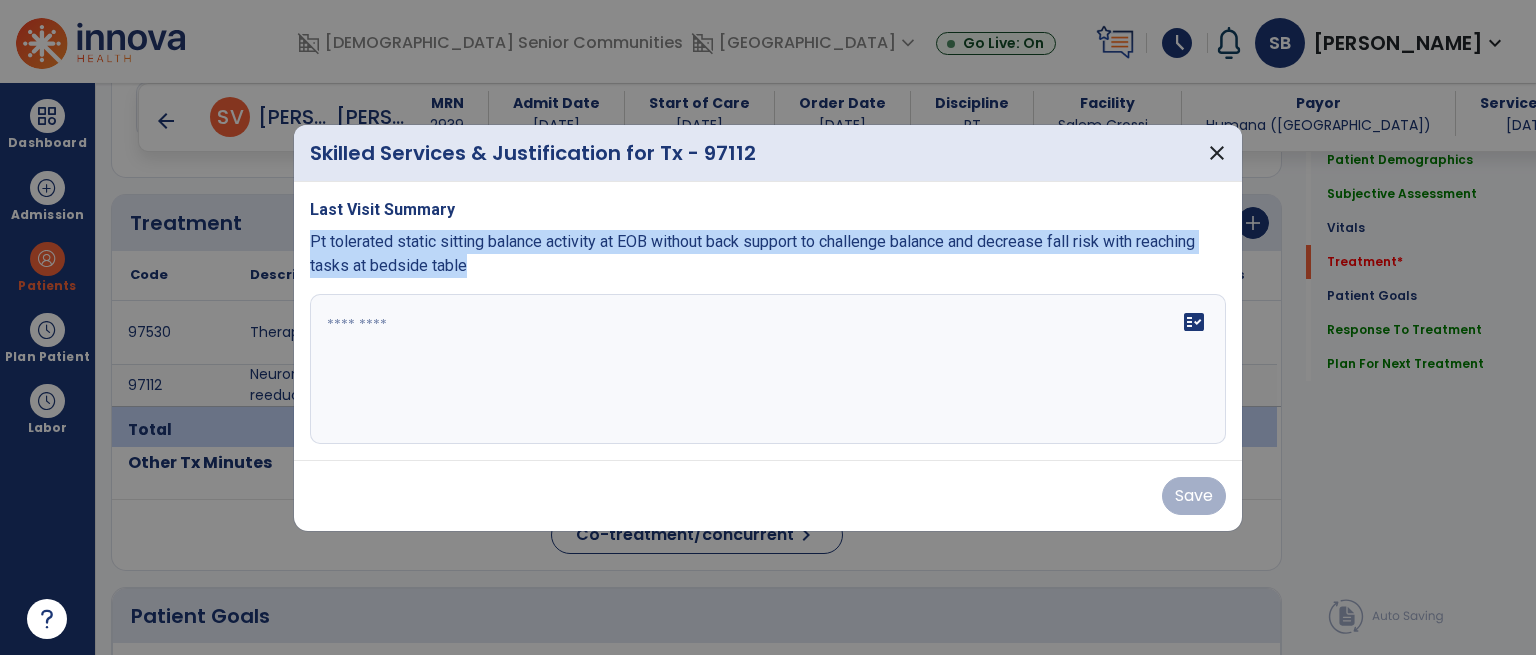 copy on "Pt tolerated static sitting balance activity at EOB without back support to challenge balance and decrease fall risk with reaching tasks at bedside table" 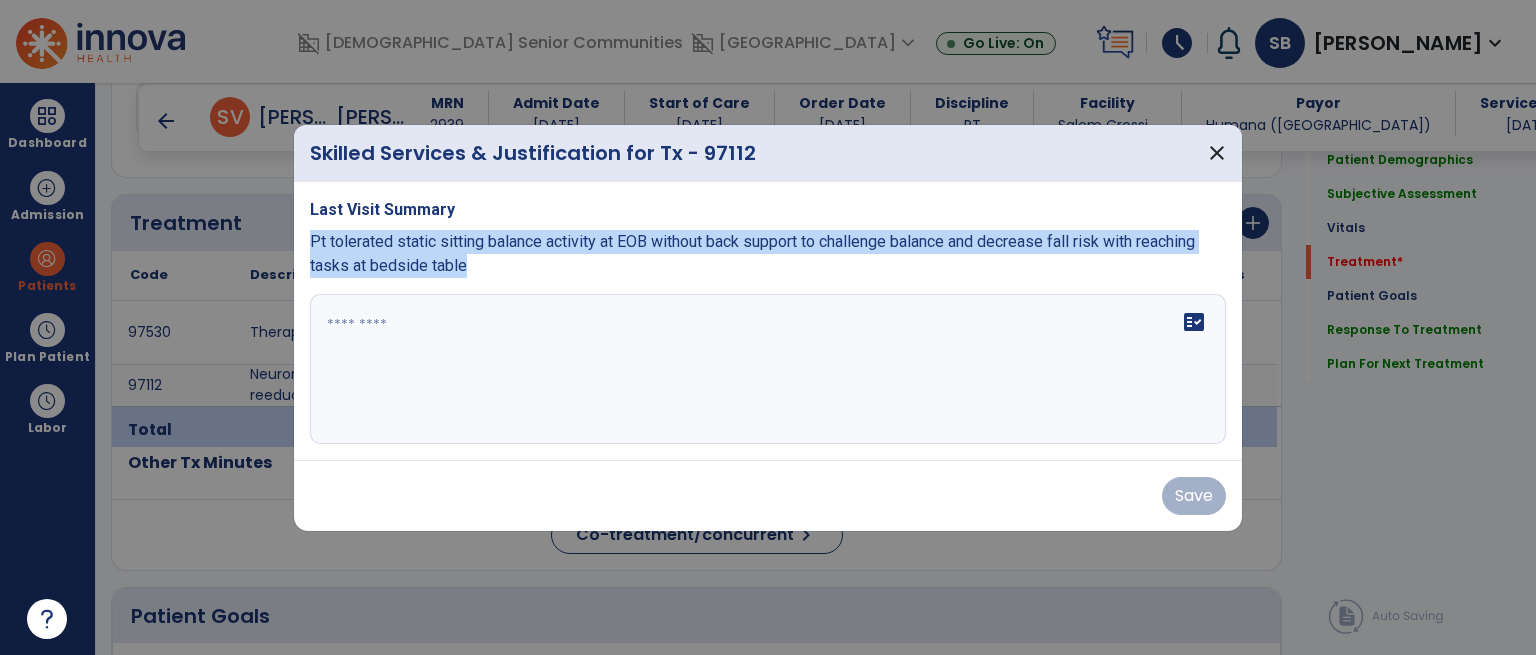 click at bounding box center (768, 369) 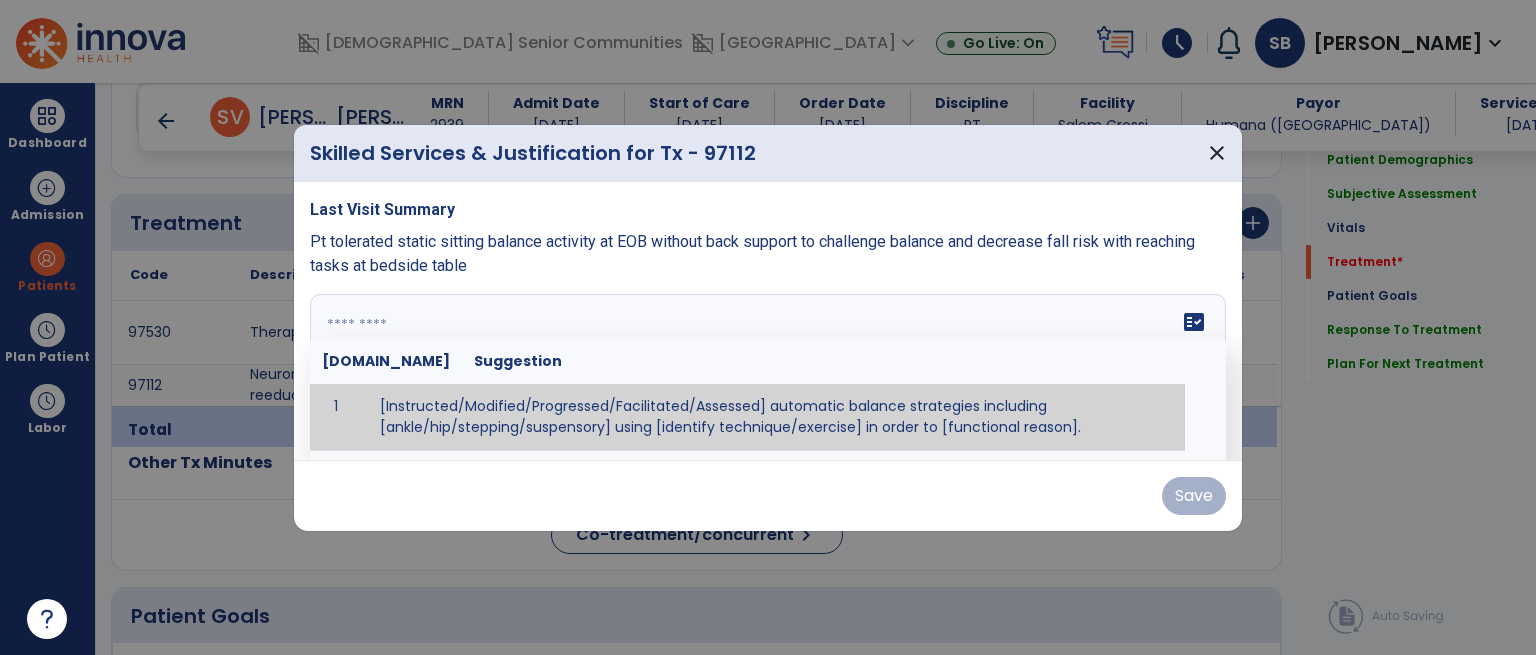 paste on "**********" 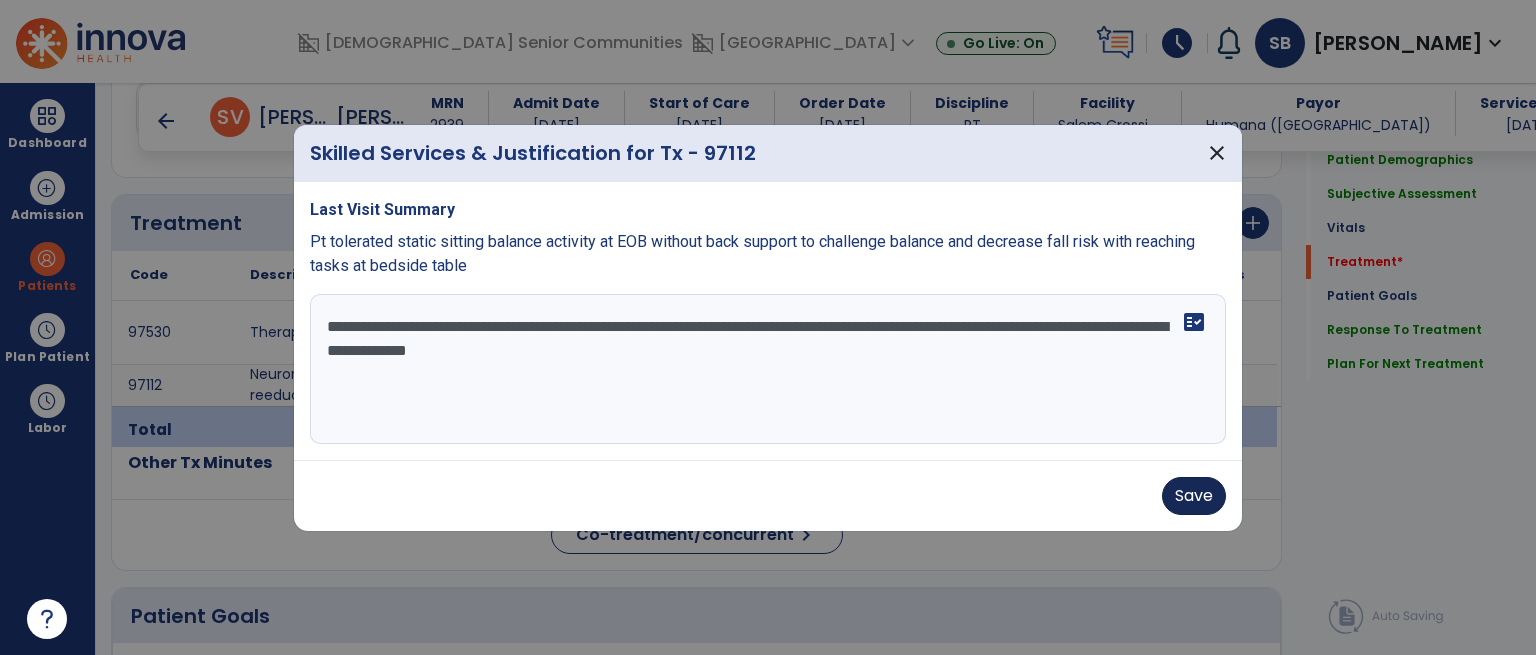 type on "**********" 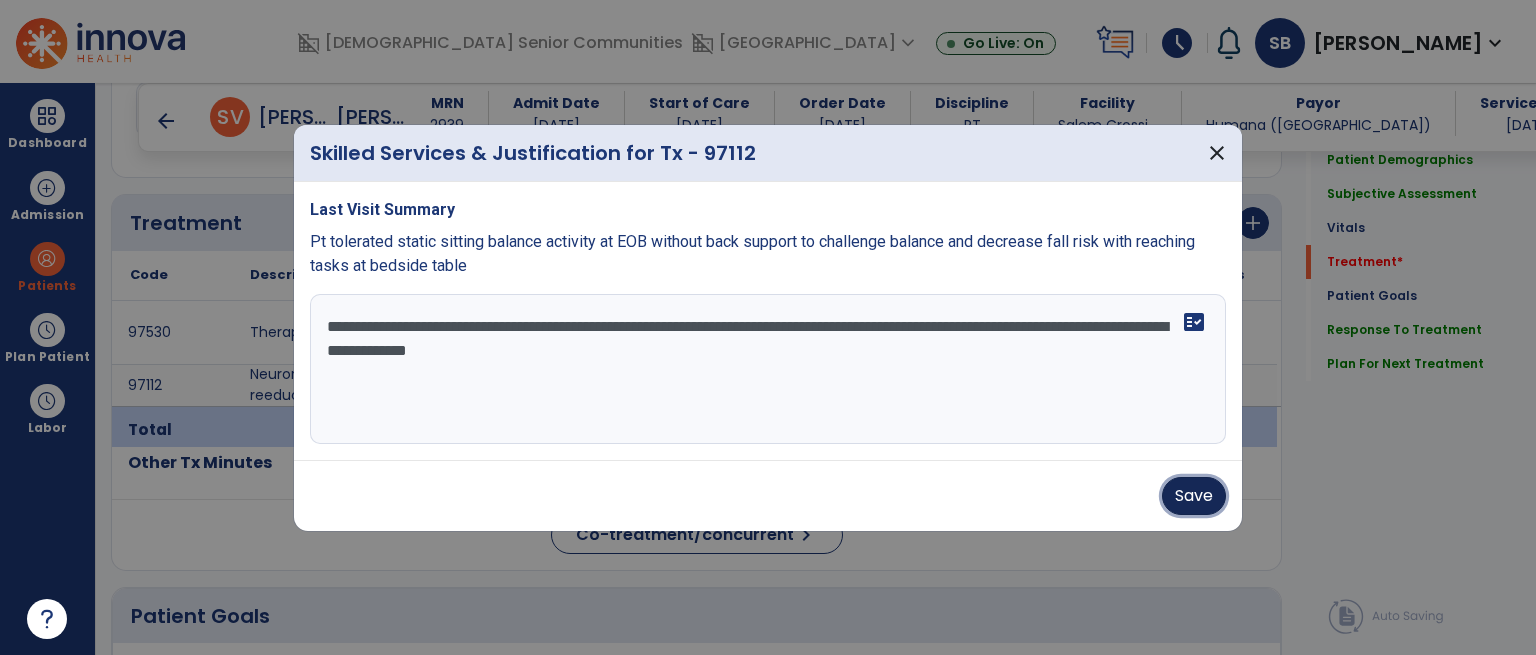 click on "Save" at bounding box center (1194, 496) 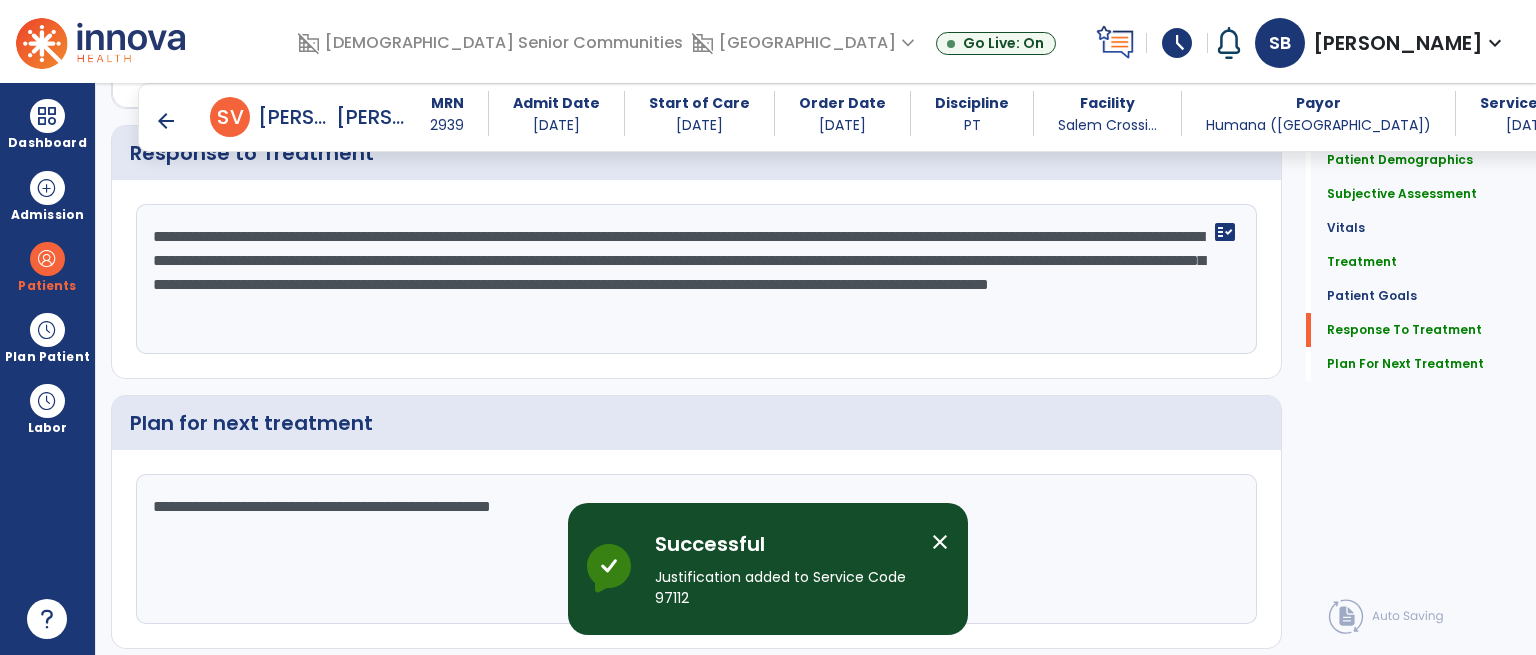 scroll, scrollTop: 2948, scrollLeft: 0, axis: vertical 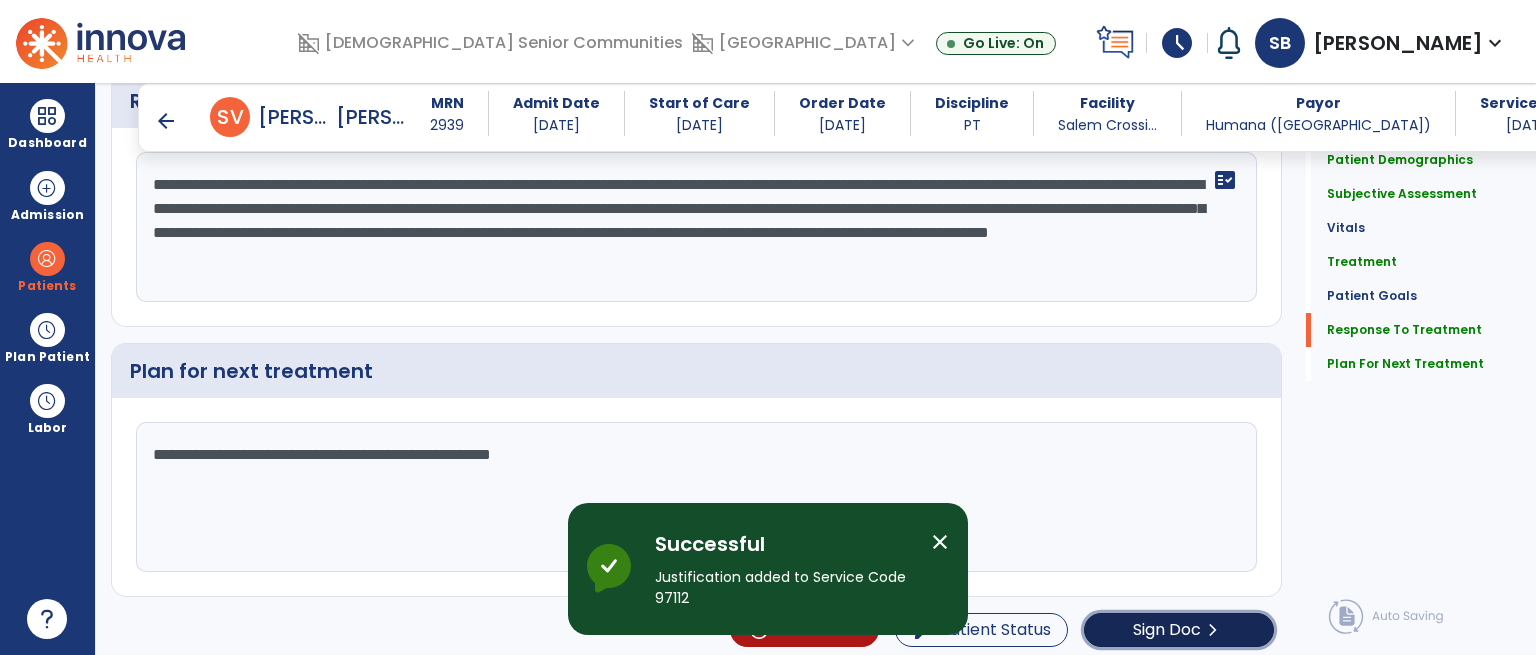 click on "Sign Doc" 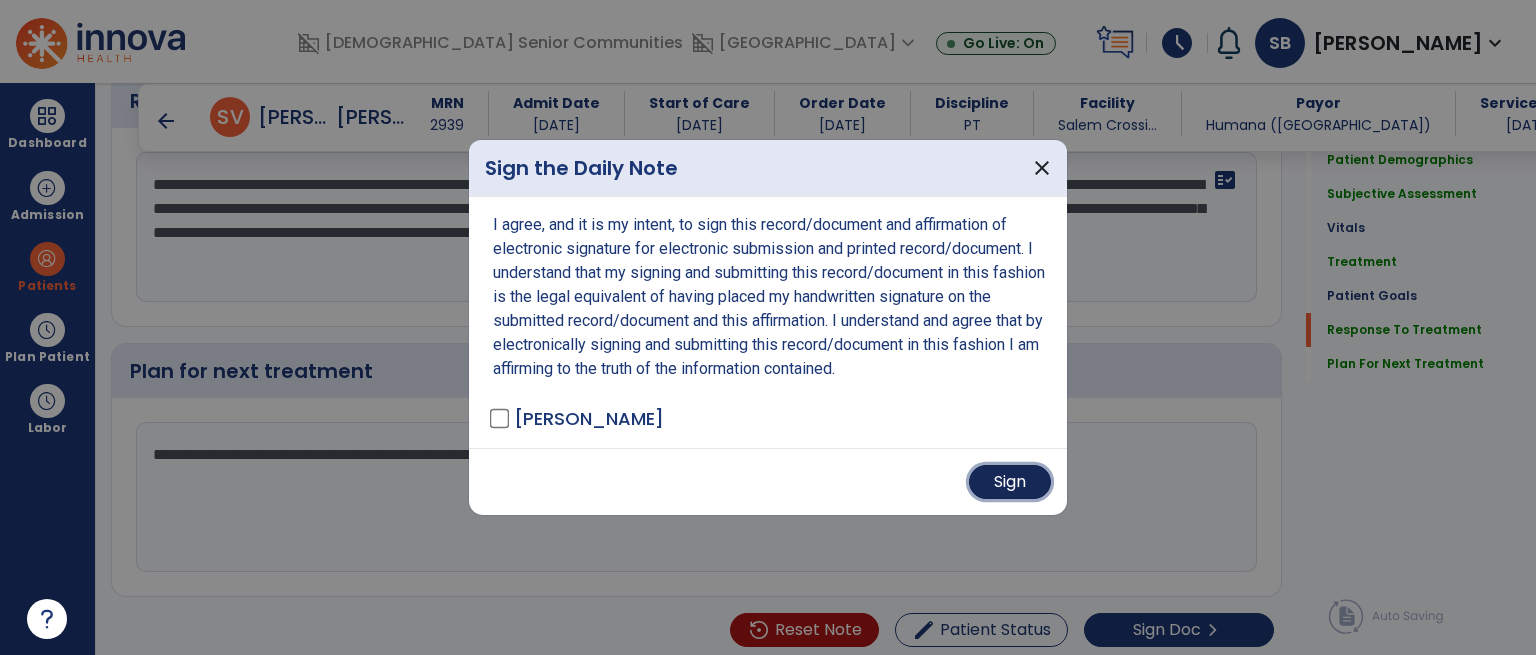 click on "Sign" at bounding box center (1010, 482) 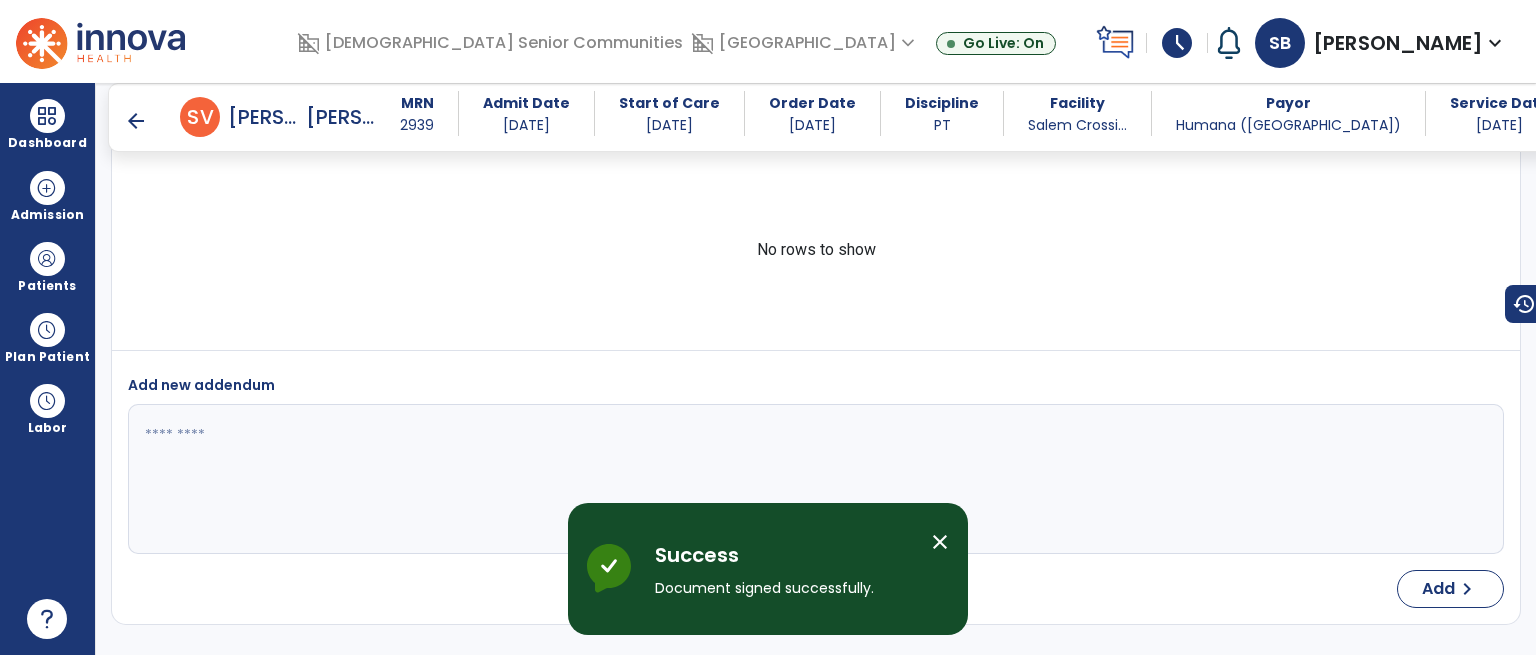 scroll, scrollTop: 4191, scrollLeft: 0, axis: vertical 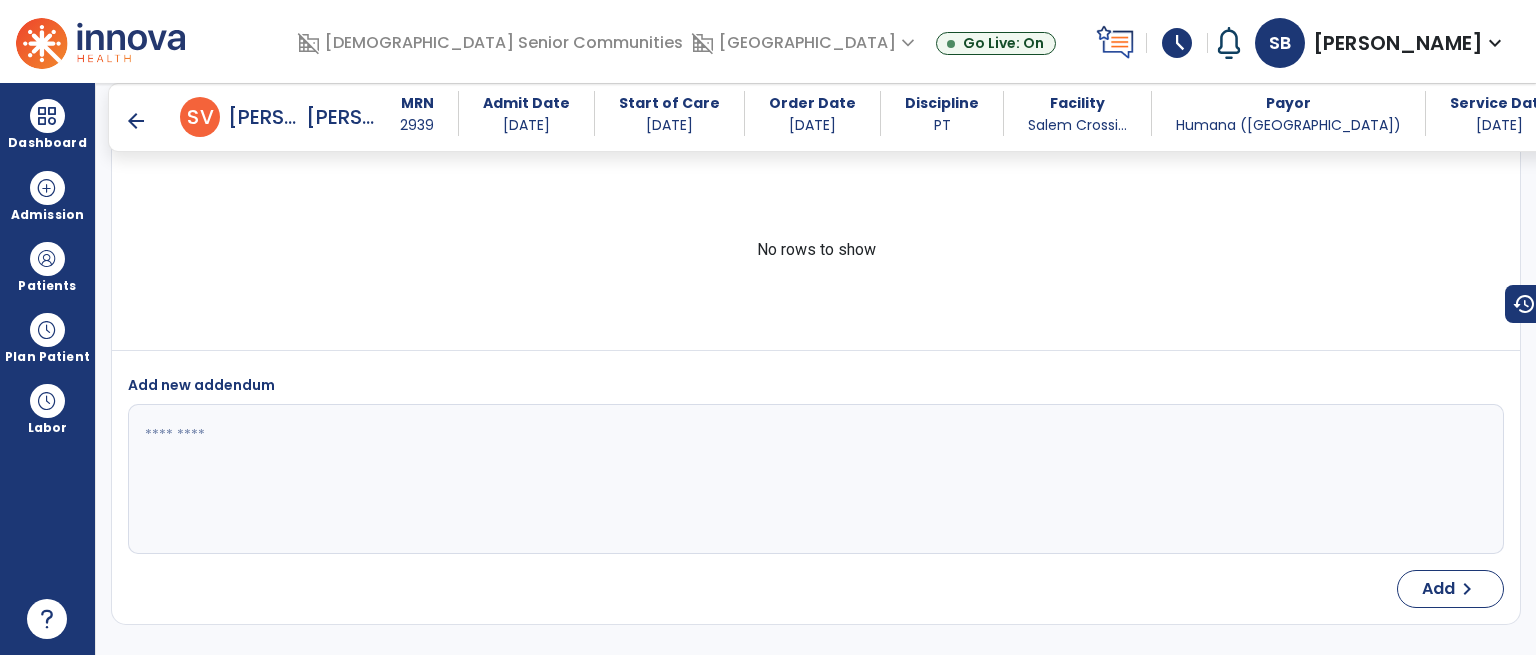 click on "arrow_back" at bounding box center (136, 121) 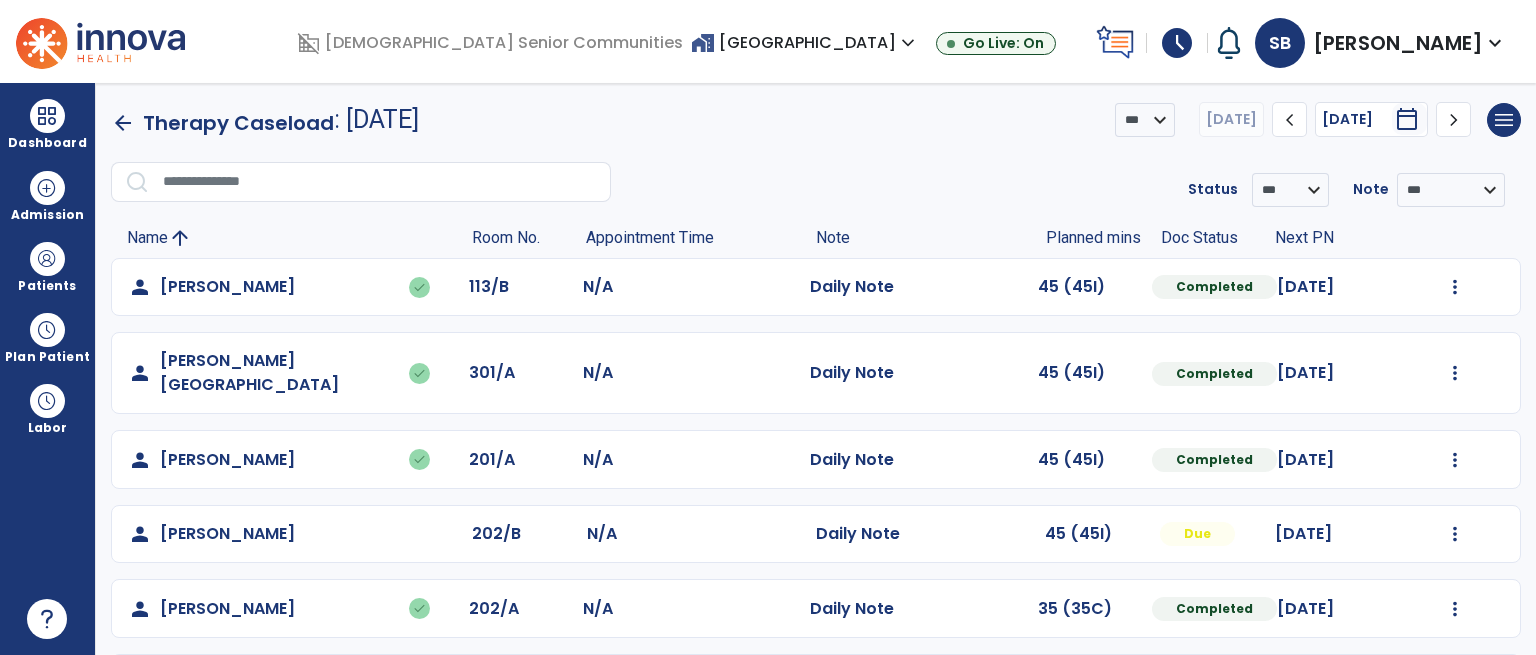 scroll, scrollTop: 0, scrollLeft: 0, axis: both 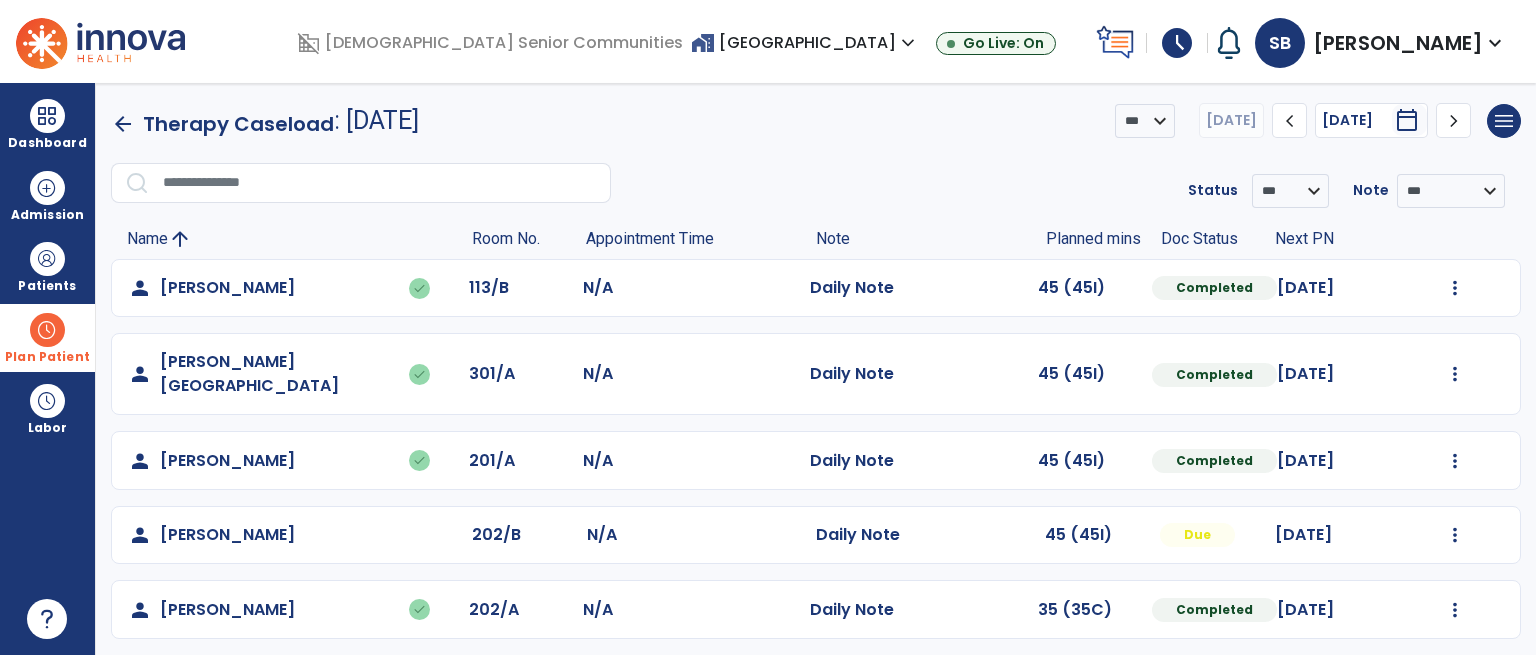 click at bounding box center [47, 330] 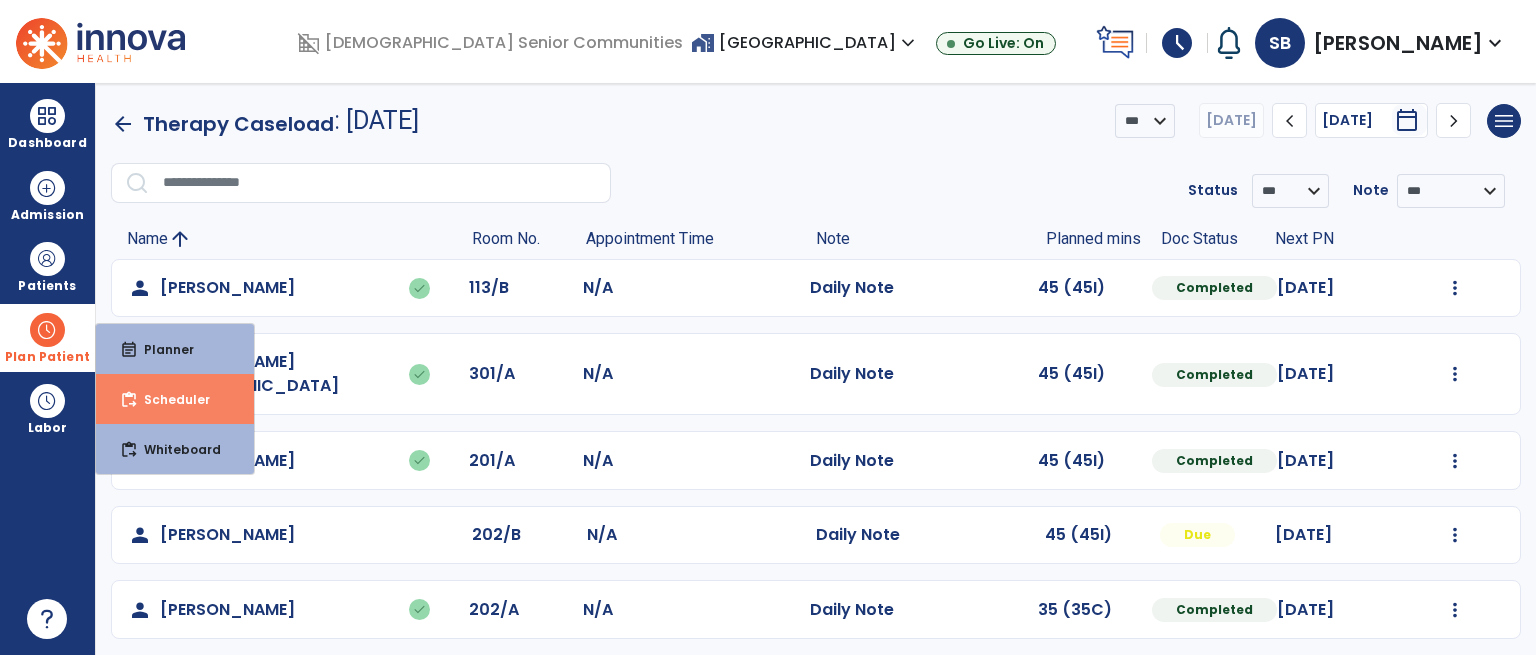 click on "content_paste_go  Scheduler" at bounding box center [175, 399] 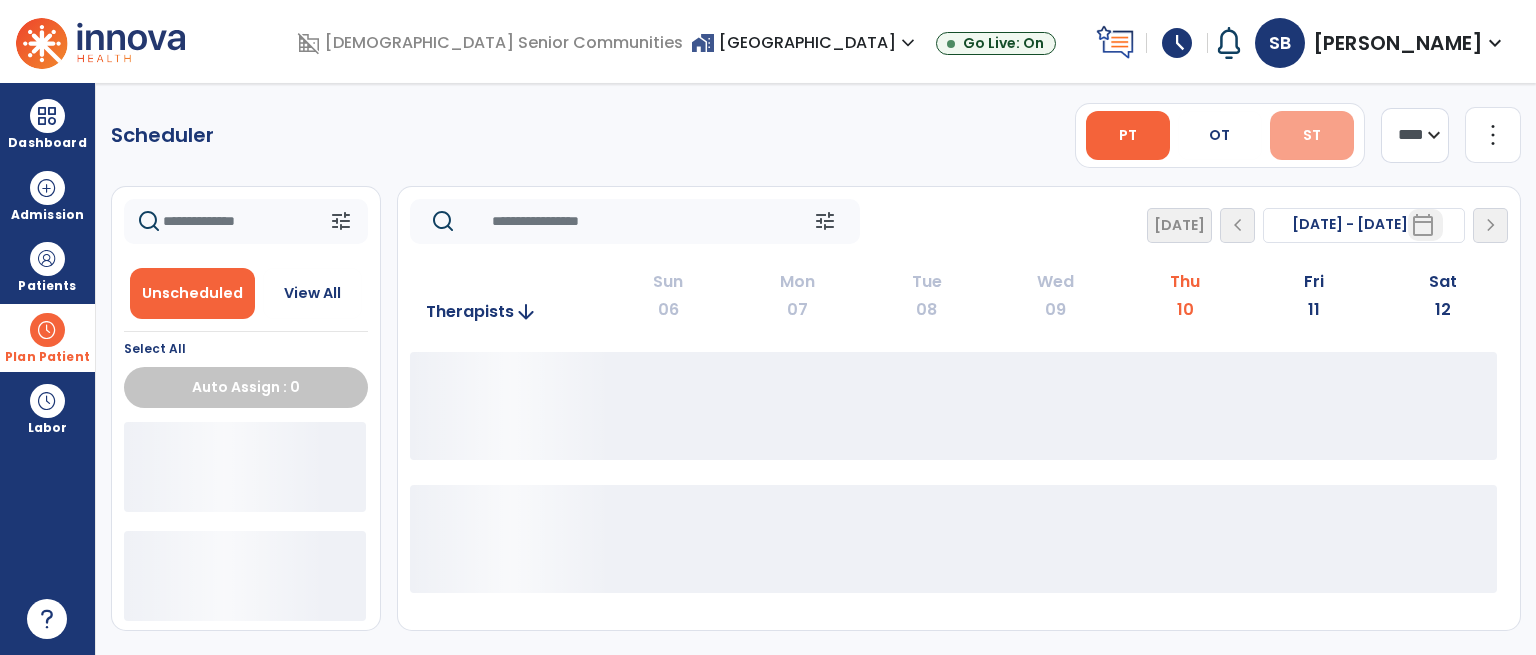 click on "ST" at bounding box center (1312, 135) 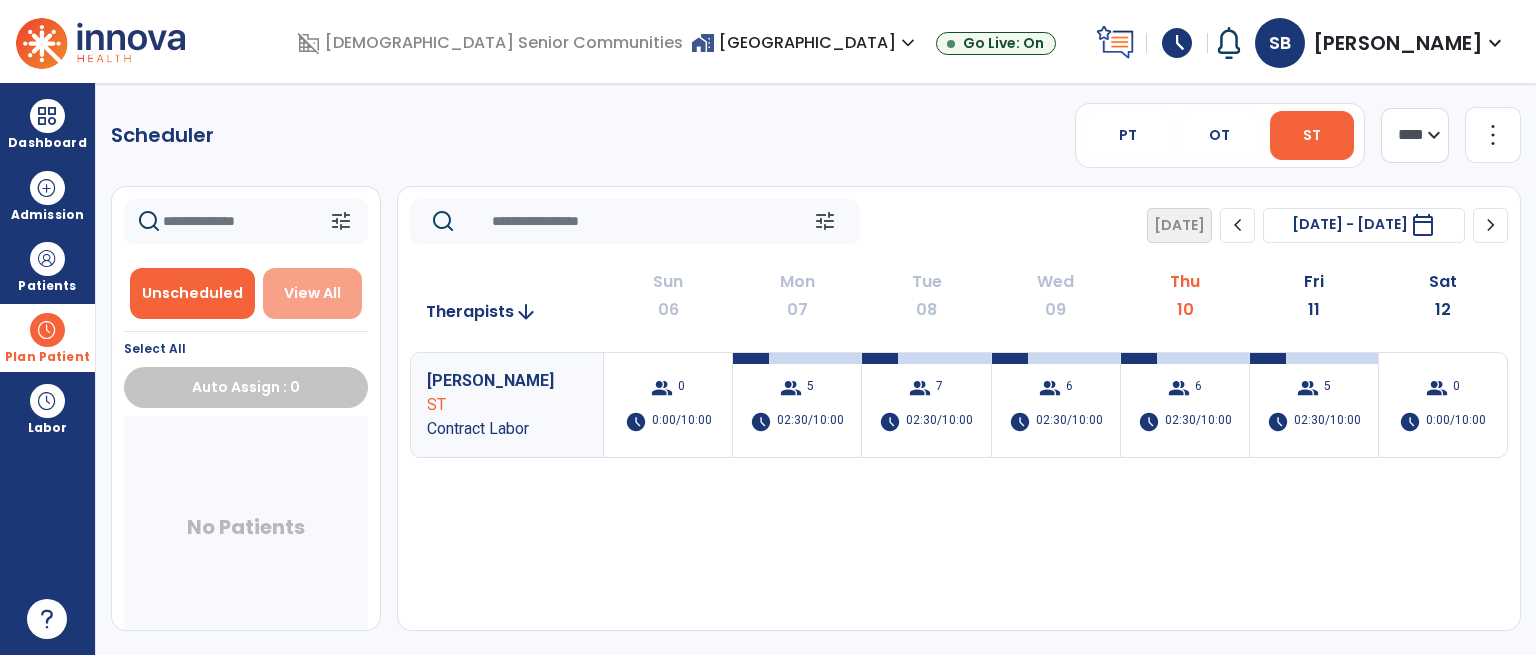 click on "View All" at bounding box center (312, 293) 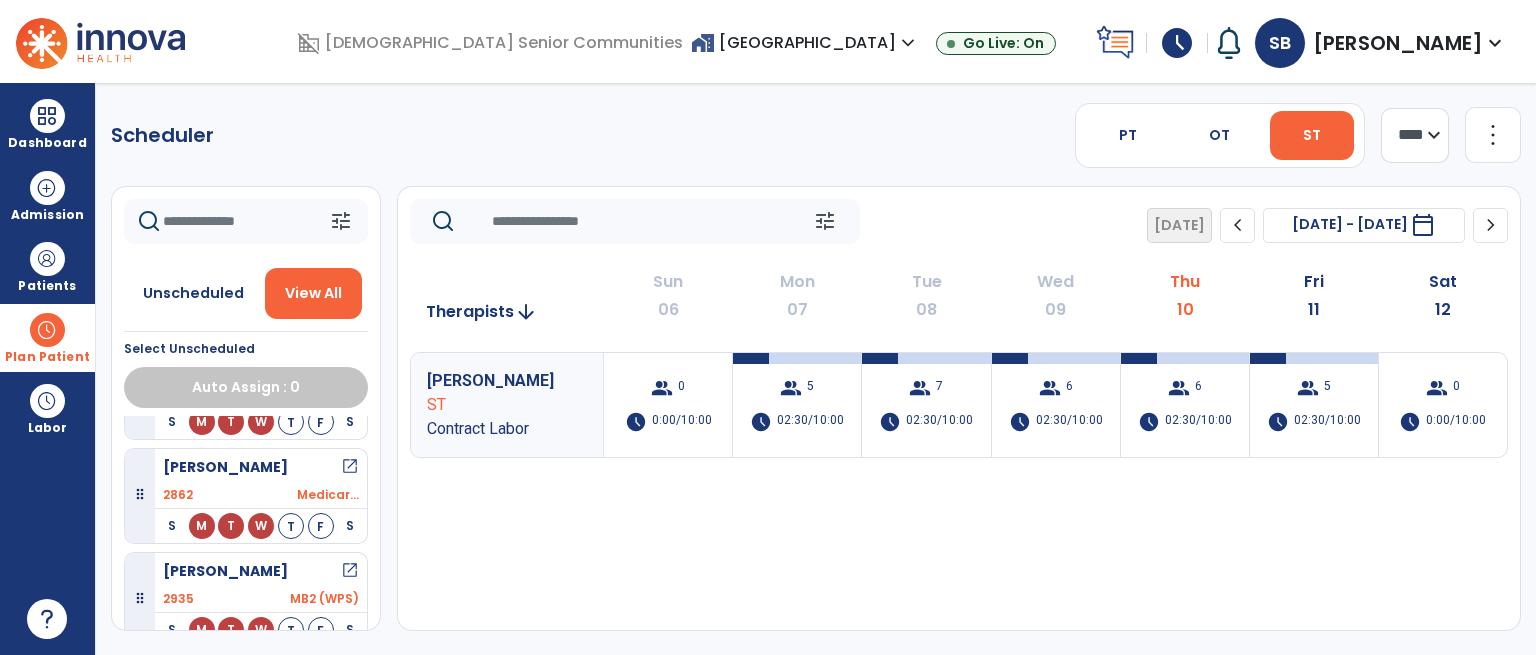 scroll, scrollTop: 292, scrollLeft: 0, axis: vertical 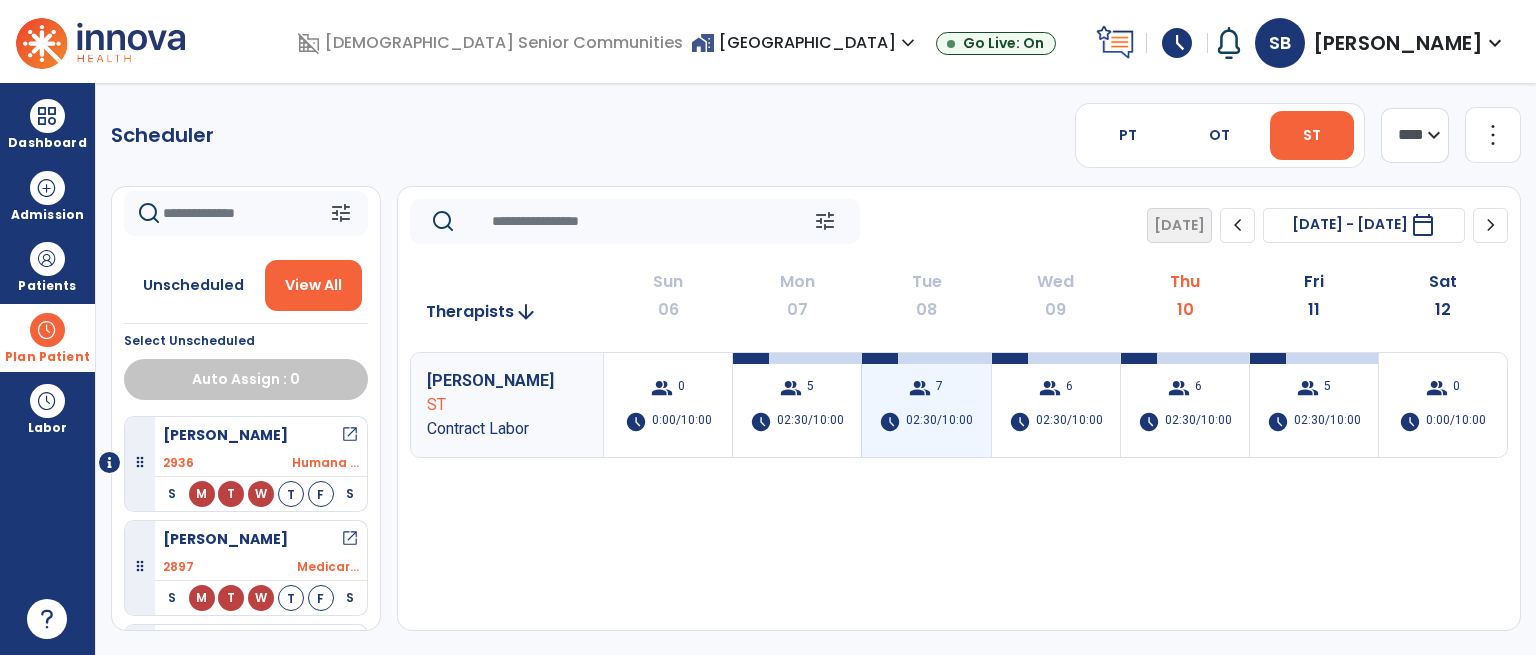 click on "group  7  schedule  02:30/10:00" at bounding box center [926, 405] 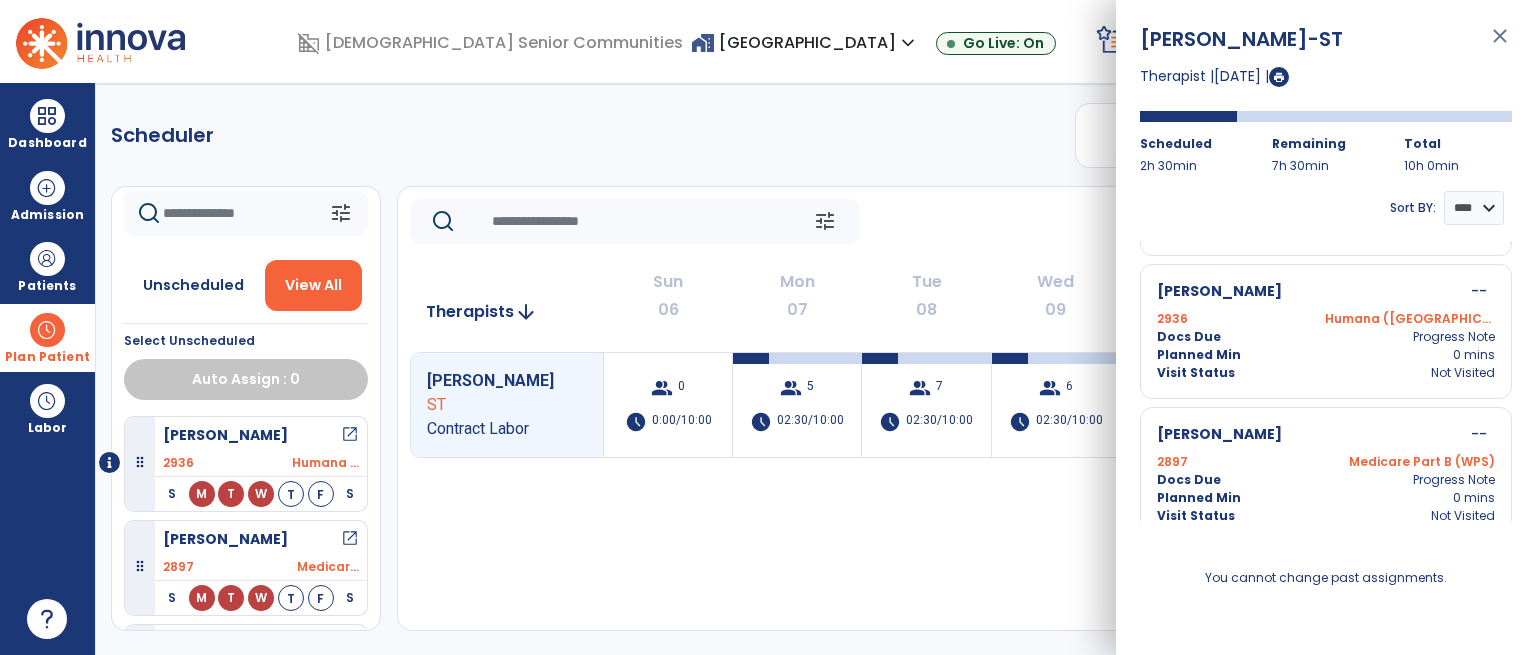 scroll, scrollTop: 717, scrollLeft: 0, axis: vertical 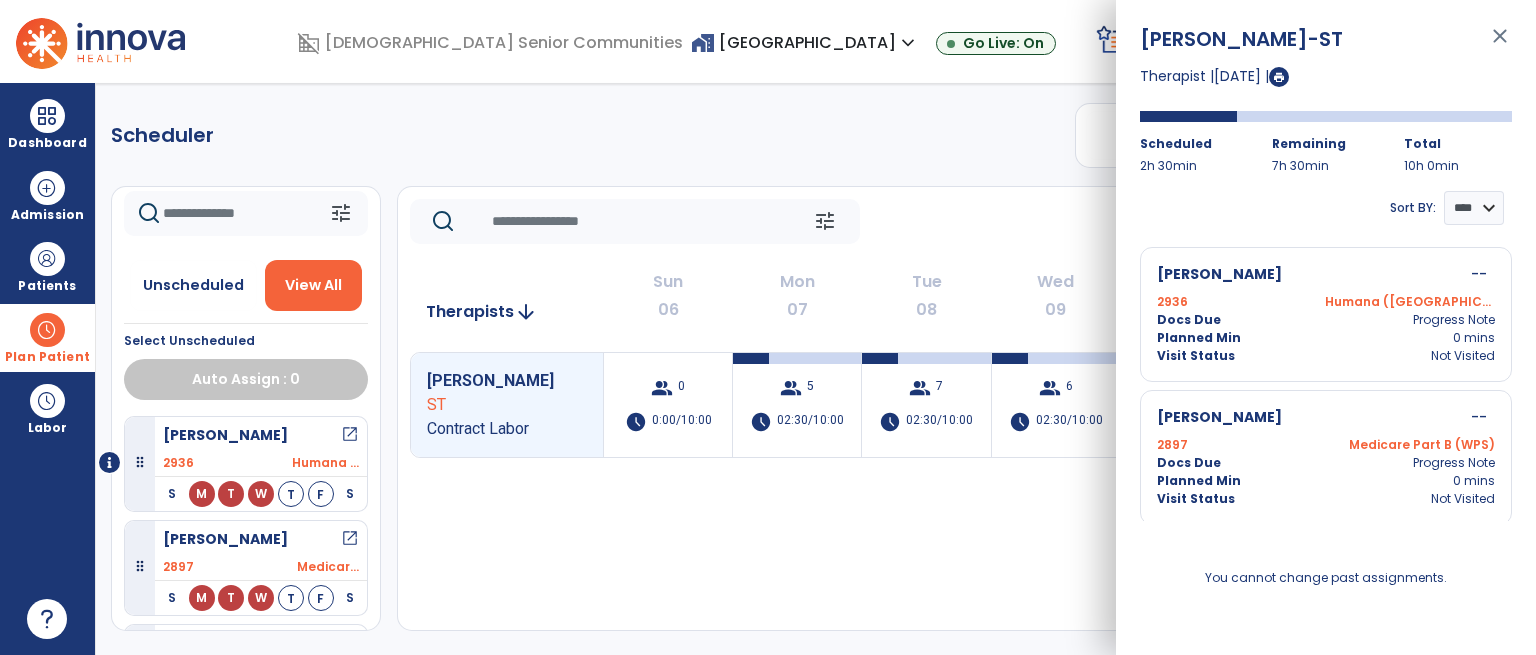 click on "[PERSON_NAME] ST Contract Labor  group  0  schedule  0:00/10:00  group  5  schedule  02:30/10:00   group  7  schedule  02:30/10:00   group  6  schedule  02:30/10:00   group  6  schedule  02:30/10:00   group  5  schedule  02:30/10:00   group  0  schedule  0:00/10:00" 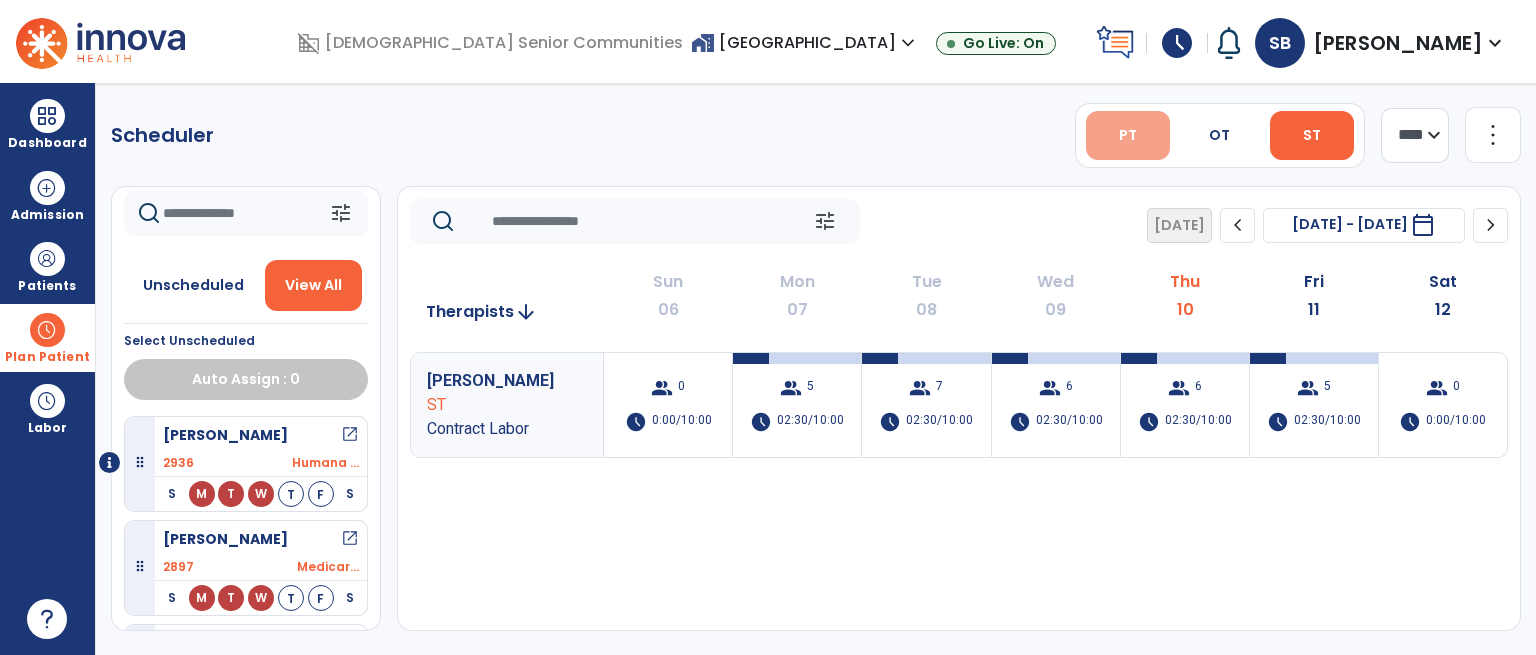click on "PT" at bounding box center [1128, 135] 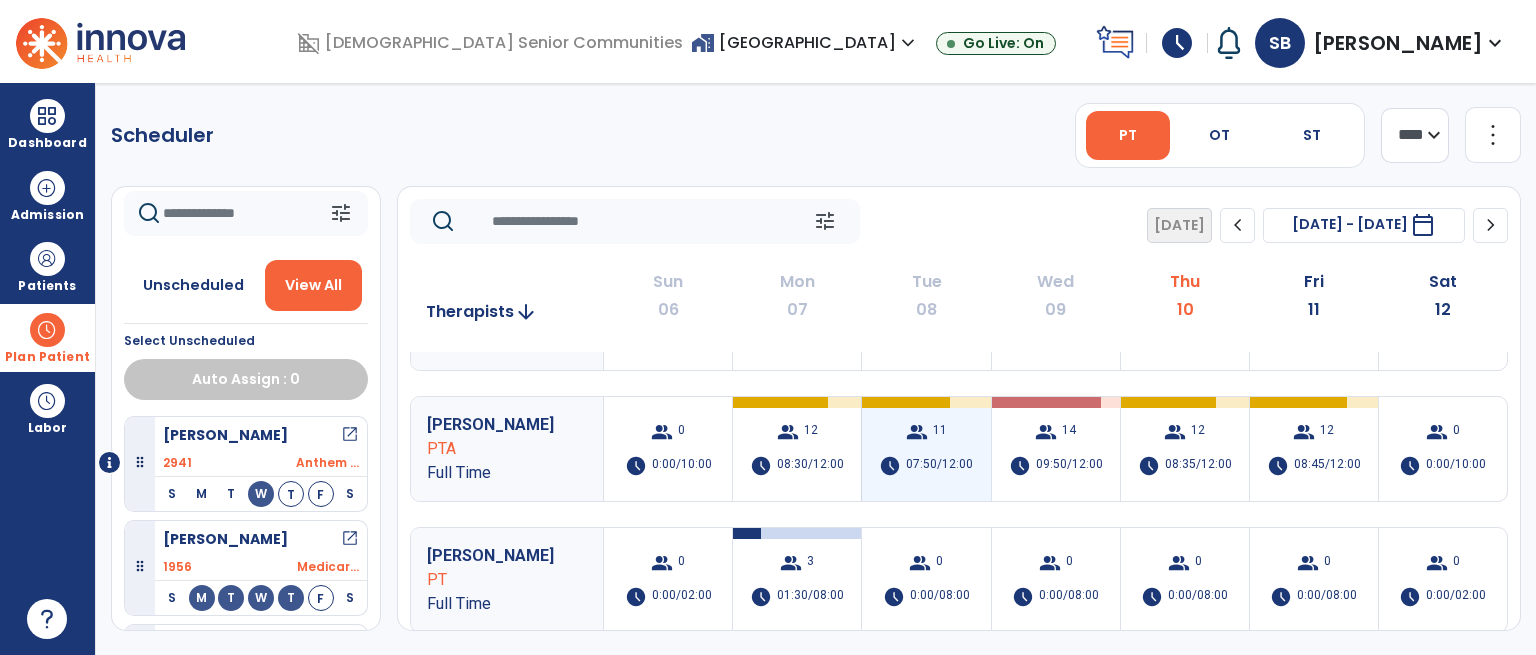scroll, scrollTop: 0, scrollLeft: 0, axis: both 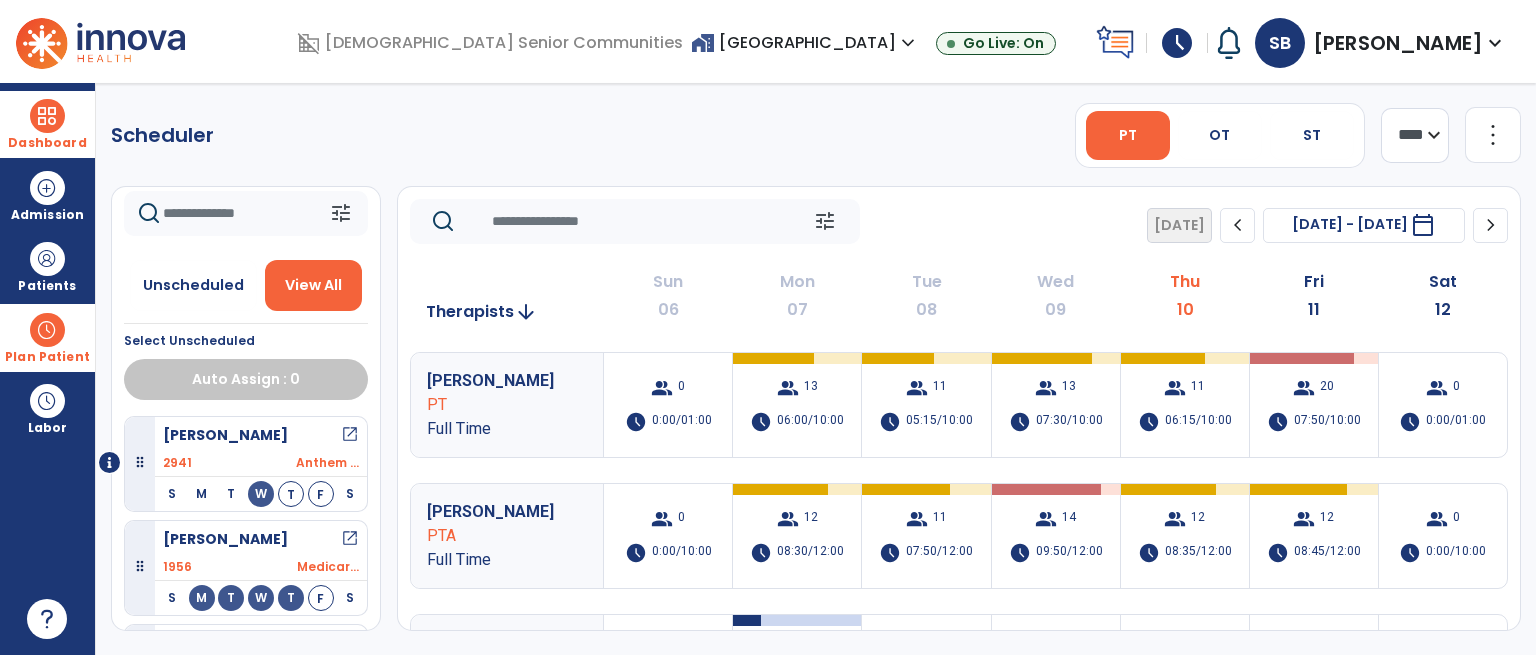click at bounding box center (47, 116) 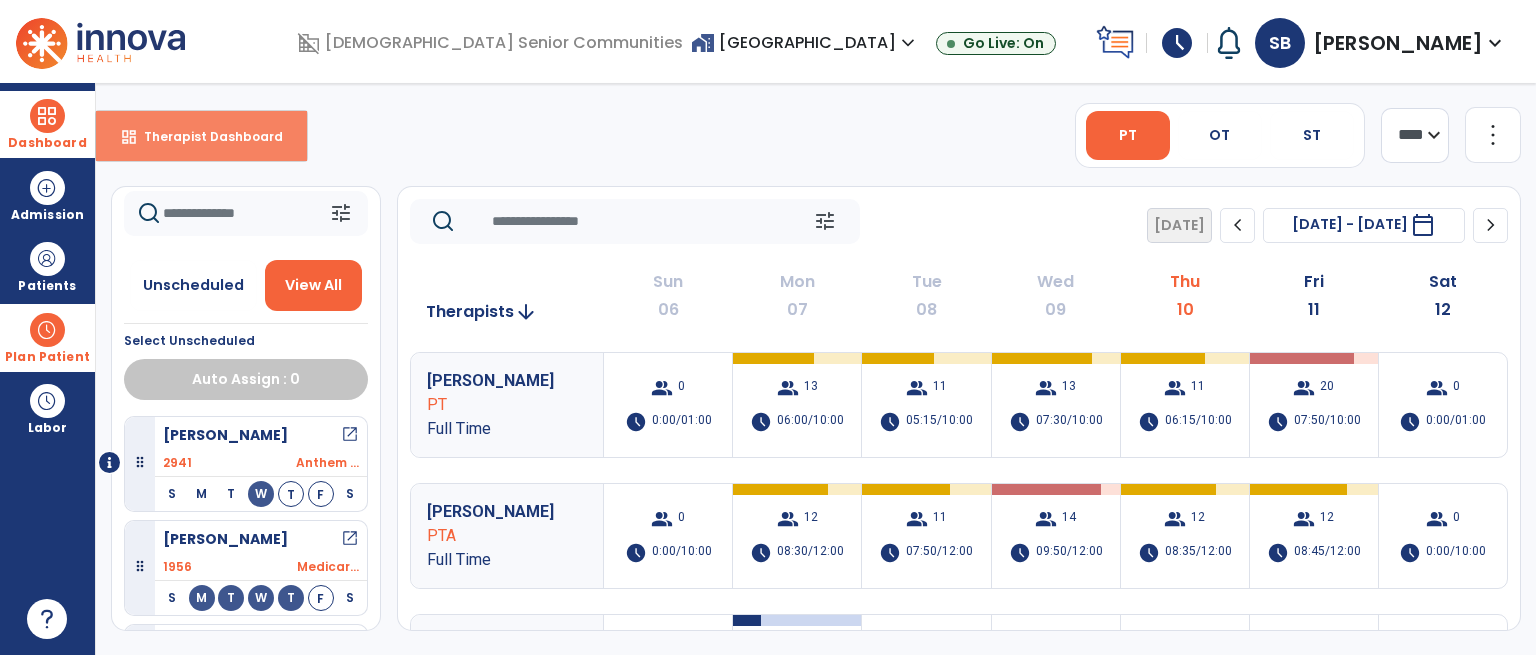 click on "Therapist Dashboard" at bounding box center [205, 136] 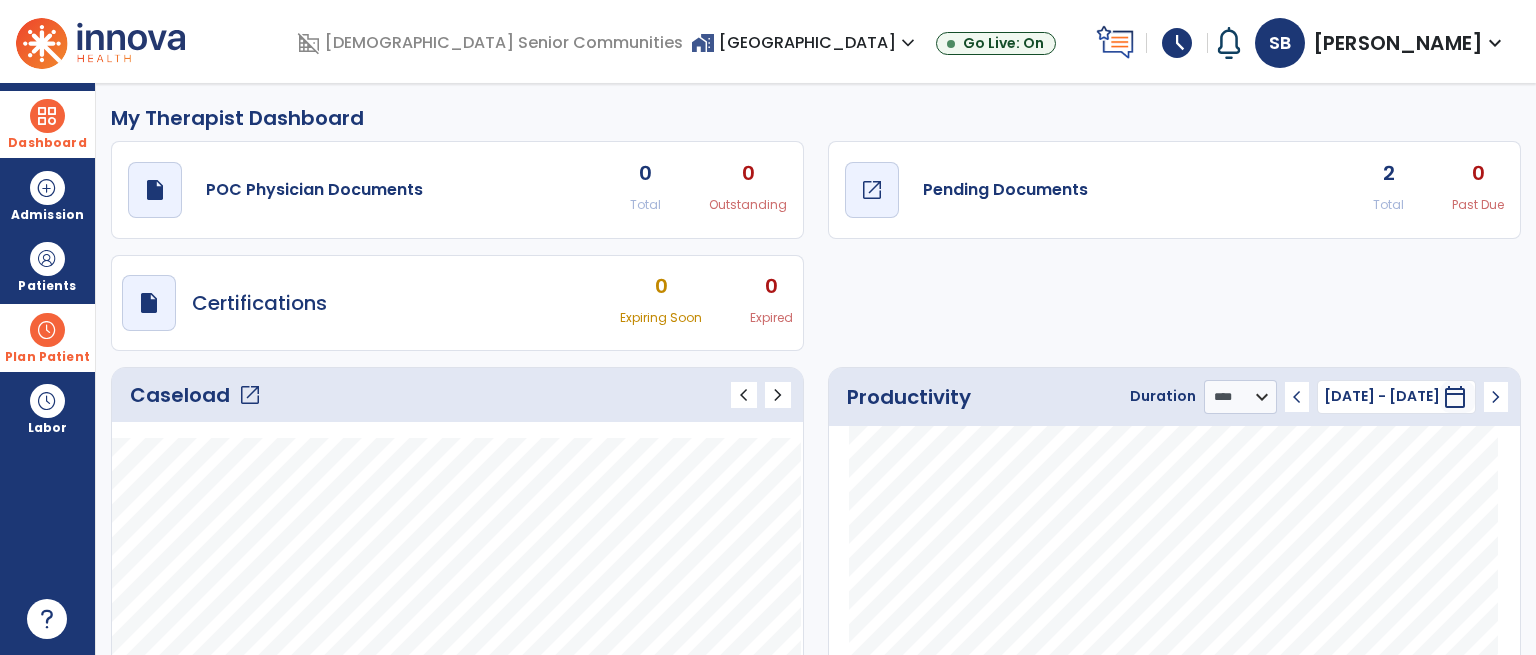 click on "open_in_new" 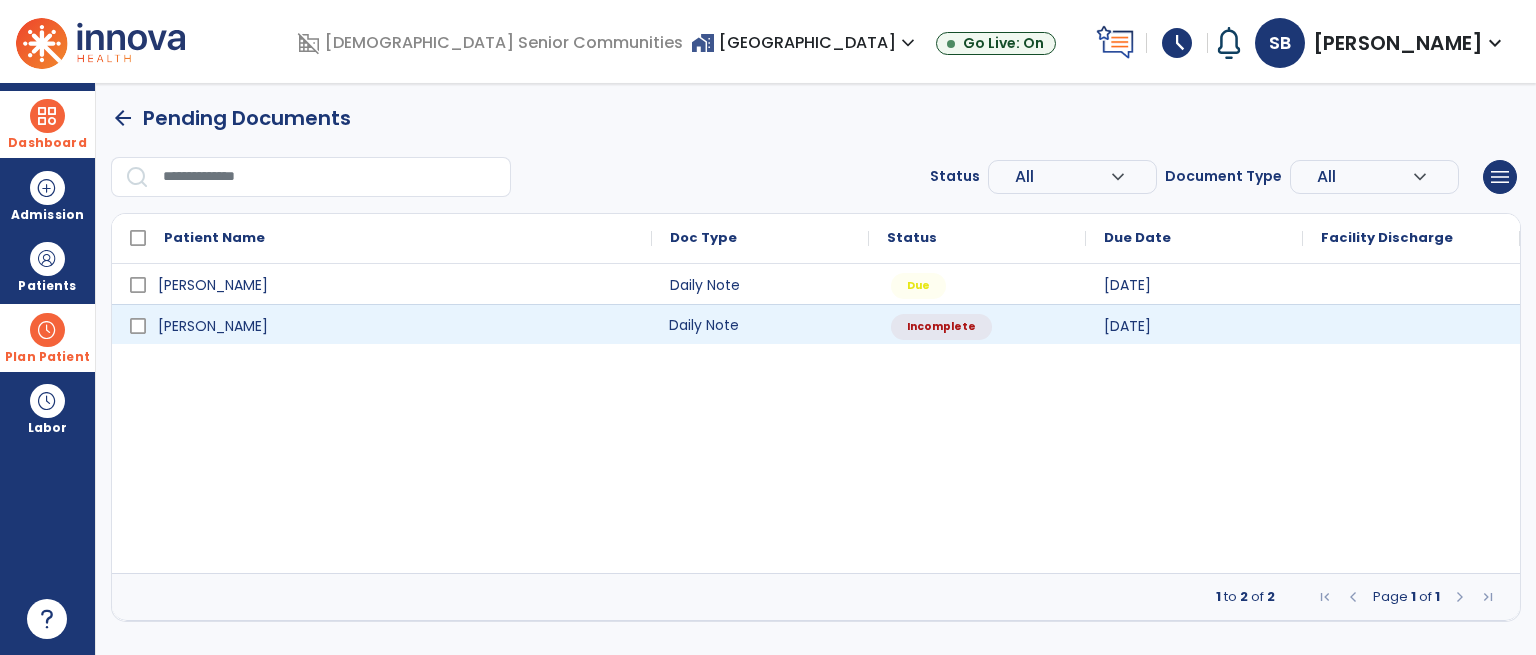 click on "Daily Note" at bounding box center [760, 324] 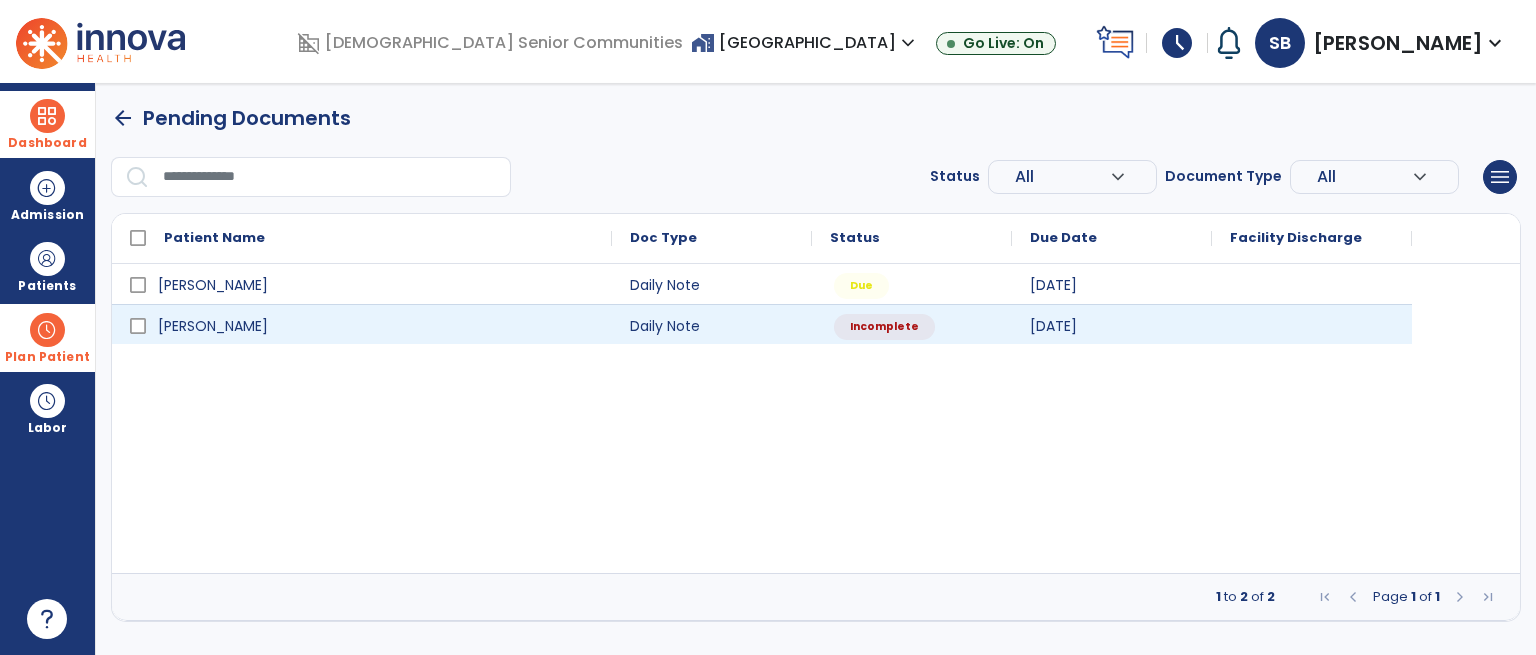 select on "*" 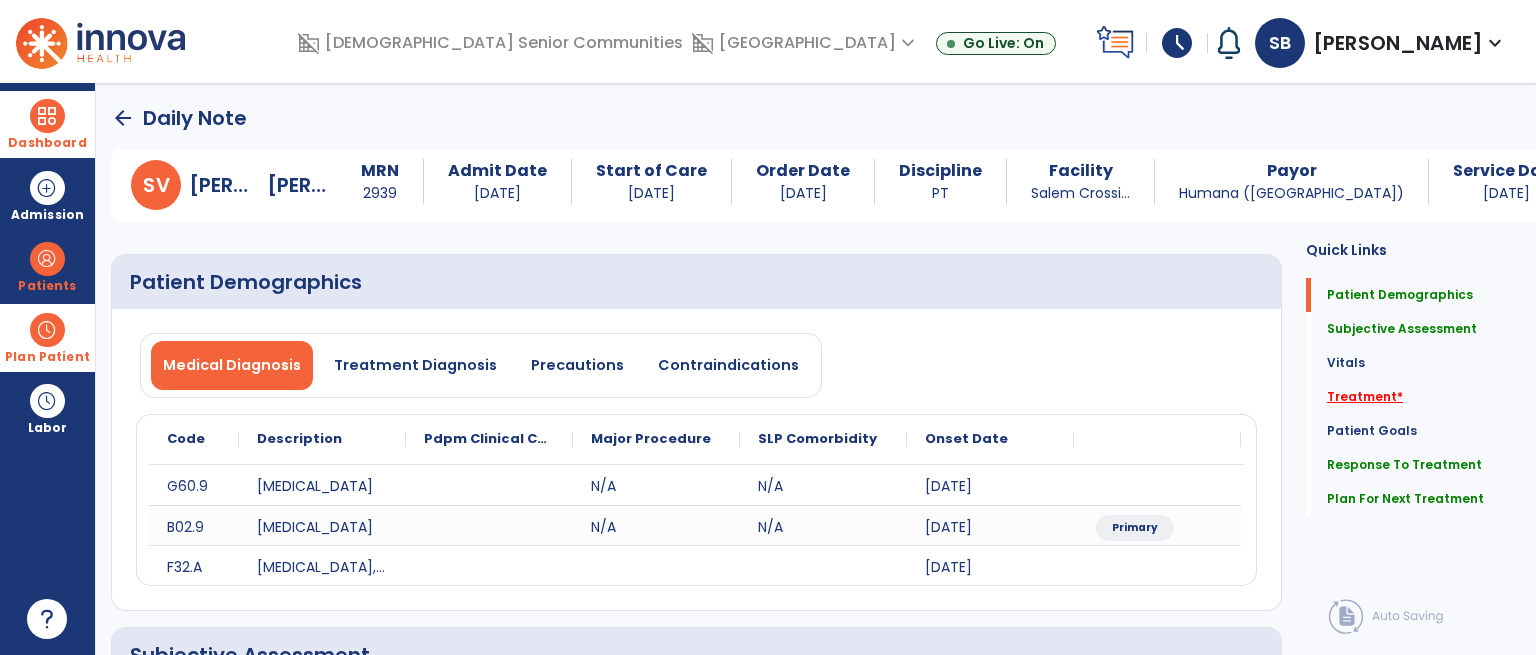 click on "Treatment   *" 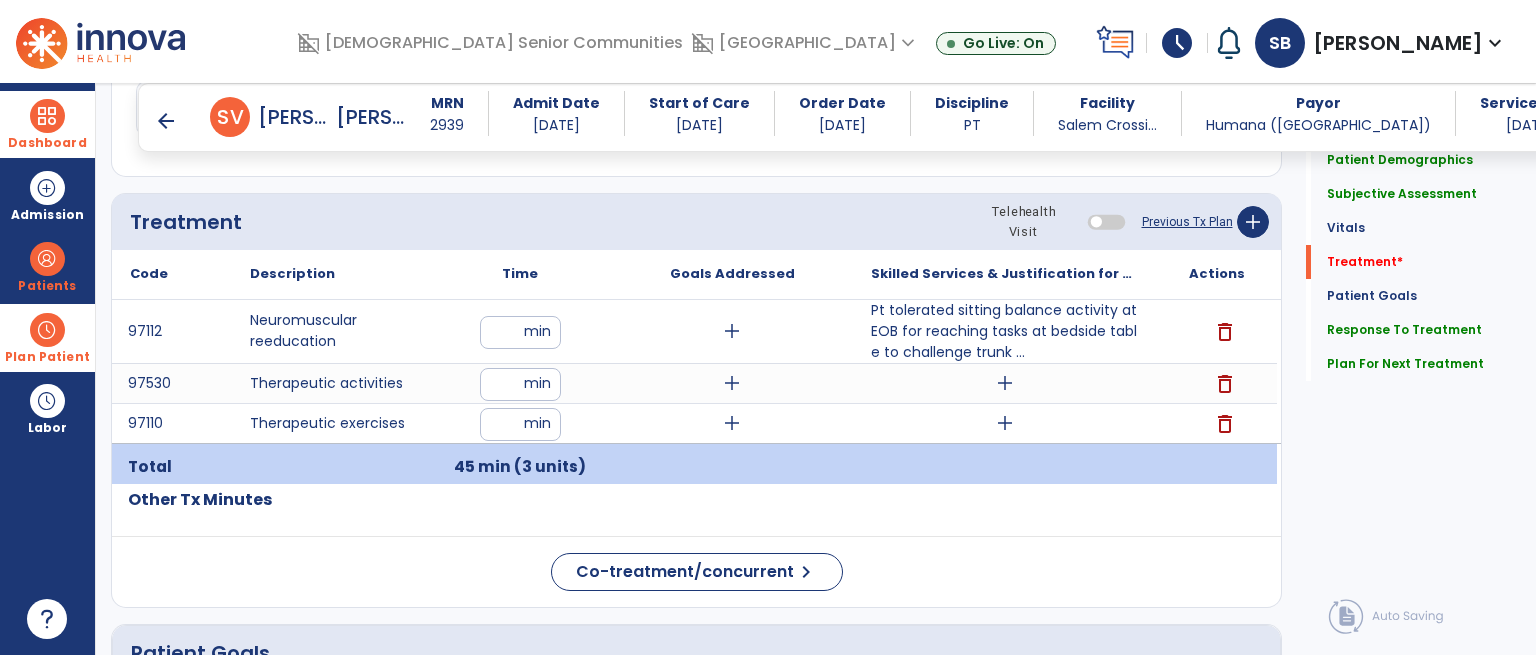 scroll, scrollTop: 1184, scrollLeft: 0, axis: vertical 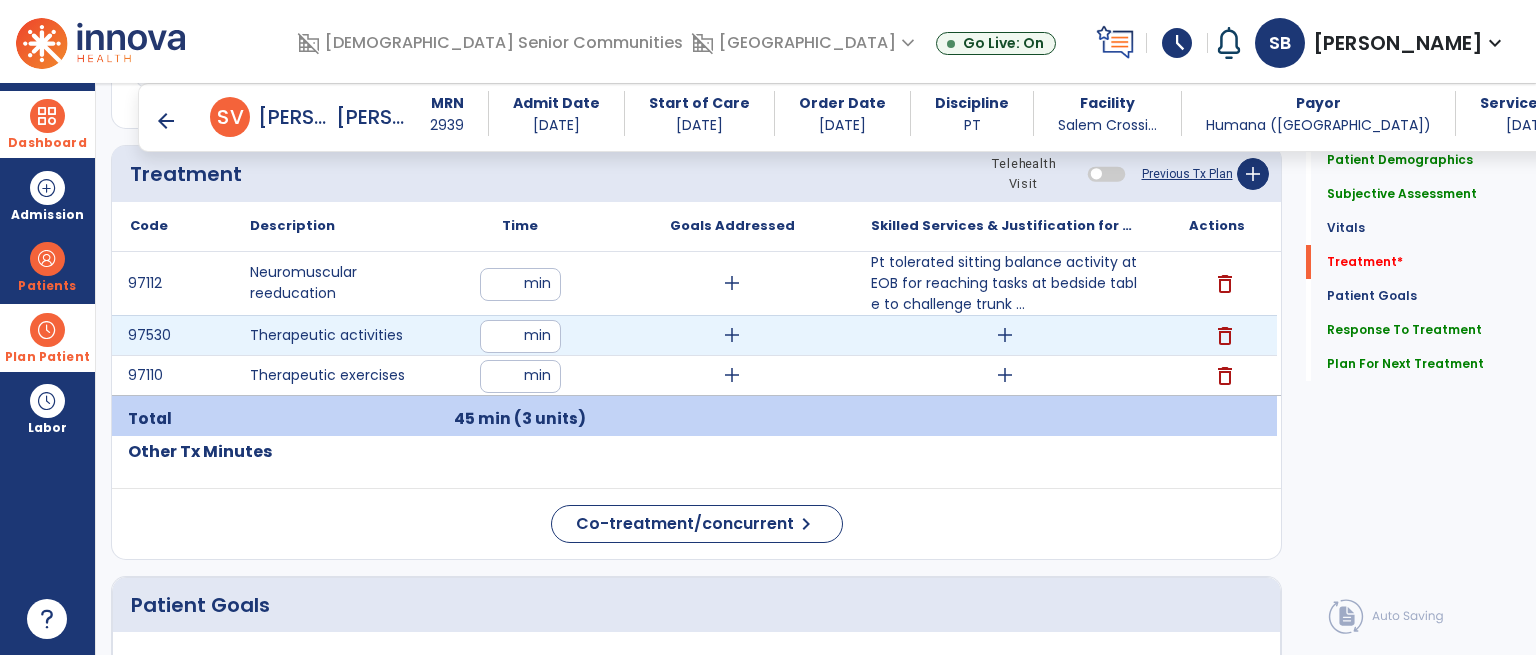 click on "add" at bounding box center [1005, 335] 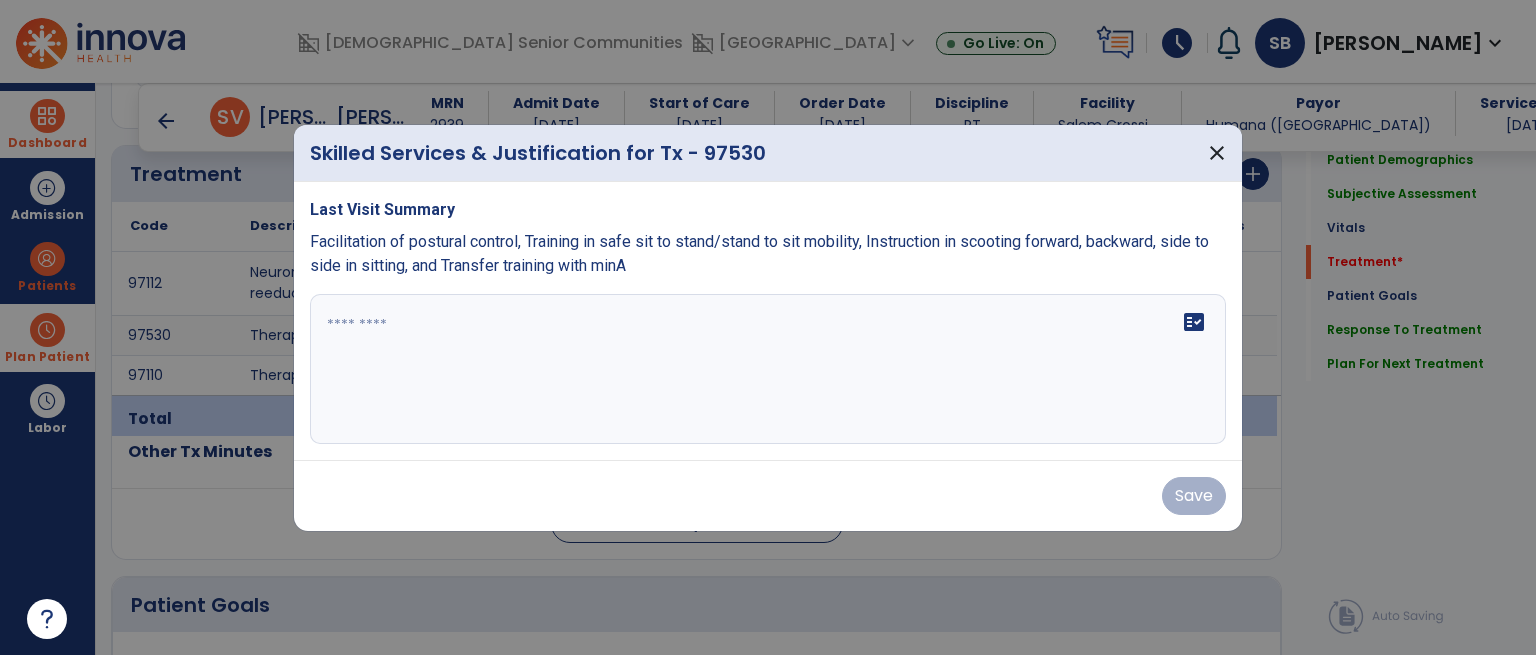 click at bounding box center (768, 369) 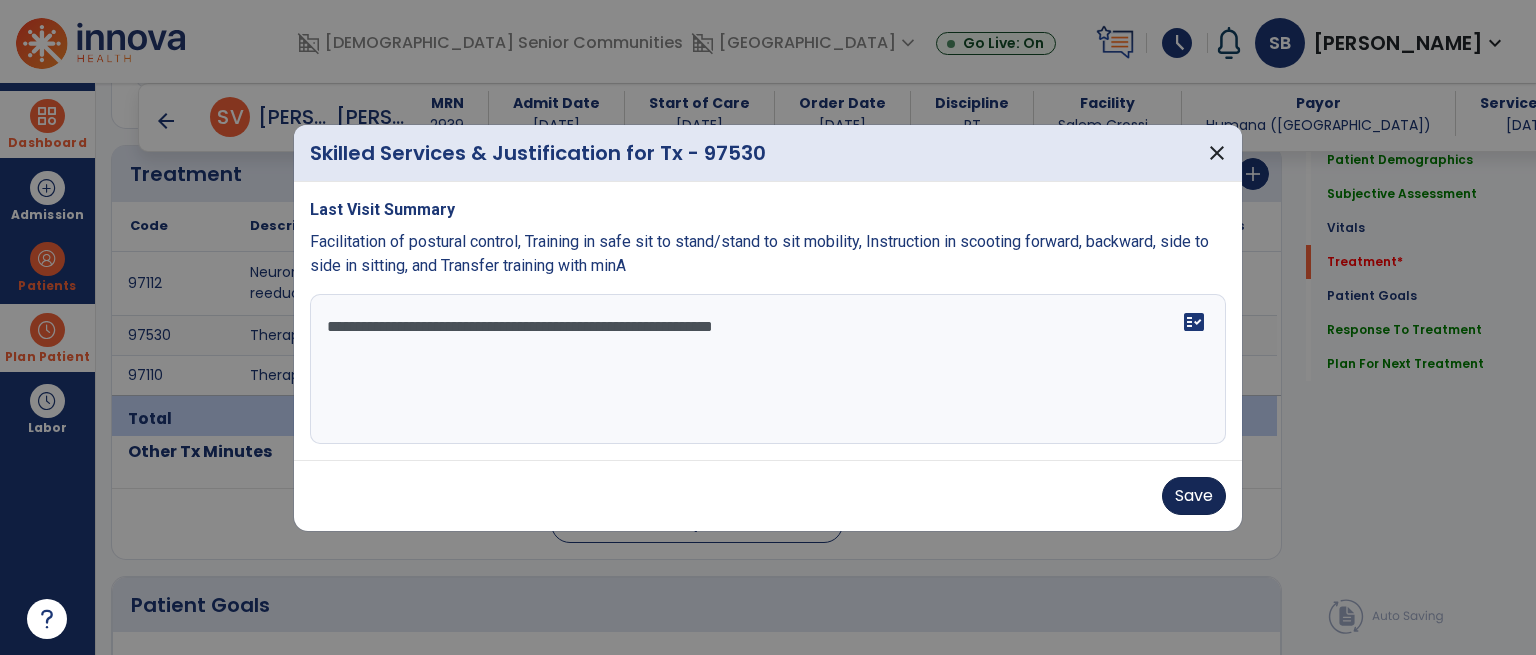 type on "**********" 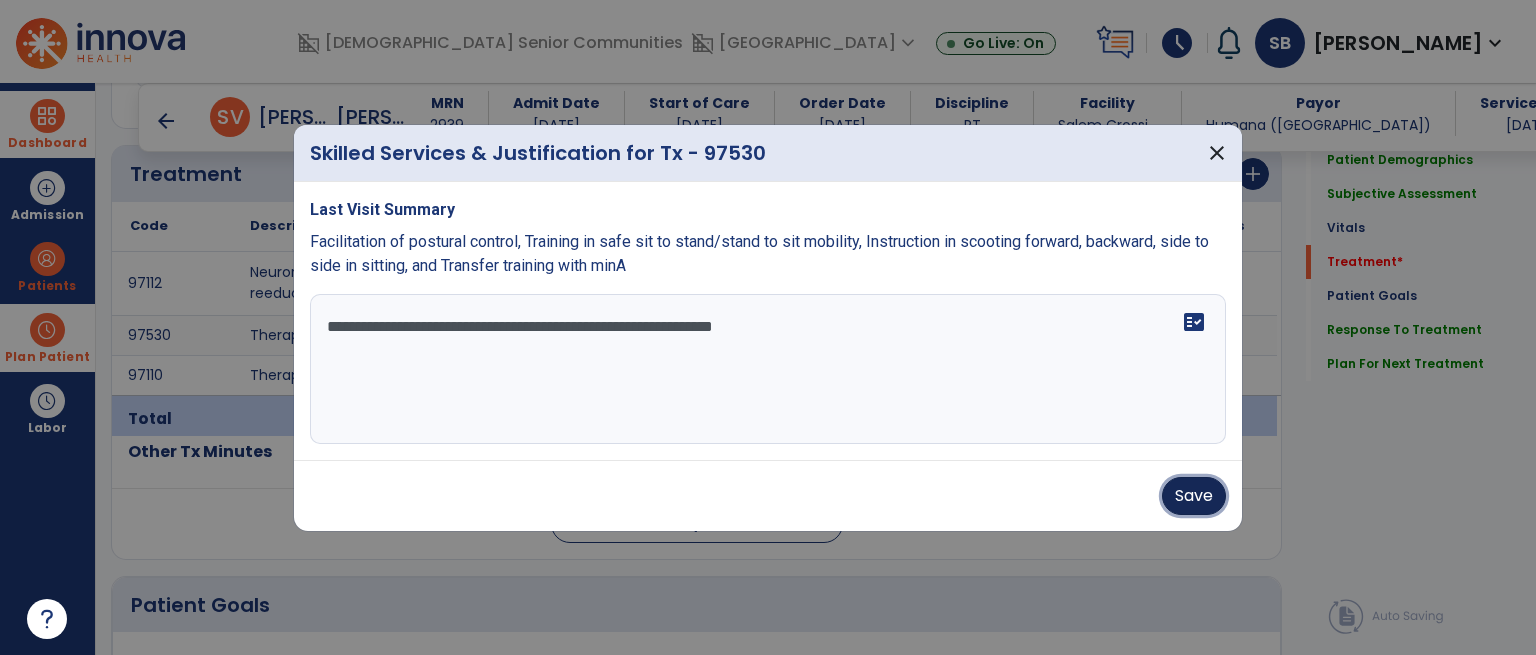 click on "Save" at bounding box center (1194, 496) 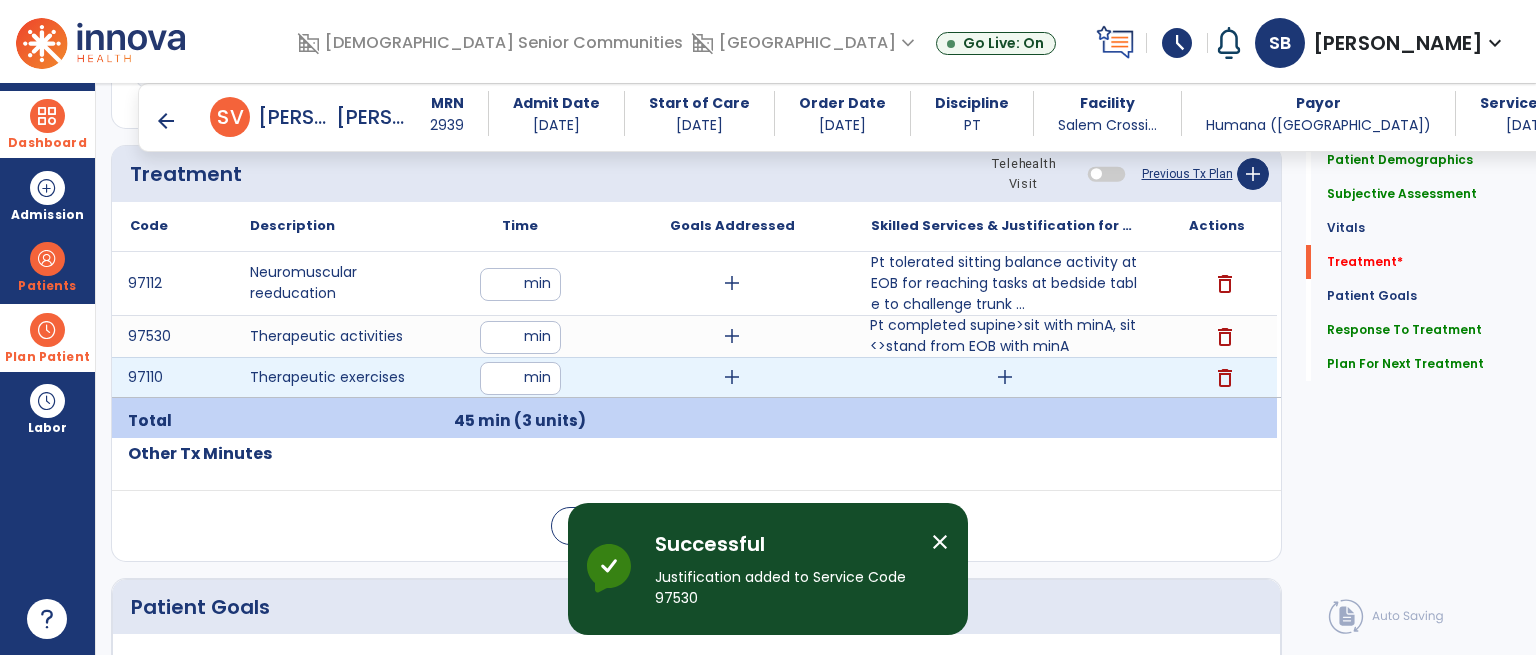 click on "add" at bounding box center [1005, 377] 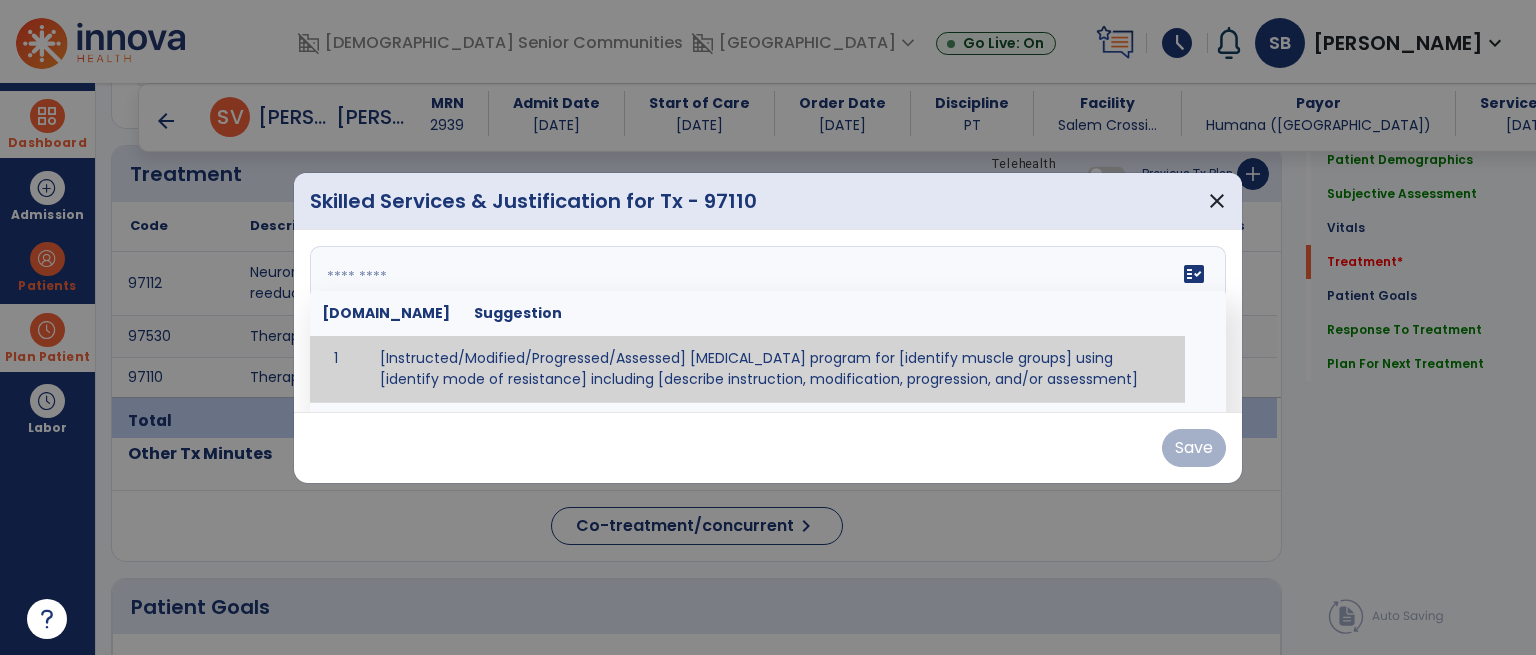 click at bounding box center [766, 321] 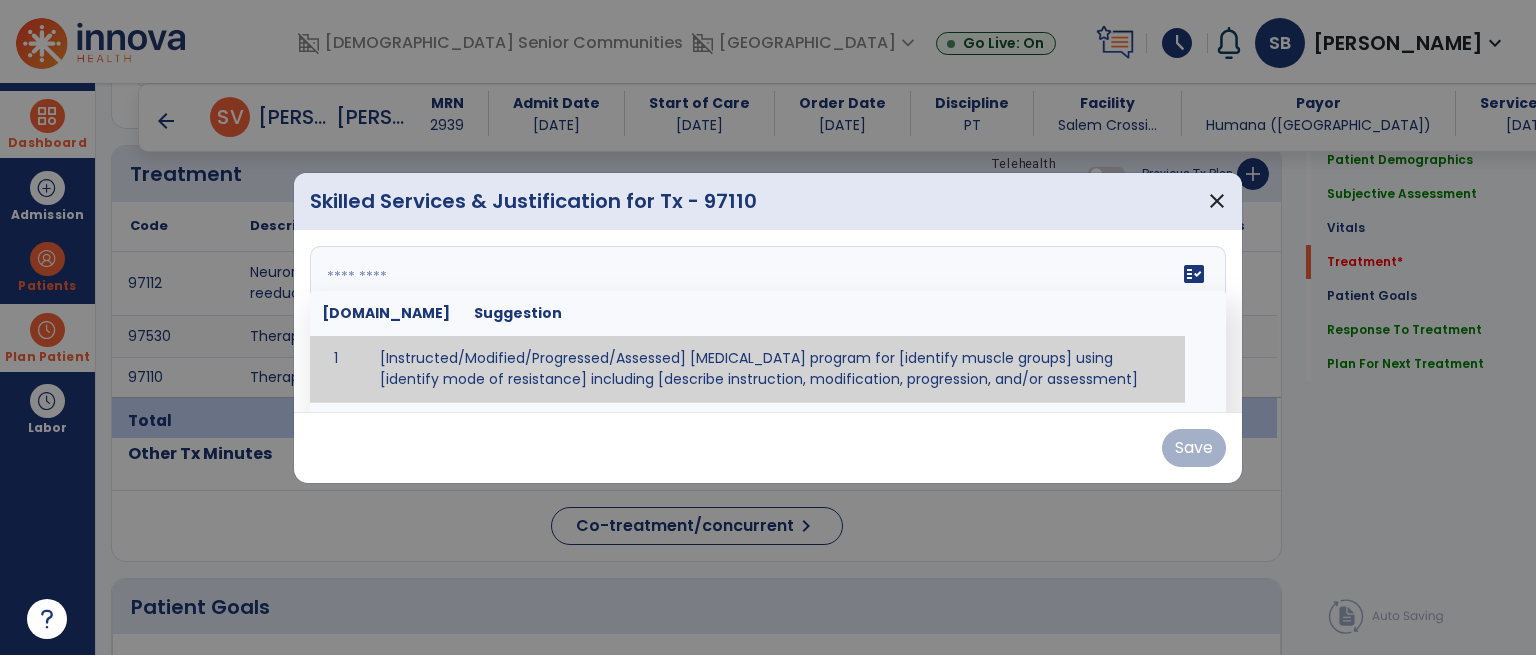 click at bounding box center [766, 321] 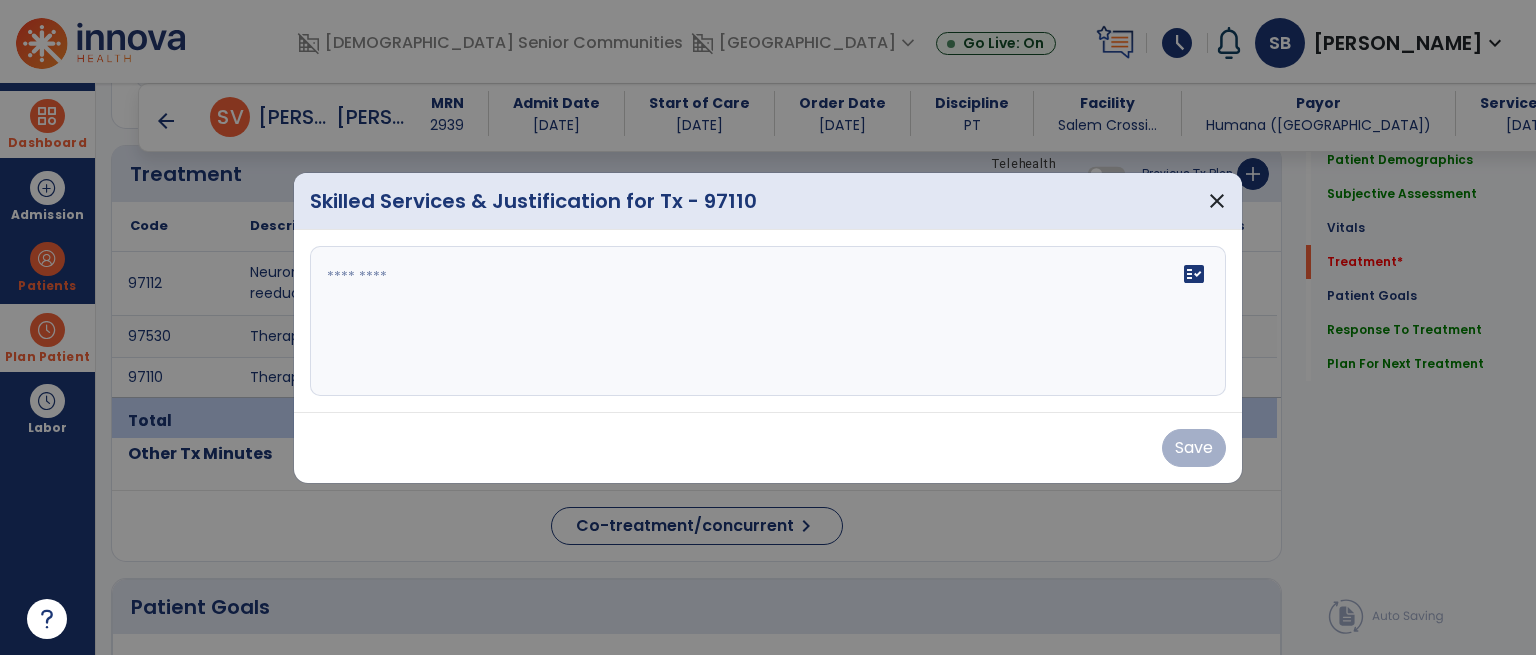 click at bounding box center [768, 327] 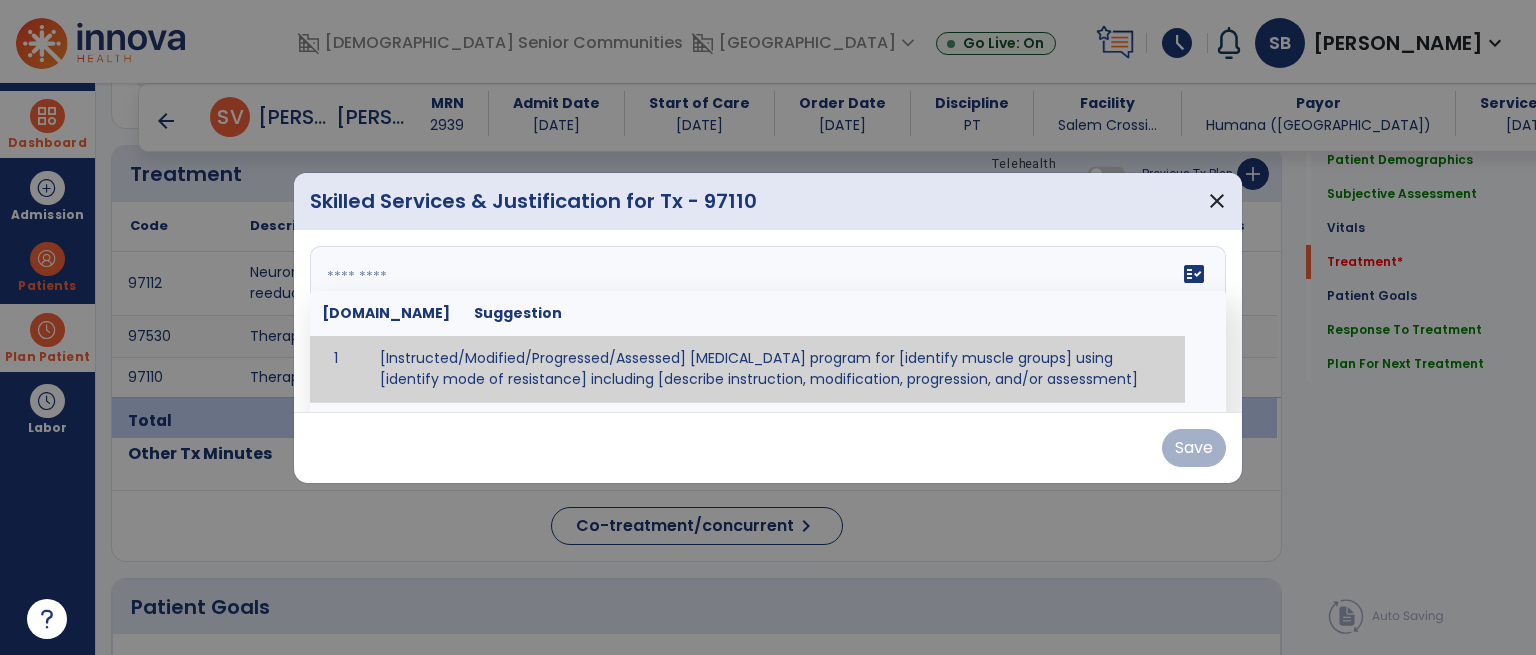 click on "fact_check  [DOMAIN_NAME] Suggestion 1 [Instructed/Modified/Progressed/Assessed] [MEDICAL_DATA] program for [identify muscle groups] using [identify mode of resistance] including [describe instruction, modification, progression, and/or assessment] 2 [Instructed/Modified/Progressed/Assessed] aerobic exercise program using [identify equipment/mode] including [describe instruction, modification,progression, and/or assessment] 3 [Instructed/Modified/Progressed/Assessed] [PROM/A/AROM/AROM] program for [identify joint movements] using [contract-relax, over-pressure, inhibitory techniques, other] 4 [Assessed/Tested] aerobic capacity with administration of [aerobic capacity test]" at bounding box center [768, 321] 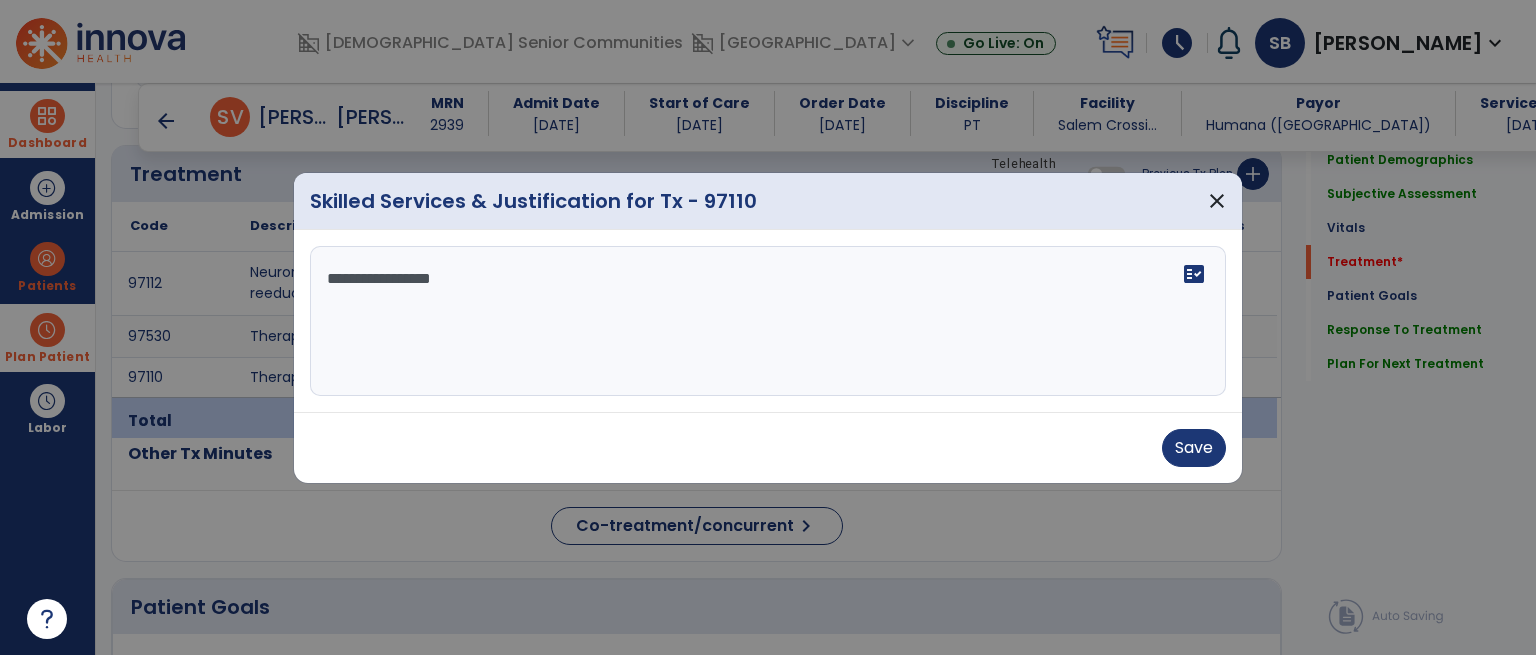 click on "**********" at bounding box center (768, 321) 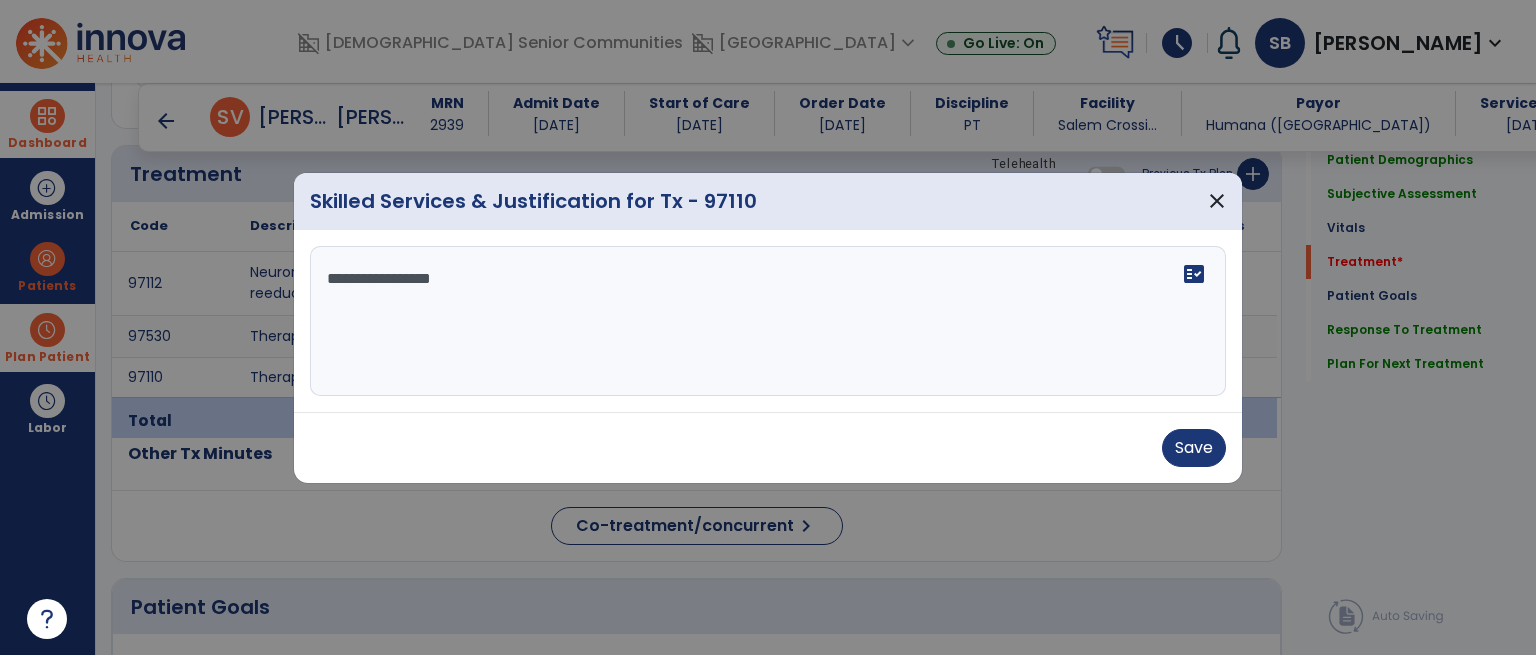 paste on "**********" 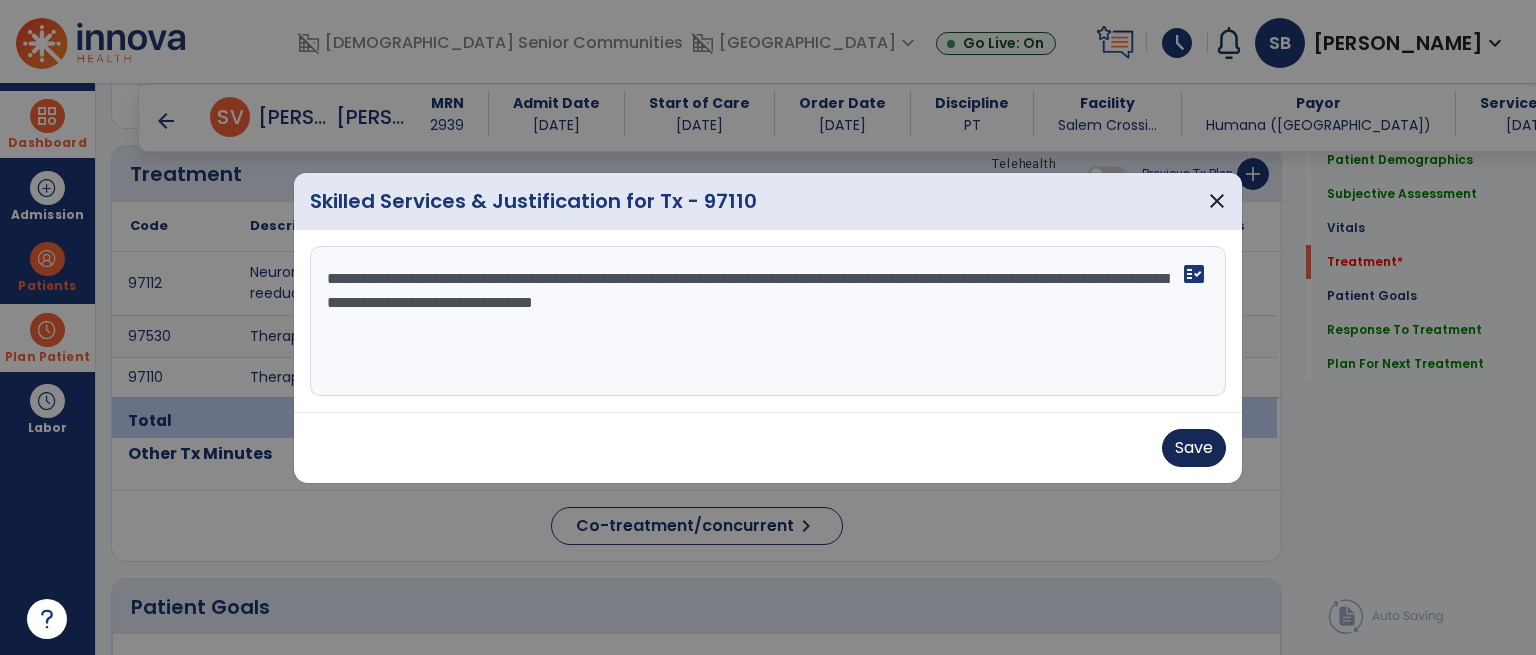 type on "**********" 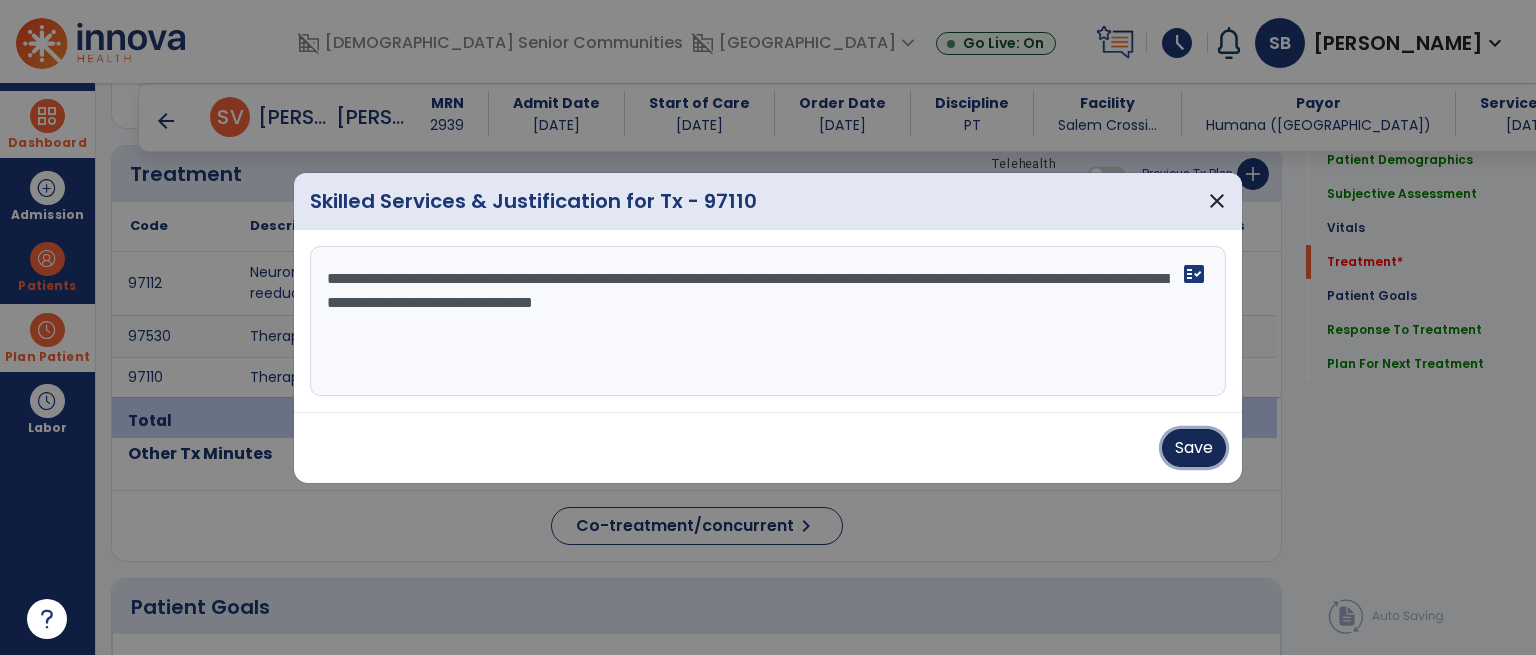 click on "Save" at bounding box center [1194, 448] 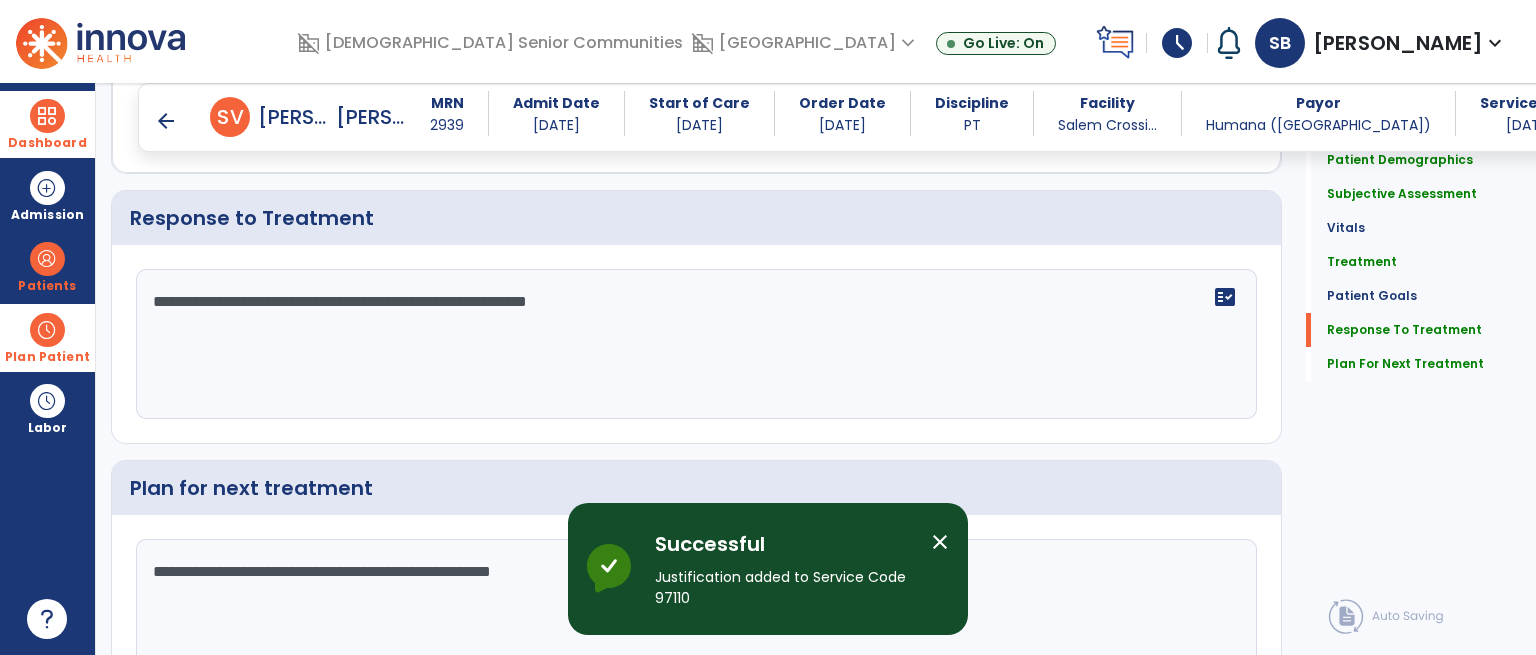 scroll, scrollTop: 2991, scrollLeft: 0, axis: vertical 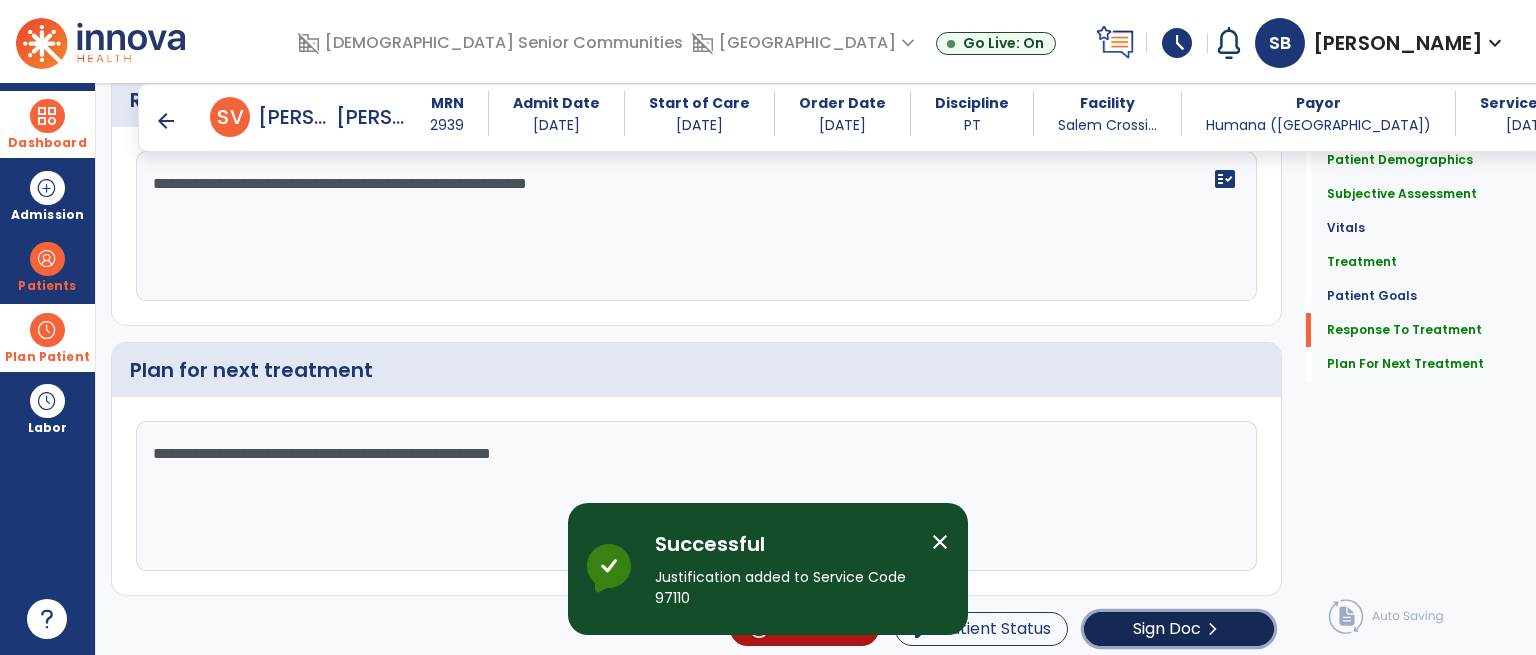click on "chevron_right" 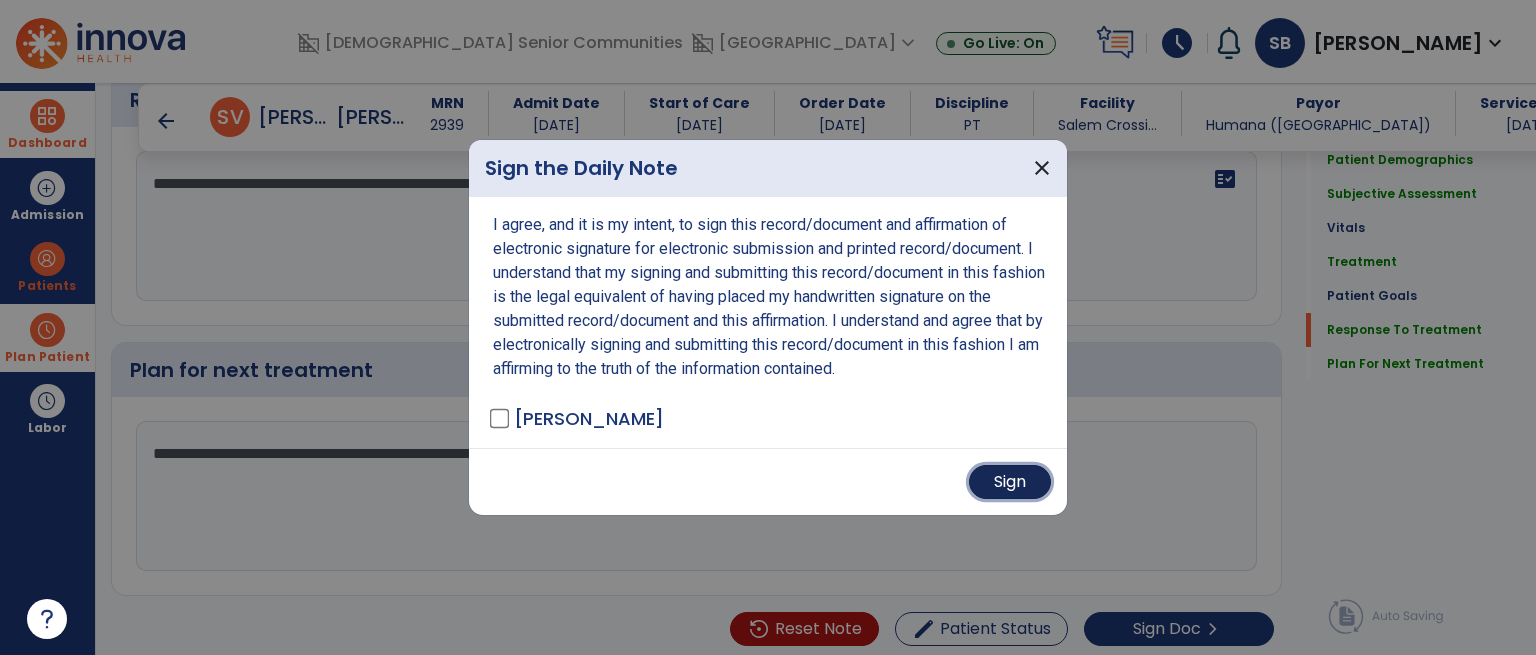 click on "Sign" at bounding box center (1010, 482) 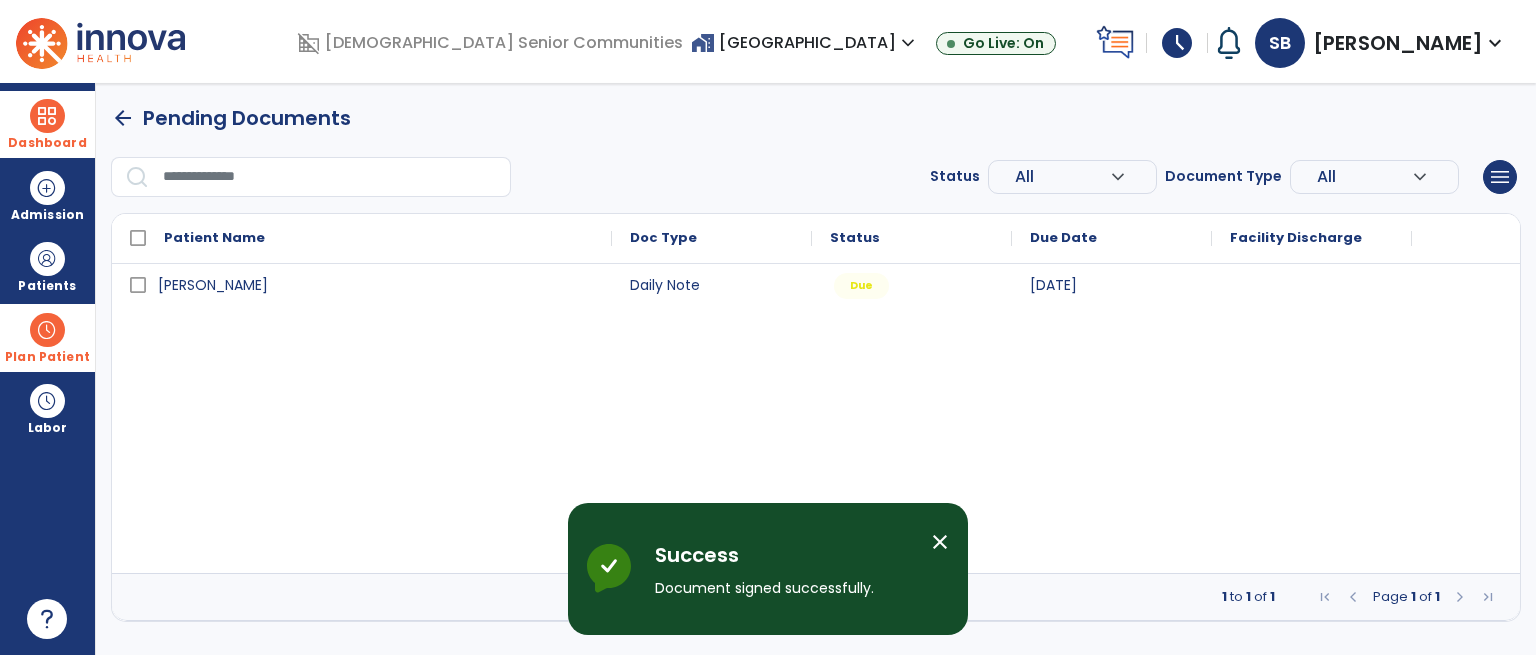 scroll, scrollTop: 0, scrollLeft: 0, axis: both 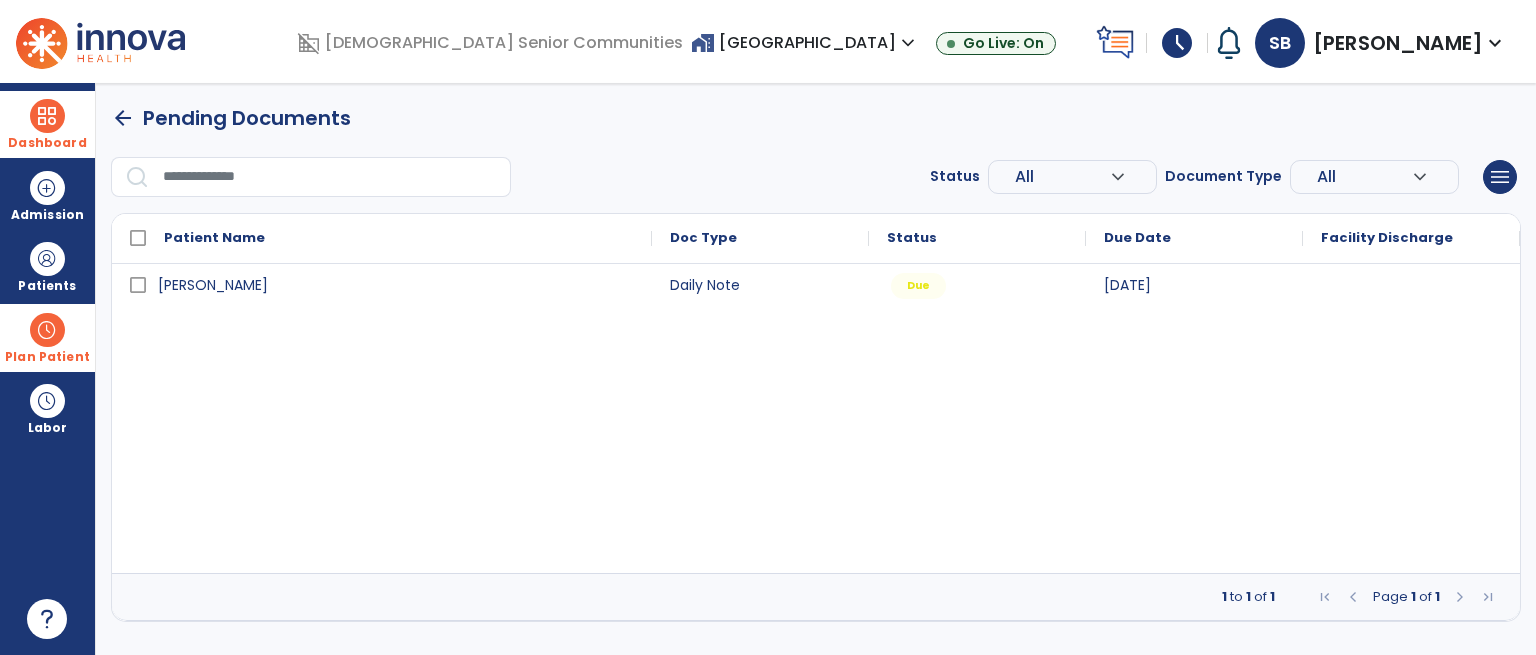 click at bounding box center (47, 116) 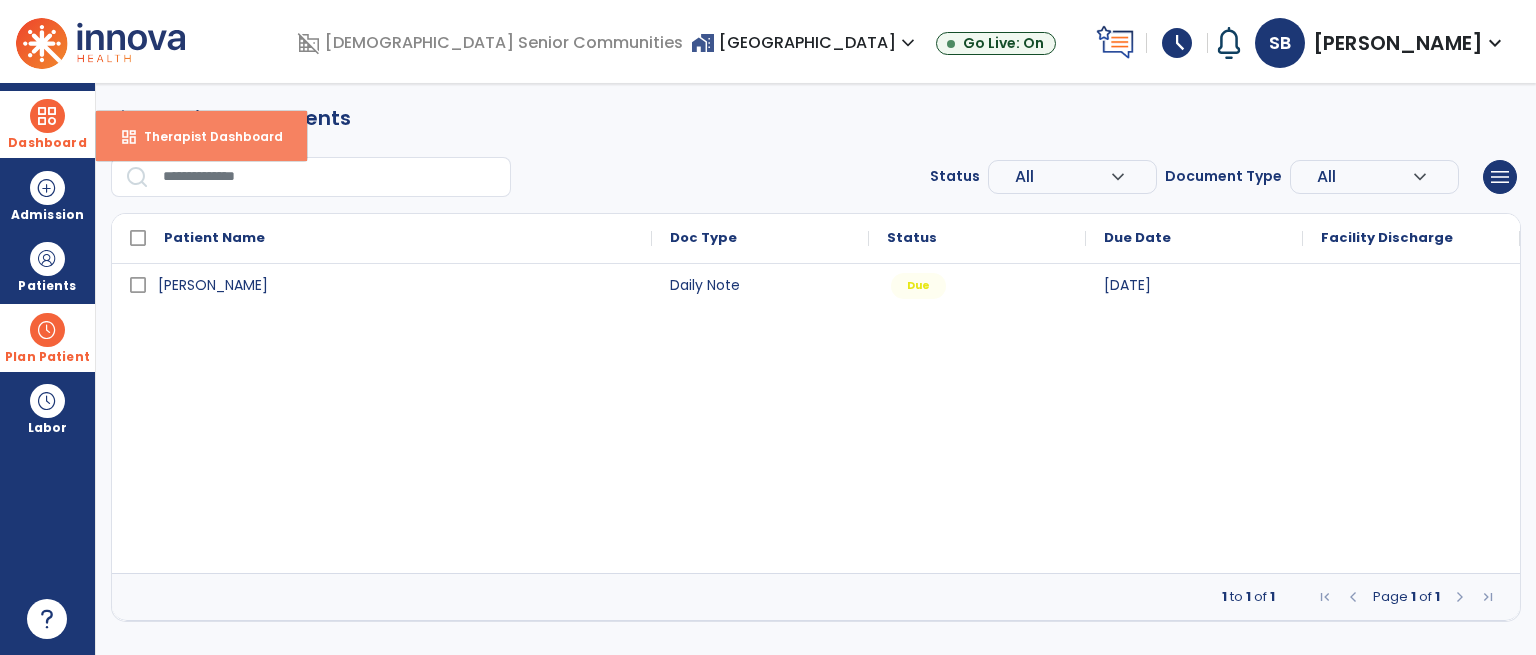 click on "dashboard  Therapist Dashboard" at bounding box center [201, 136] 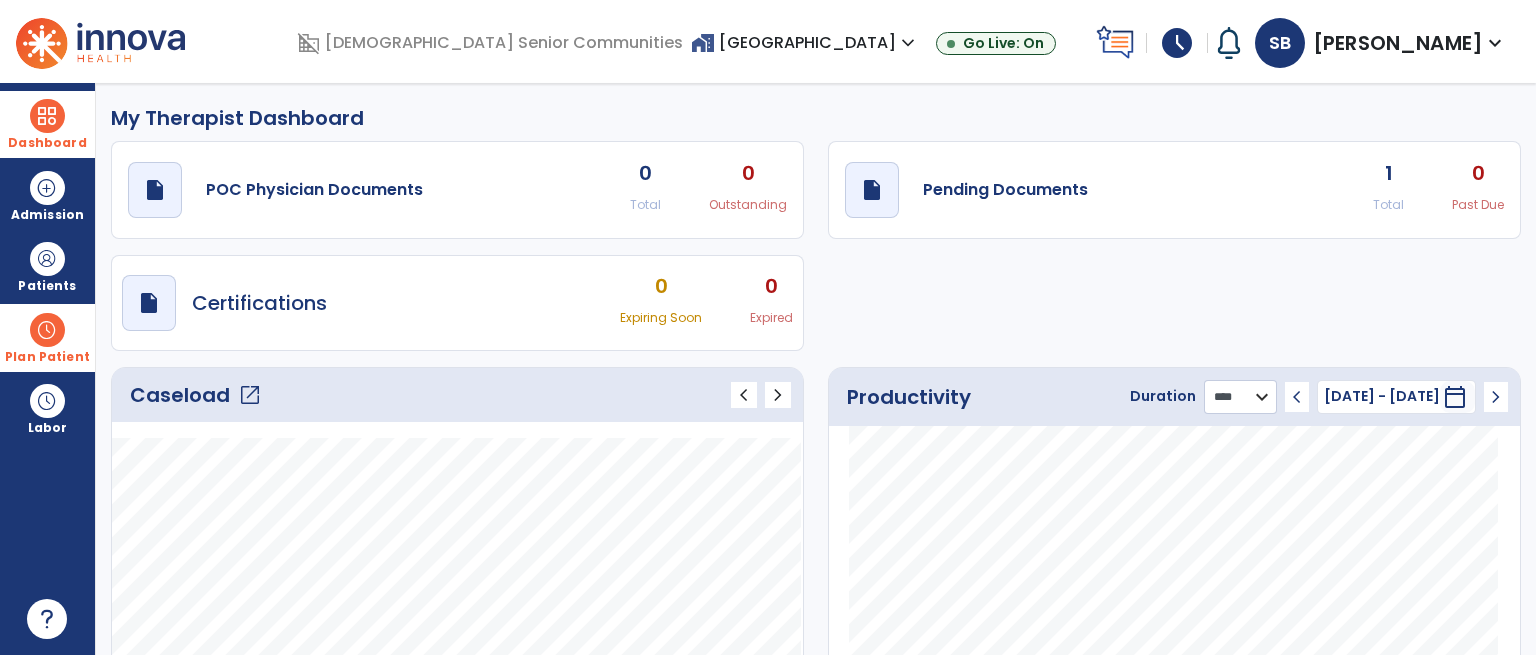 click on "******** **** ***" 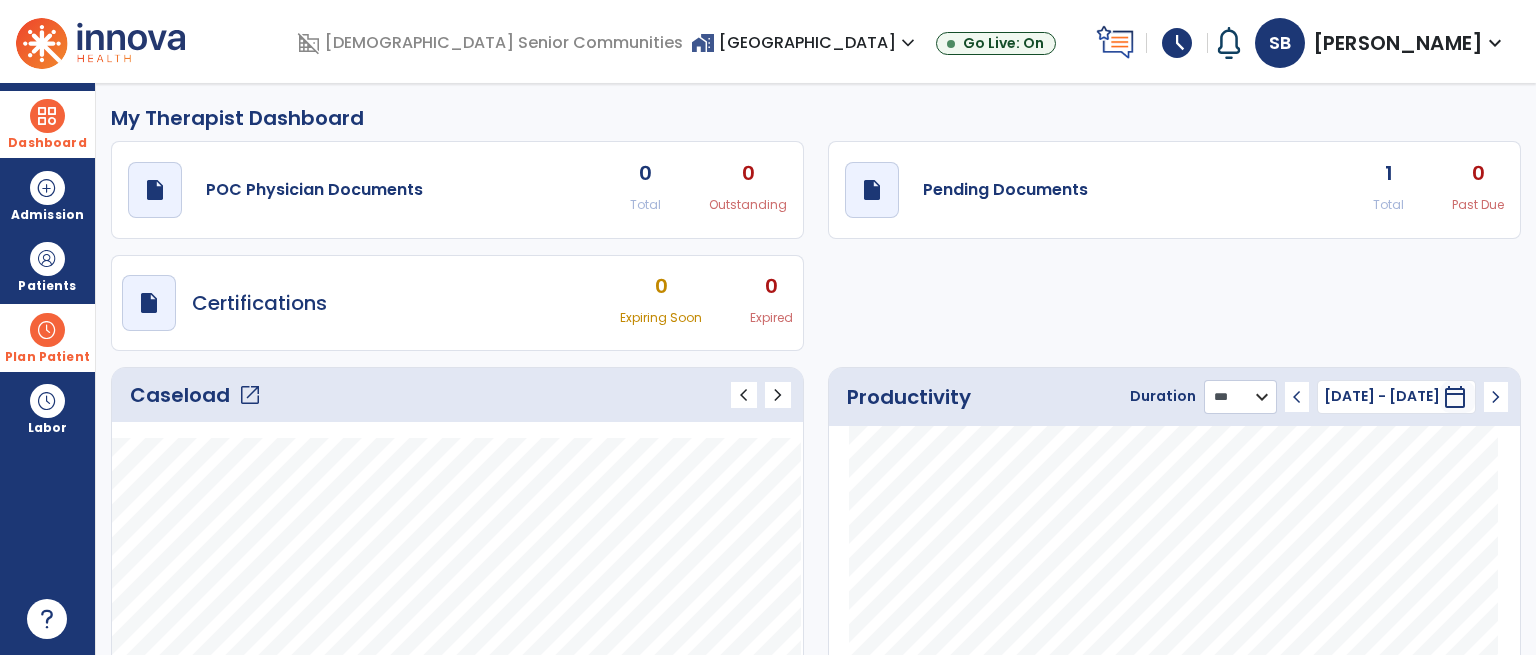 click on "******** **** ***" 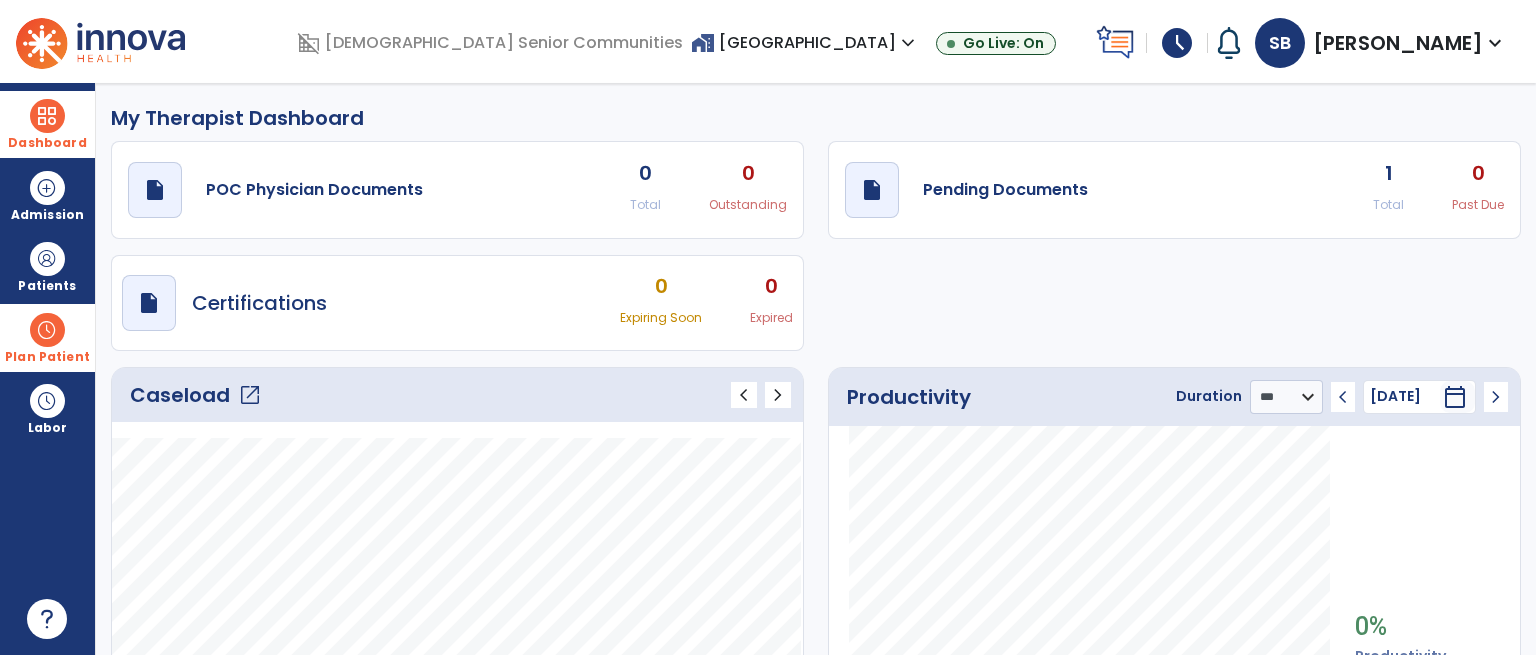 click on "chevron_left" 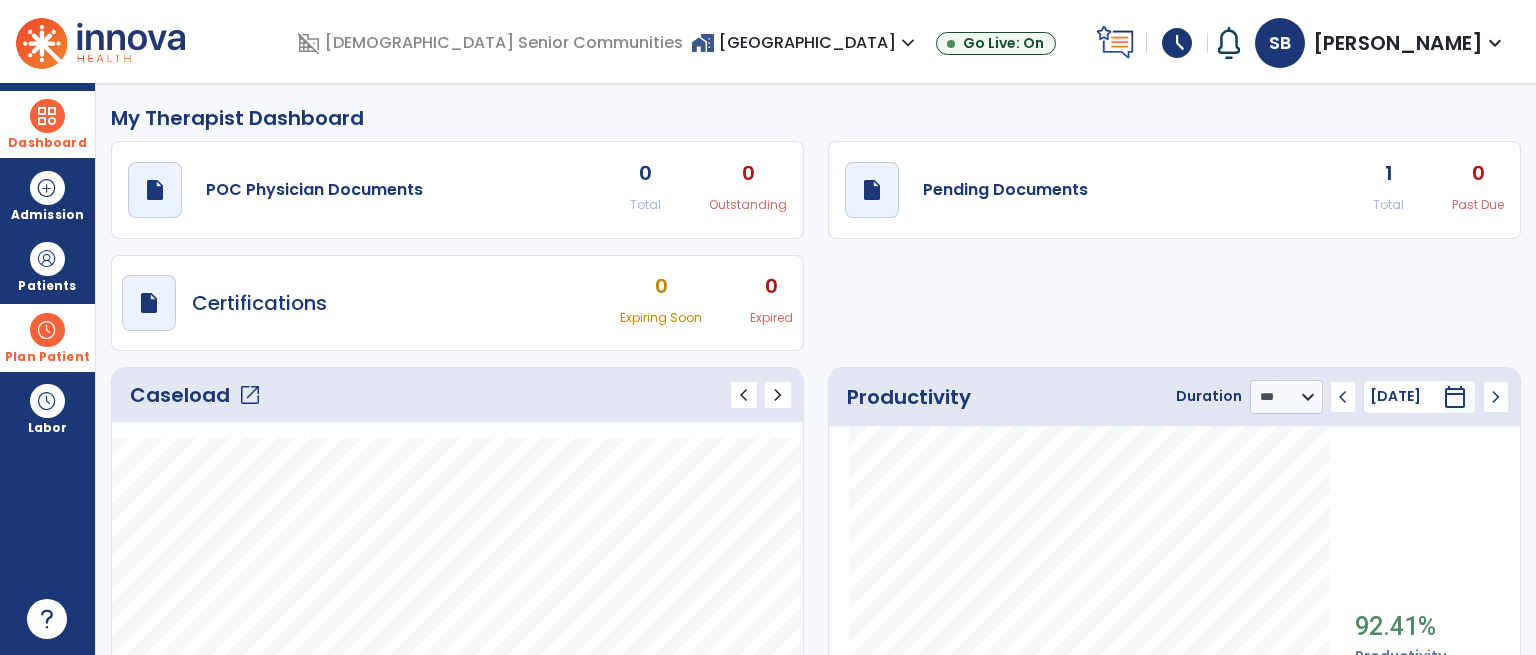 click on "chevron_left" 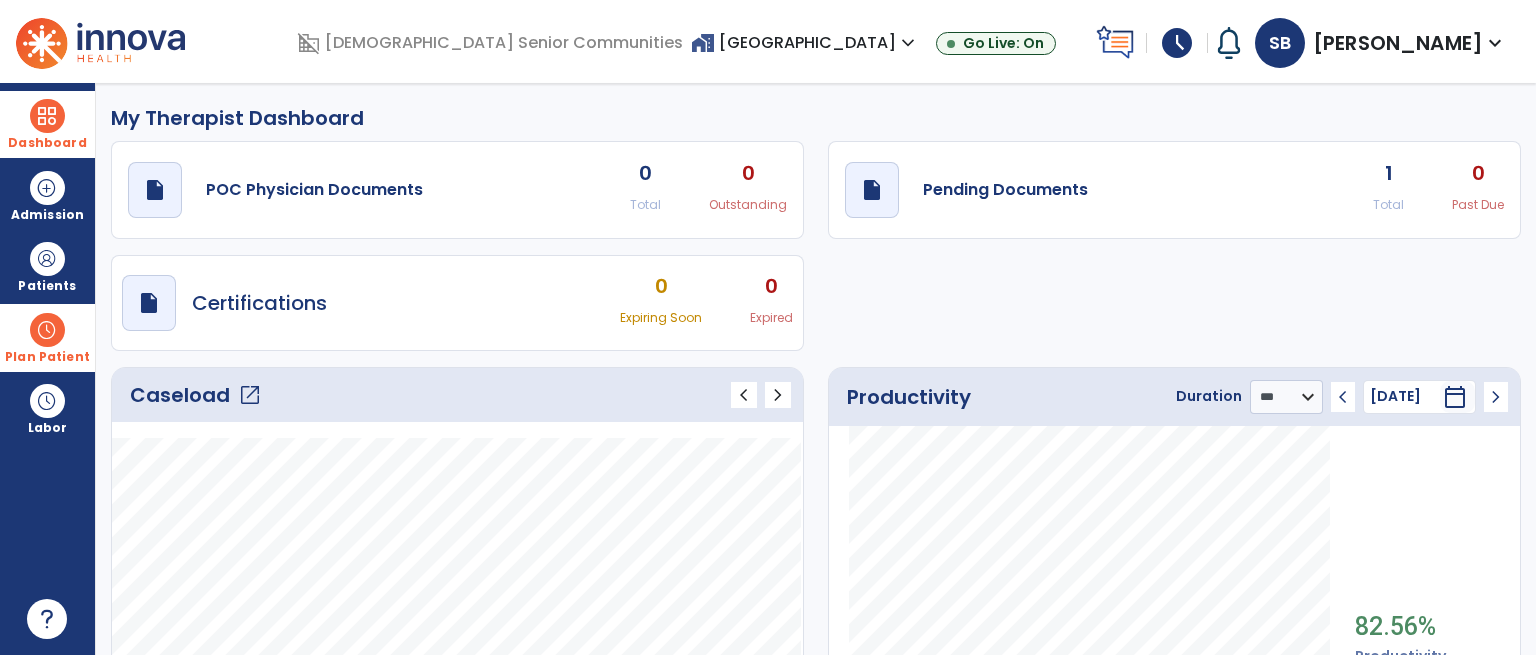 click on "chevron_left" 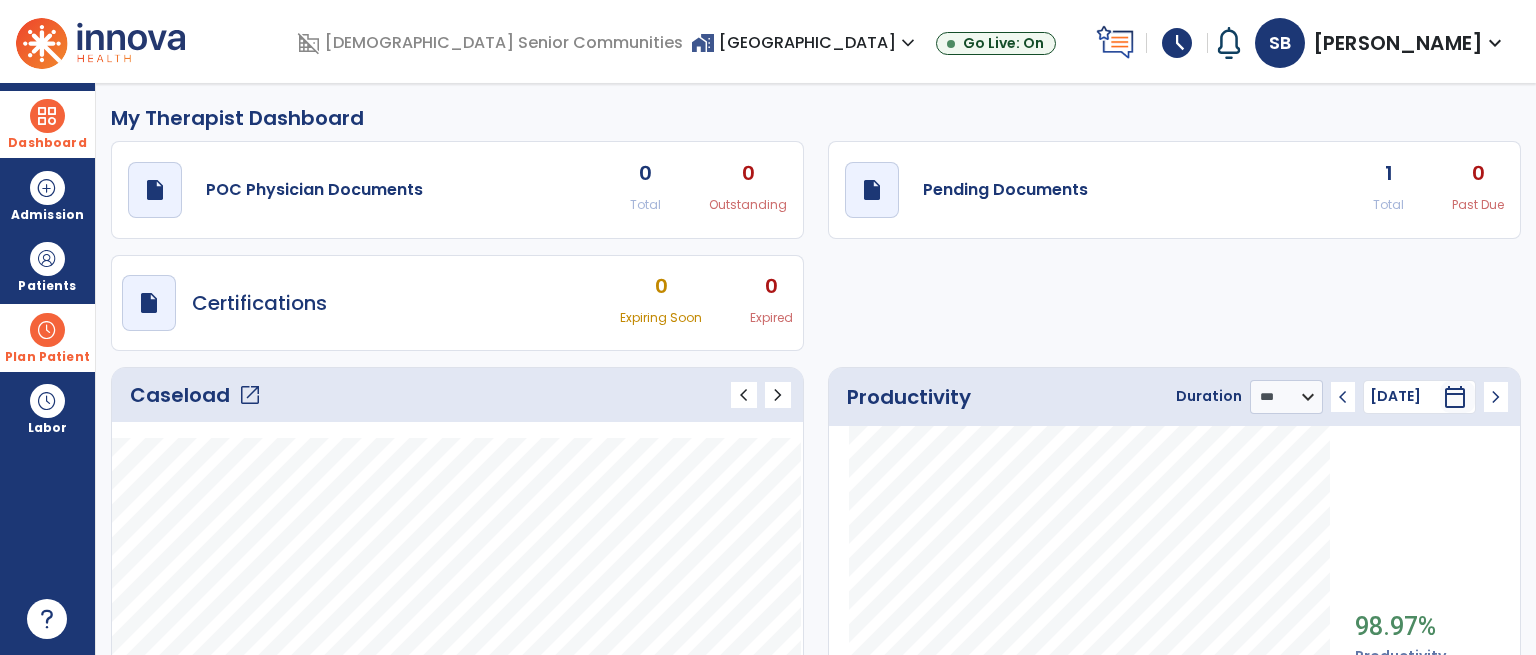 click at bounding box center [47, 330] 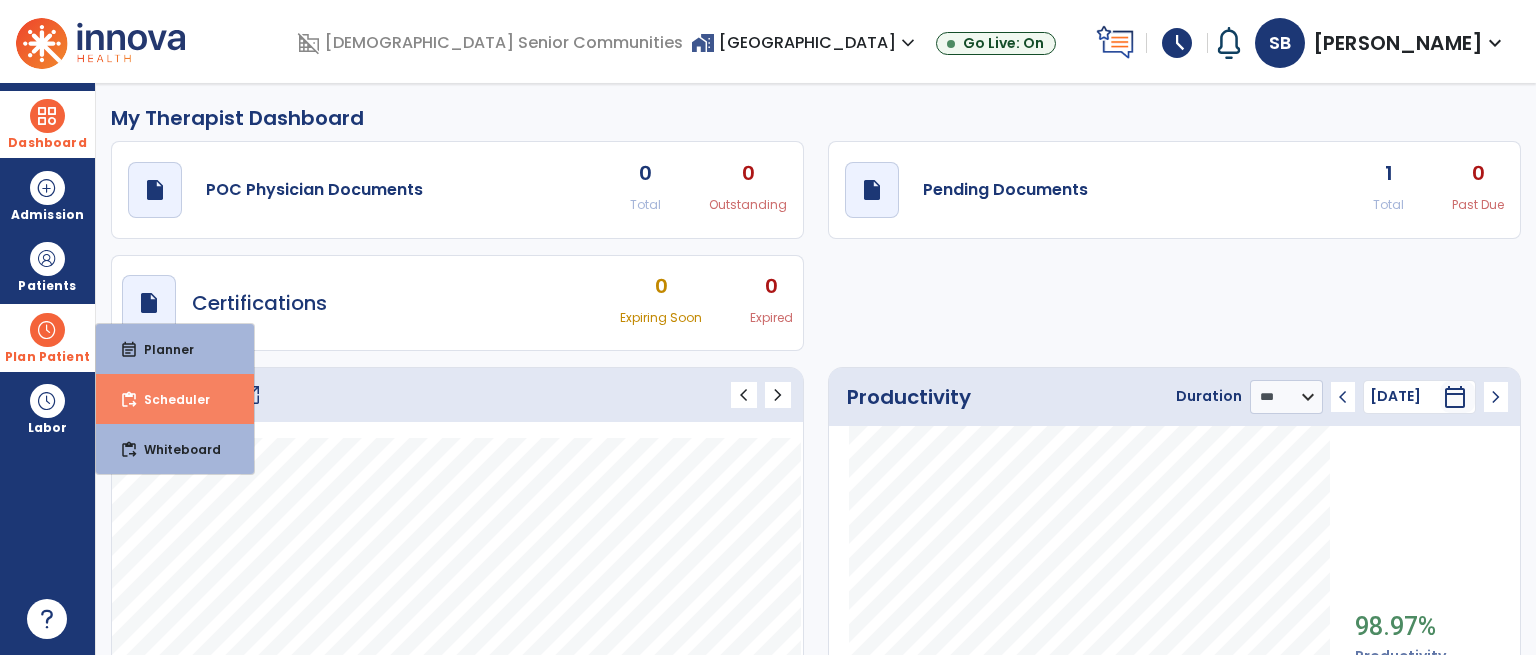click on "content_paste_go  Scheduler" at bounding box center [175, 399] 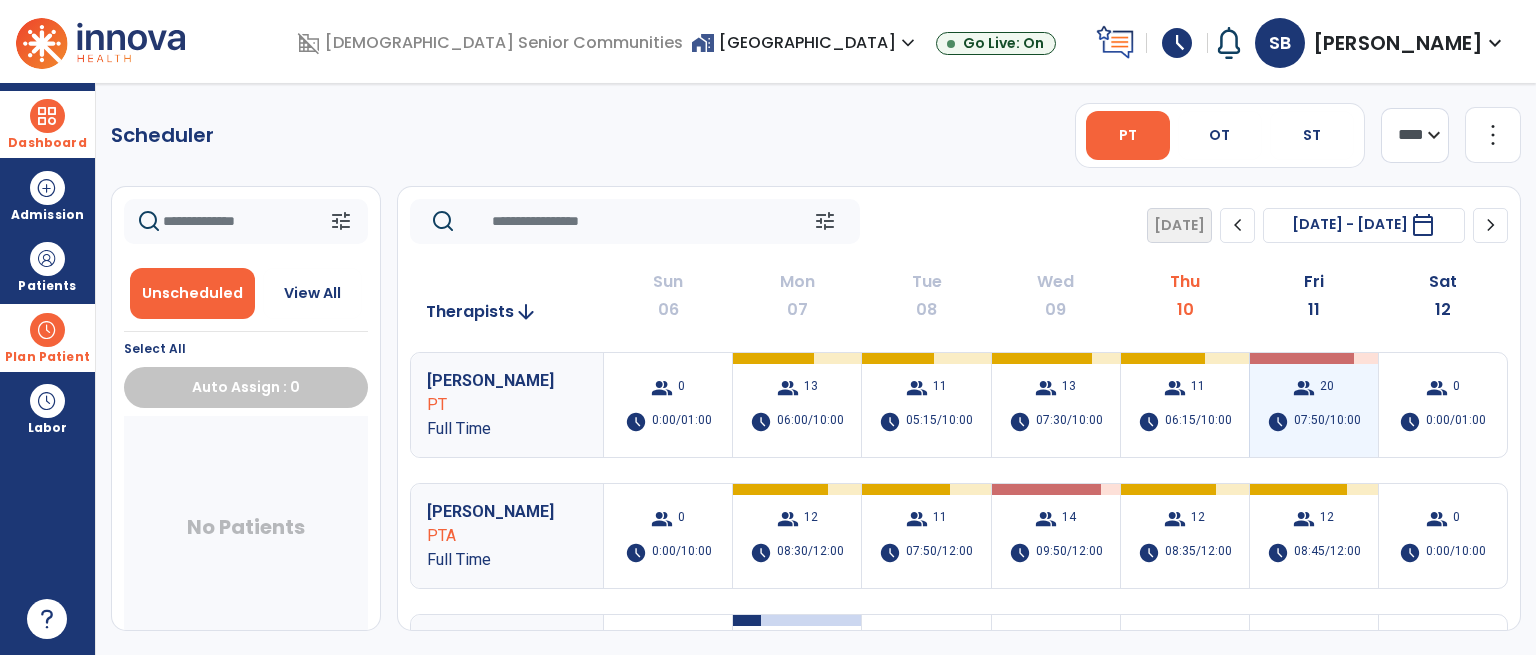 click on "20" at bounding box center (1327, 388) 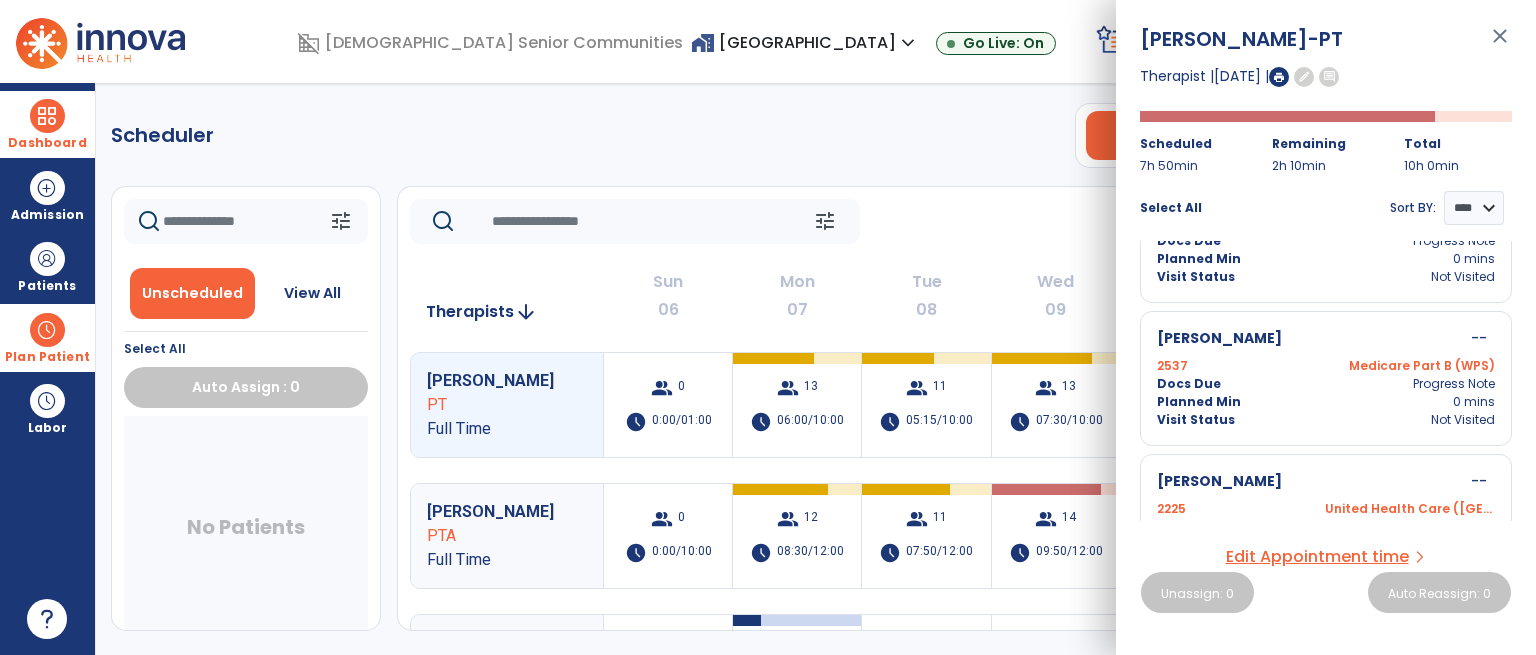 scroll, scrollTop: 2591, scrollLeft: 0, axis: vertical 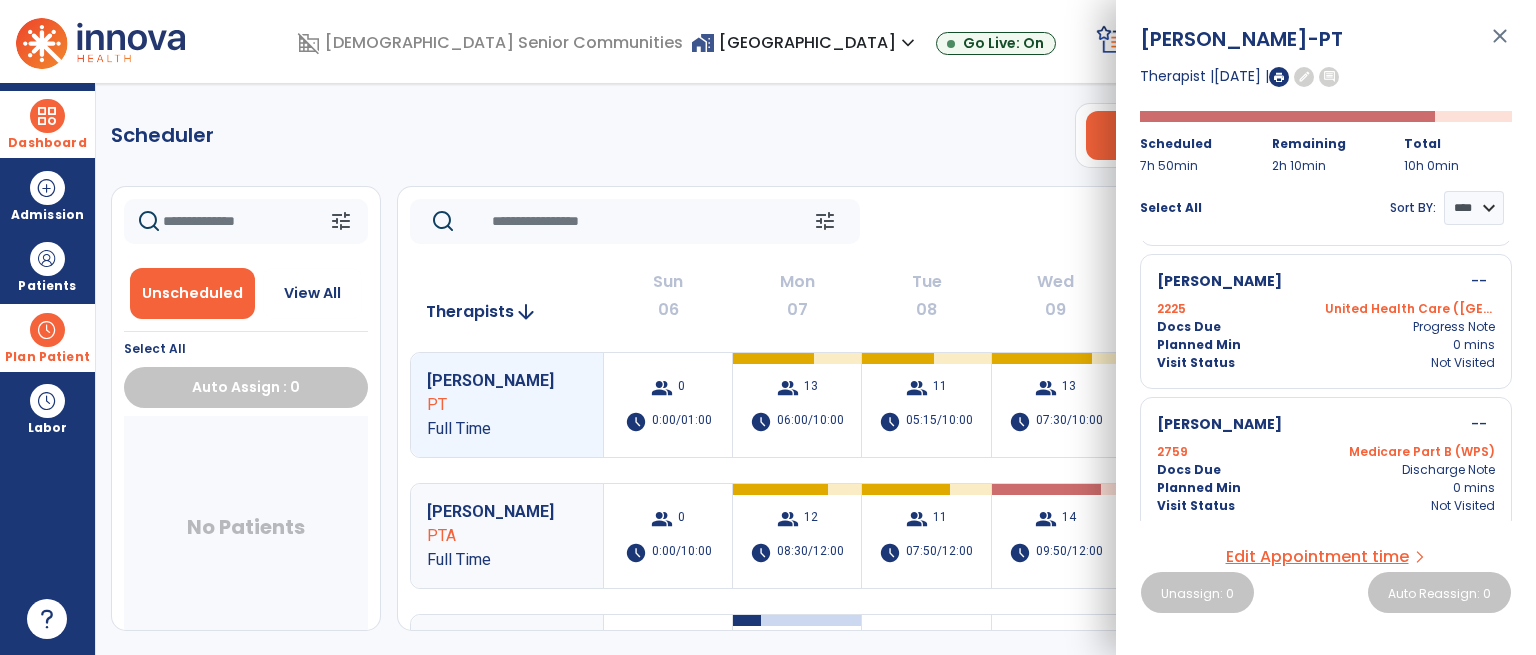 click on "Scheduler   PT   OT   ST  **** *** more_vert  Manage Labor   View All Therapists   Print" 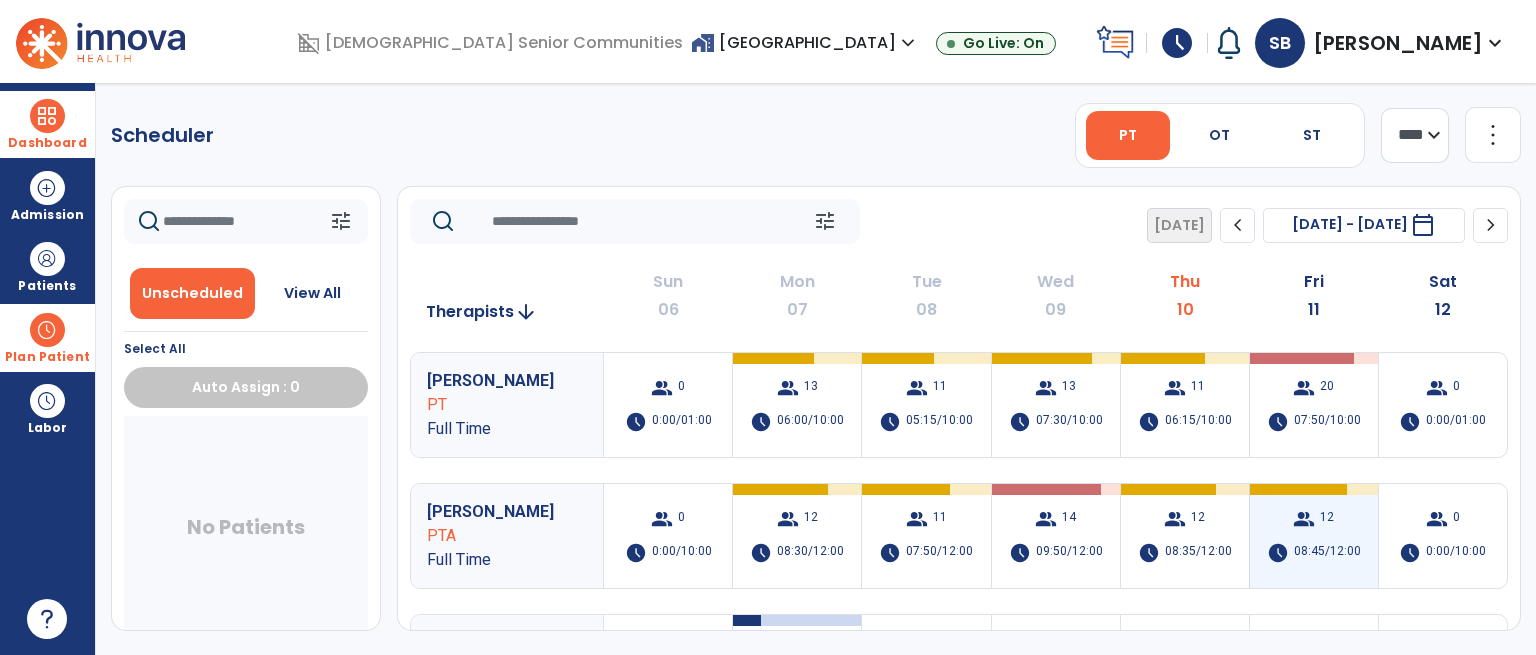 click on "group  12  schedule  08:45/12:00" at bounding box center [1314, 536] 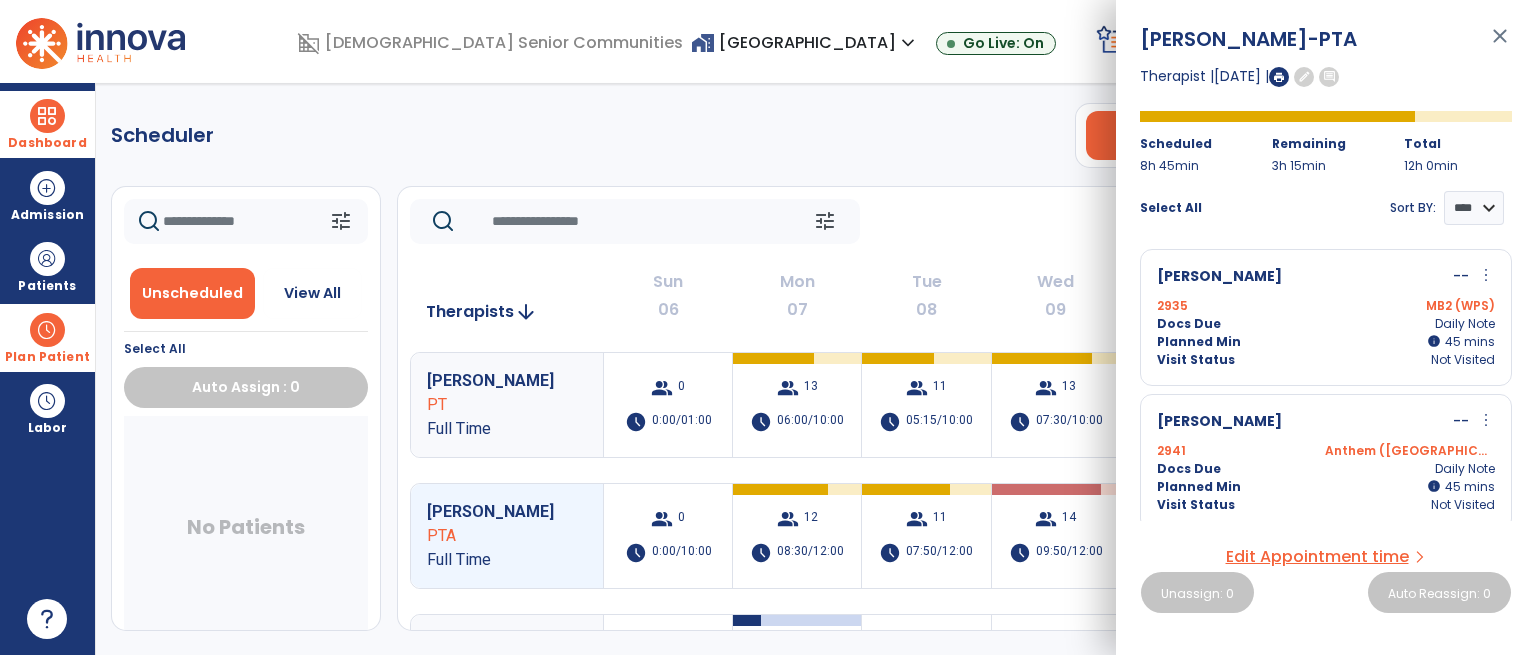 click on "tune   [DATE]  chevron_left [DATE] - [DATE]  *********  calendar_today  chevron_right" 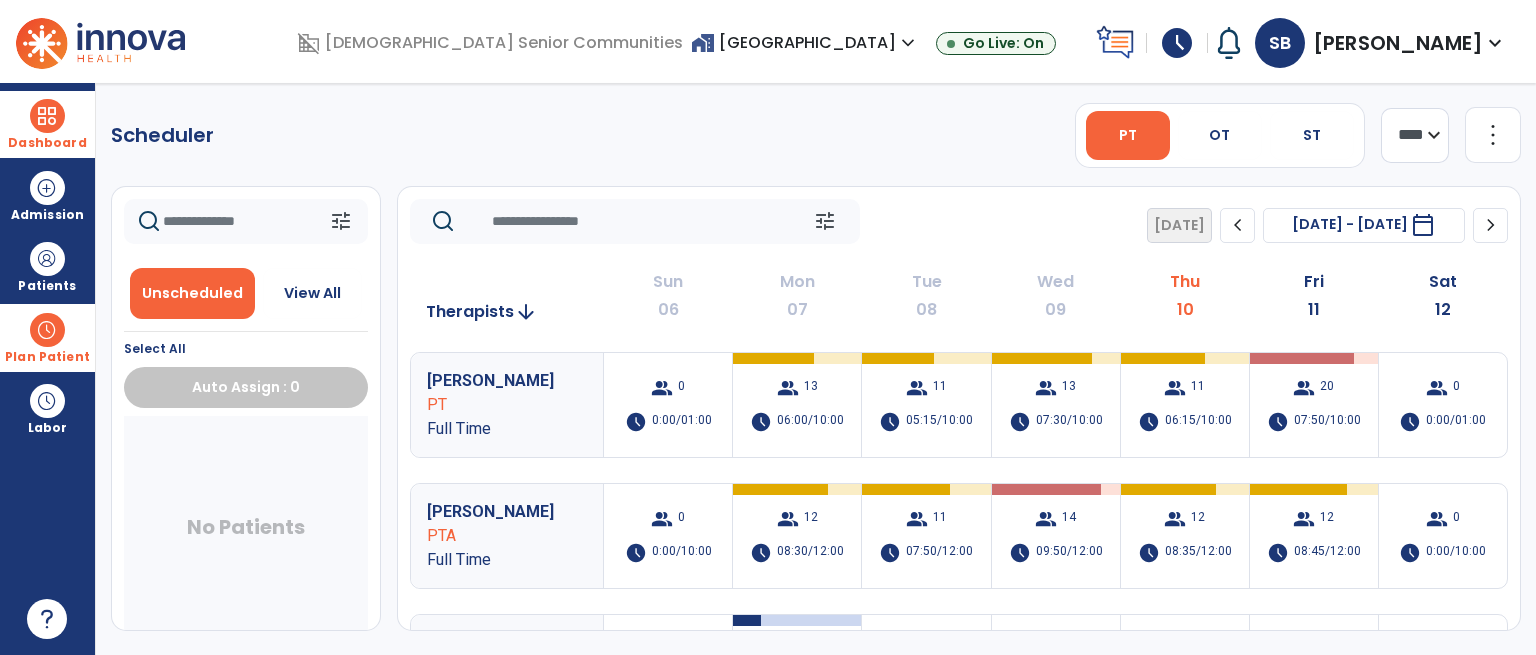 click at bounding box center [47, 116] 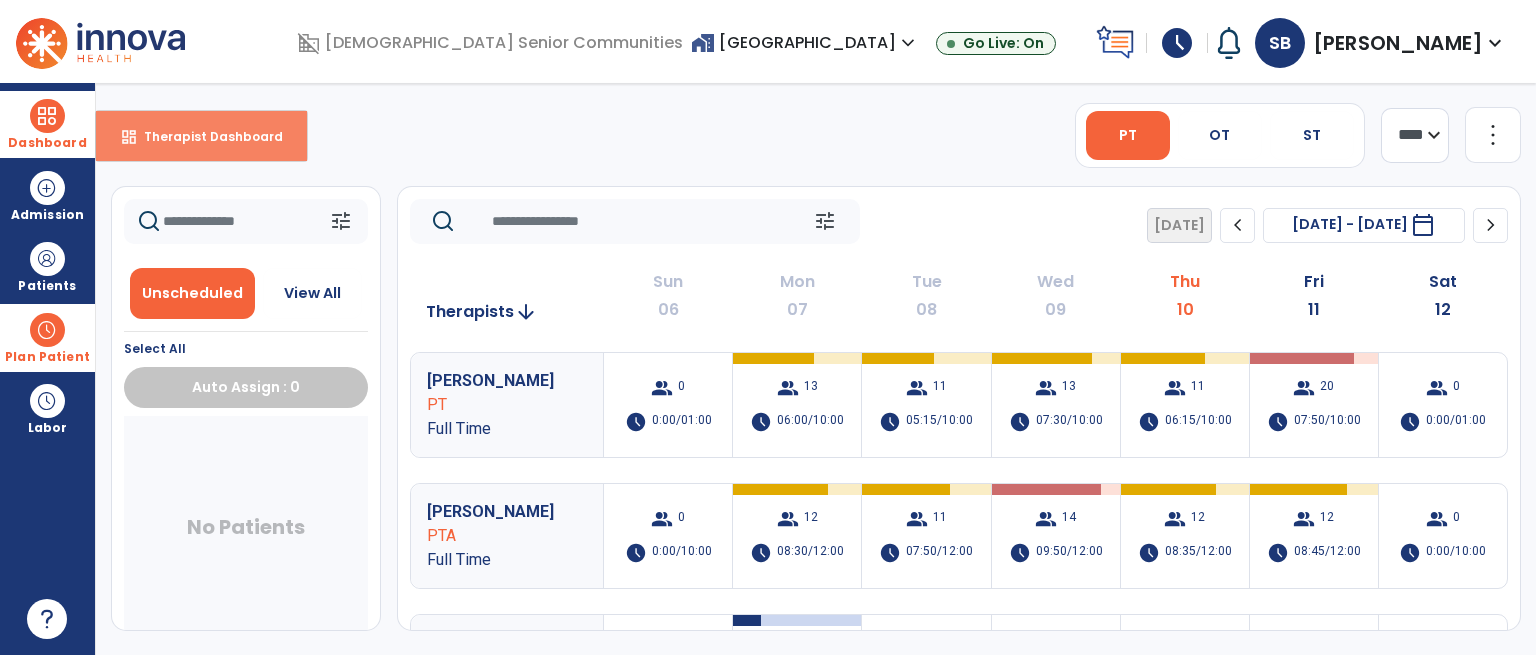 click on "dashboard  Therapist Dashboard" at bounding box center (201, 136) 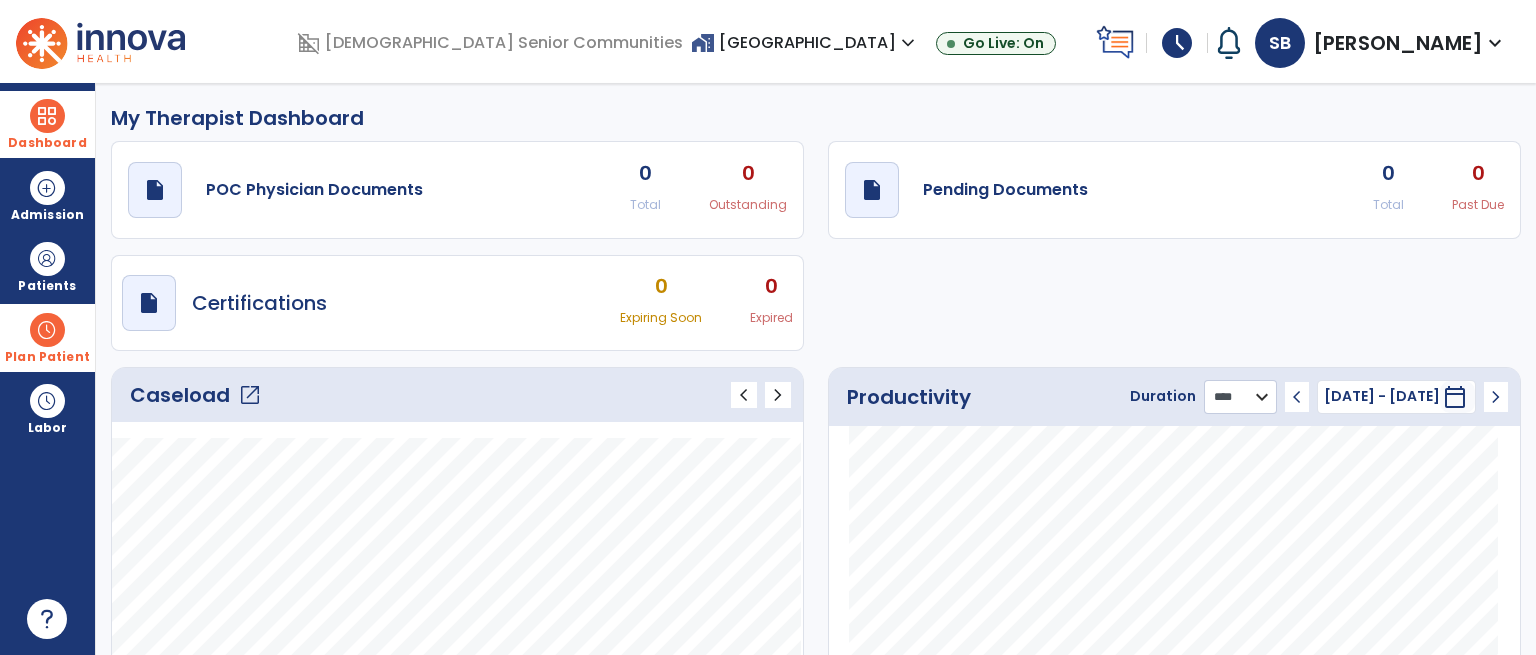 click on "******** **** ***" 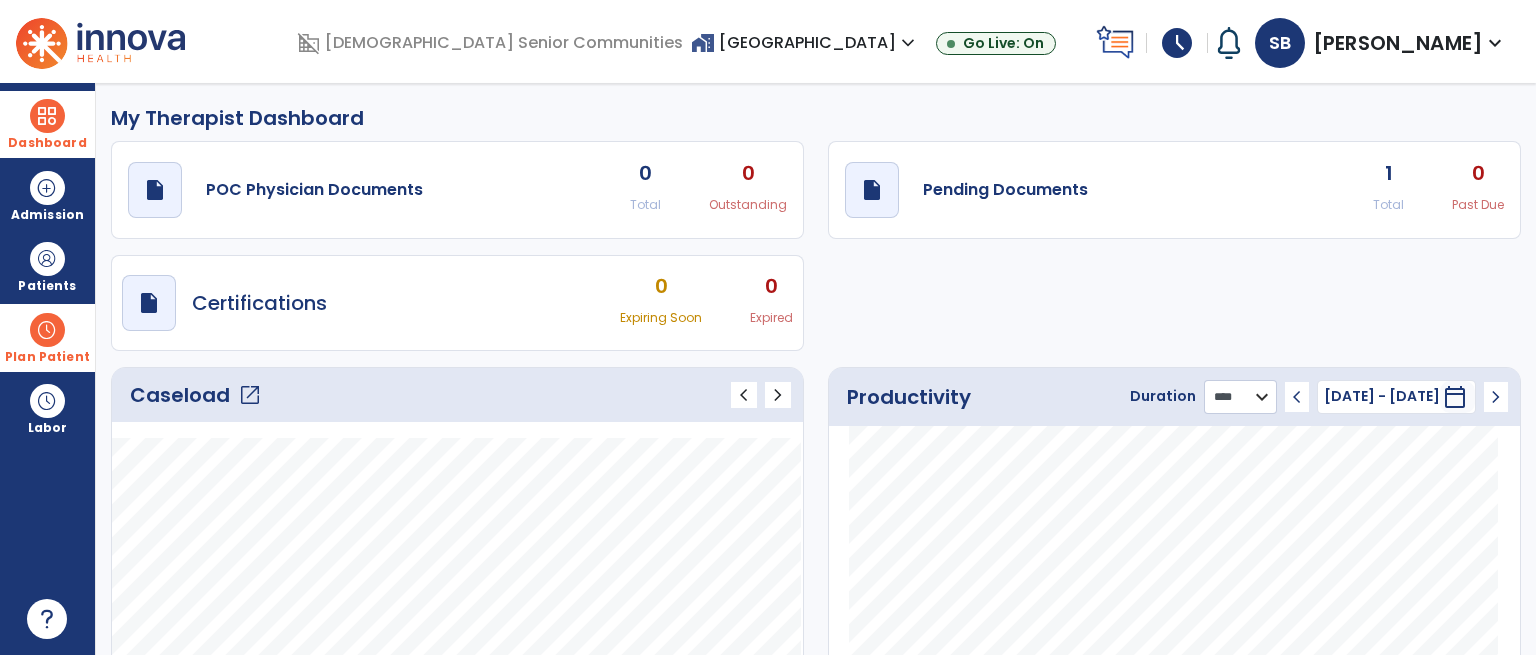 select on "***" 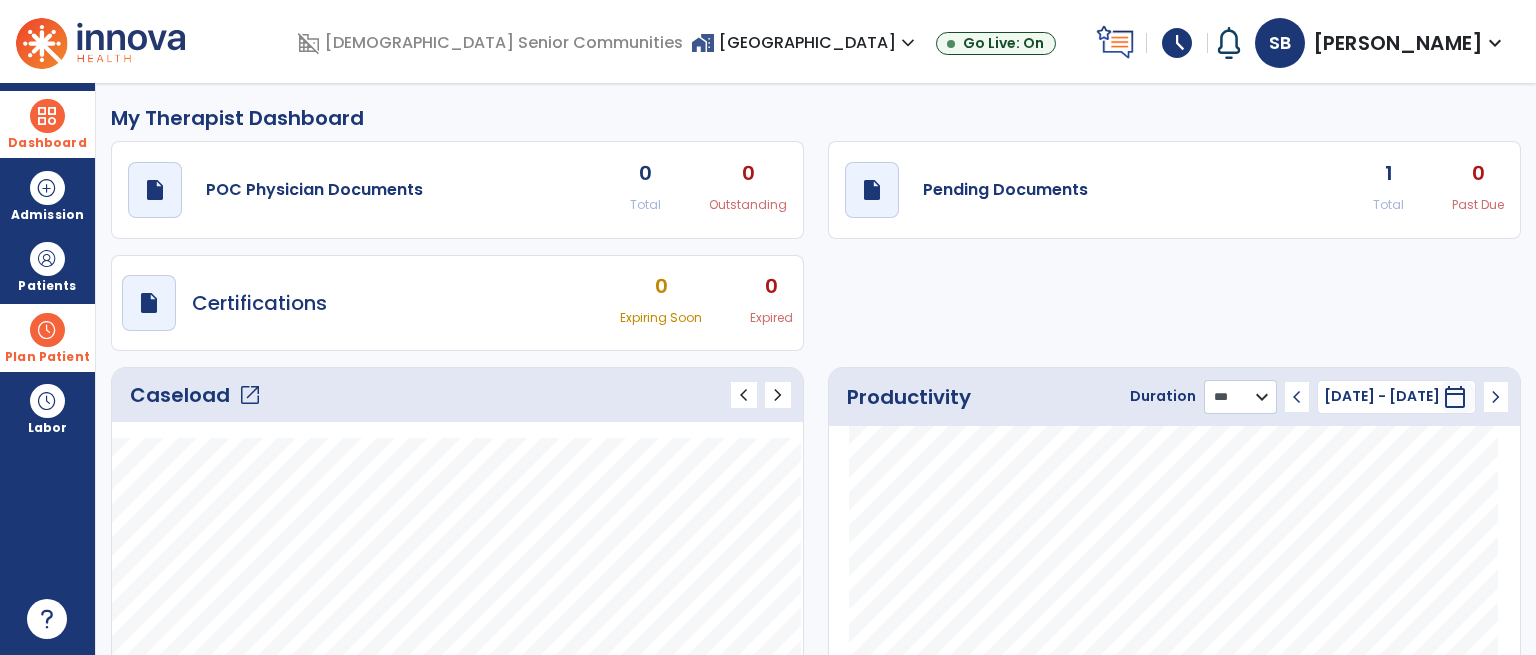 click on "******** **** ***" 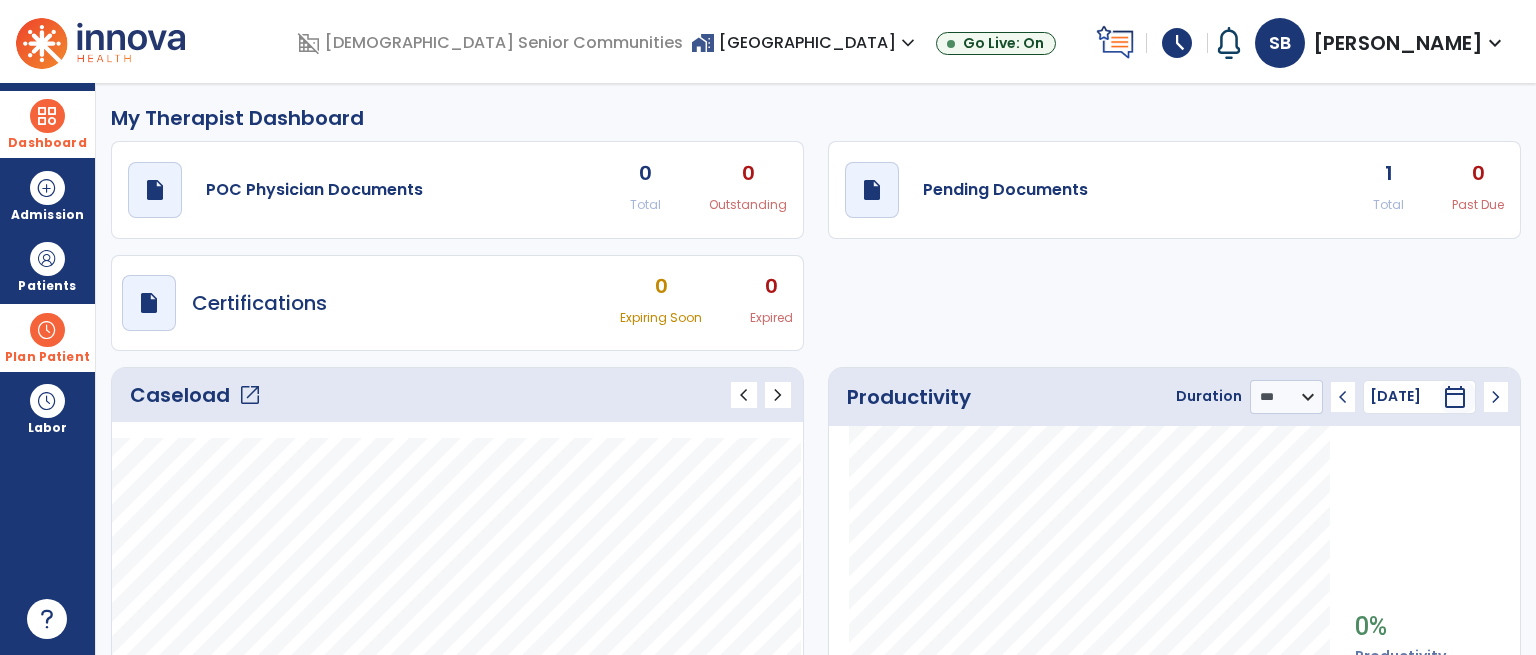 click on "chevron_left" 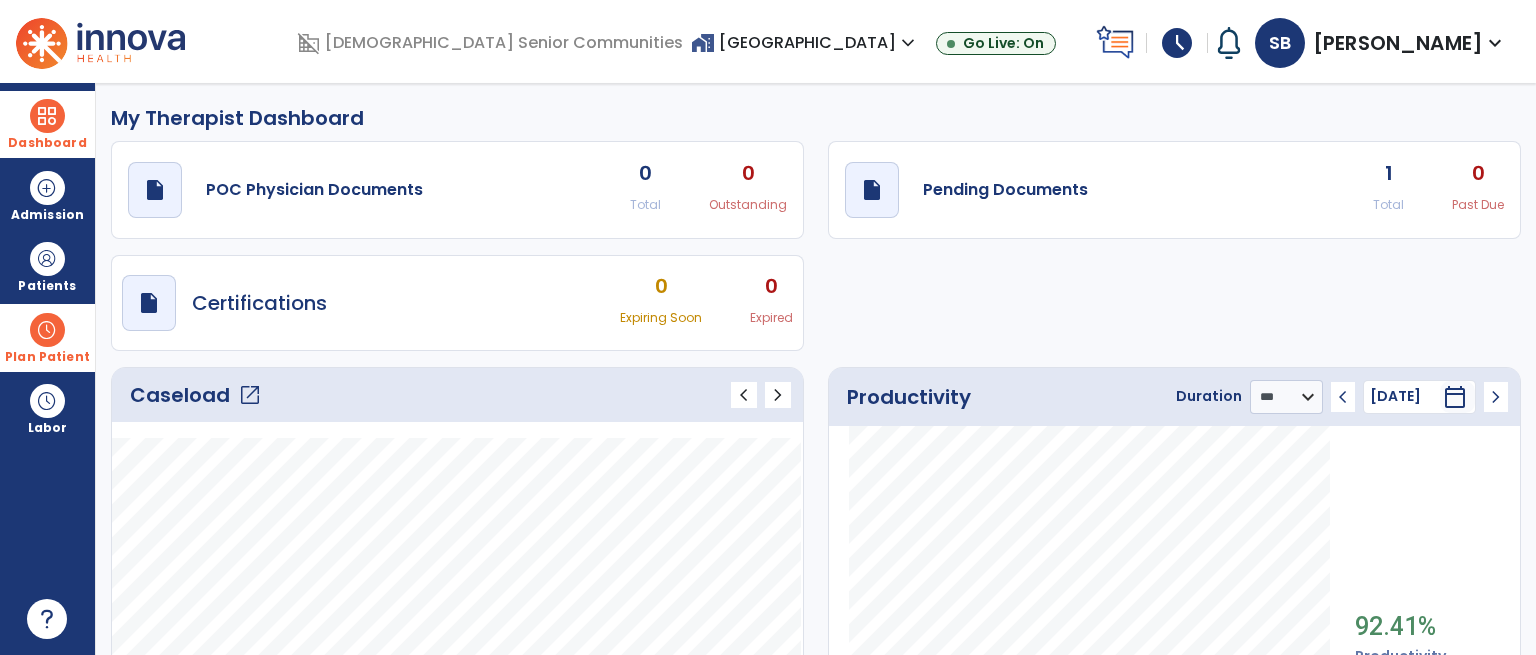 click on "chevron_left" 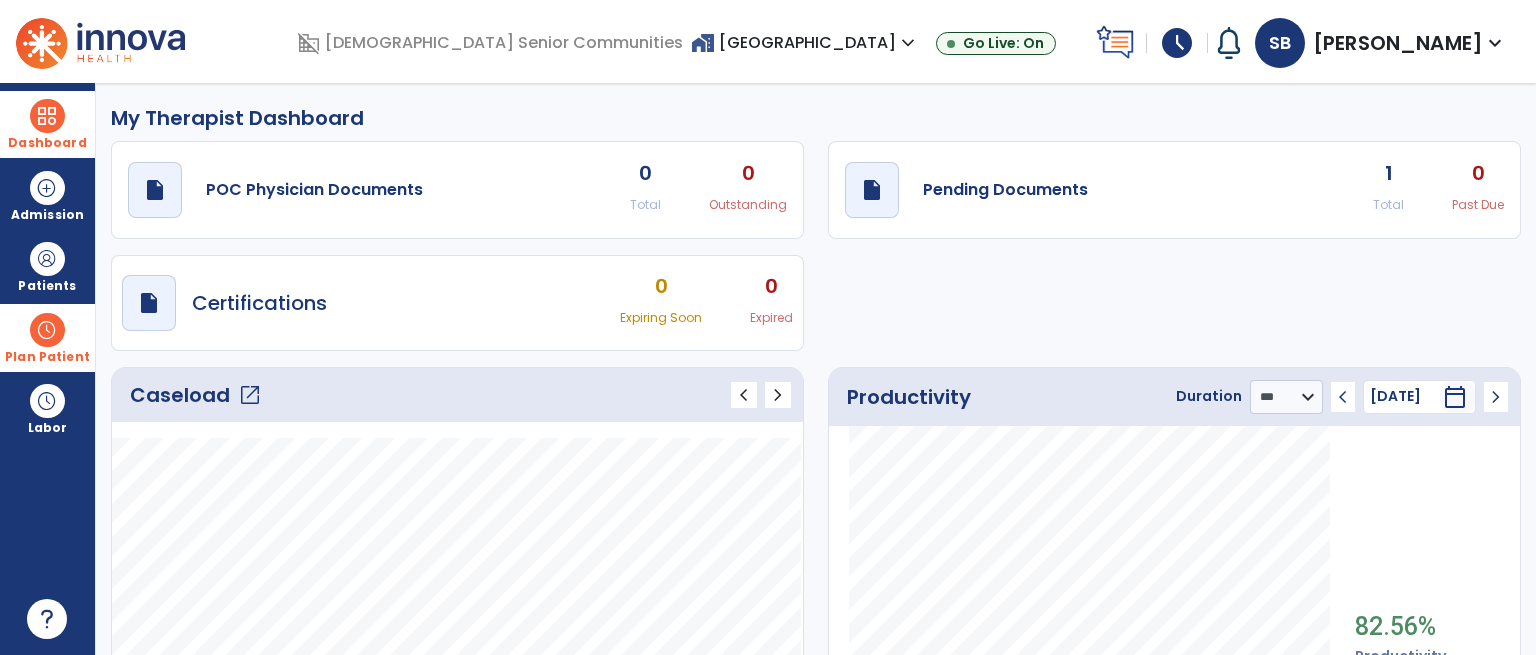 click on "chevron_left" 